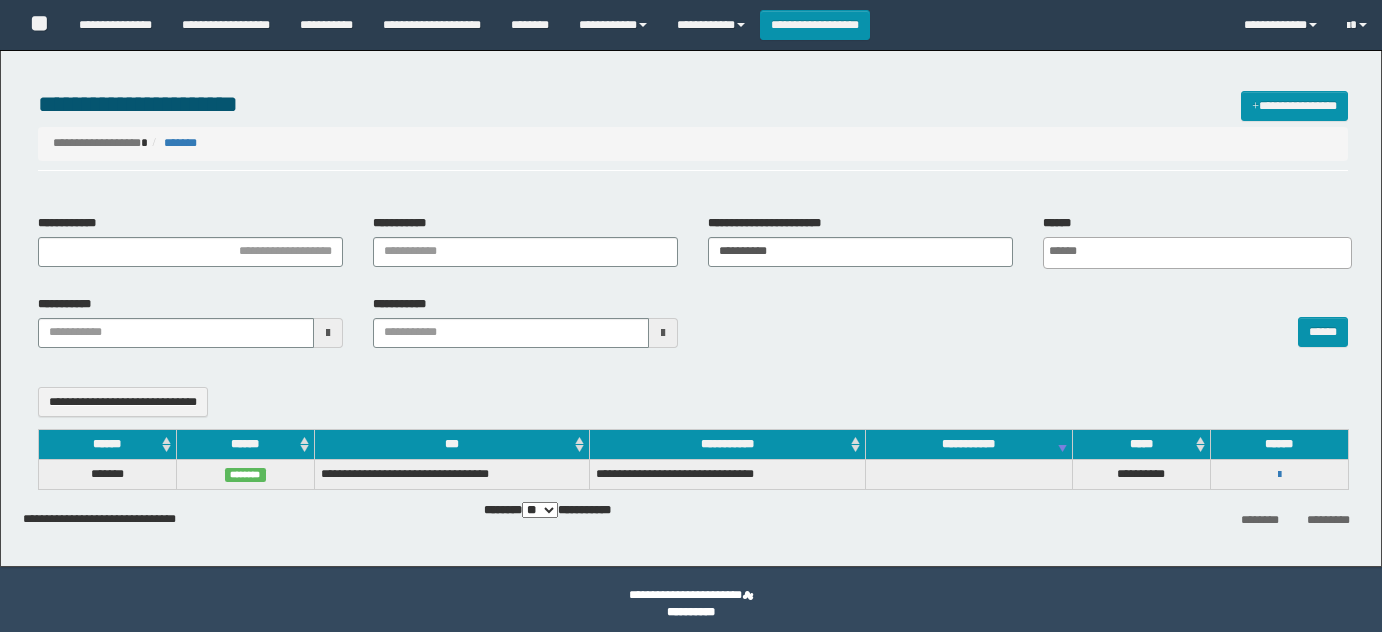 select 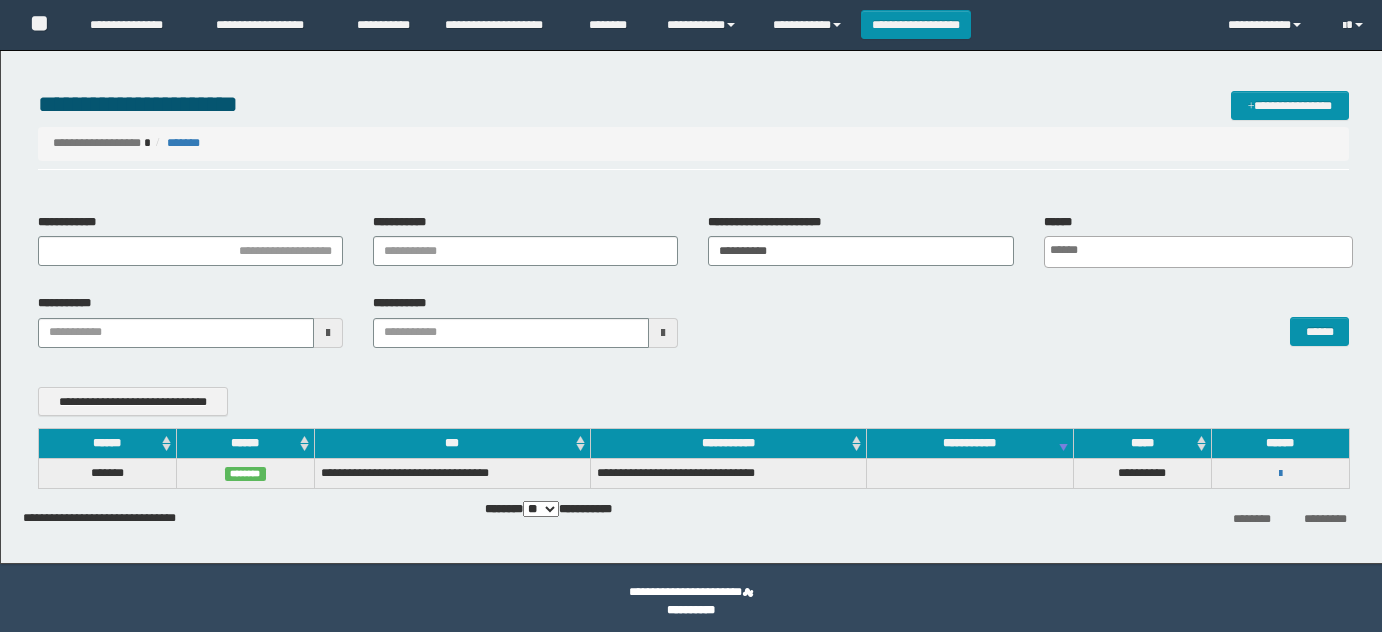 scroll, scrollTop: 0, scrollLeft: 0, axis: both 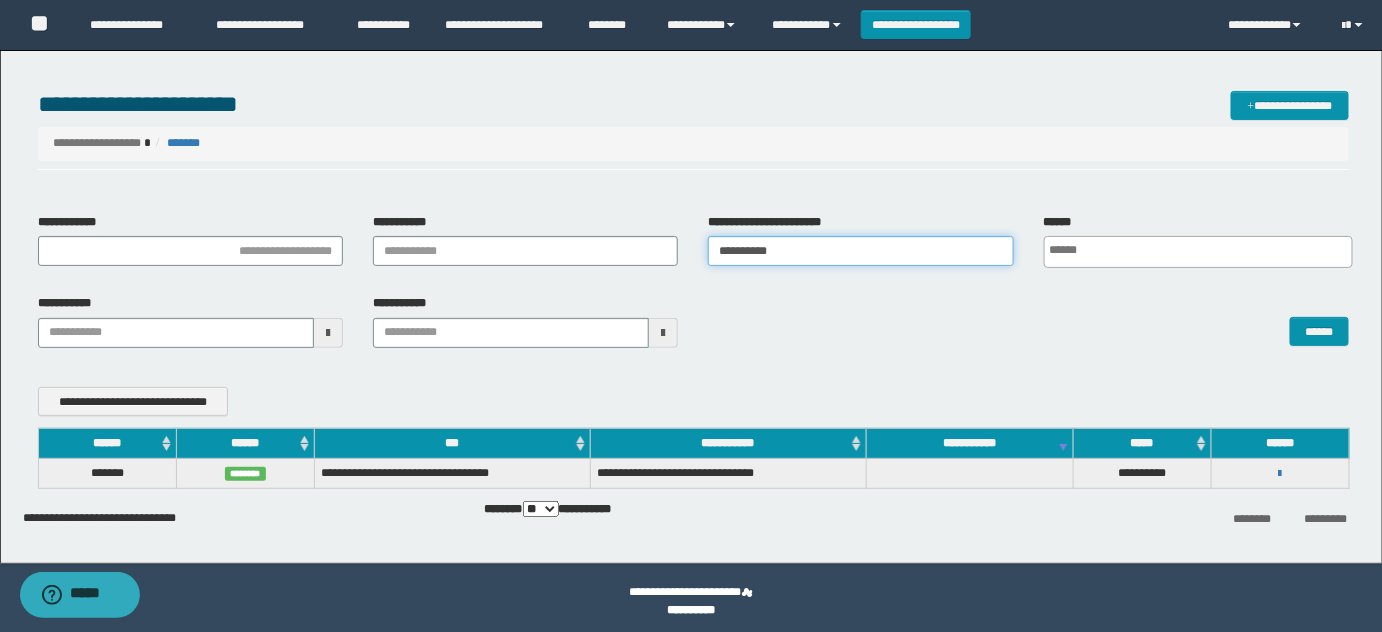 click on "**********" at bounding box center [860, 251] 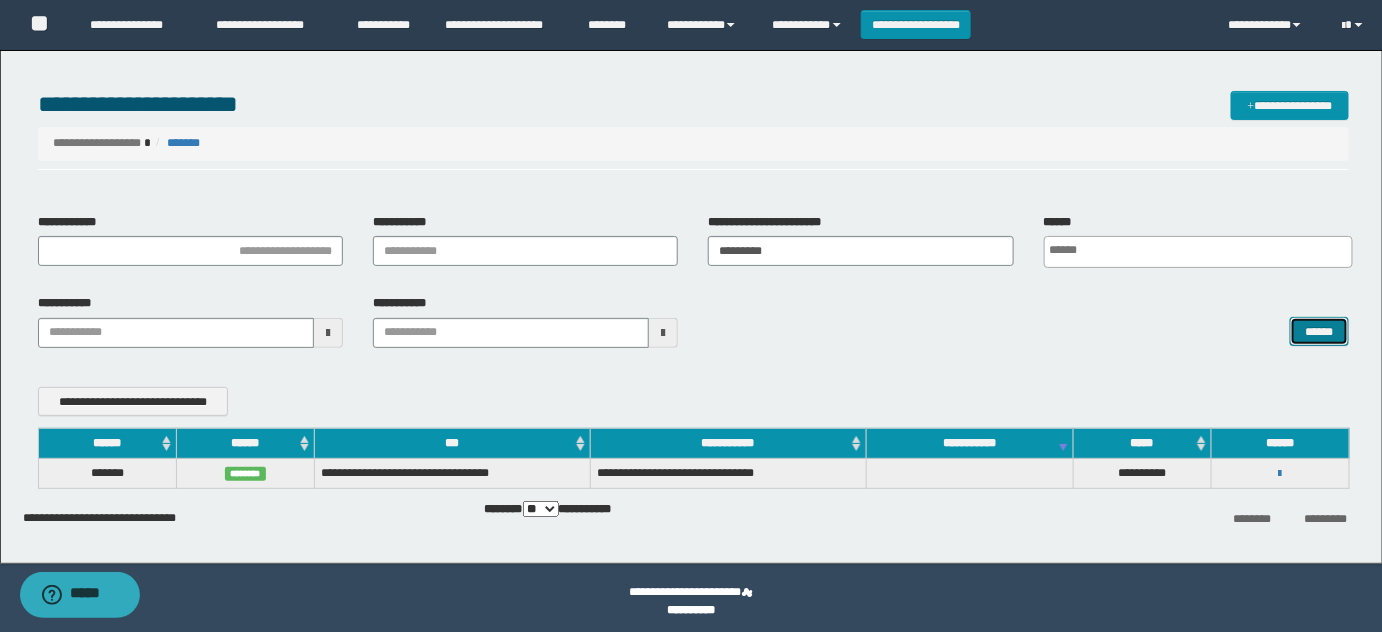 click on "******" at bounding box center [1319, 331] 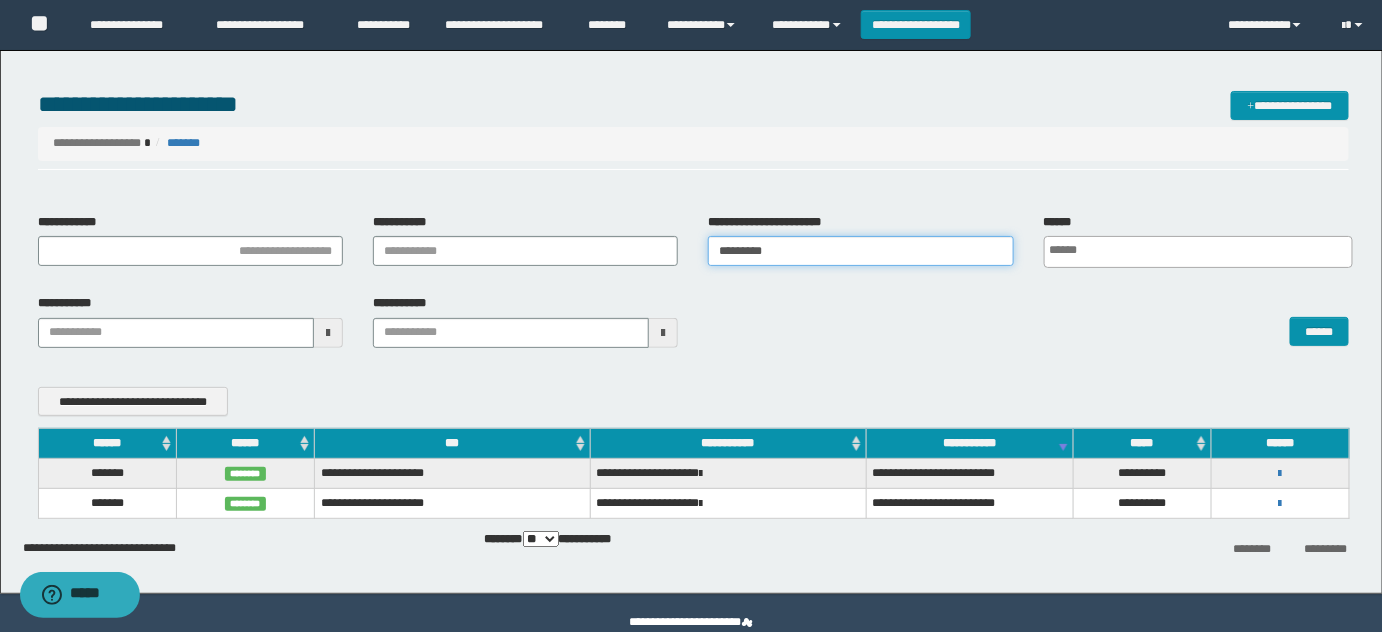 click on "********" at bounding box center (860, 251) 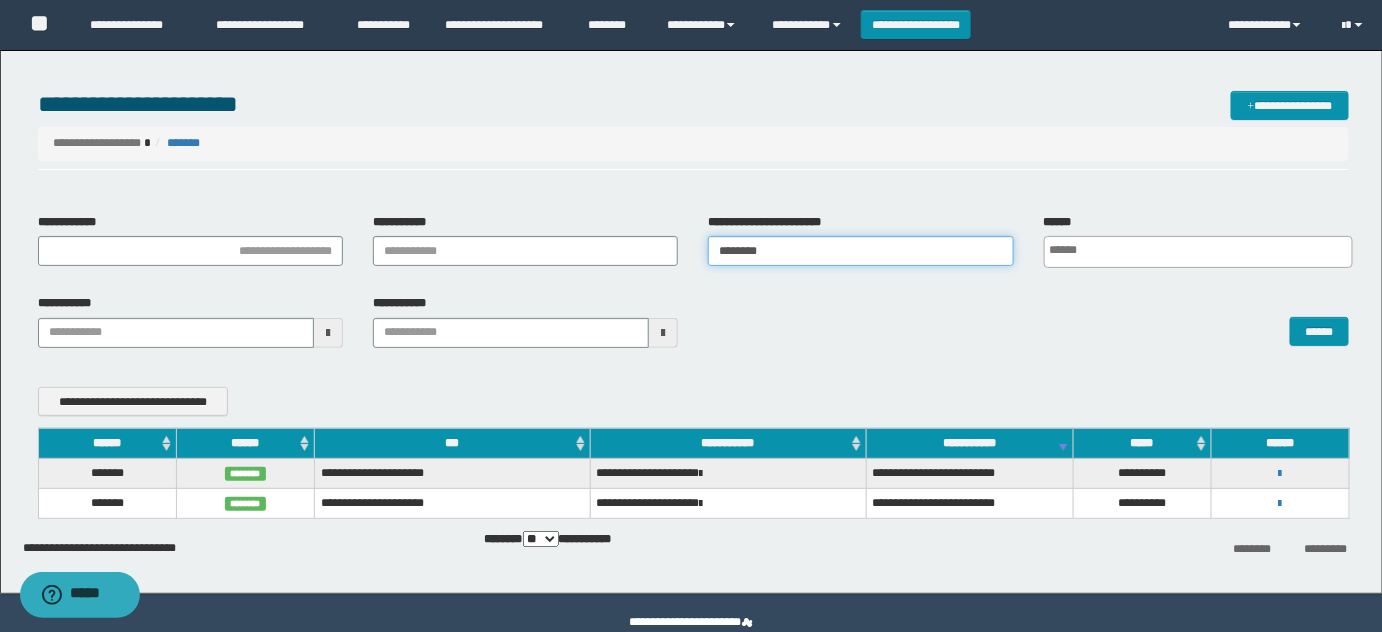type on "********" 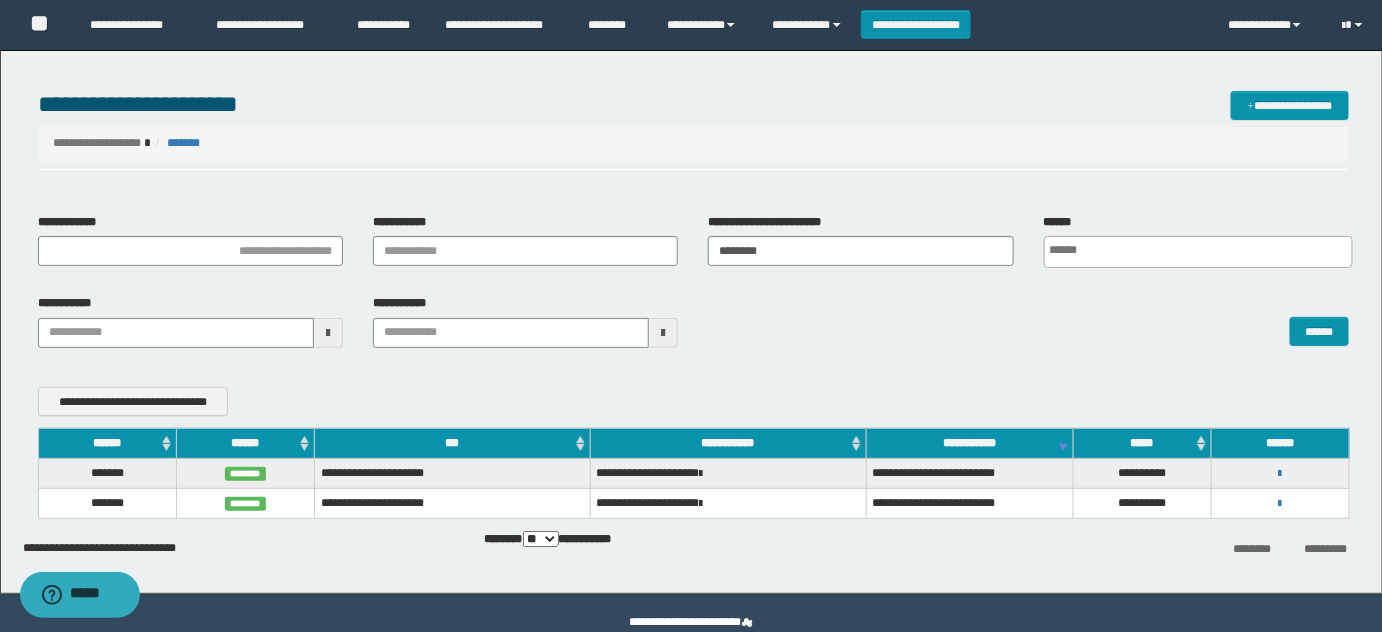 scroll, scrollTop: 0, scrollLeft: 5, axis: horizontal 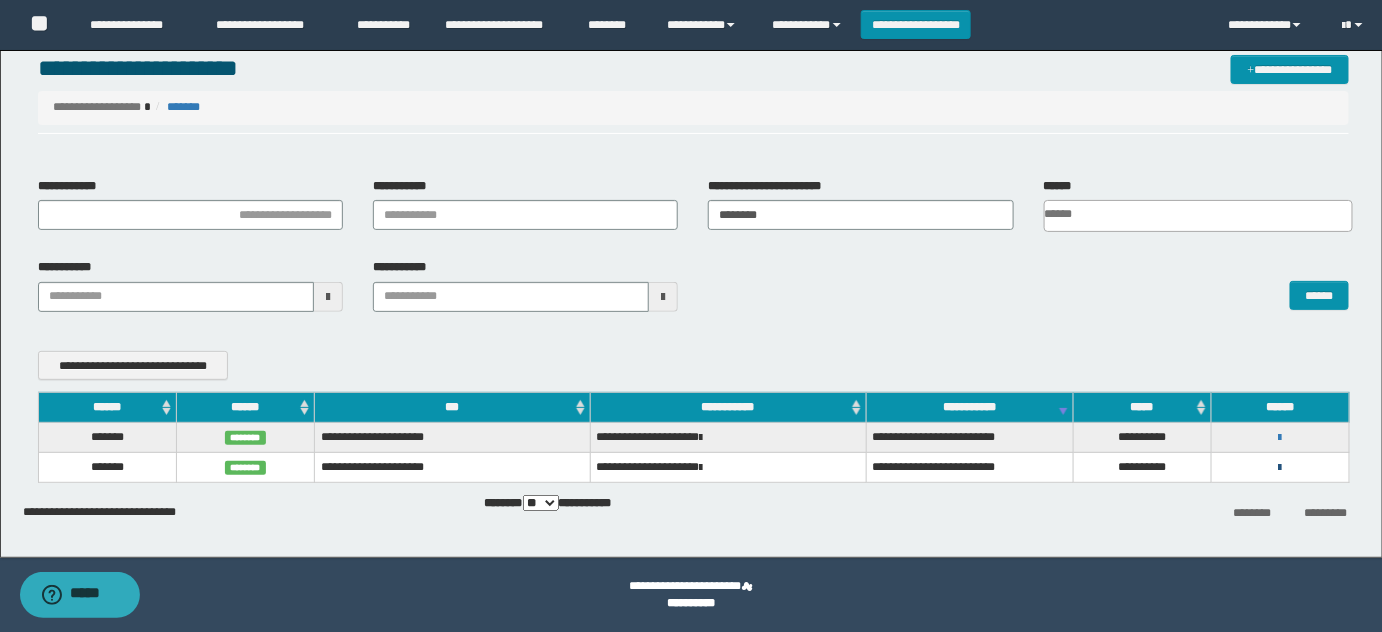 click at bounding box center (1280, 468) 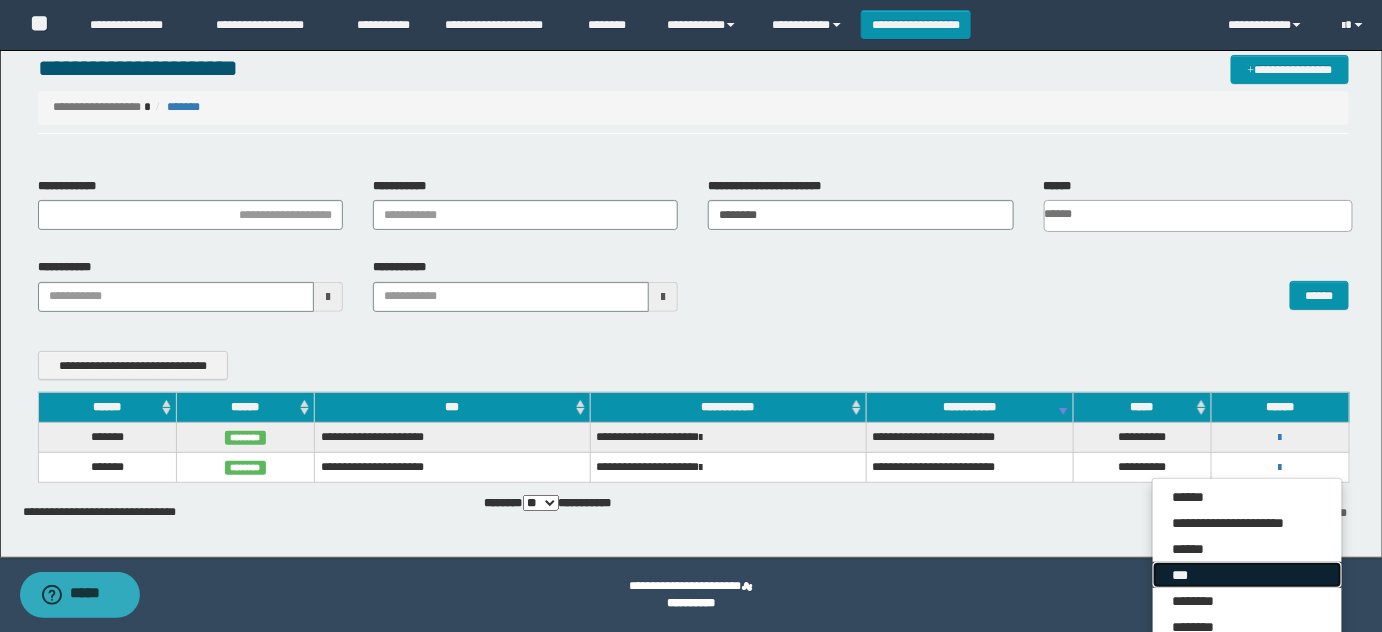 click on "***" at bounding box center [1247, 575] 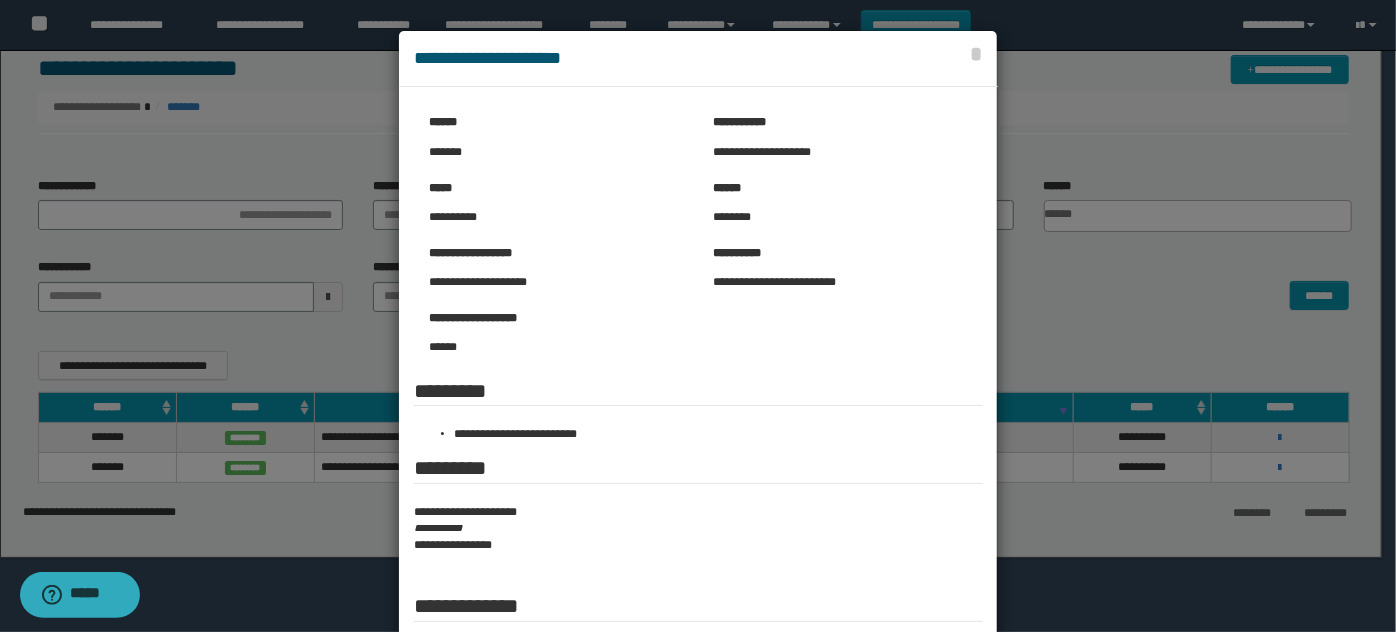 scroll, scrollTop: 0, scrollLeft: 0, axis: both 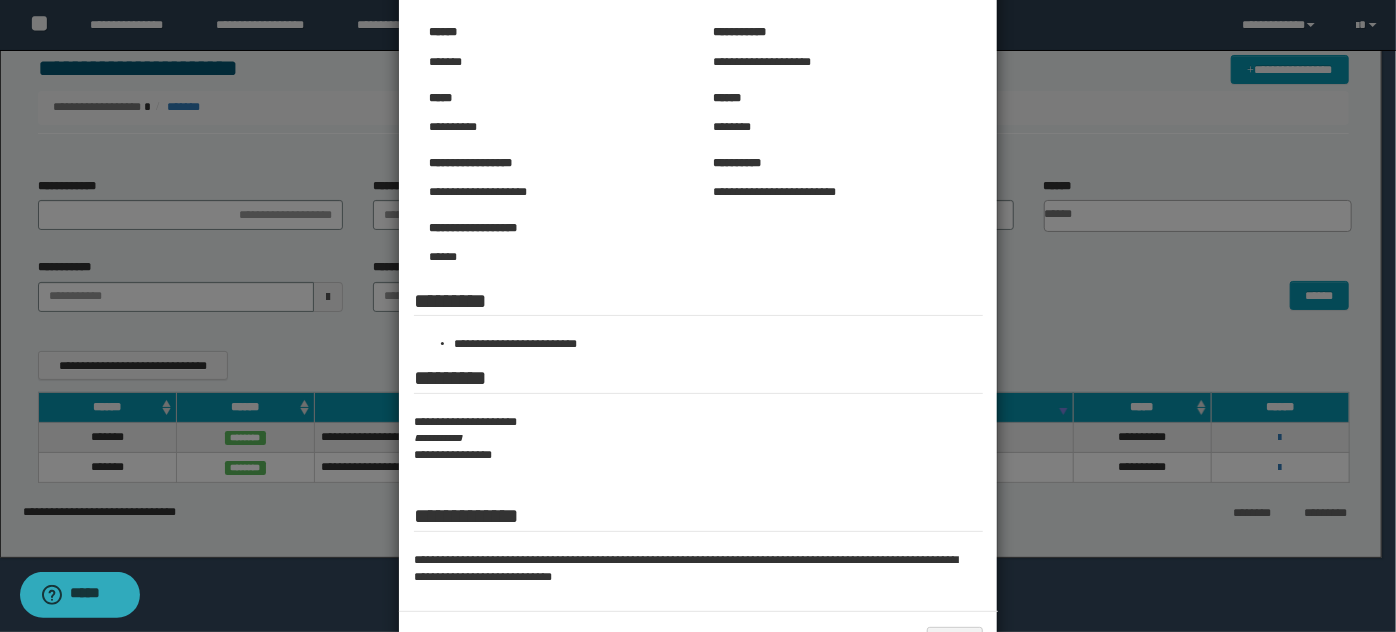 click on "**********" at bounding box center [698, 438] 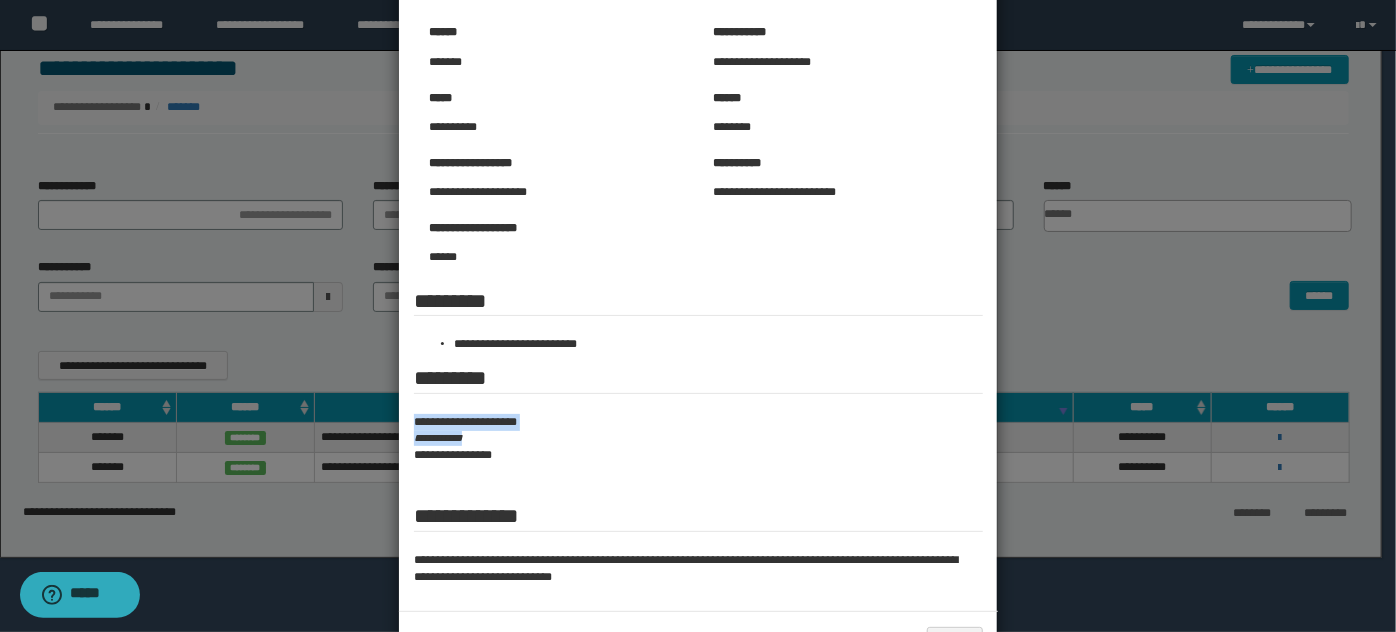 drag, startPoint x: 484, startPoint y: 439, endPoint x: 399, endPoint y: 422, distance: 86.683334 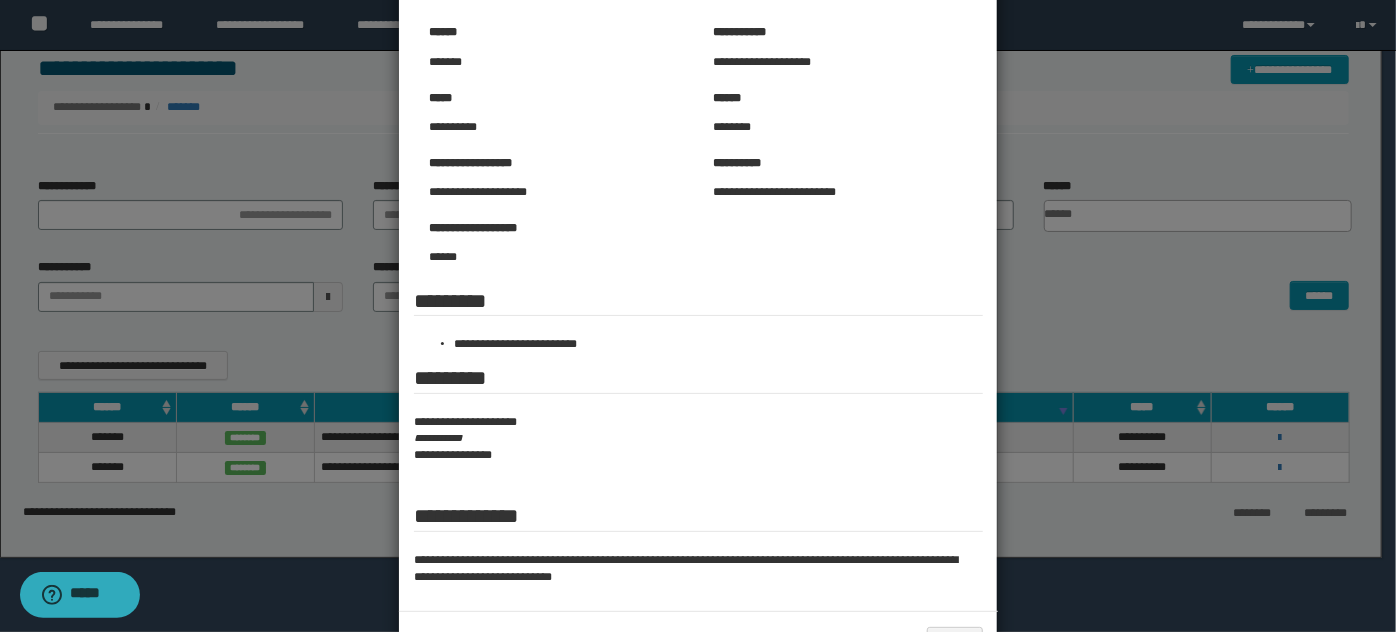 click at bounding box center (698, 306) 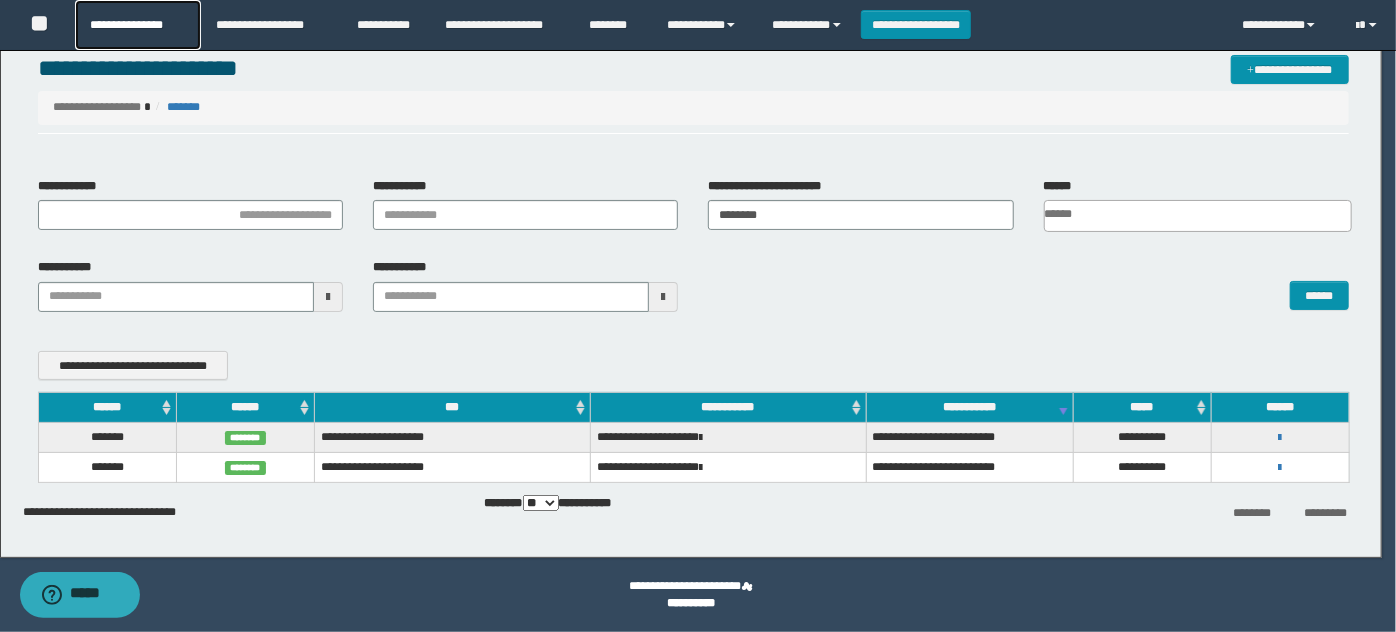 click on "**********" at bounding box center [137, 25] 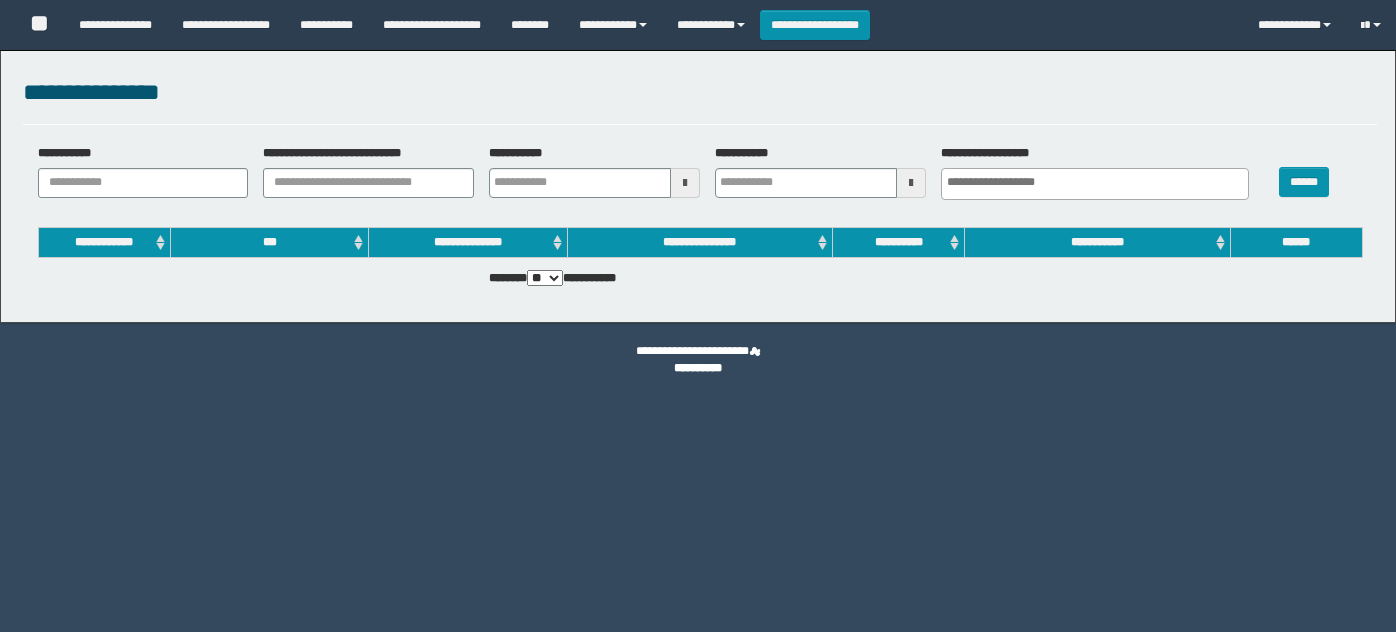 select 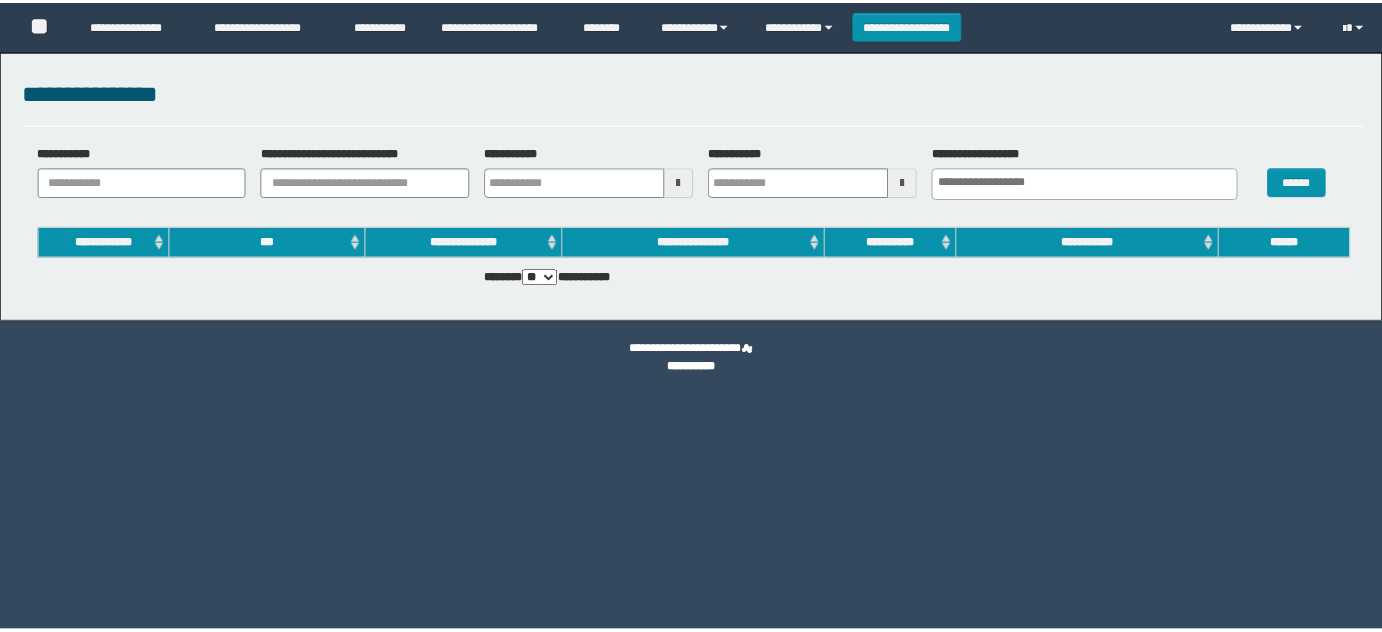 scroll, scrollTop: 0, scrollLeft: 0, axis: both 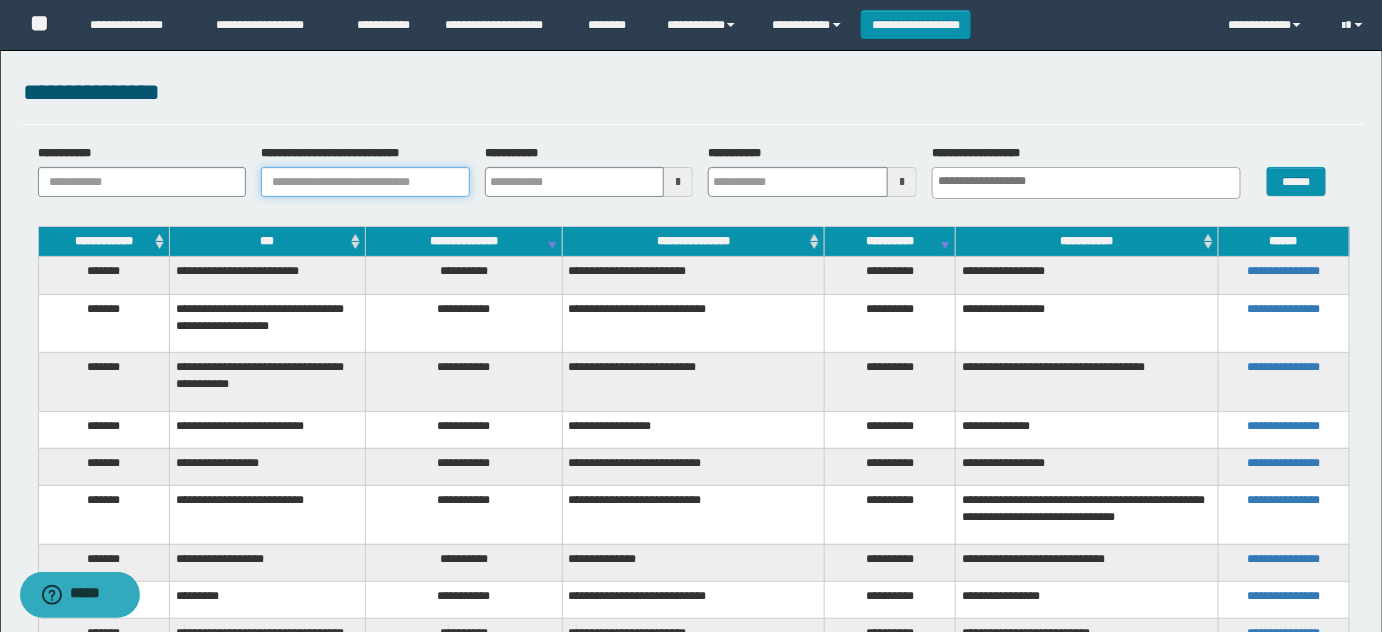 drag, startPoint x: 320, startPoint y: 189, endPoint x: 470, endPoint y: 190, distance: 150.00333 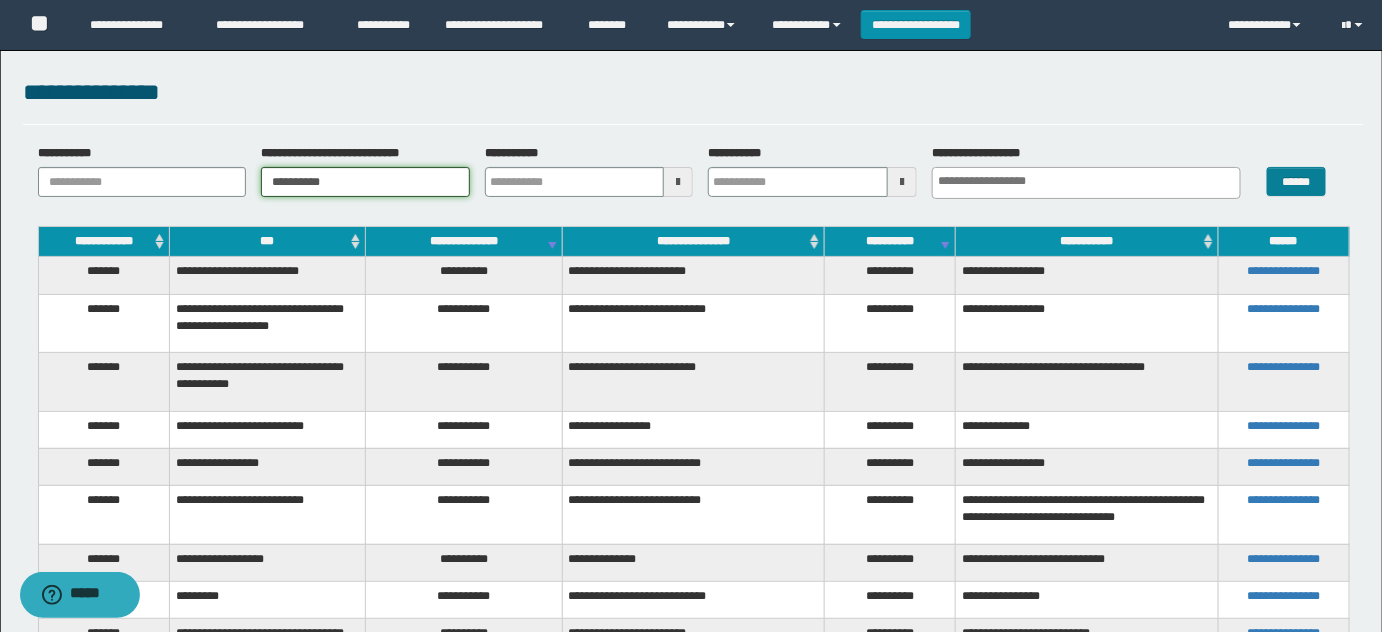 type on "**********" 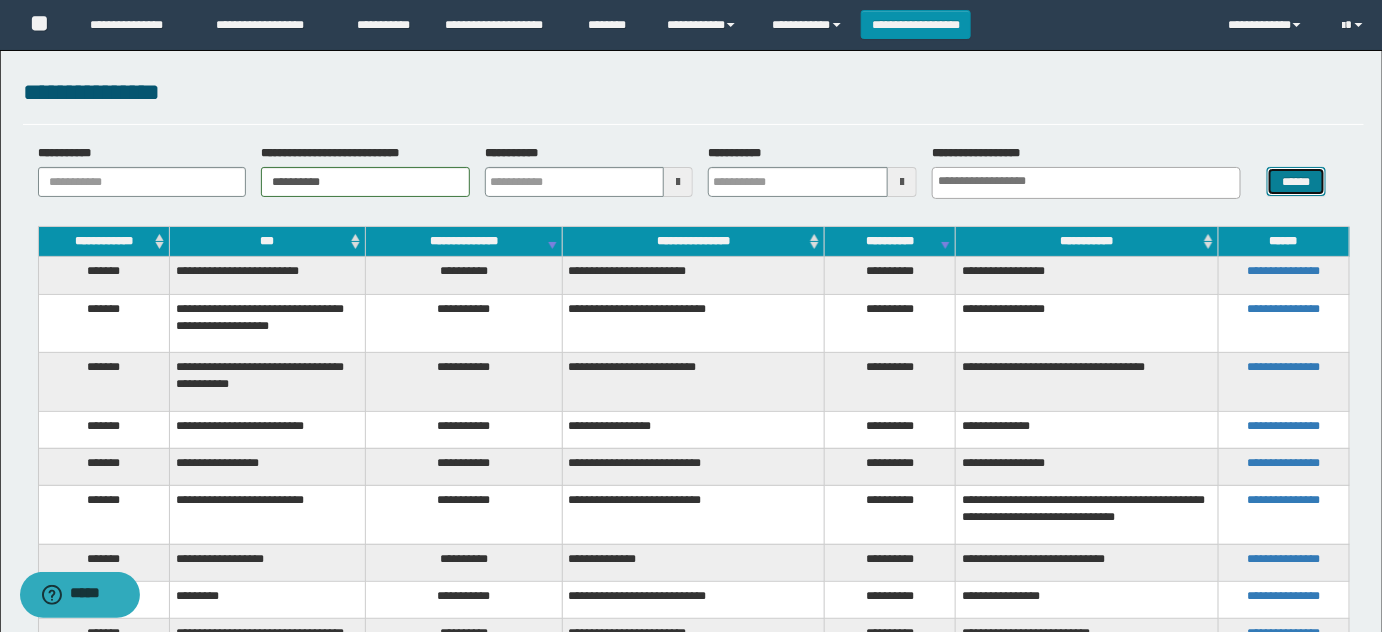 click on "******" at bounding box center [1296, 181] 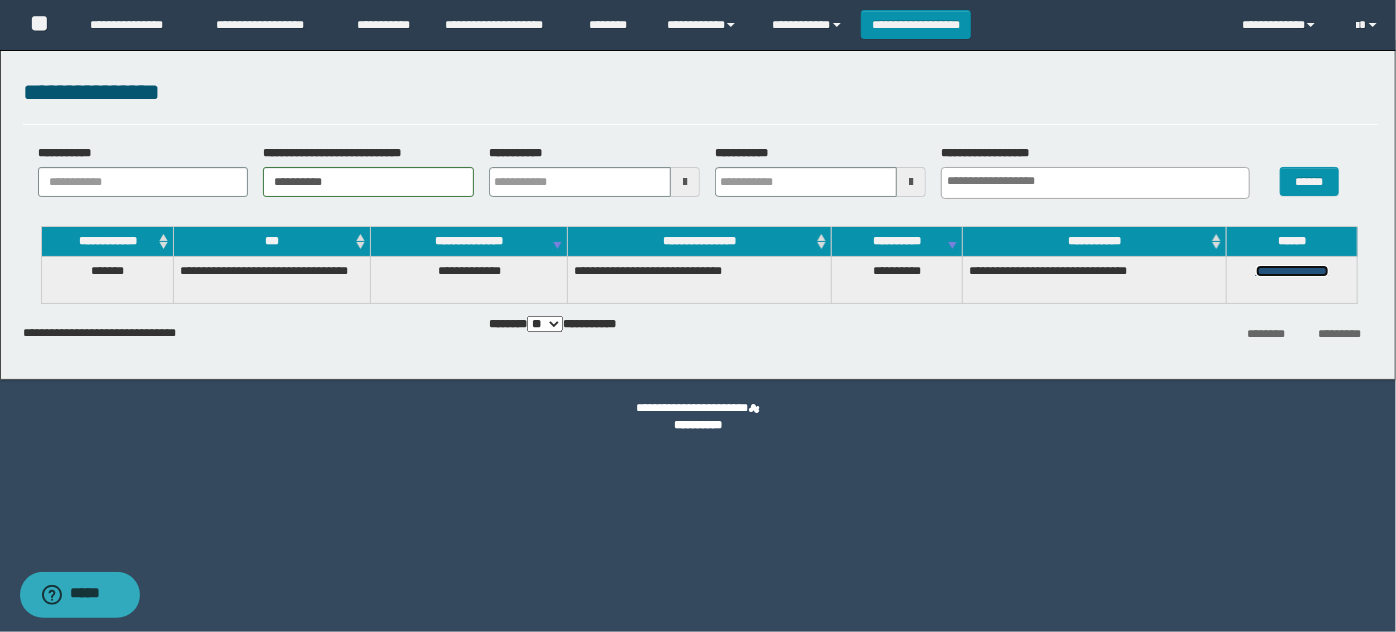 drag, startPoint x: 1272, startPoint y: 278, endPoint x: 1302, endPoint y: 271, distance: 30.805843 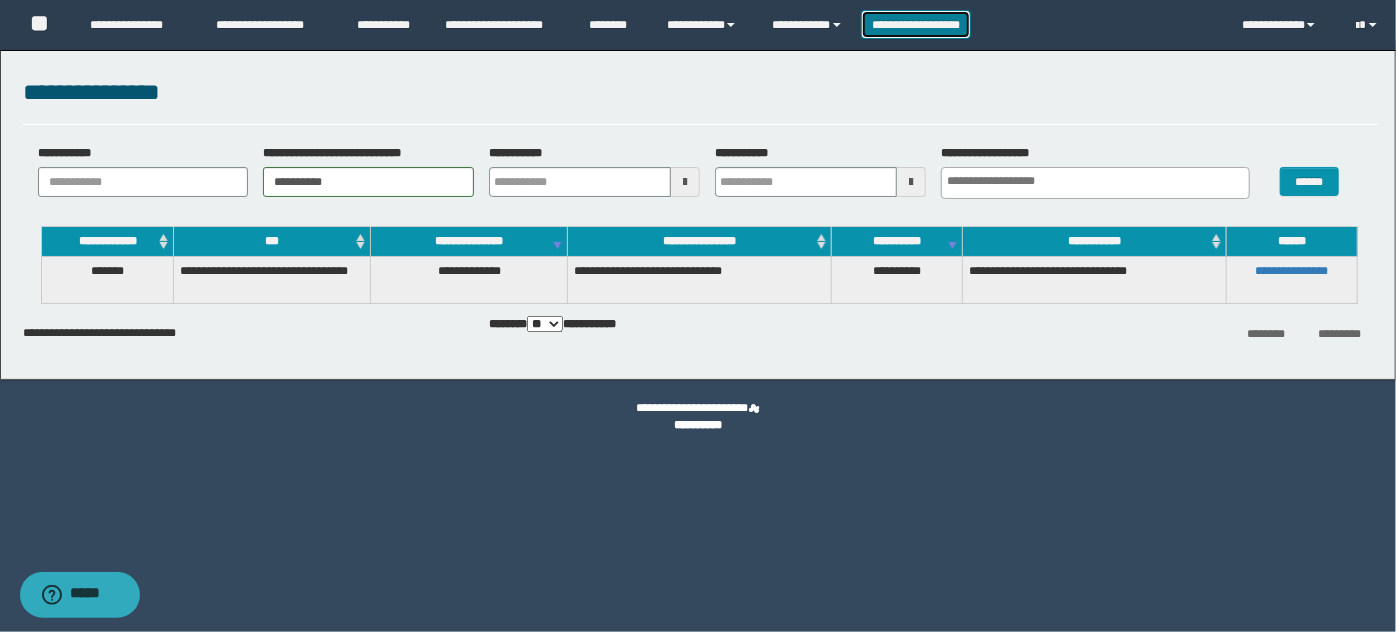 click on "**********" at bounding box center (916, 24) 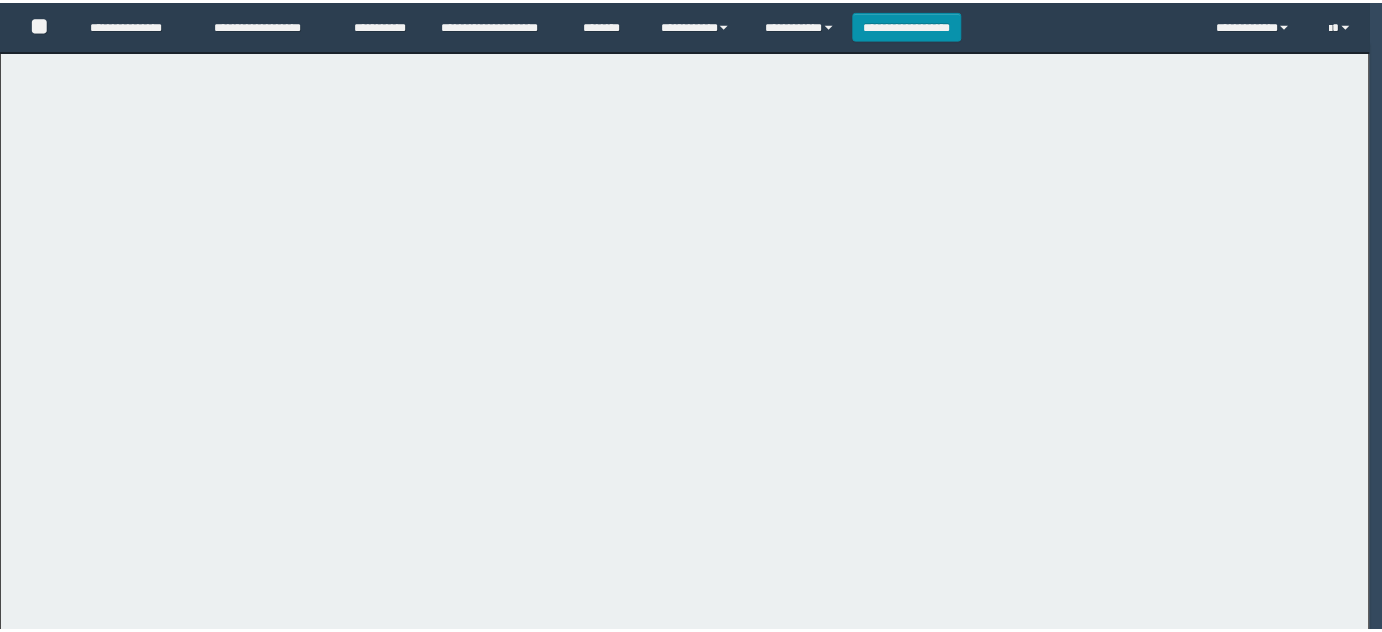 scroll, scrollTop: 0, scrollLeft: 0, axis: both 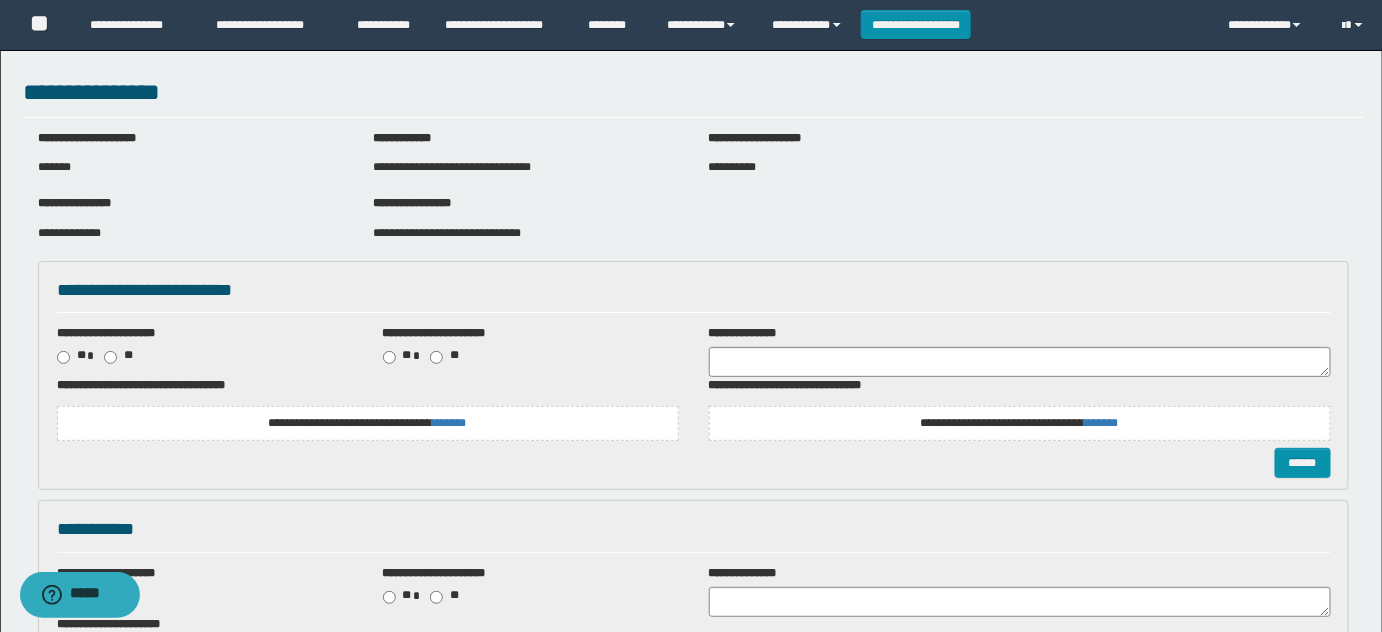 click on "**********" at bounding box center [447, 233] 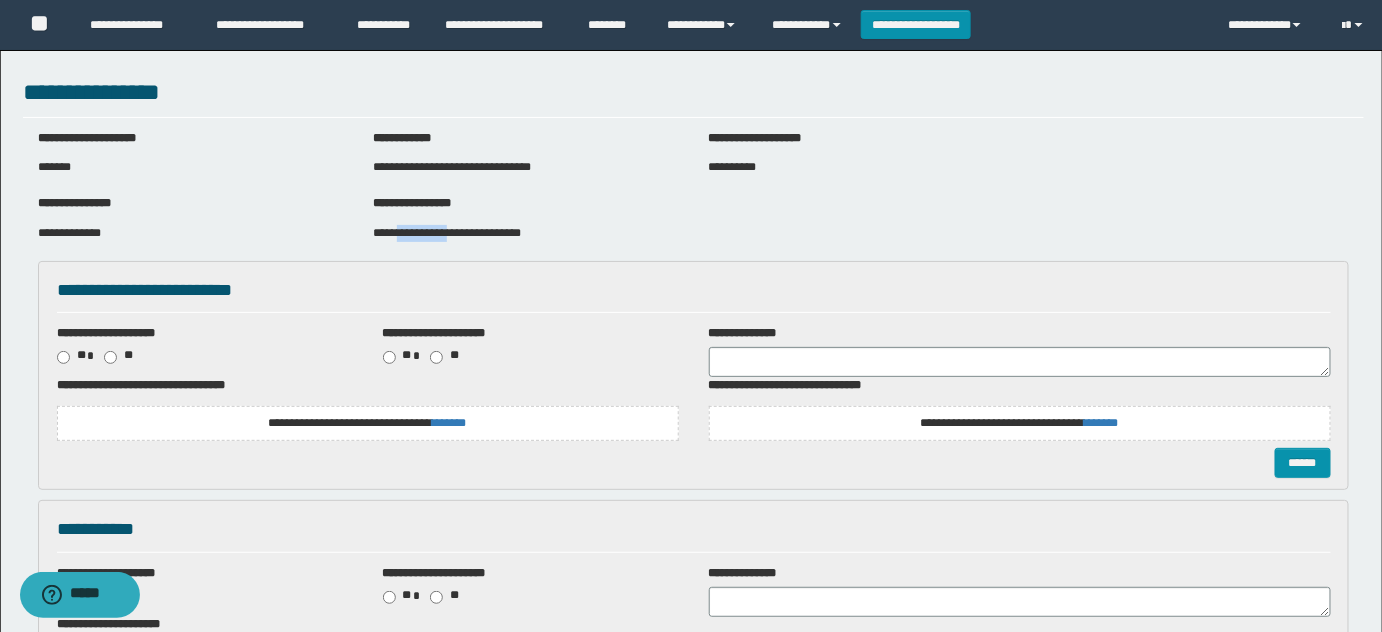 click on "**********" at bounding box center [447, 233] 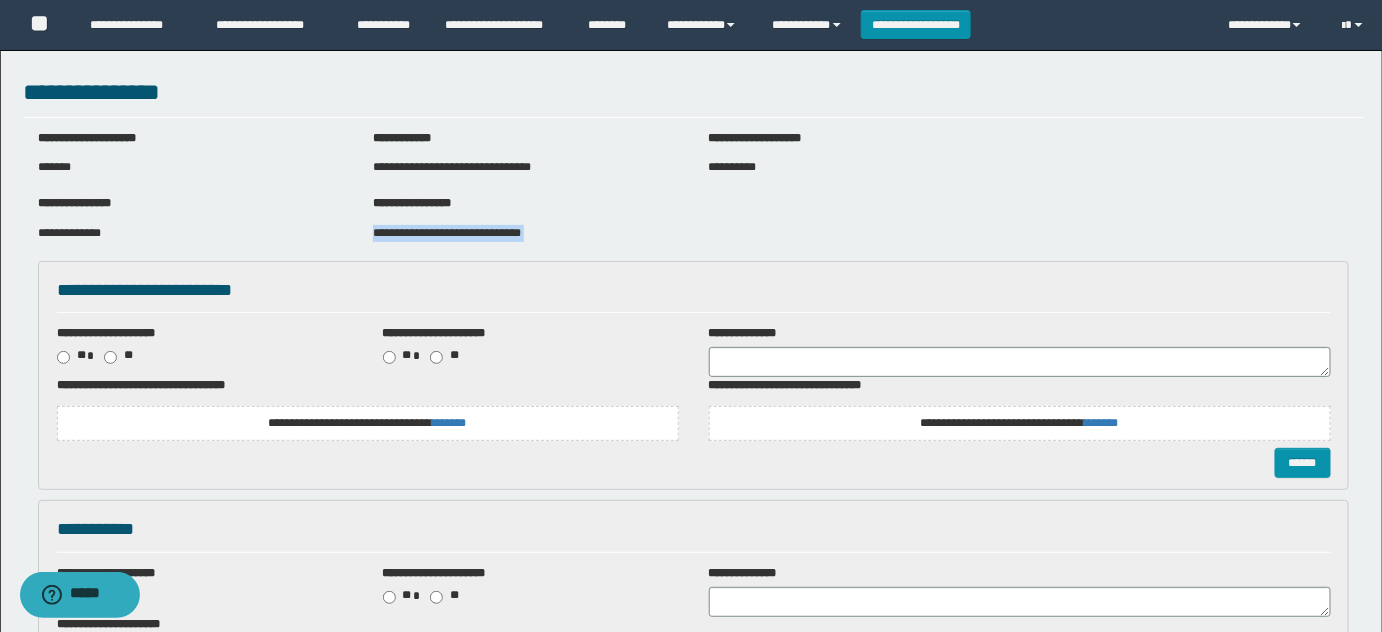 click on "**********" at bounding box center (447, 233) 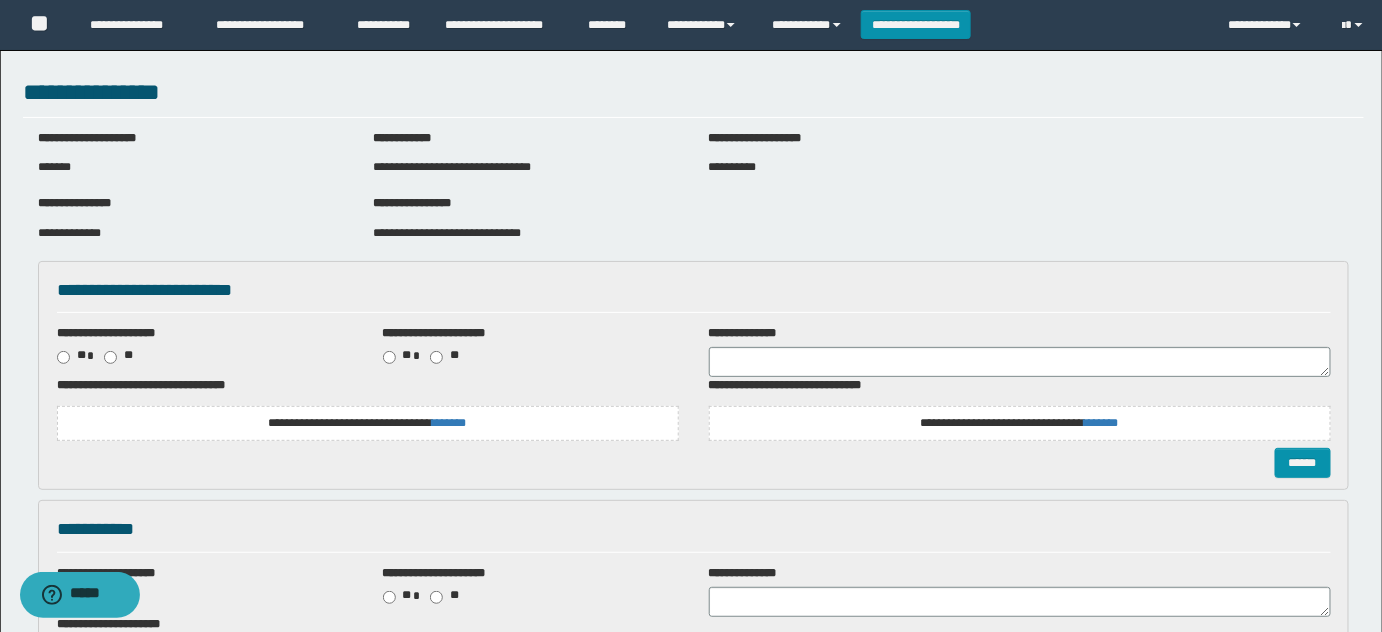 click on "**********" at bounding box center [368, 423] 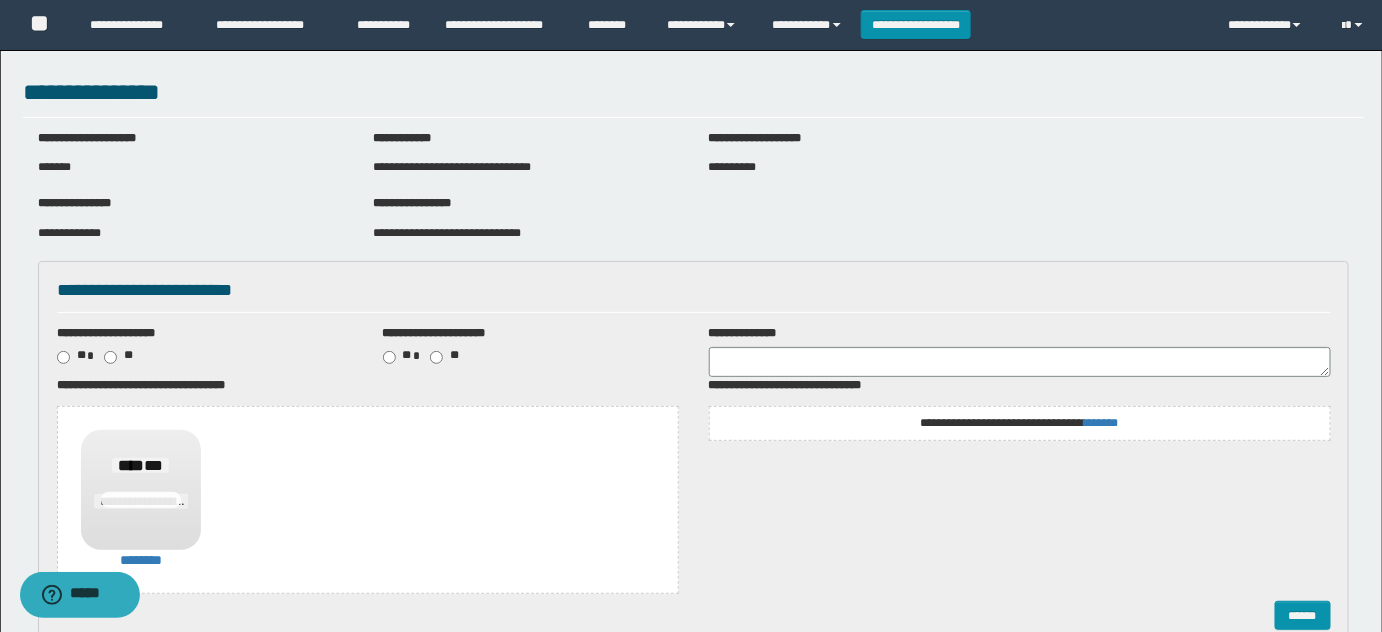 click on "**********" at bounding box center [1020, 423] 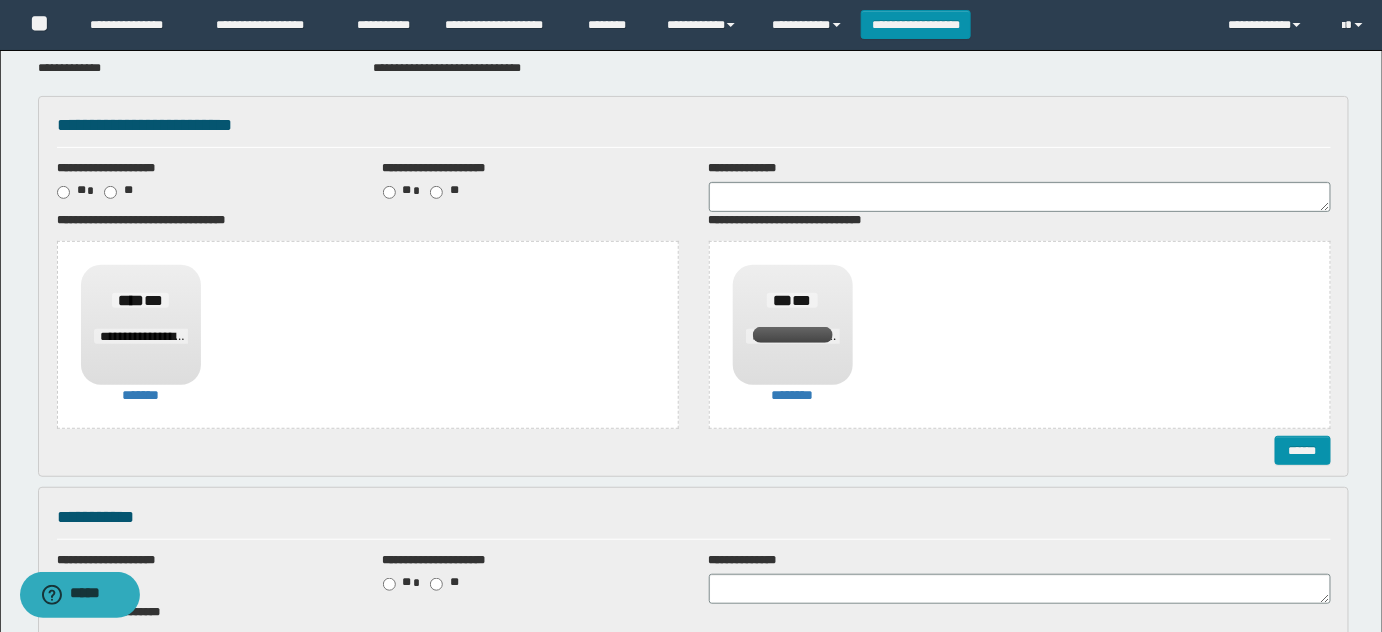 scroll, scrollTop: 363, scrollLeft: 0, axis: vertical 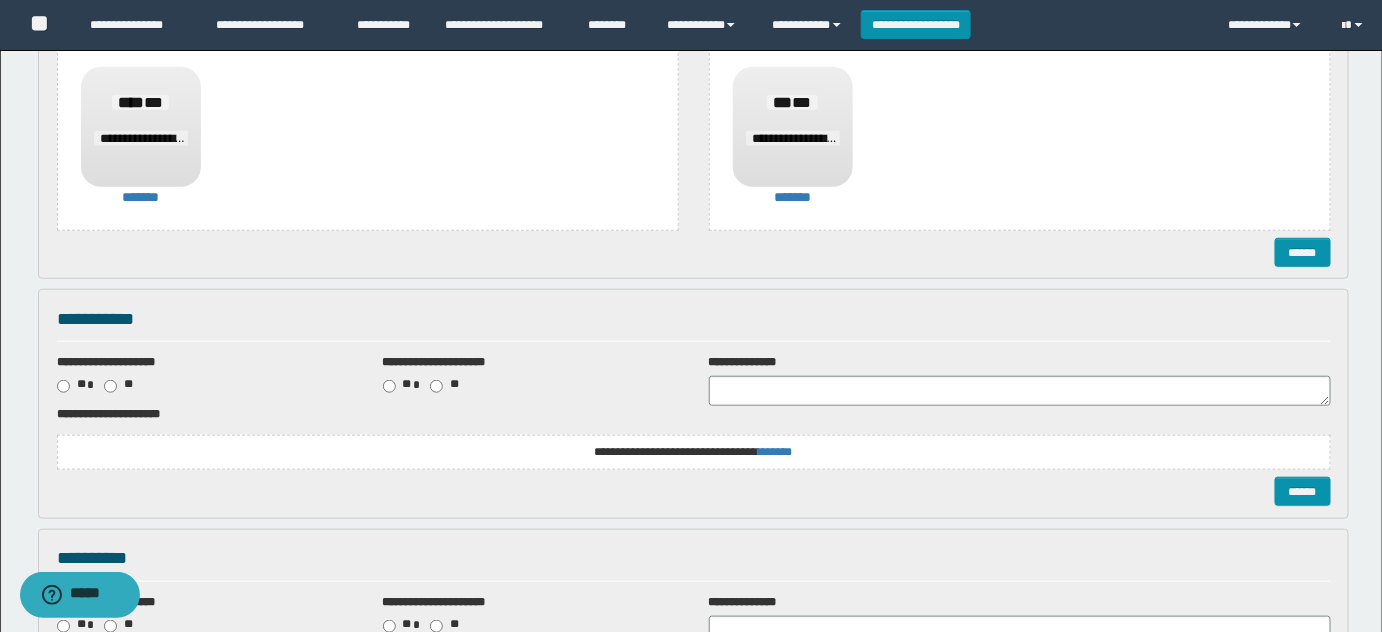 click on "**********" at bounding box center (694, 452) 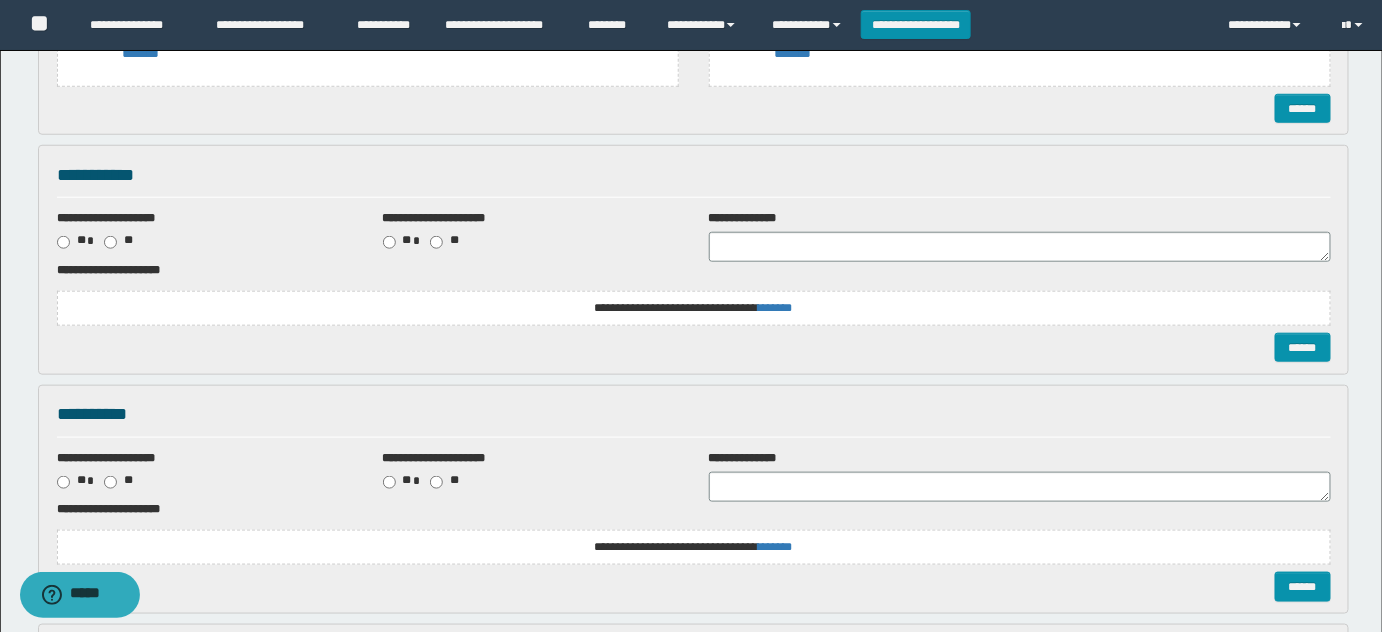 scroll, scrollTop: 727, scrollLeft: 0, axis: vertical 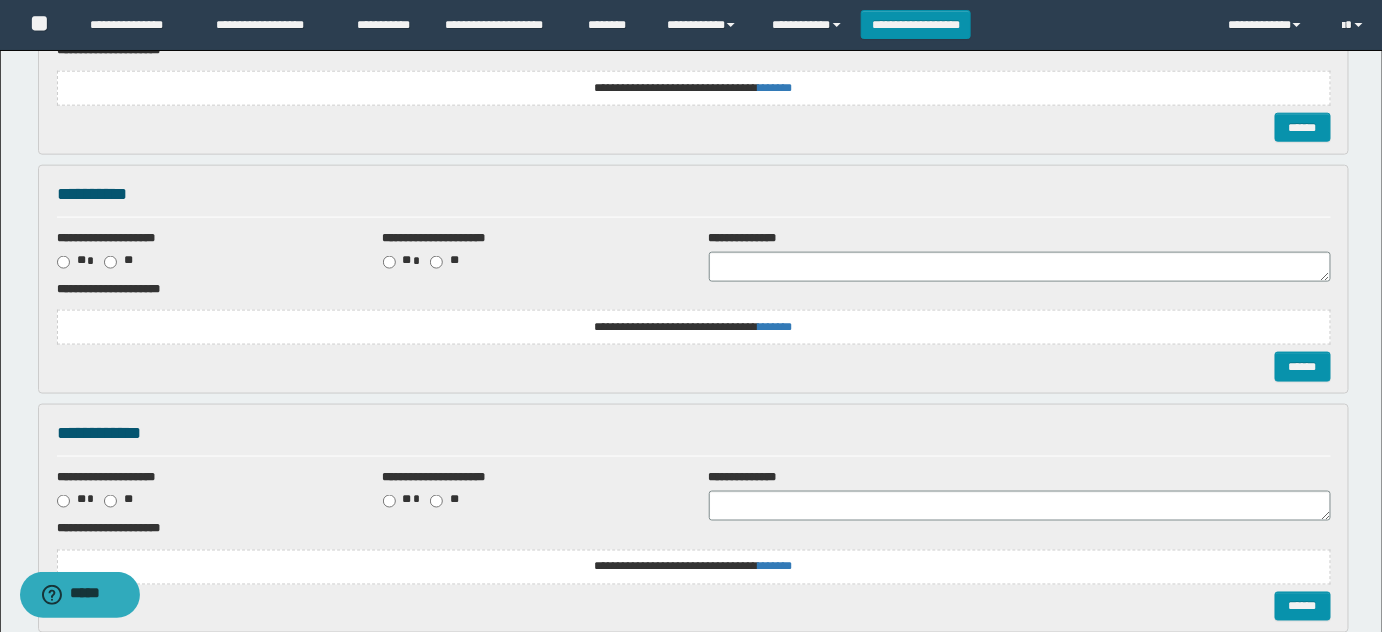 click on "**********" at bounding box center (694, 201) 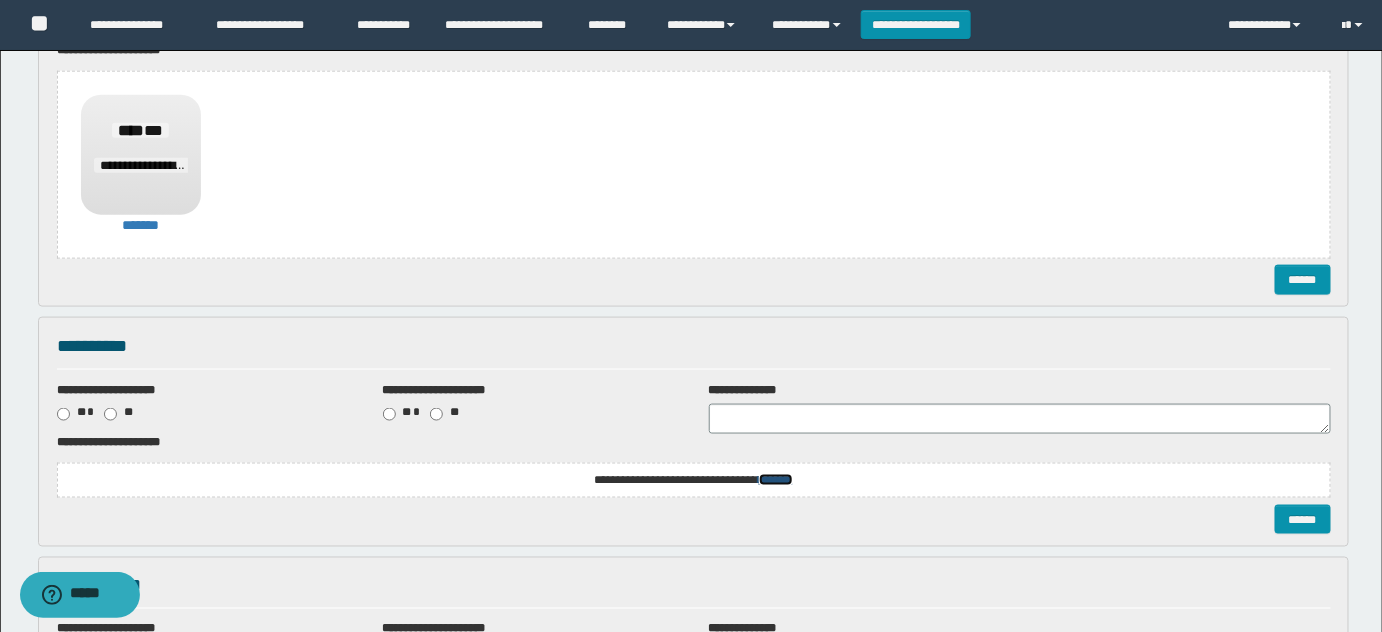 click on "*******" at bounding box center (0, 0) 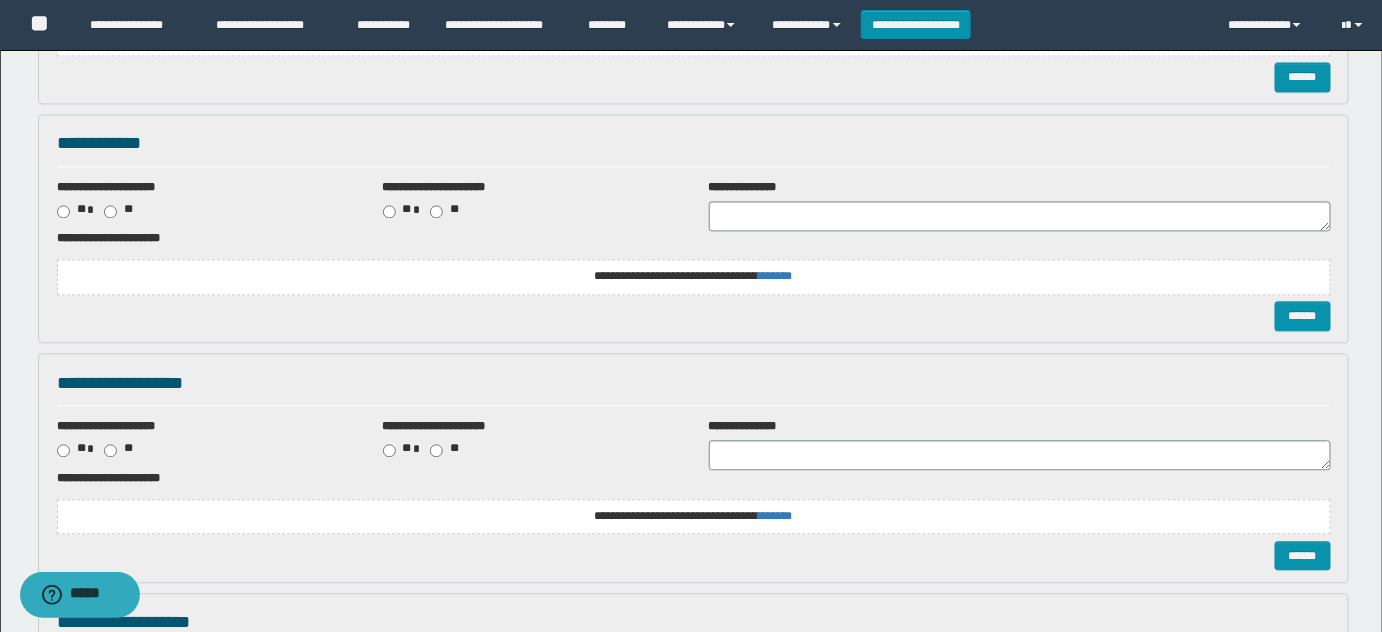 scroll, scrollTop: 1363, scrollLeft: 0, axis: vertical 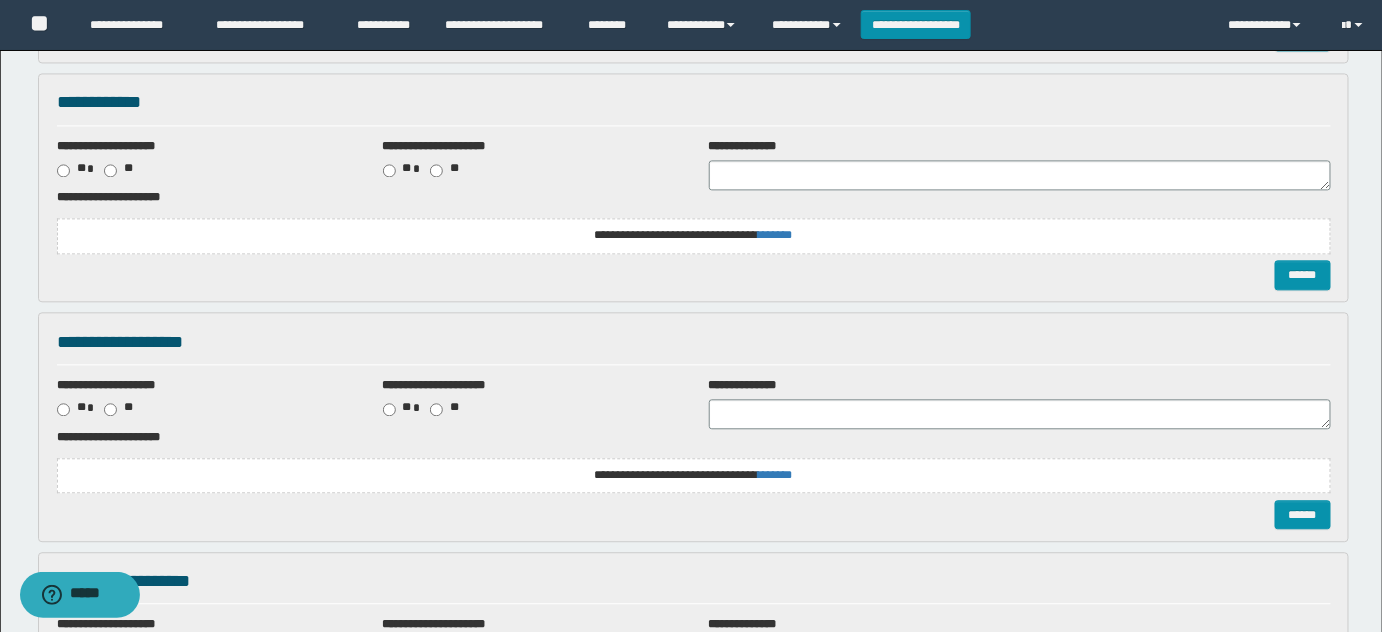 click on "**********" at bounding box center [0, 0] 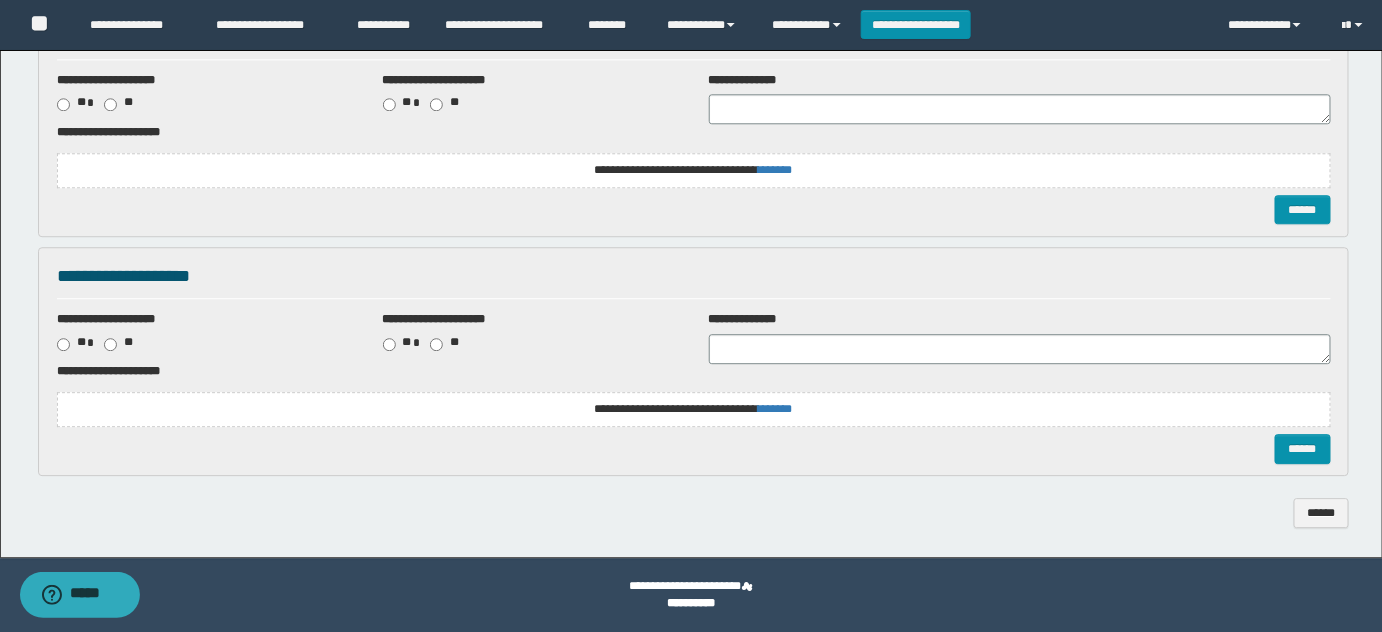 scroll, scrollTop: 1821, scrollLeft: 0, axis: vertical 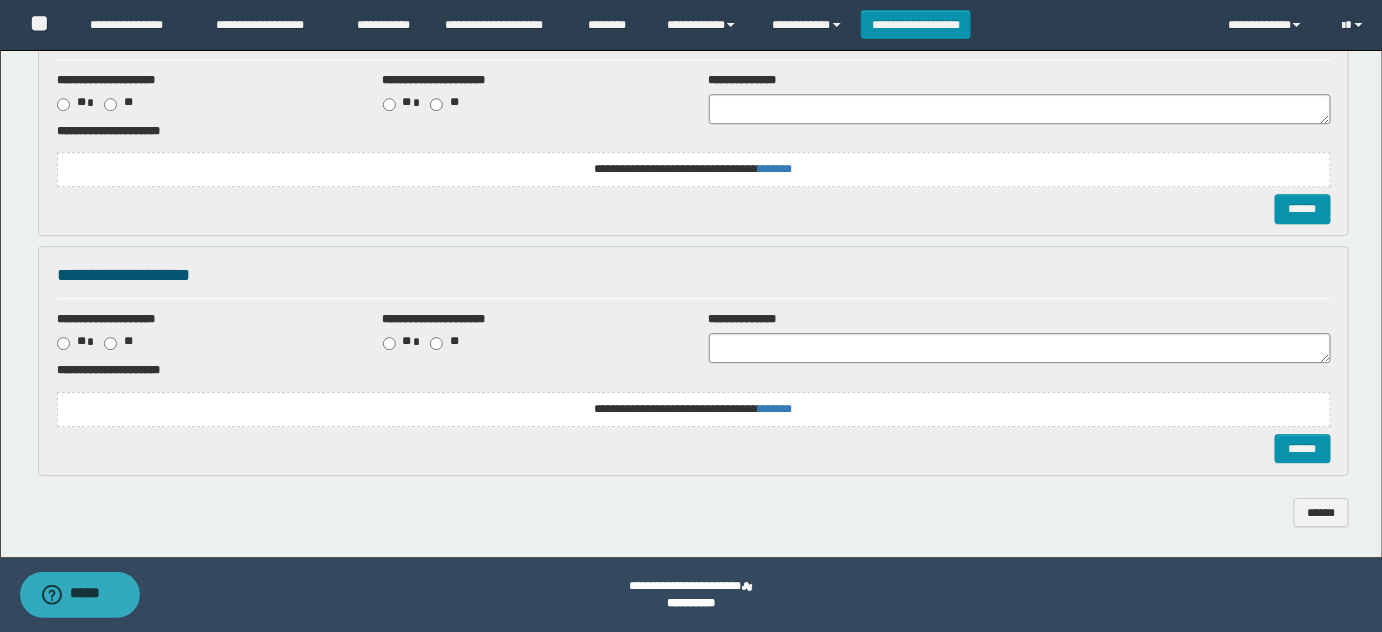 click on "**********" at bounding box center [694, 397] 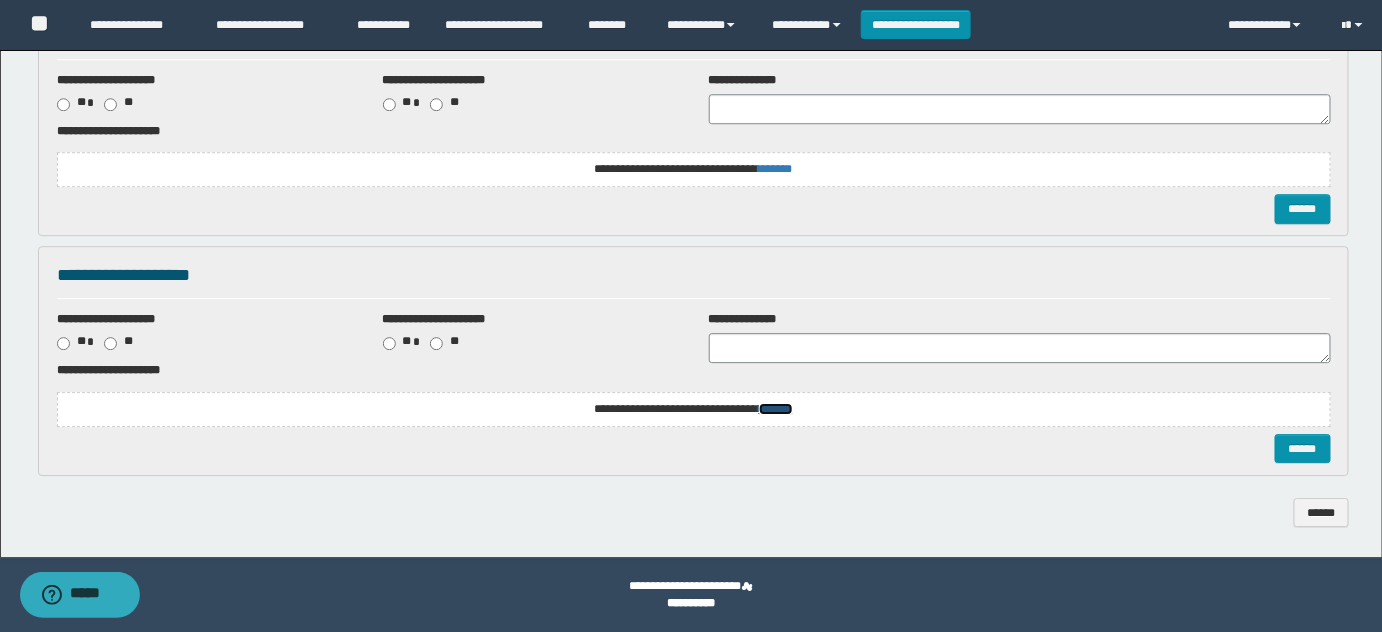click on "*******" at bounding box center (0, 0) 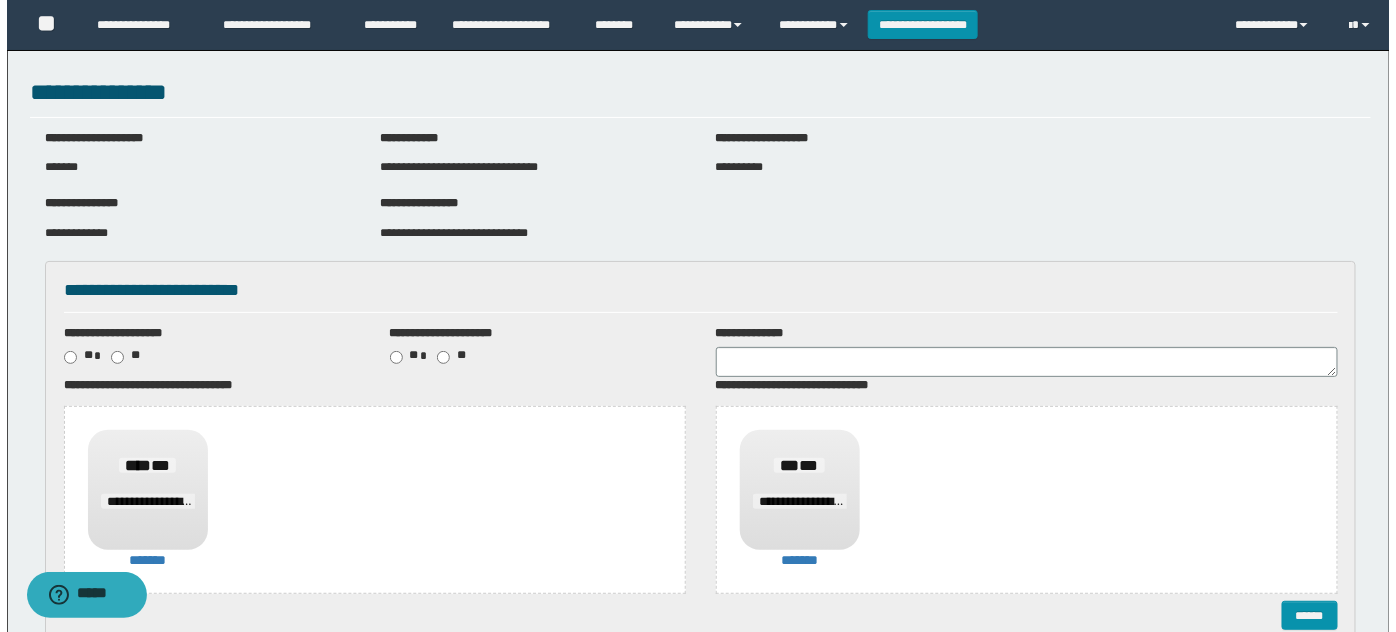 scroll, scrollTop: 454, scrollLeft: 0, axis: vertical 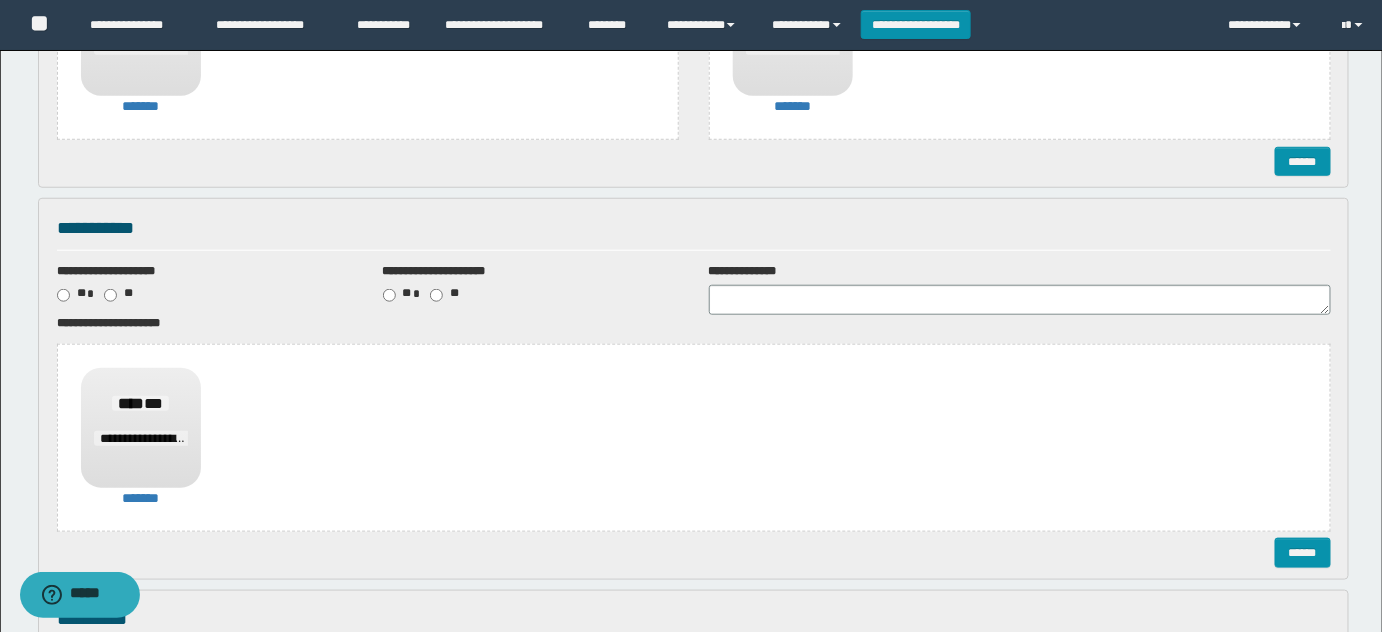 click on "******" at bounding box center (694, 161) 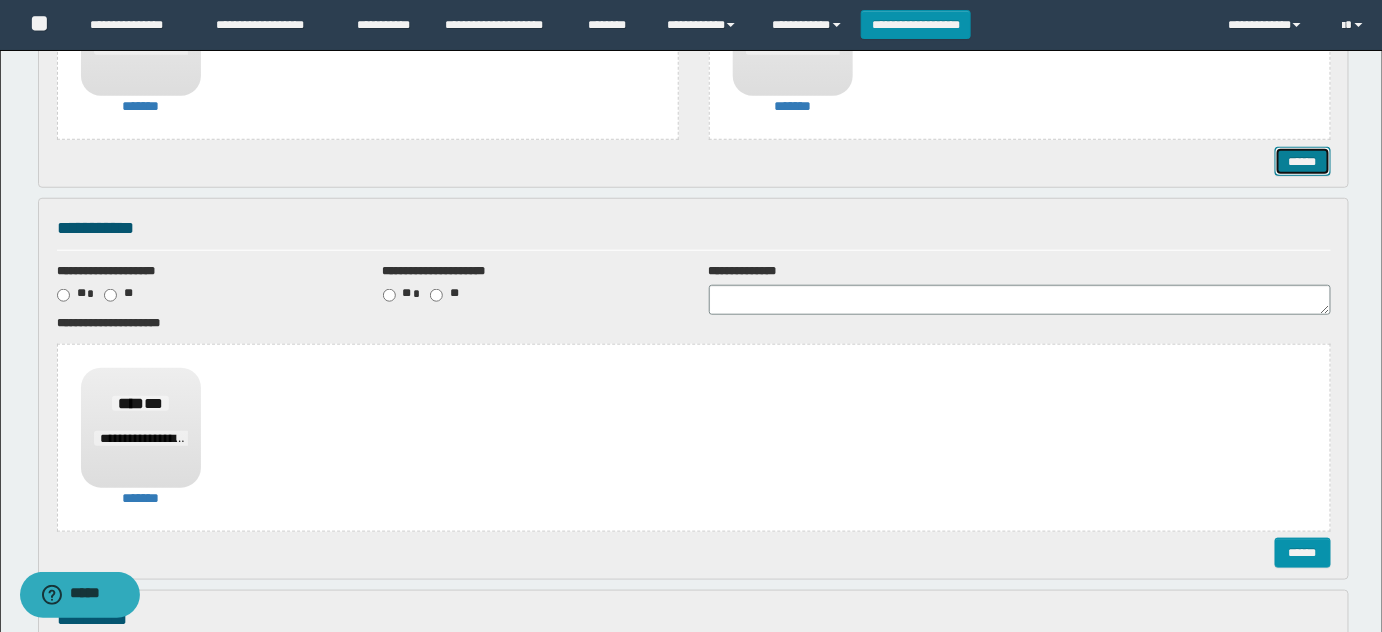 click on "******" at bounding box center [1302, 161] 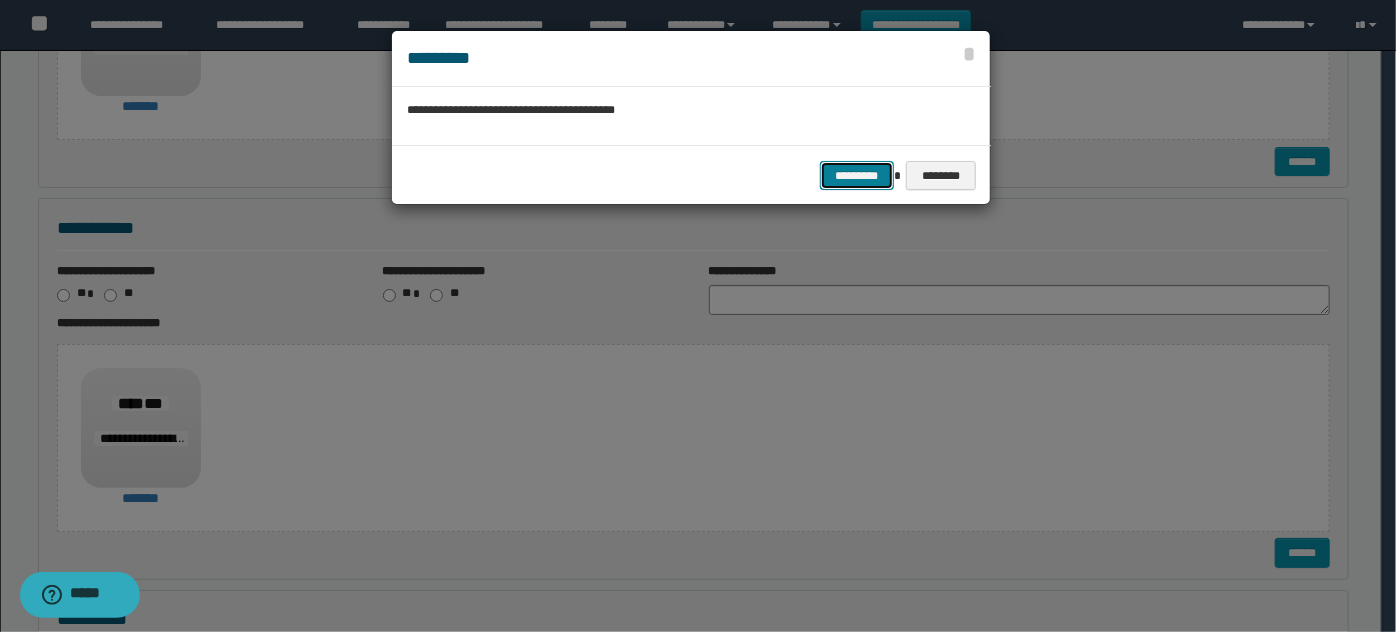 click on "*********" at bounding box center (857, 175) 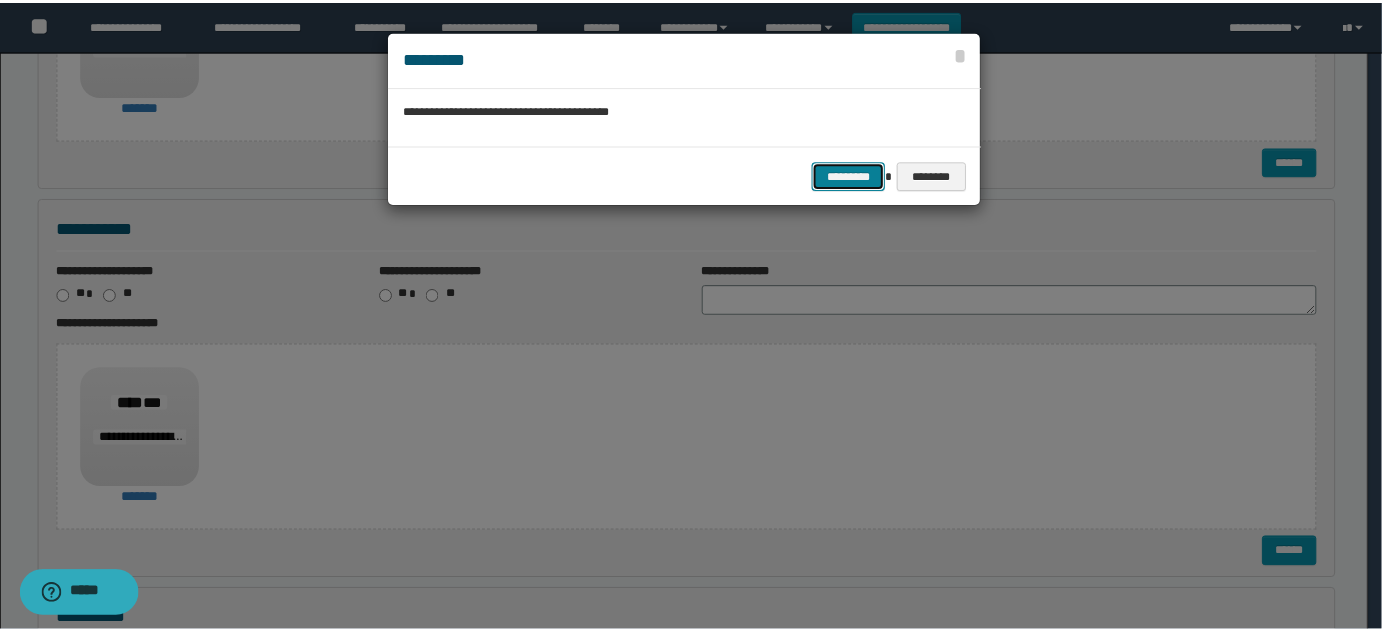 scroll, scrollTop: 0, scrollLeft: 0, axis: both 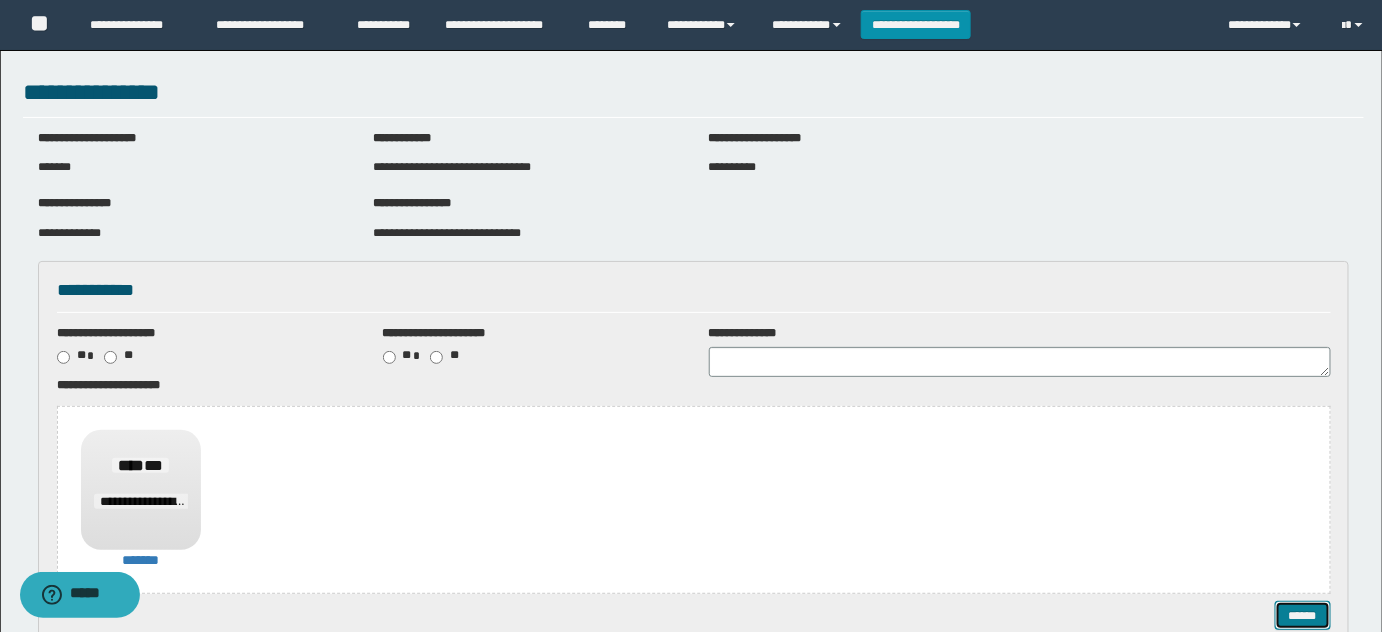 click on "******" at bounding box center (1302, 615) 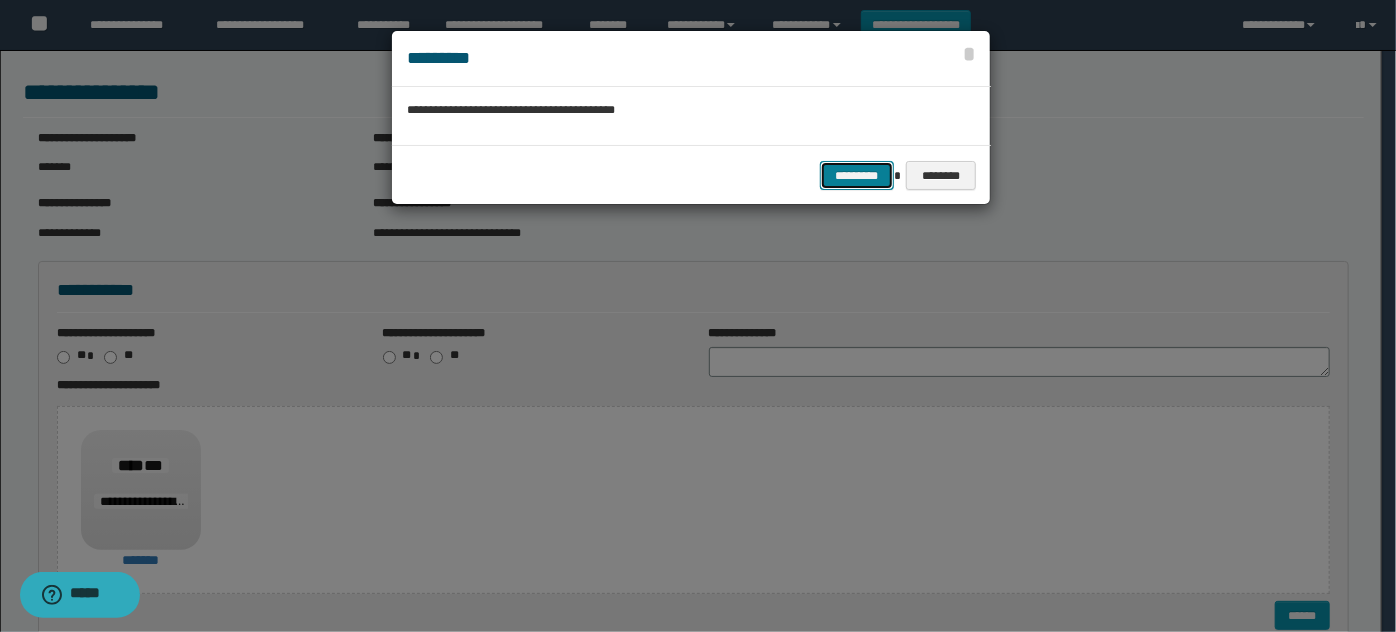 click on "*********" at bounding box center [857, 175] 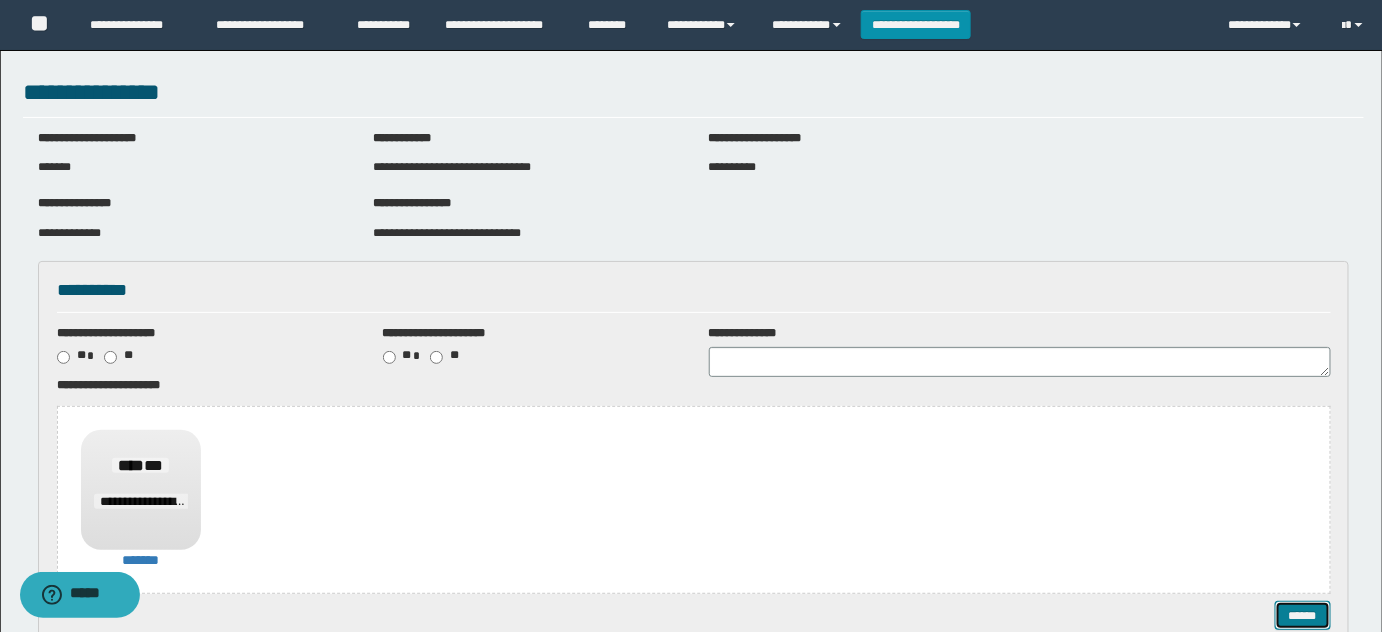 click on "******" at bounding box center [1302, 615] 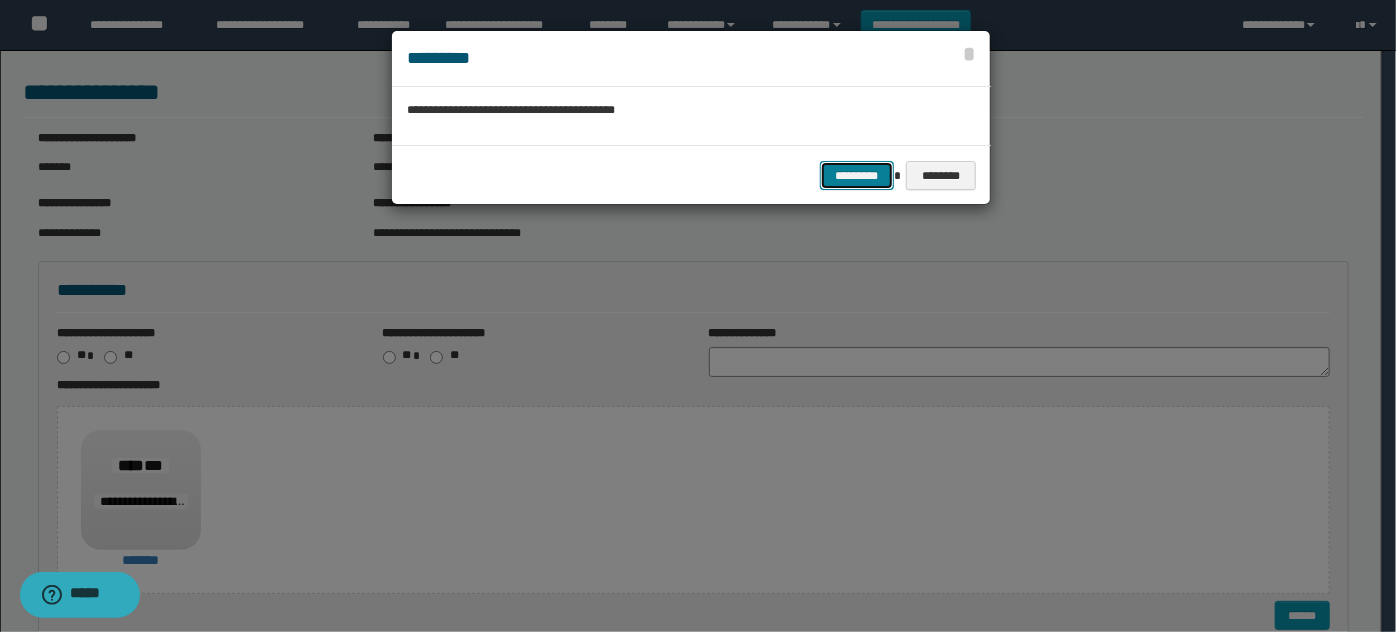 click on "*********" at bounding box center [857, 175] 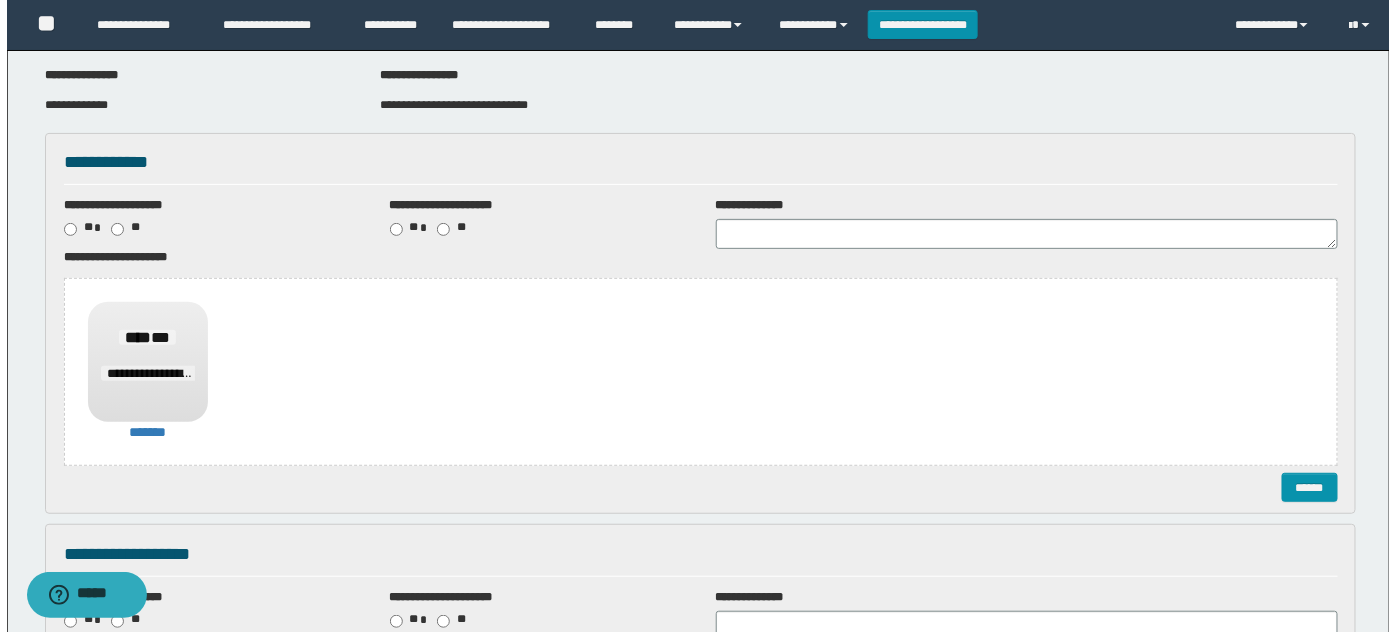 scroll, scrollTop: 272, scrollLeft: 0, axis: vertical 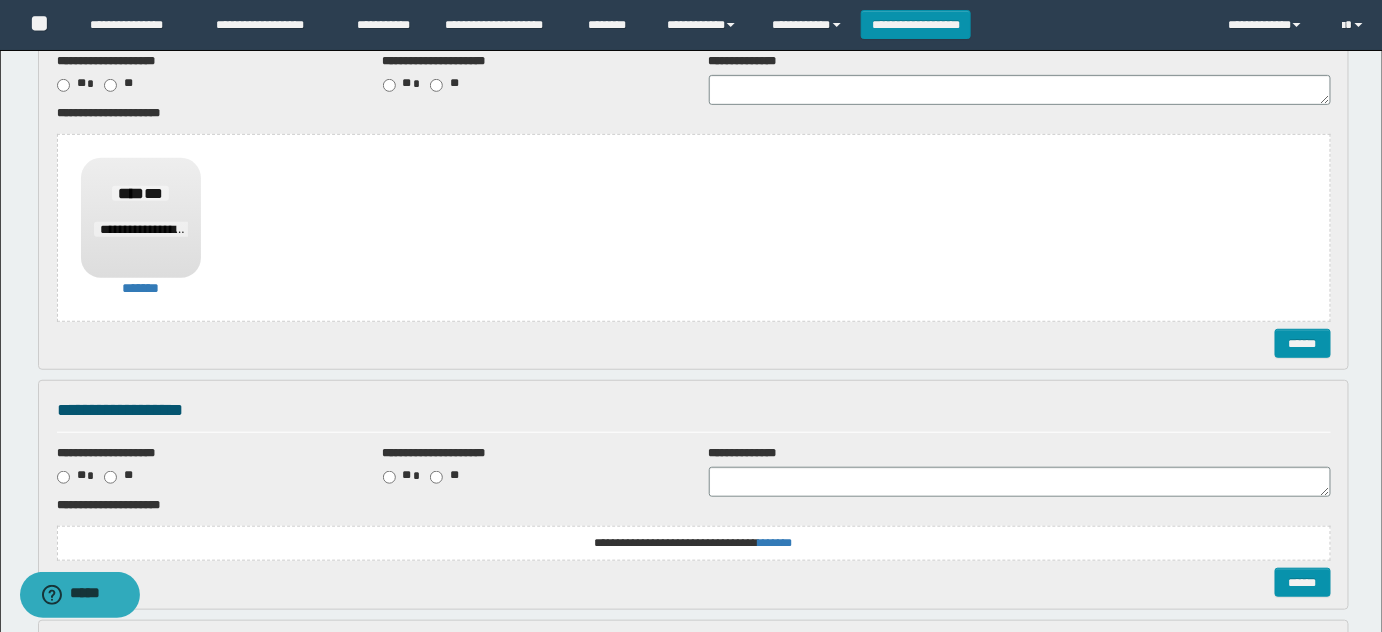 click on "**********" at bounding box center (694, 180) 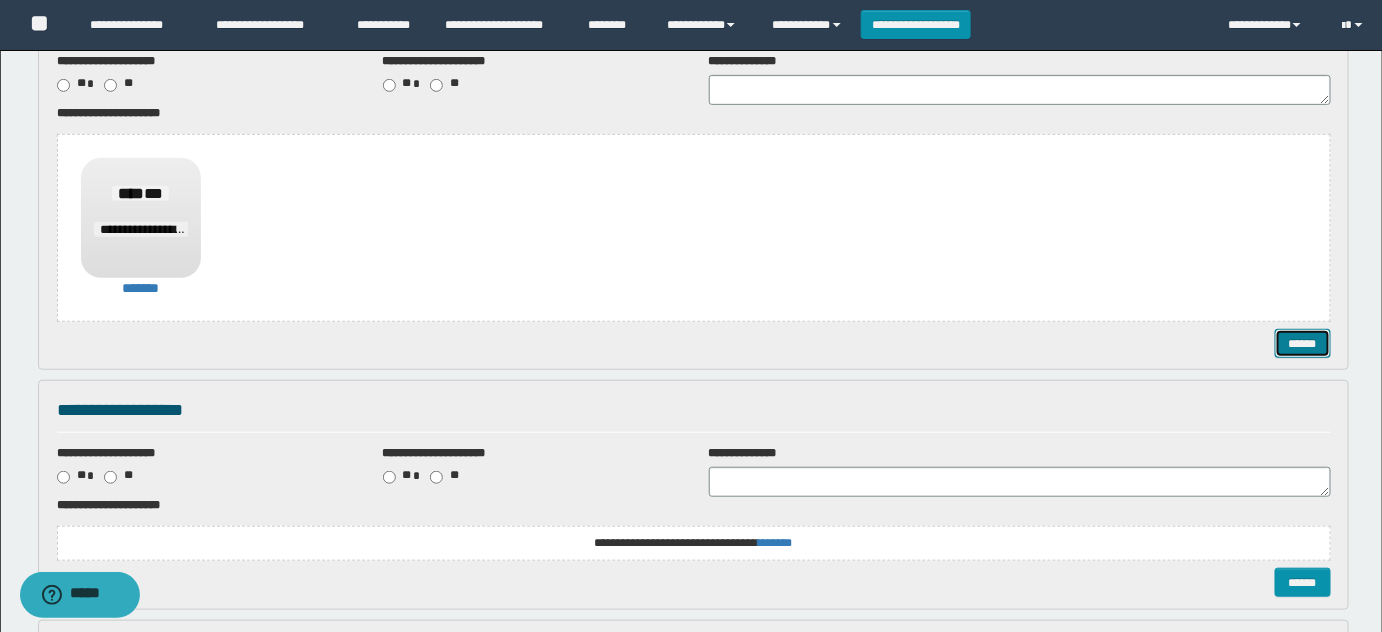 click on "******" at bounding box center (1302, 343) 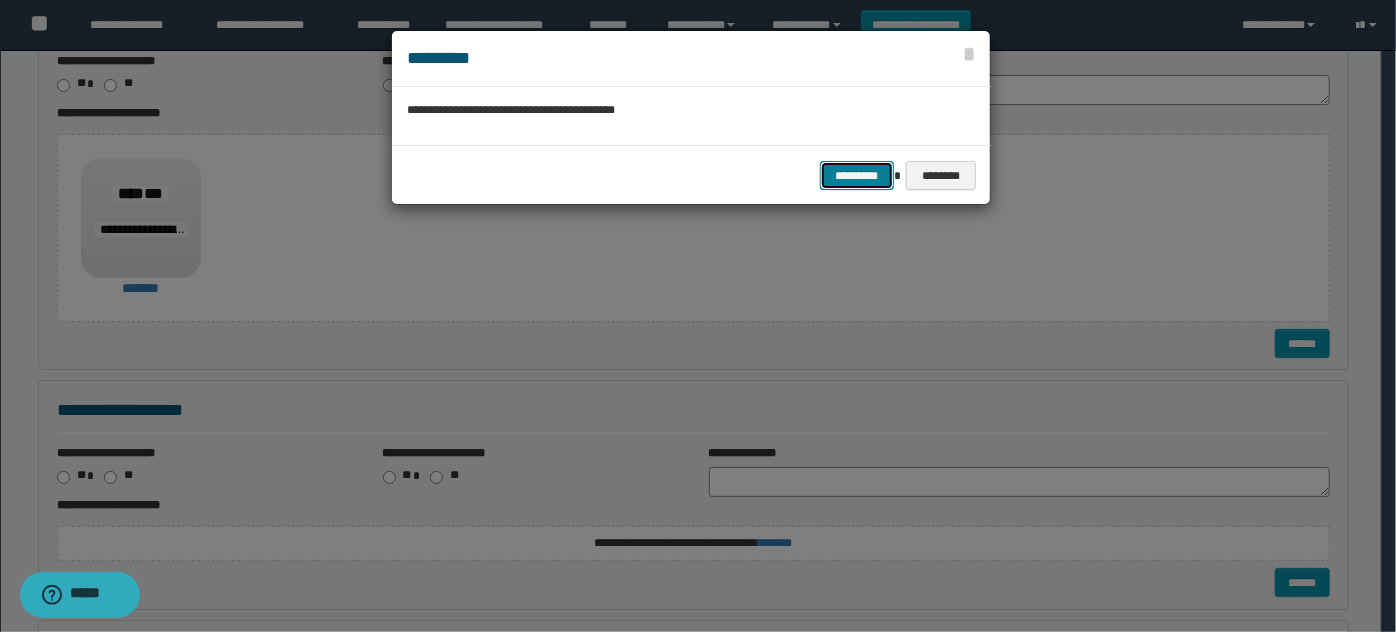 click on "*********" at bounding box center (857, 175) 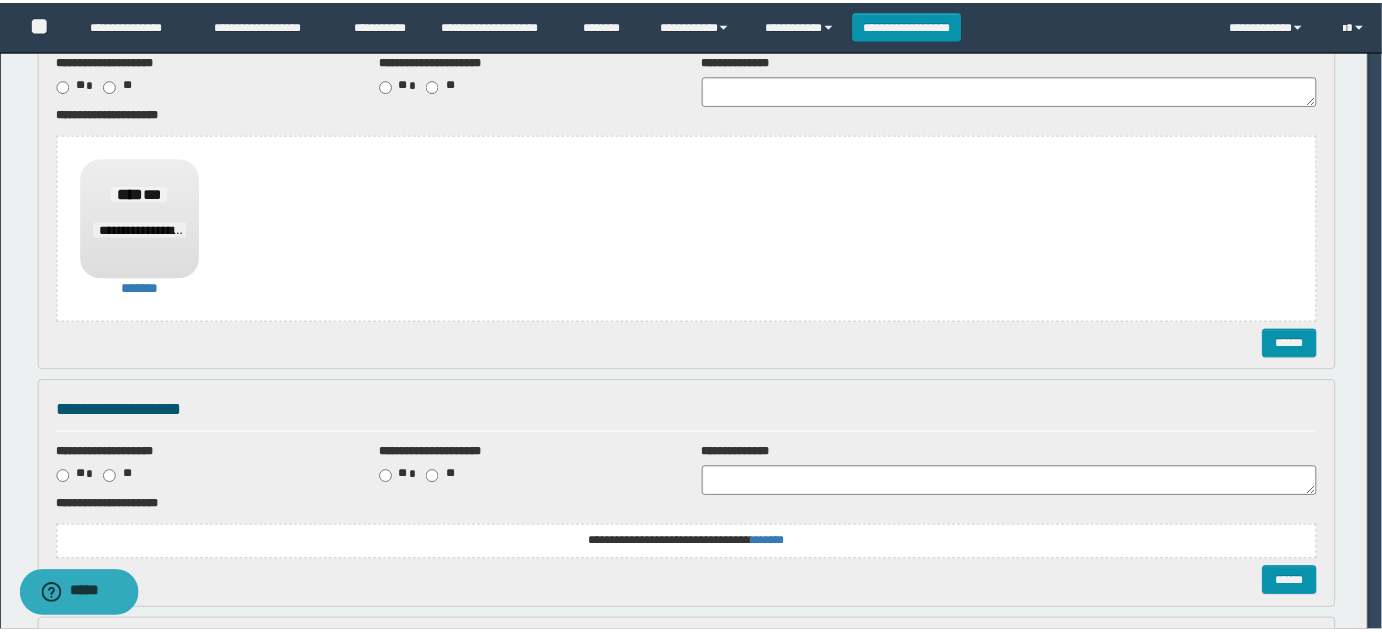 scroll, scrollTop: 0, scrollLeft: 0, axis: both 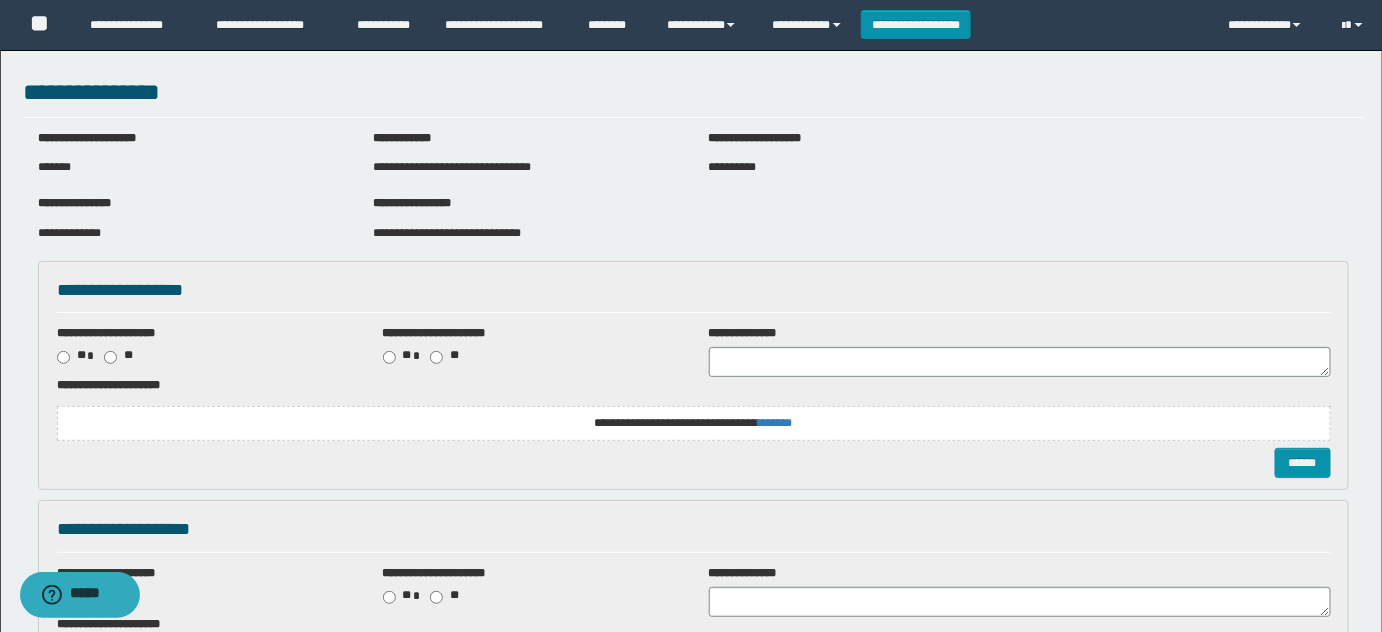 drag, startPoint x: 848, startPoint y: 455, endPoint x: 841, endPoint y: 431, distance: 25 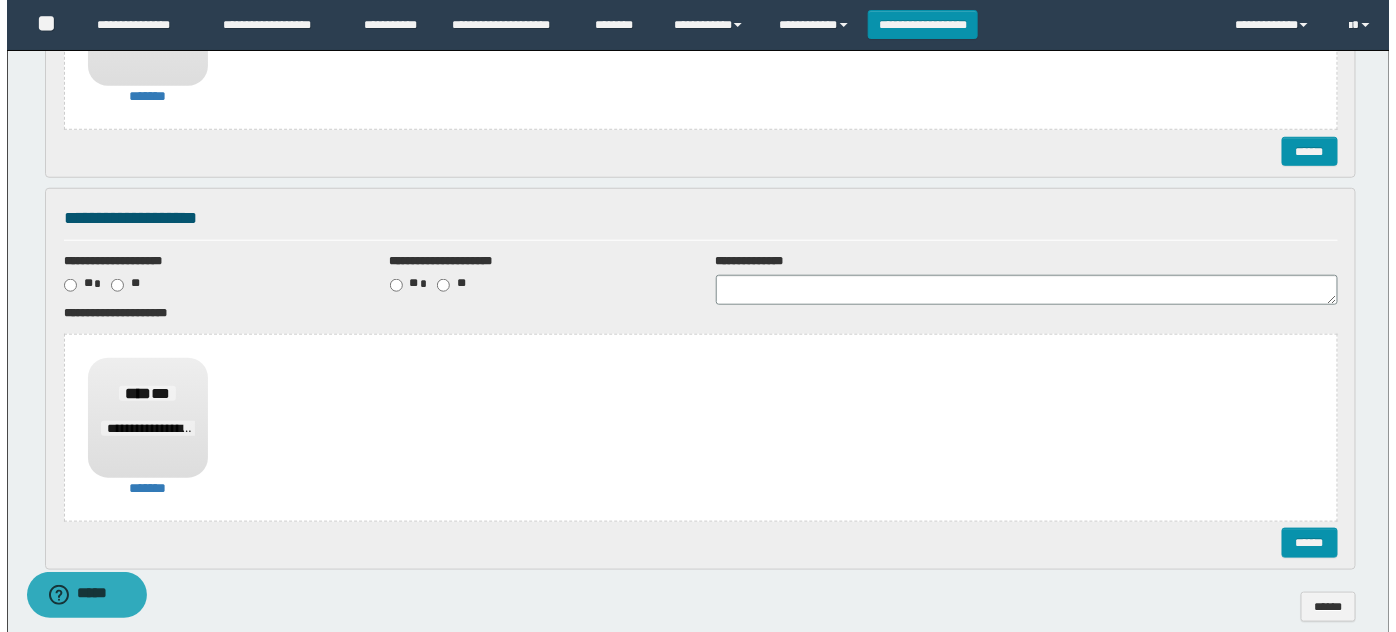 scroll, scrollTop: 558, scrollLeft: 0, axis: vertical 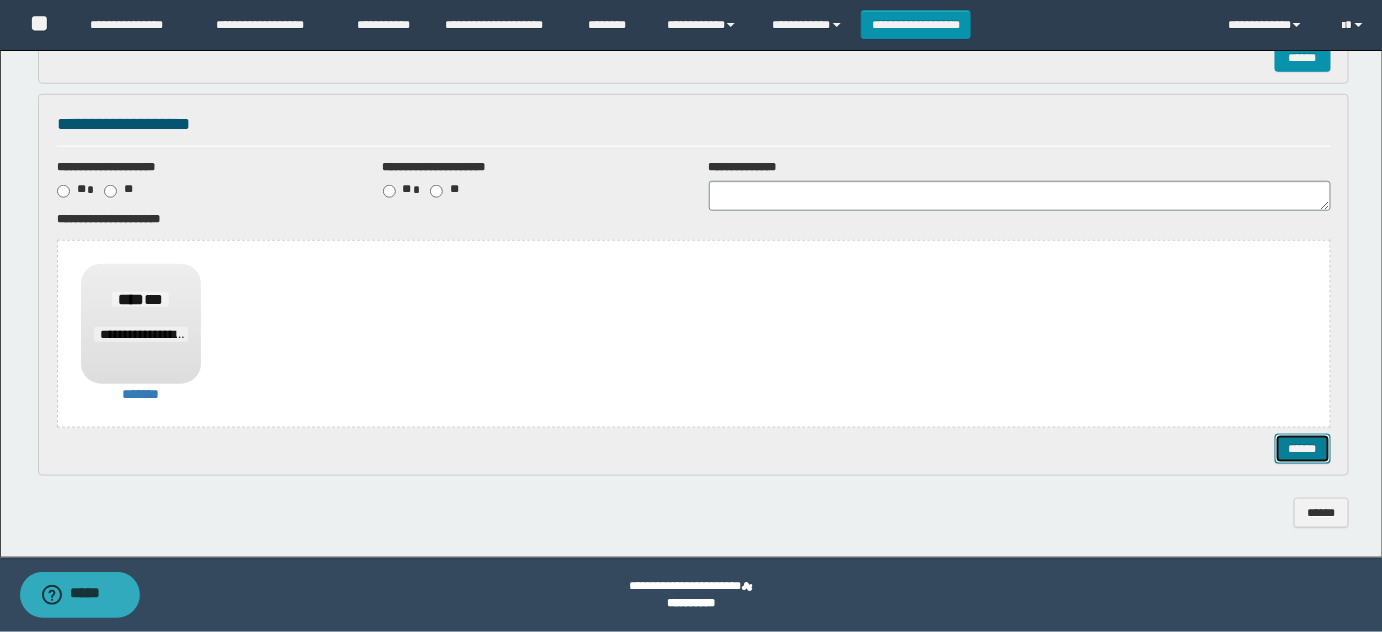 click on "******" at bounding box center [1302, 448] 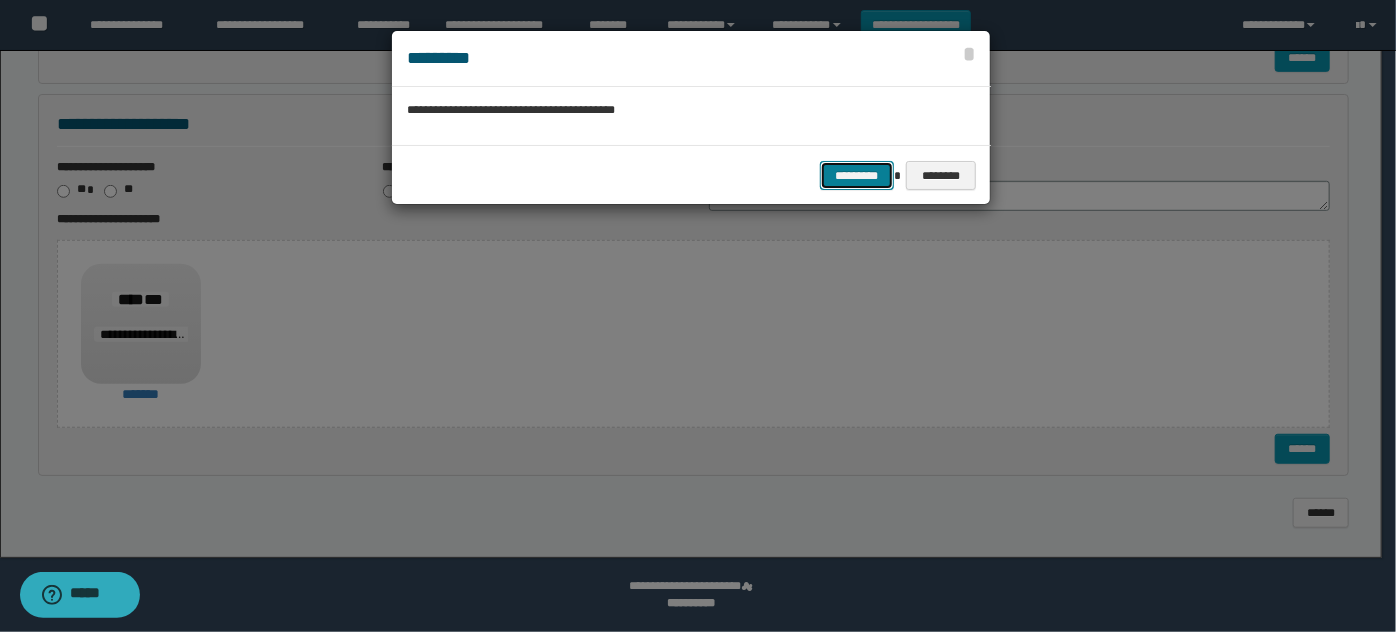 click on "*********" at bounding box center (857, 175) 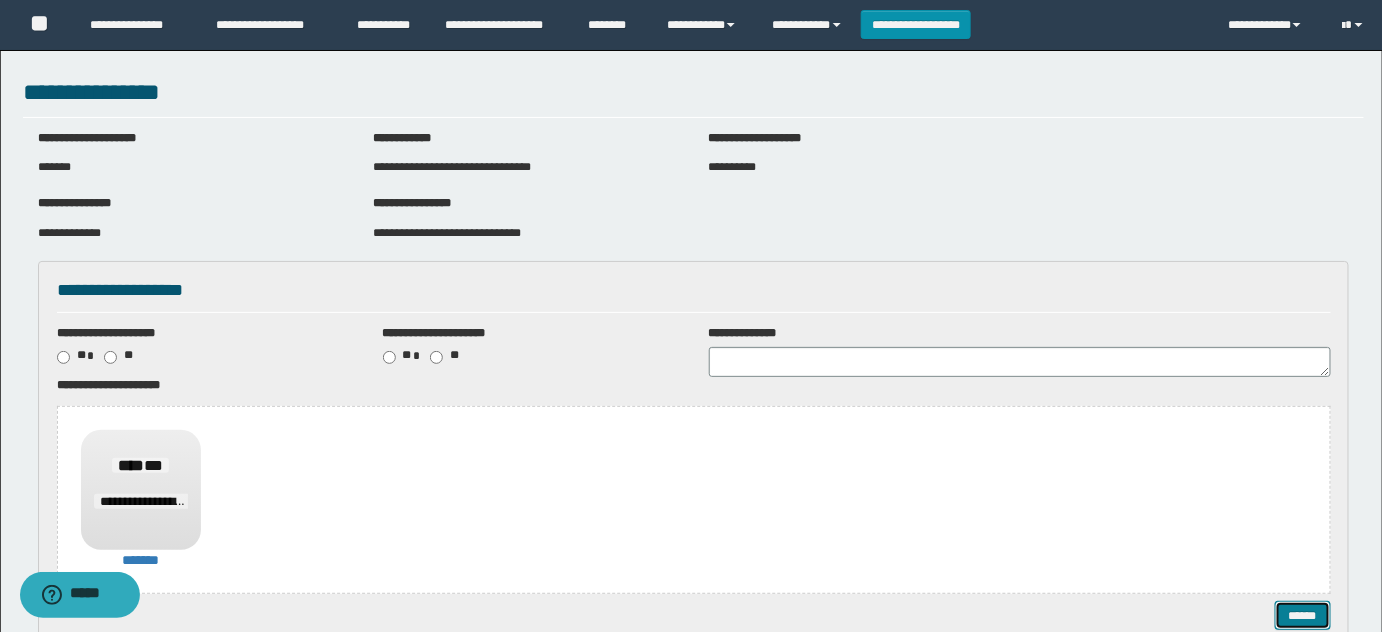 click on "******" at bounding box center [1302, 615] 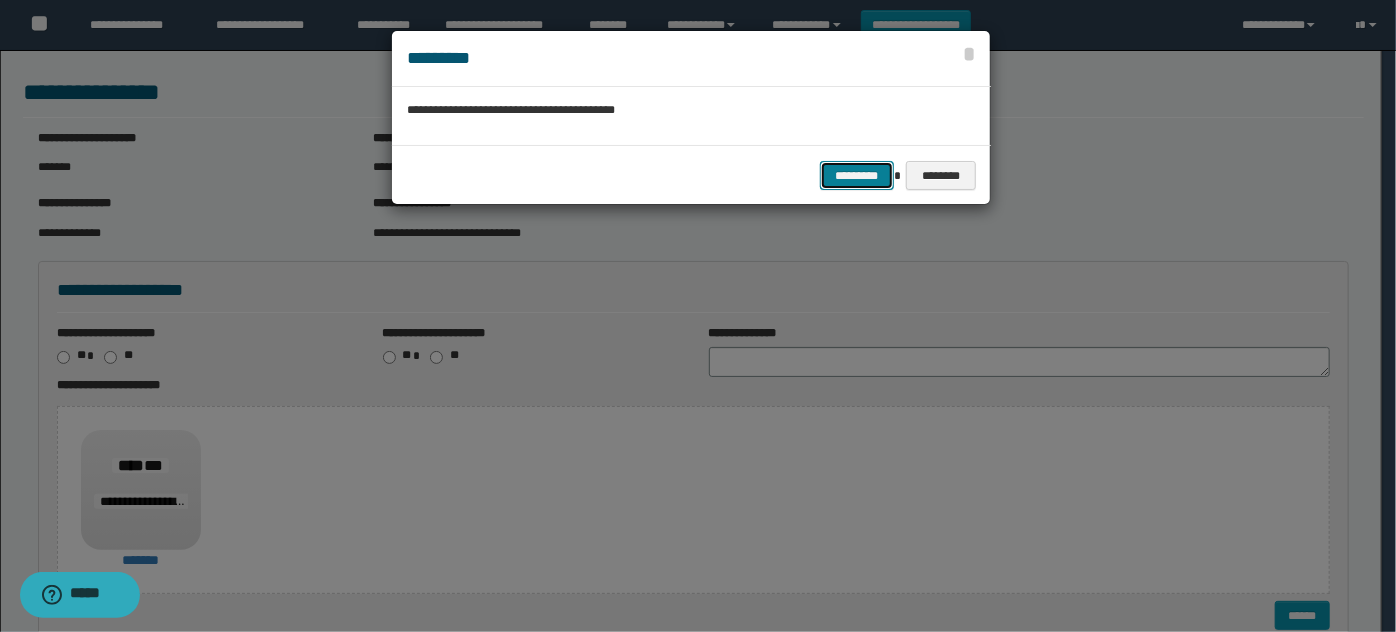 click on "*********" at bounding box center (857, 175) 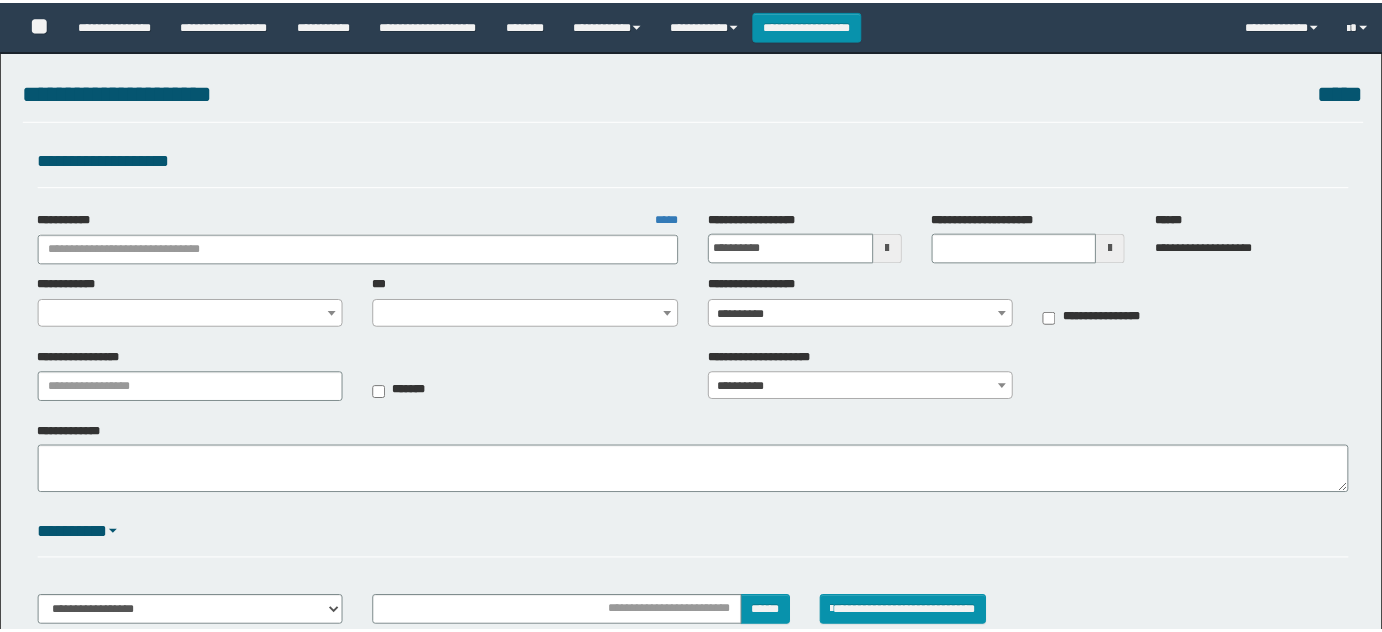 scroll, scrollTop: 0, scrollLeft: 0, axis: both 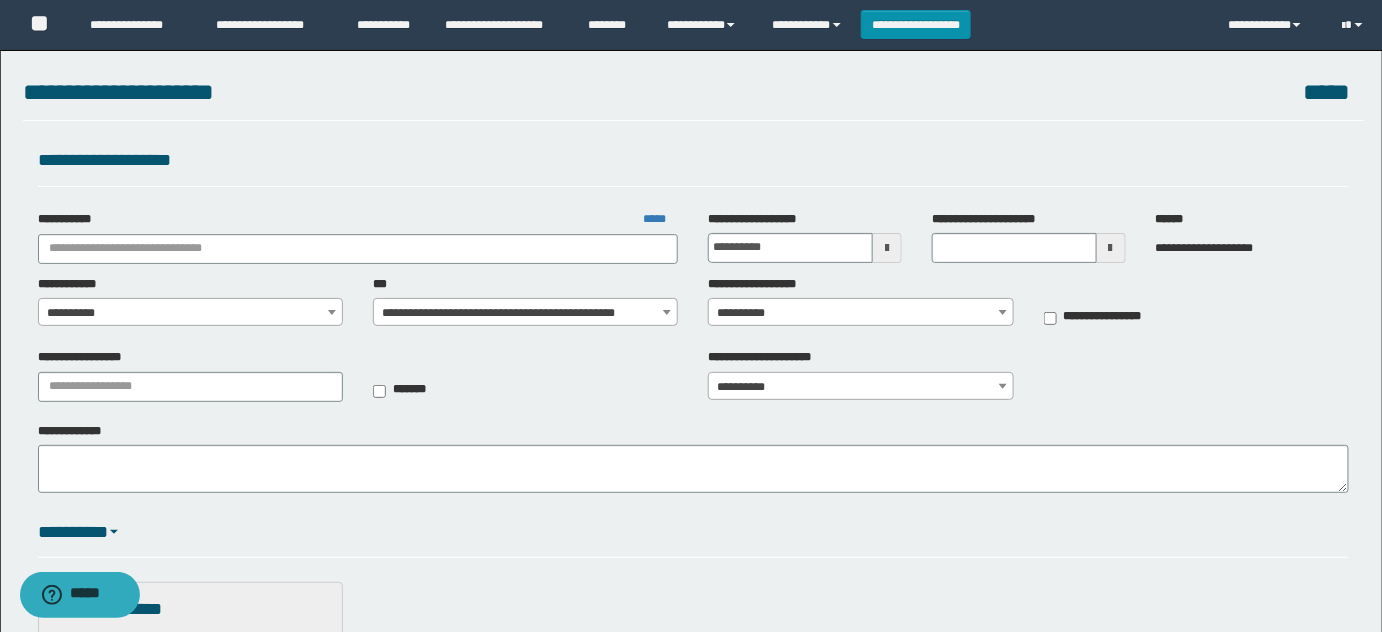 click on "**********" at bounding box center (358, 237) 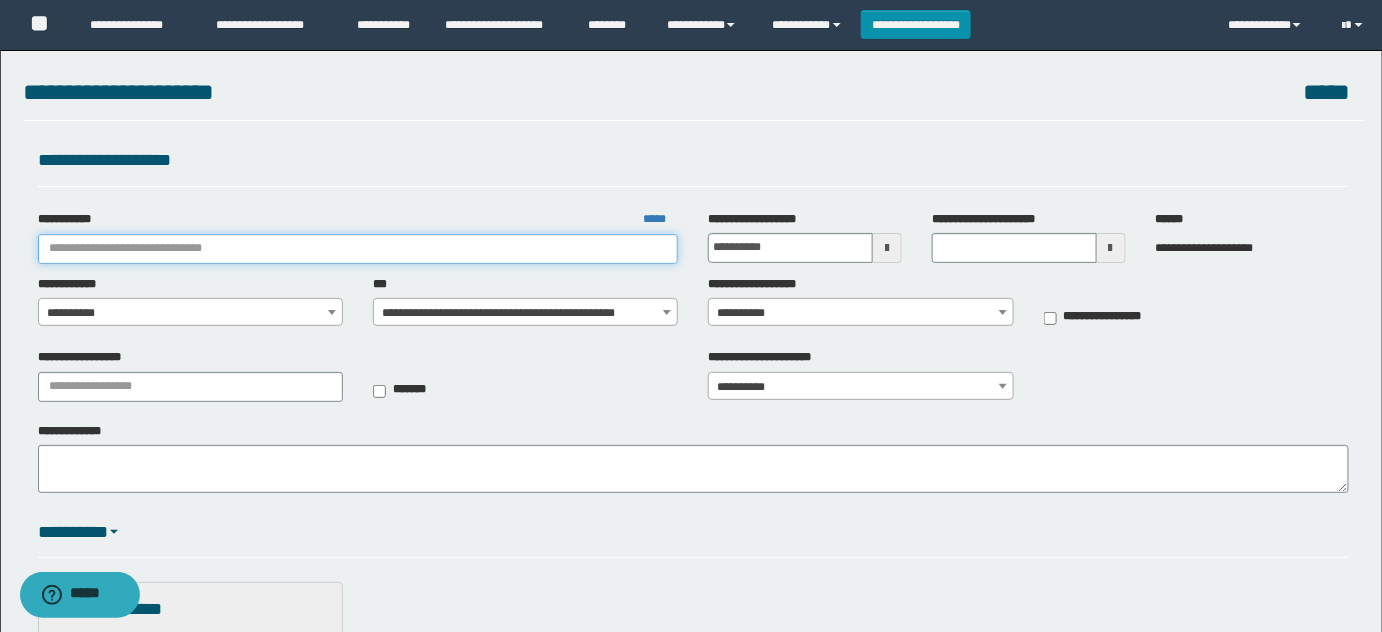 click on "**********" at bounding box center (358, 249) 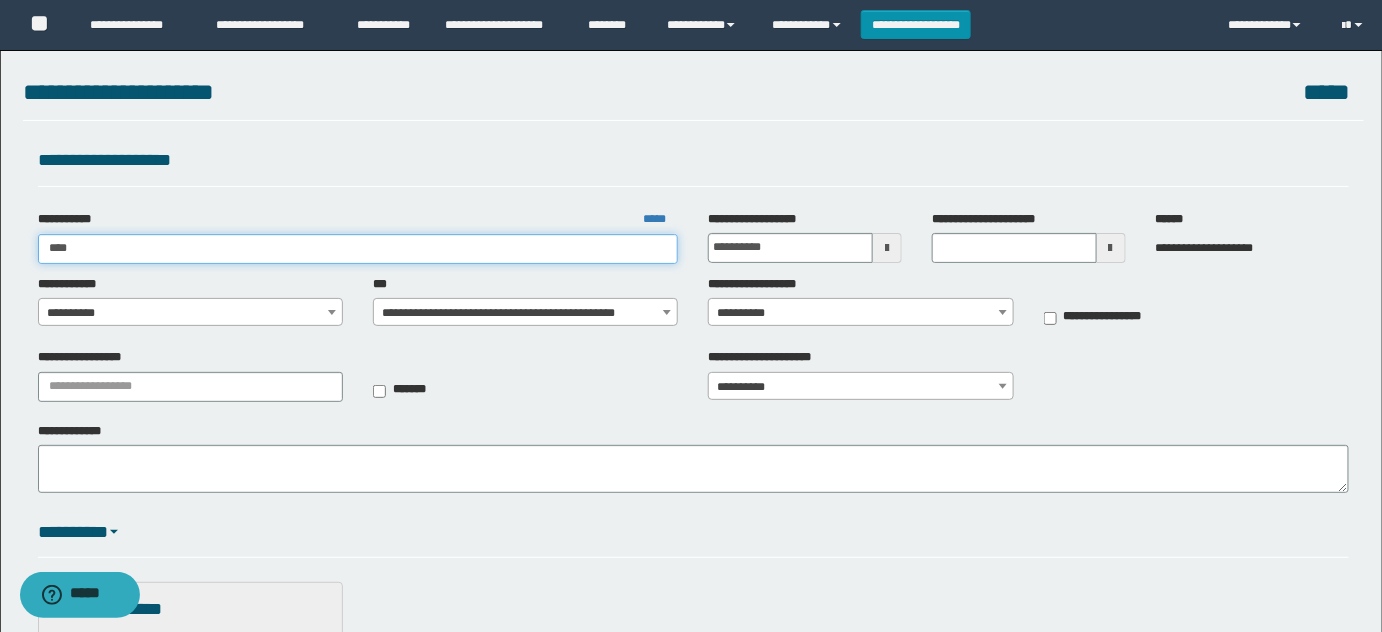 type on "*****" 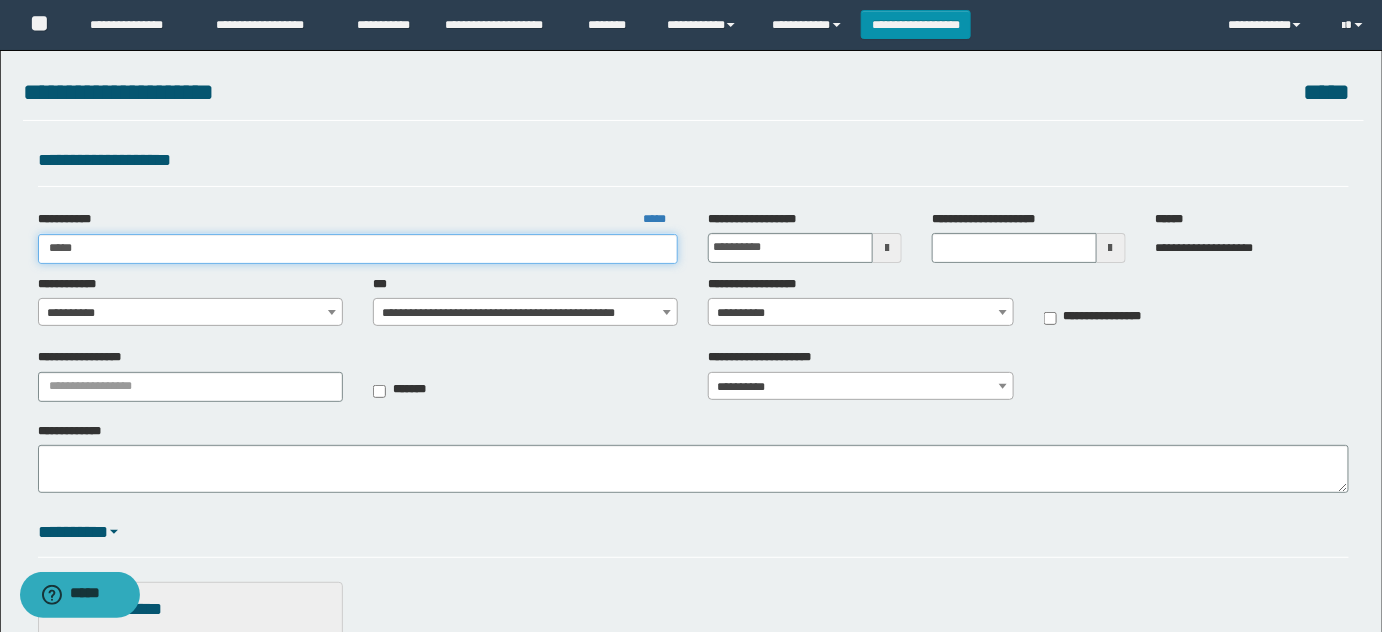 type on "*****" 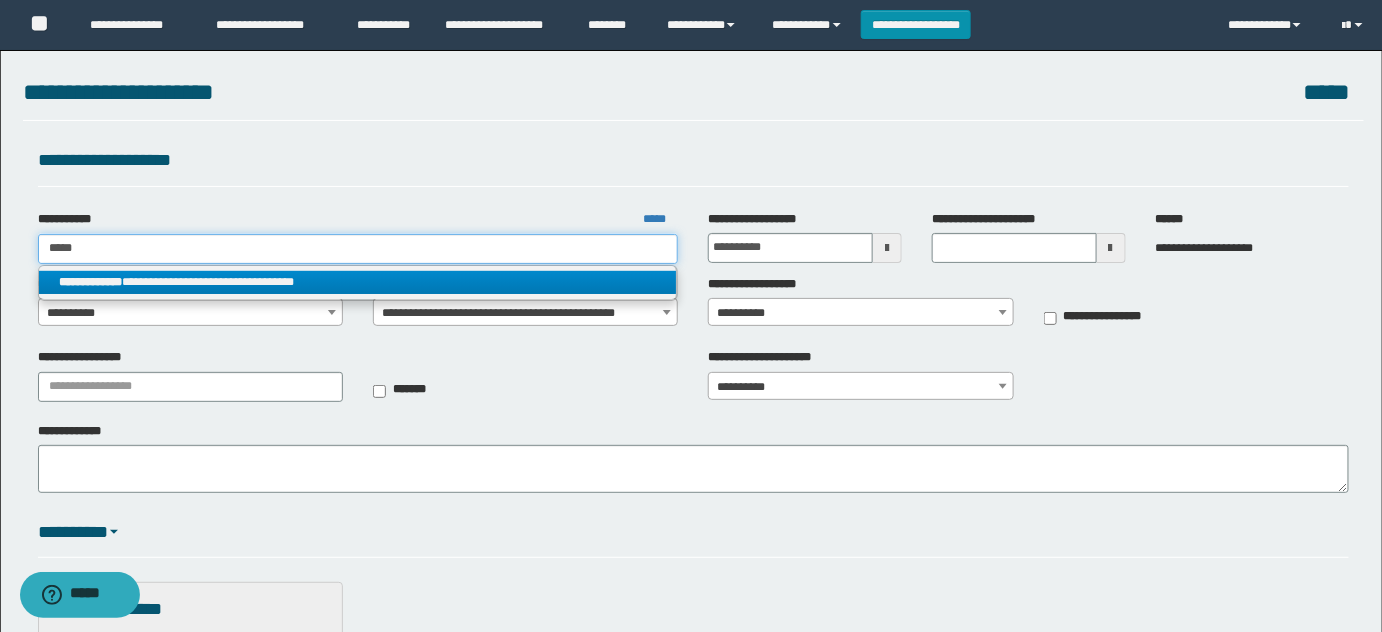 type on "*****" 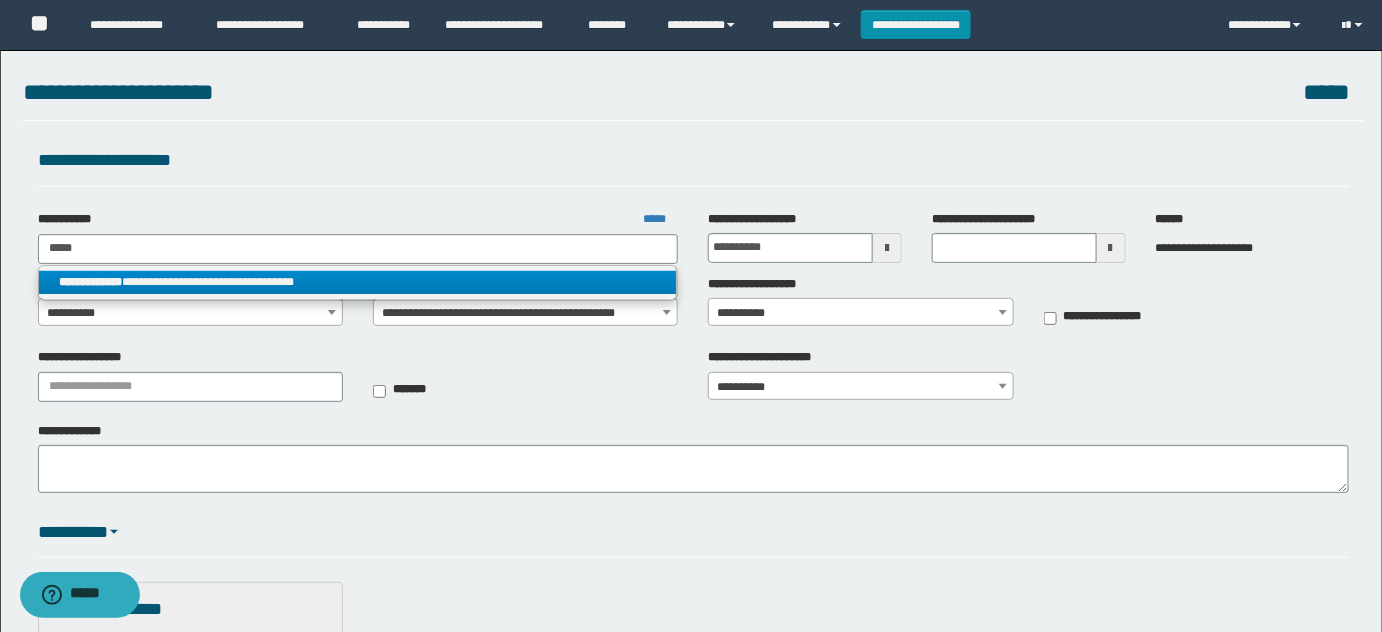 click on "**********" at bounding box center [358, 282] 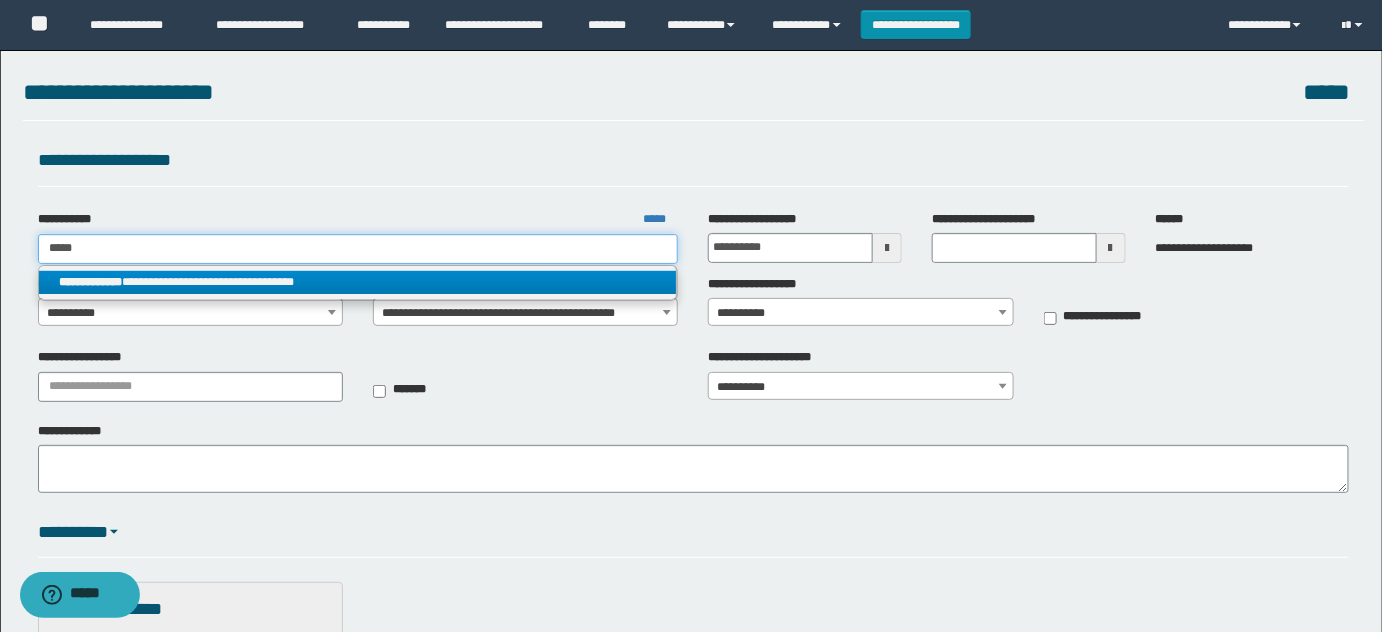 type 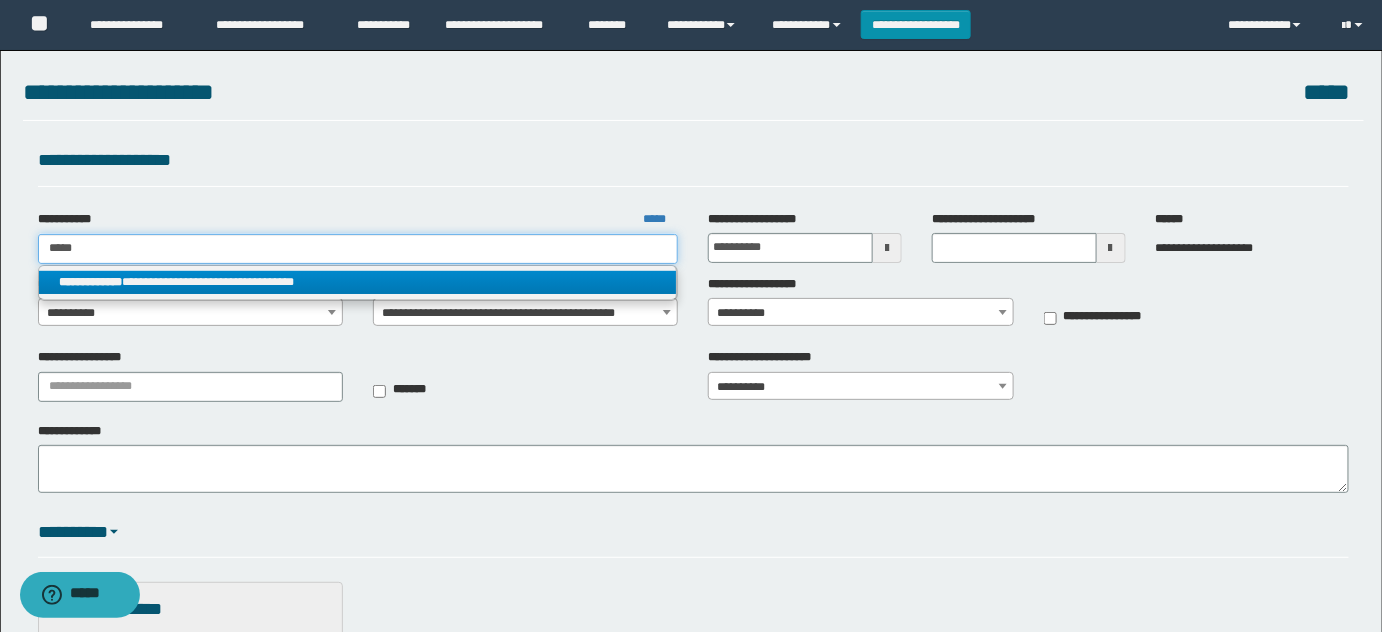 type on "**********" 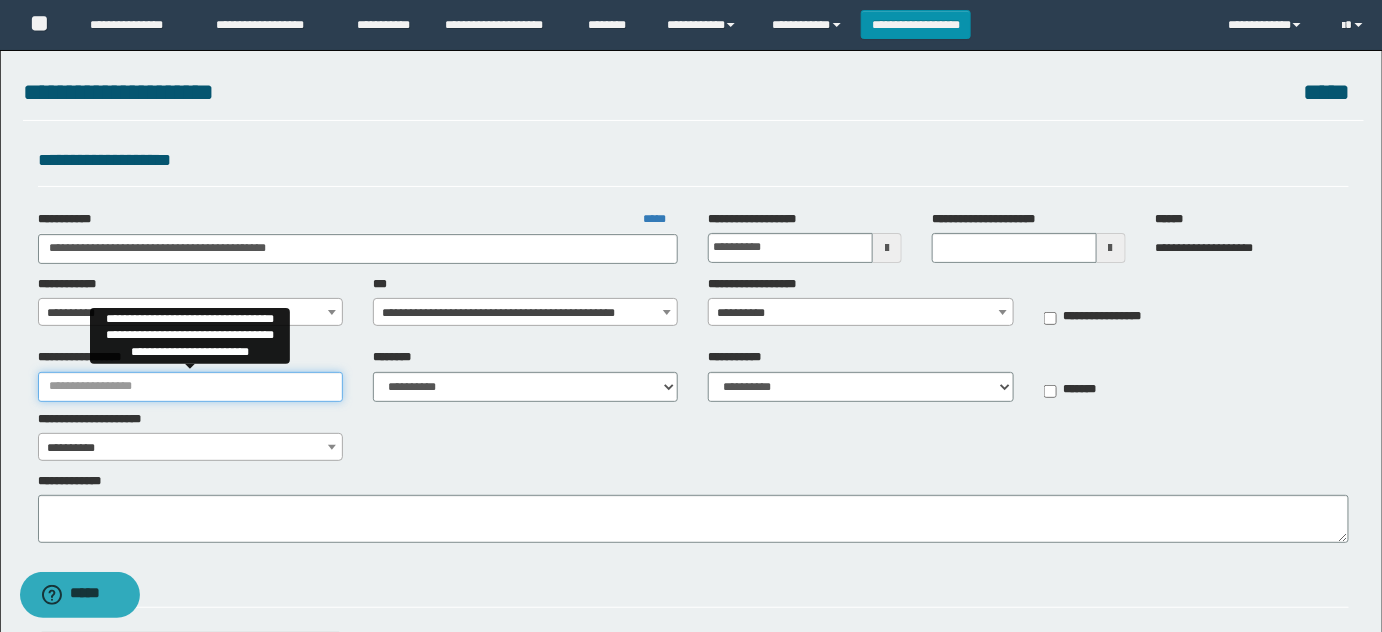 click on "**********" at bounding box center [190, 387] 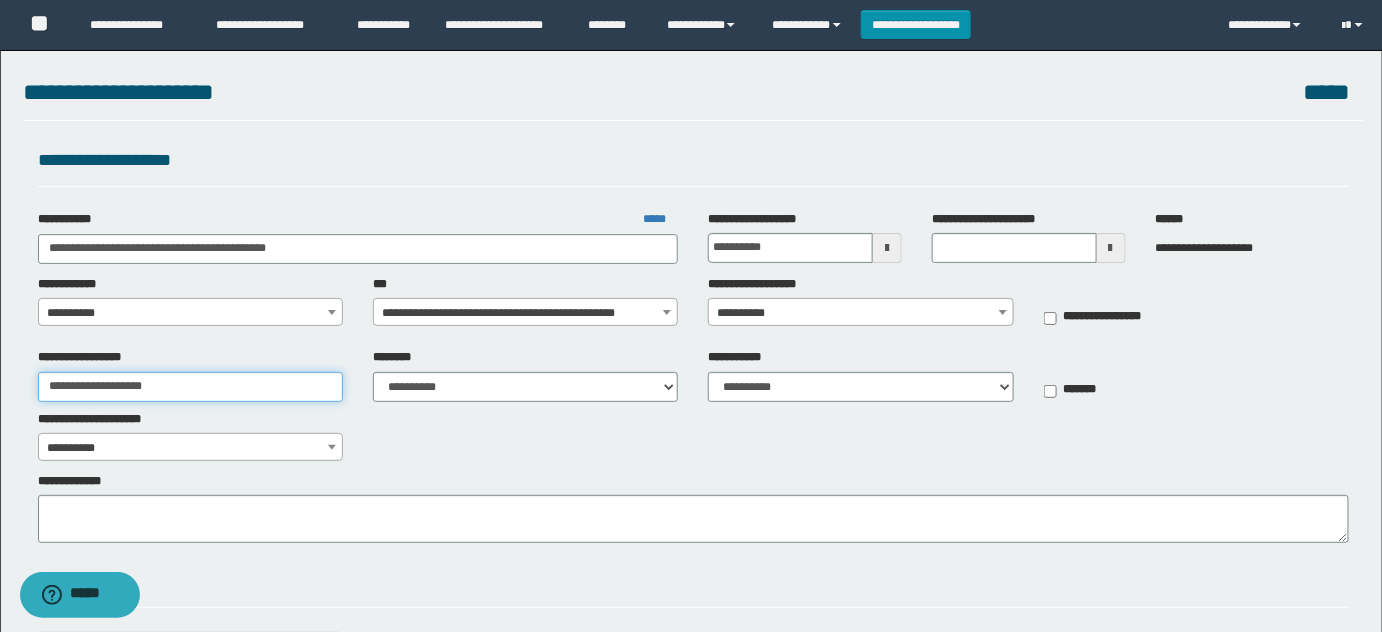 type on "**********" 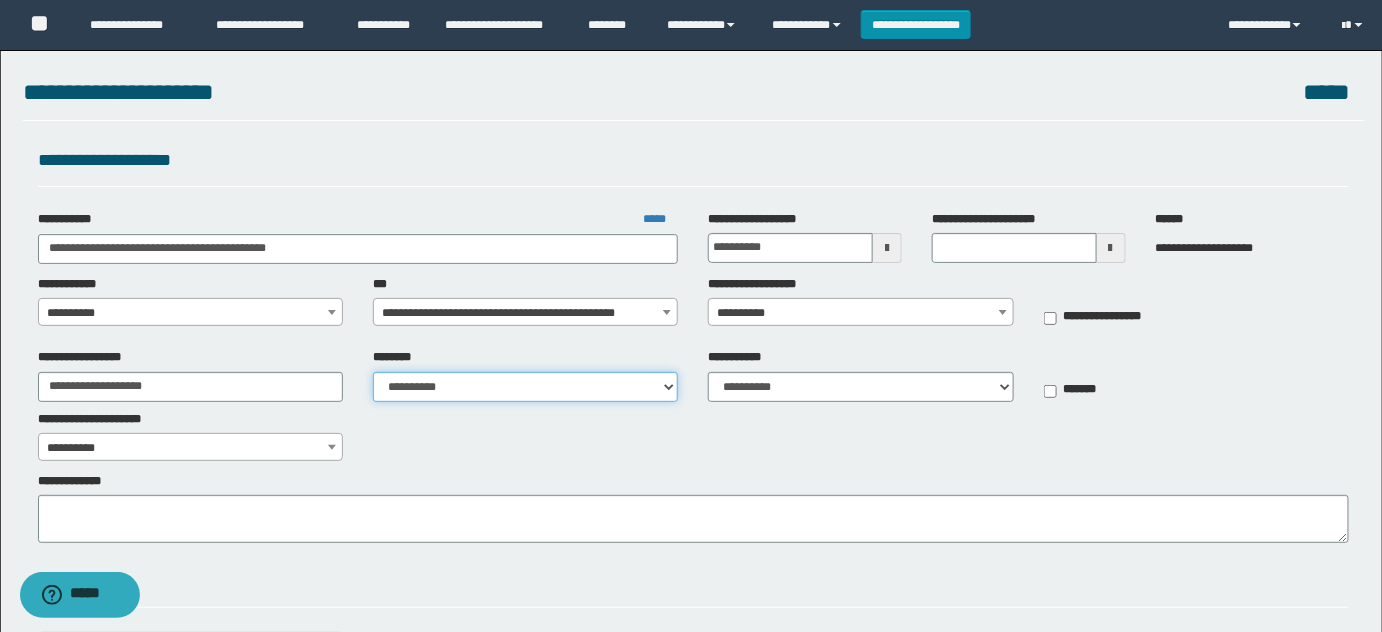 click on "**********" at bounding box center (525, 387) 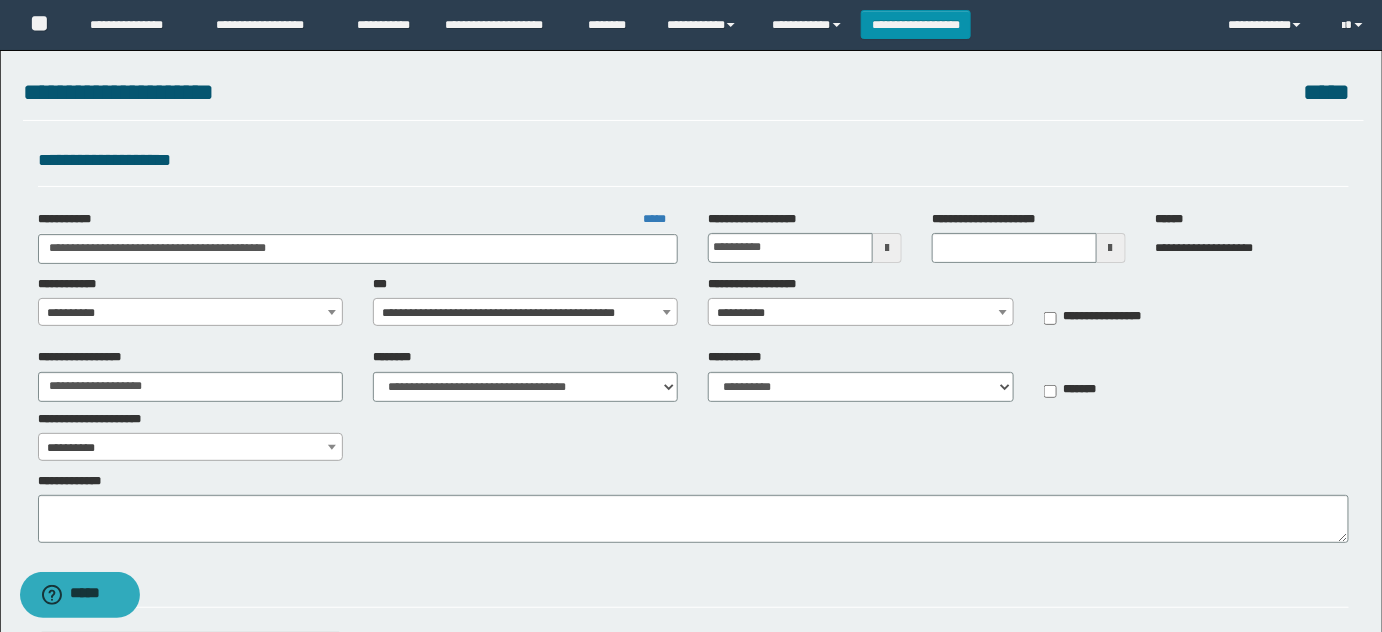 click on "**********" at bounding box center [191, 313] 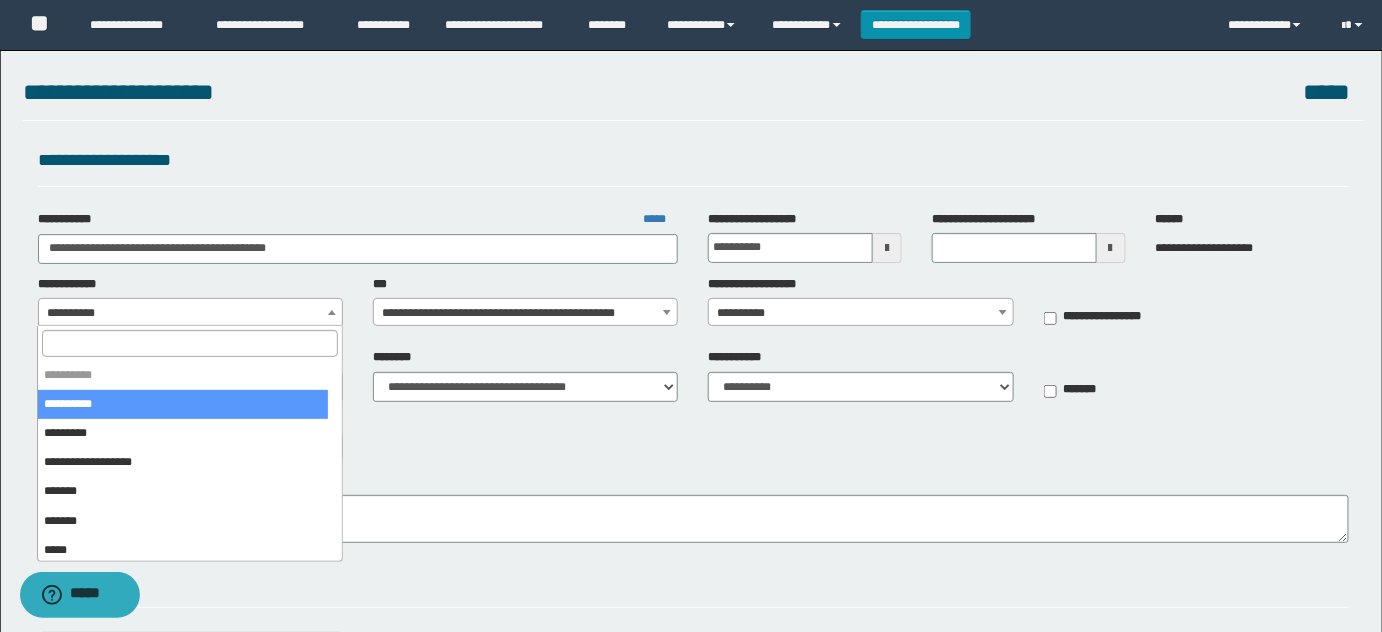 click at bounding box center (189, 343) 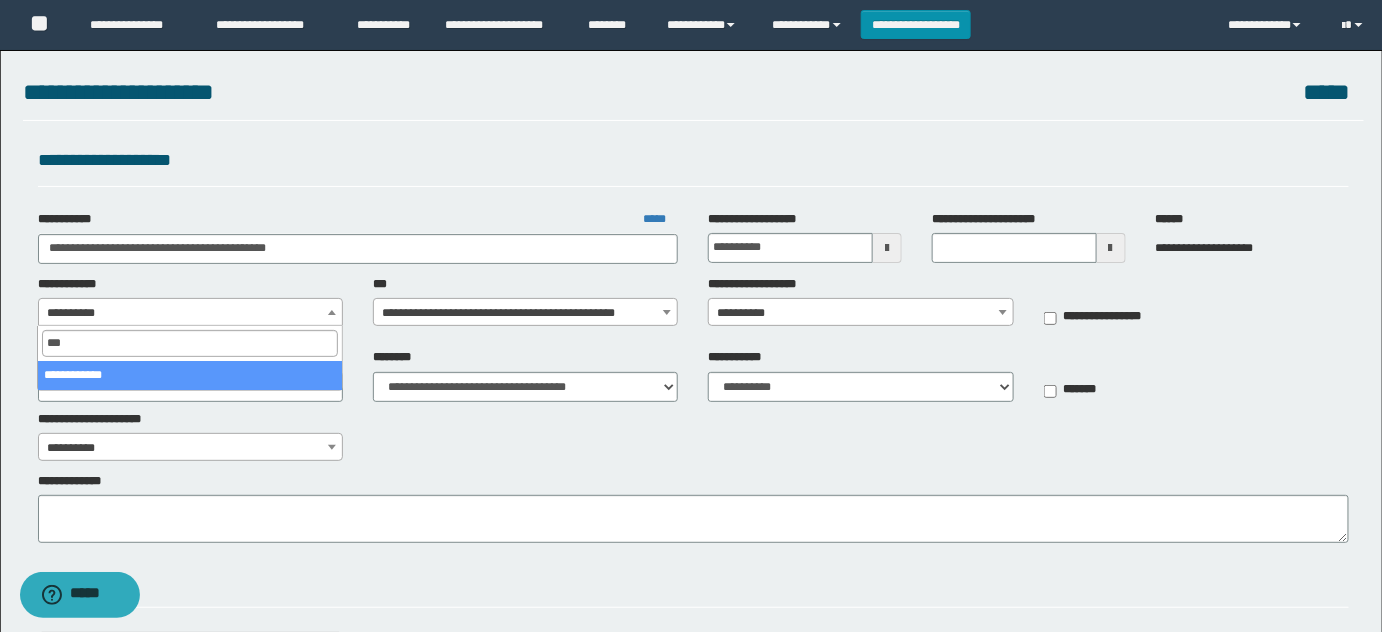 type on "****" 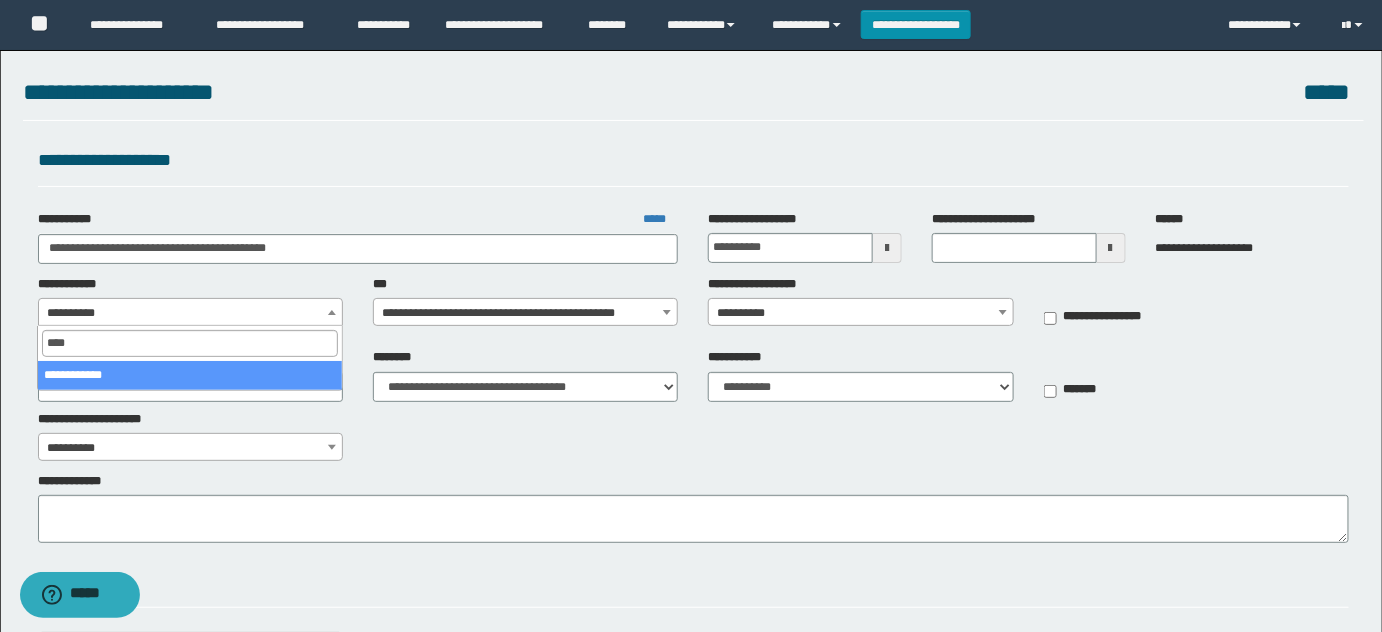 select on "*" 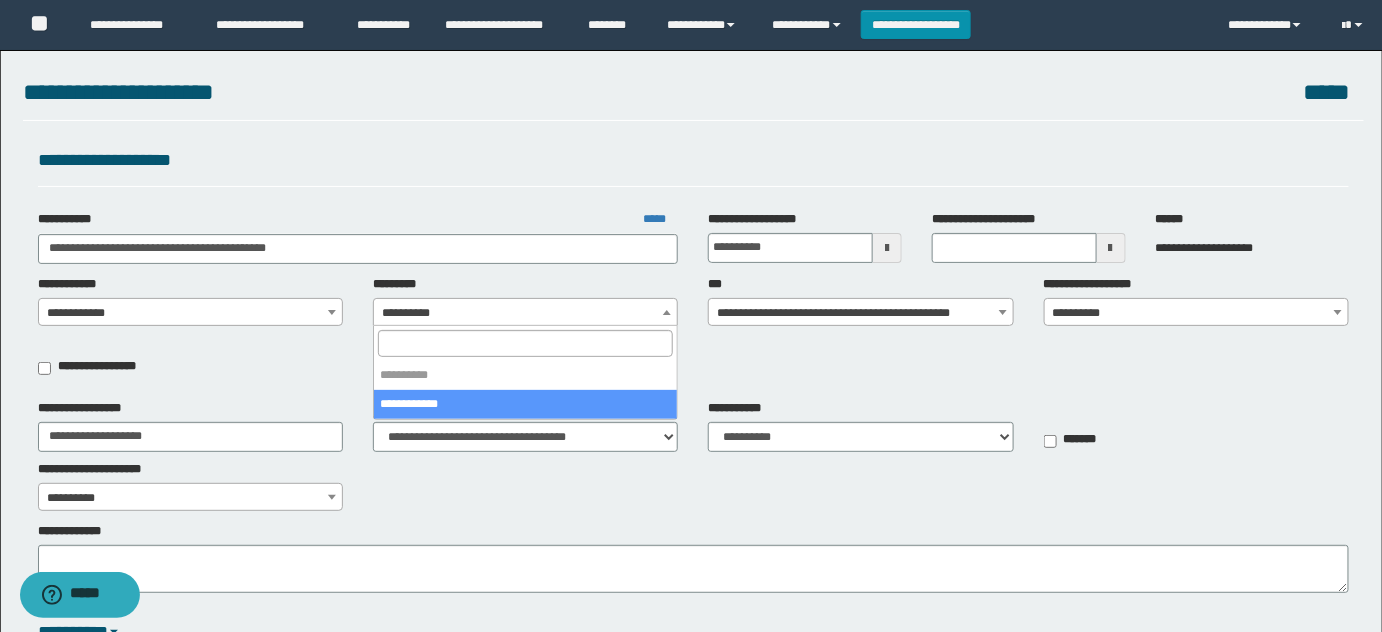 select on "***" 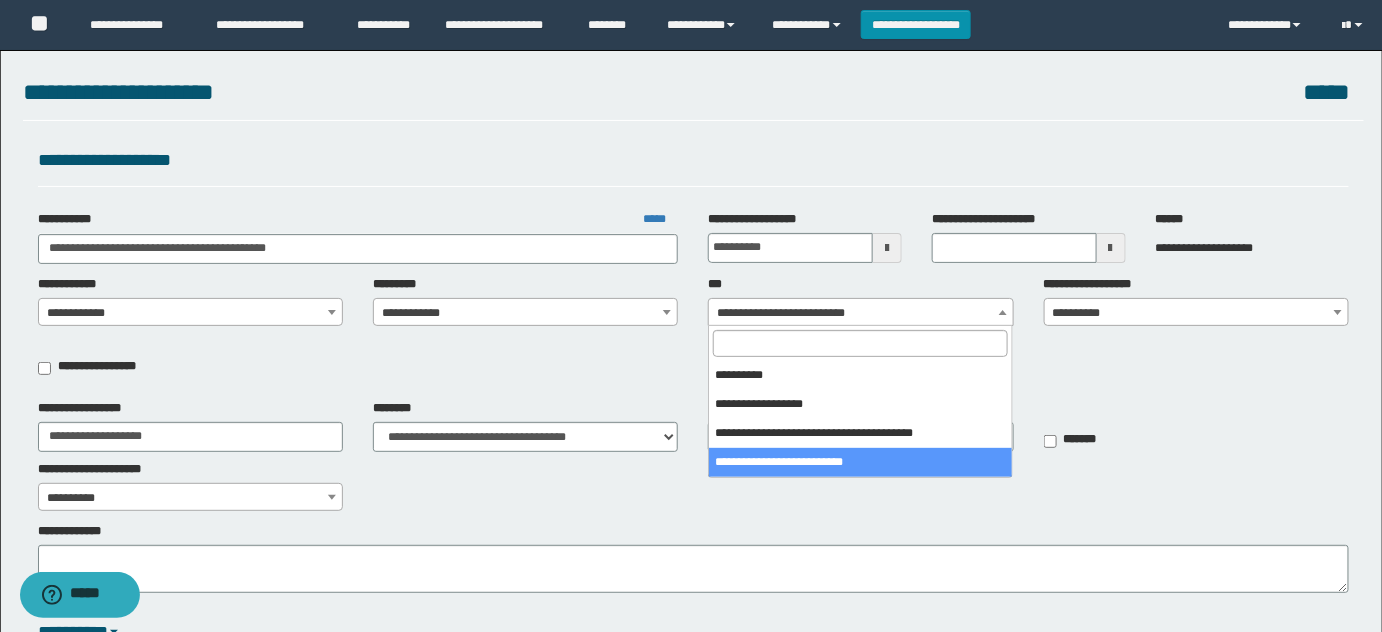click on "**********" at bounding box center (861, 313) 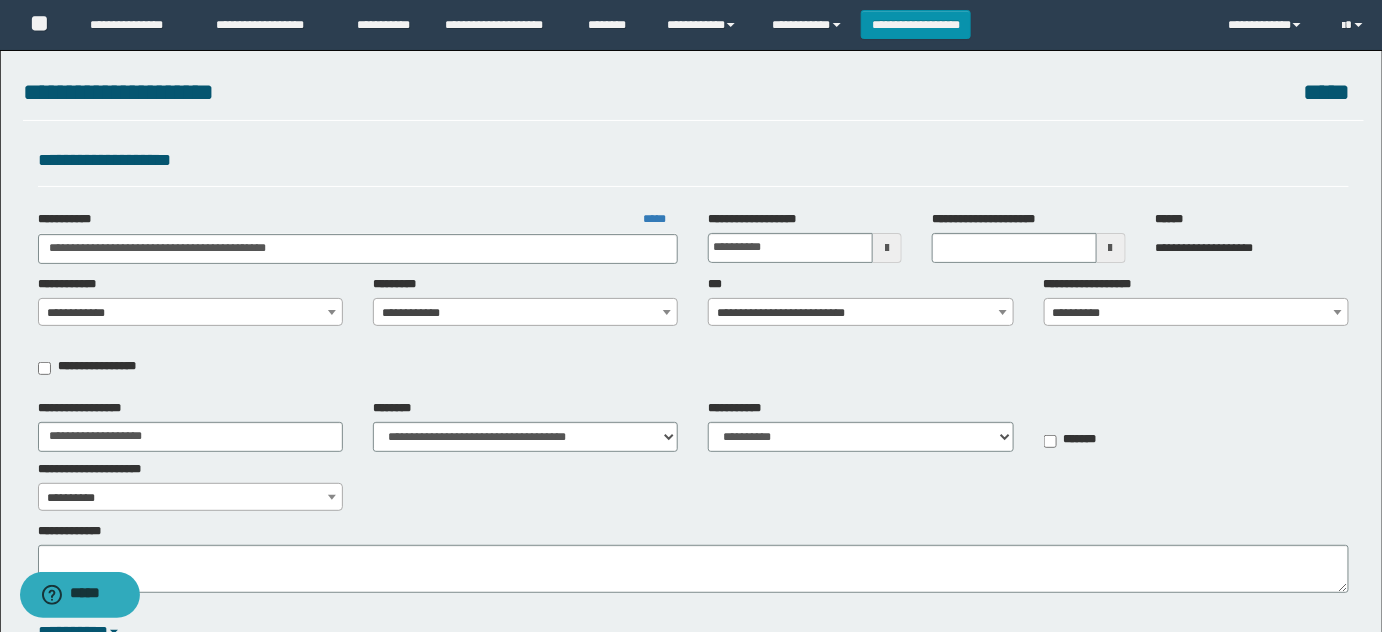 click on "**********" at bounding box center [861, 313] 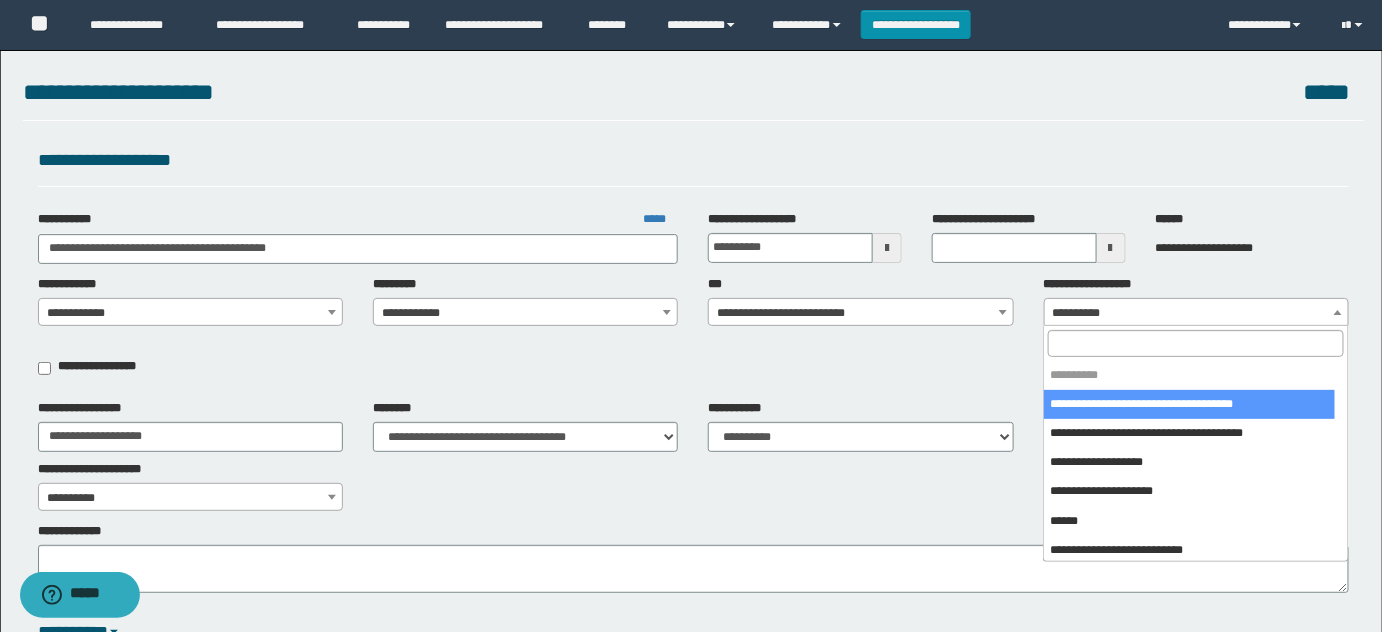 click at bounding box center (1195, 343) 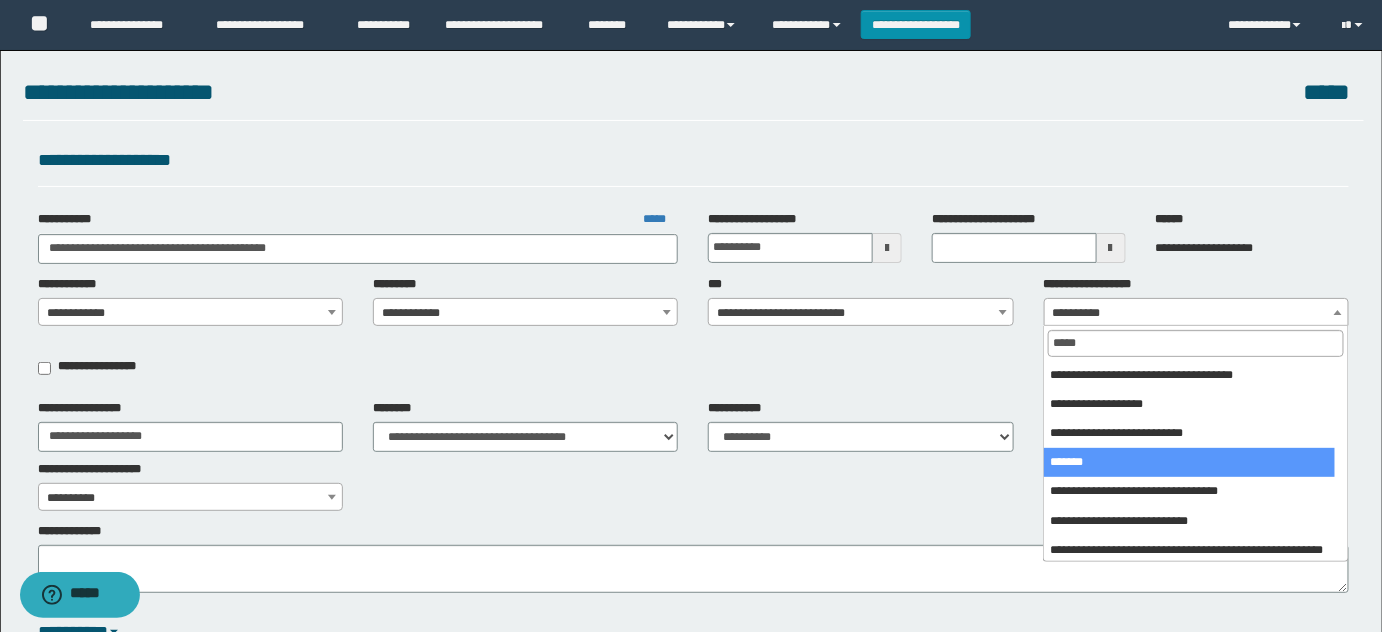 type on "*****" 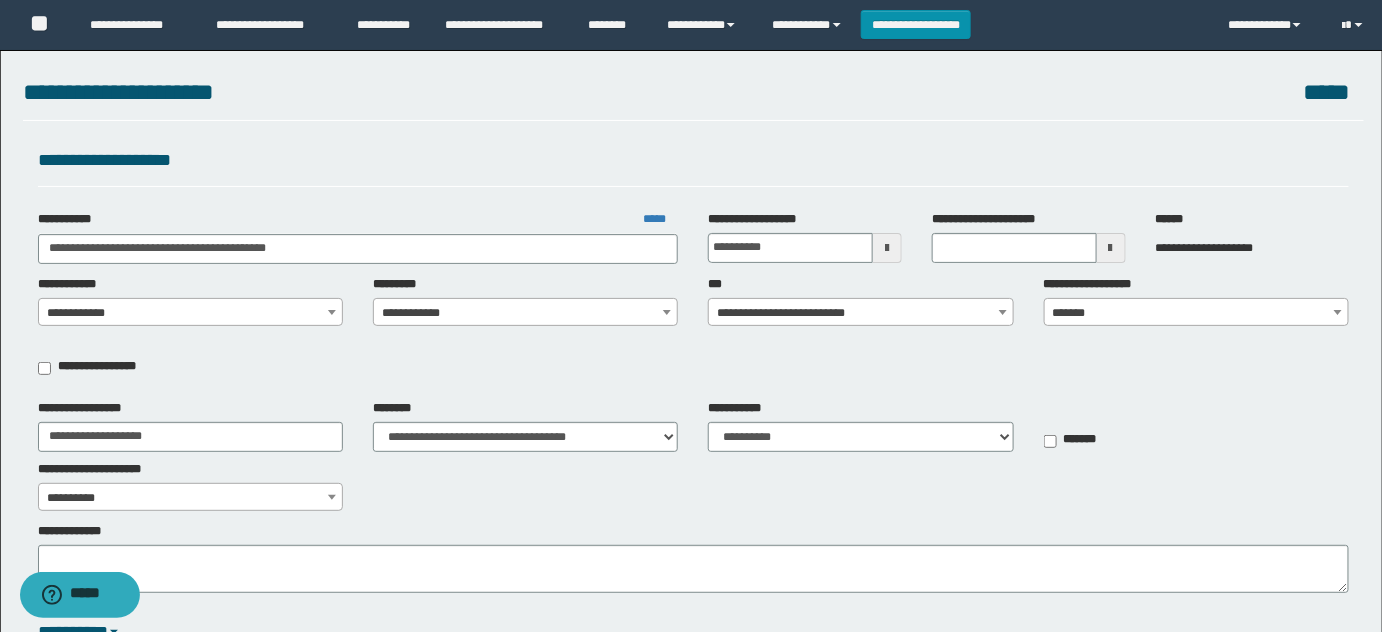 select on "***" 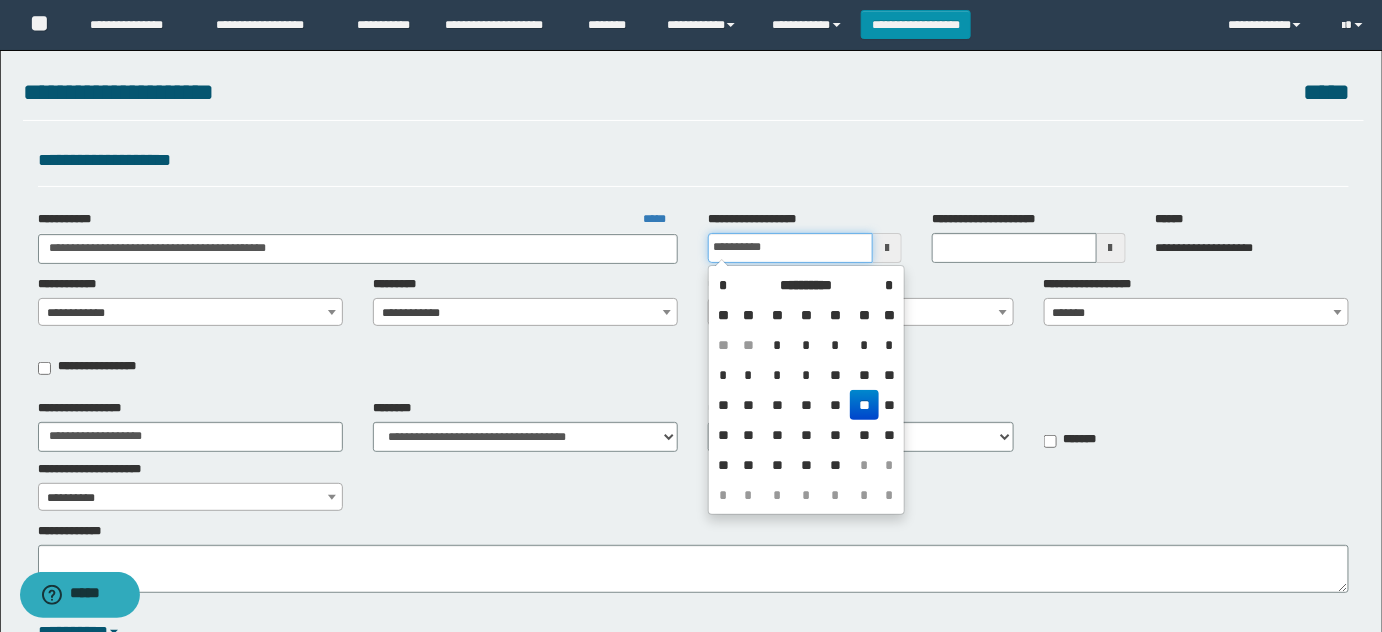 click on "**********" at bounding box center [790, 248] 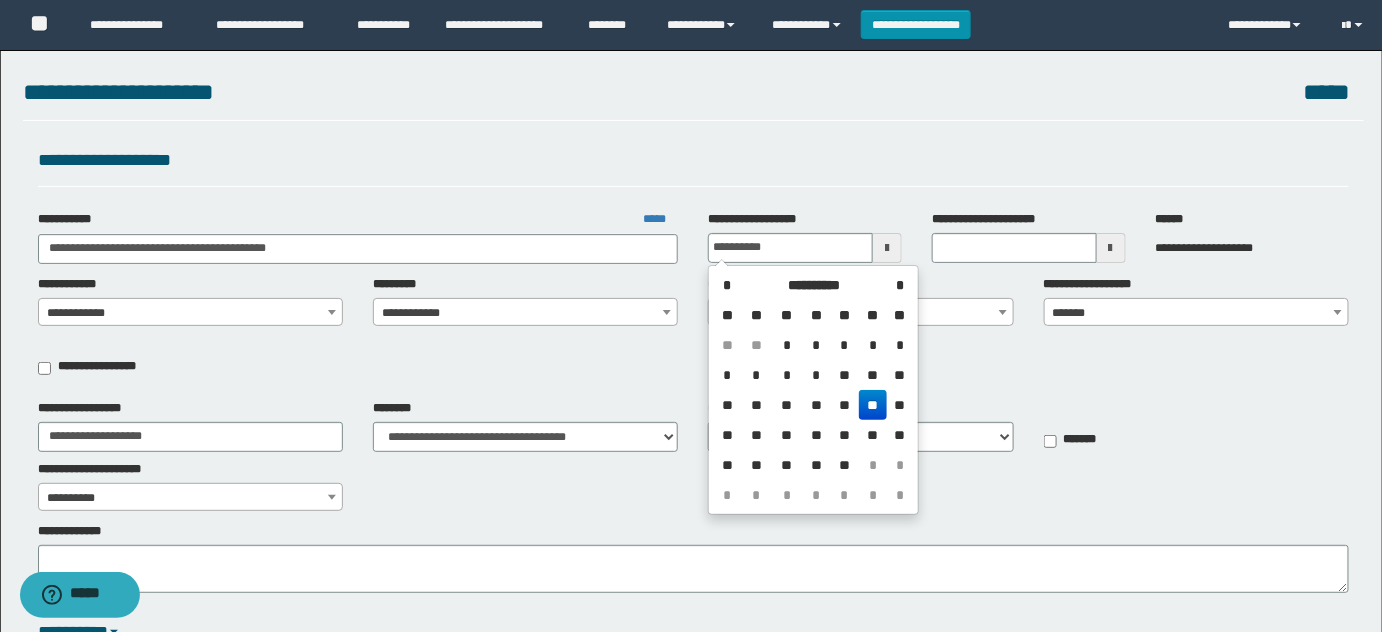 click on "**********" at bounding box center [813, 390] 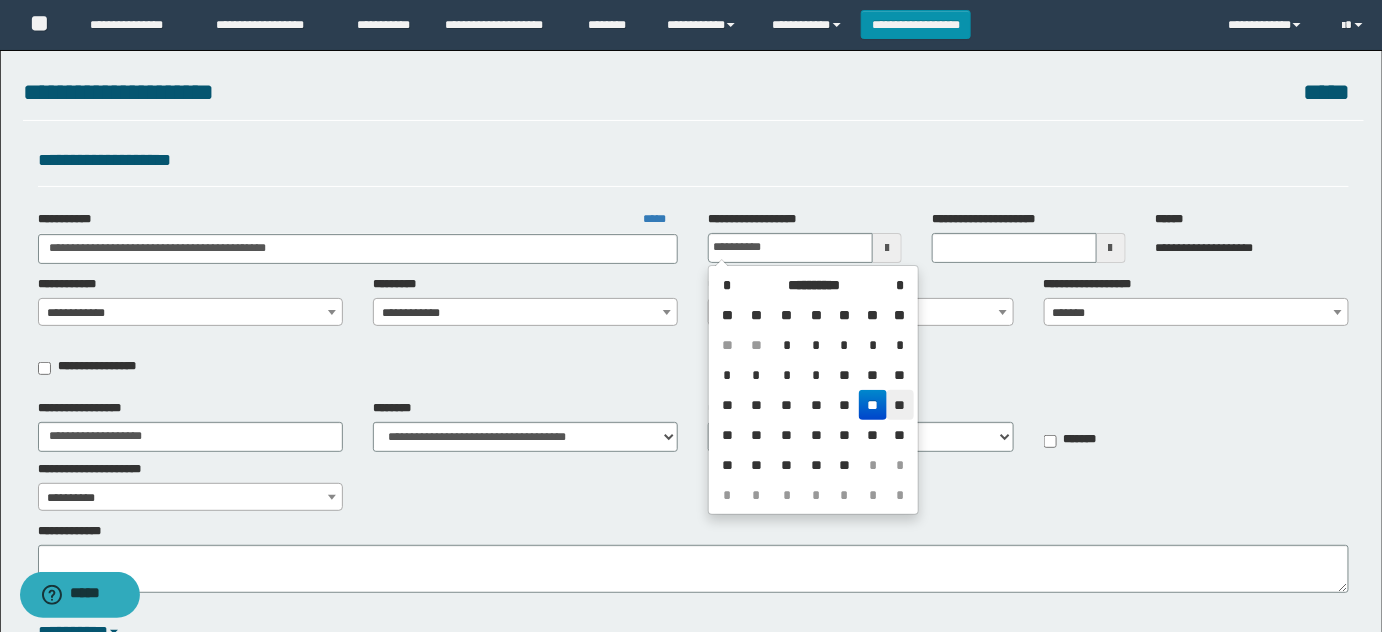 click on "**" at bounding box center [900, 405] 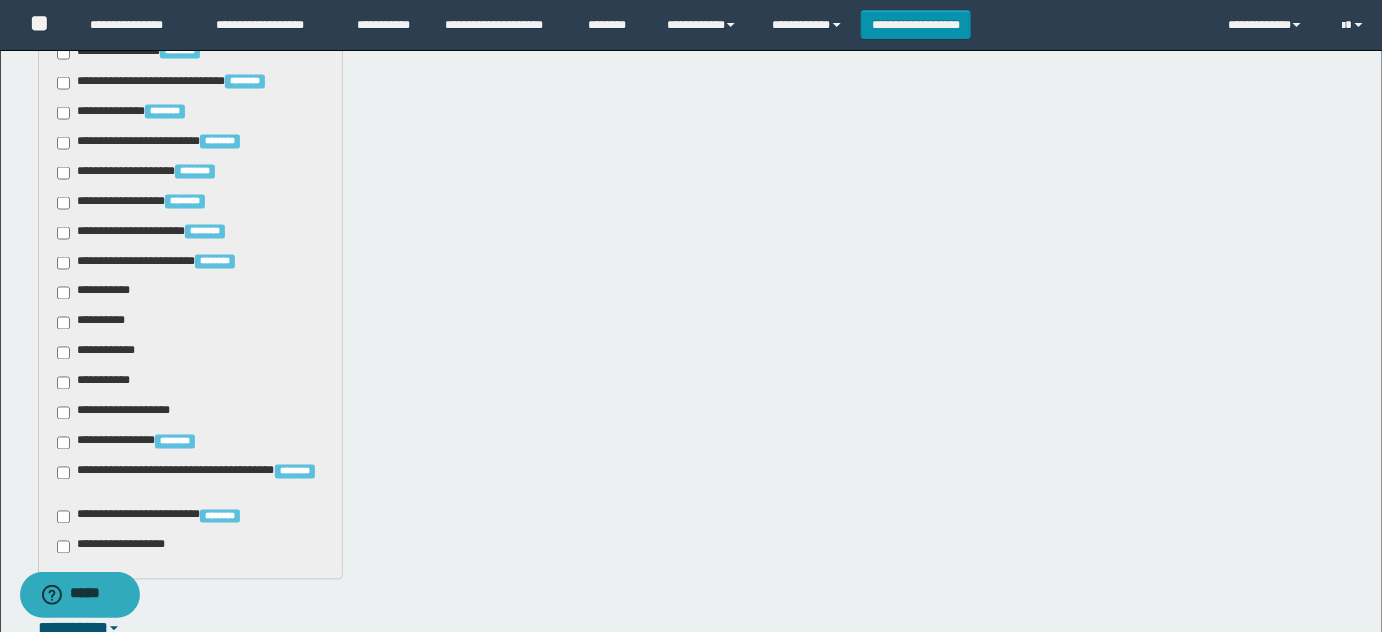 scroll, scrollTop: 1090, scrollLeft: 0, axis: vertical 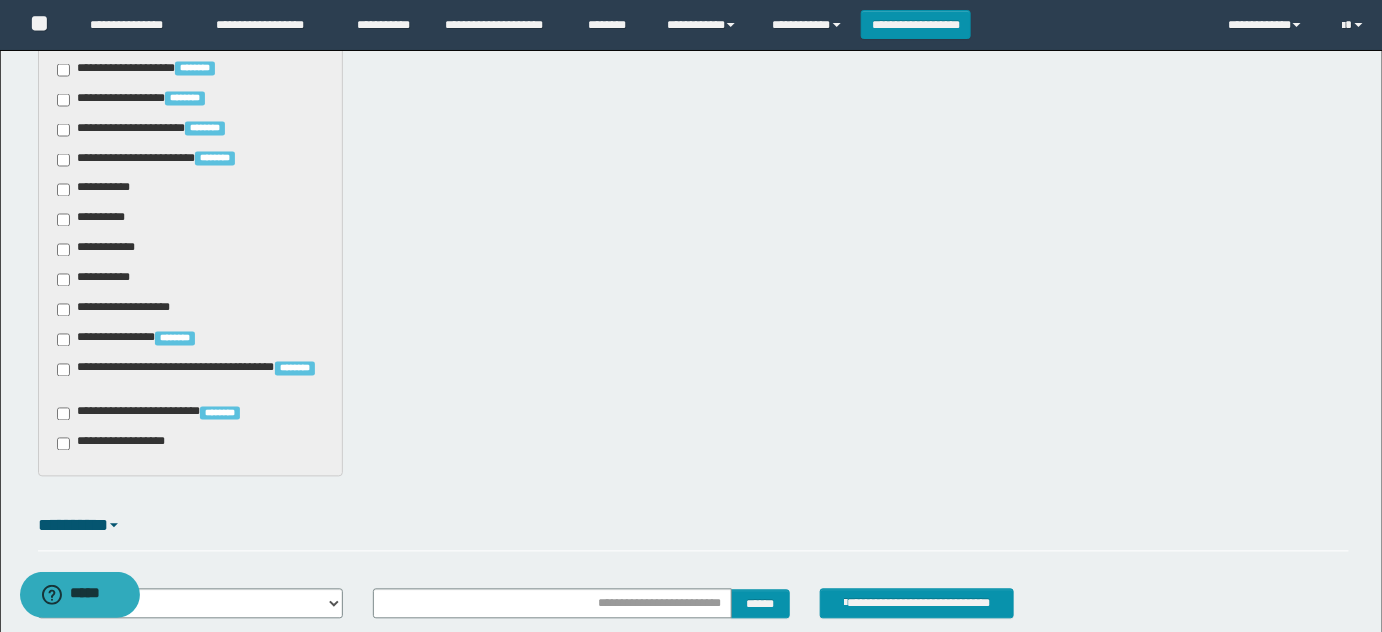 click on "**********" at bounding box center (101, 250) 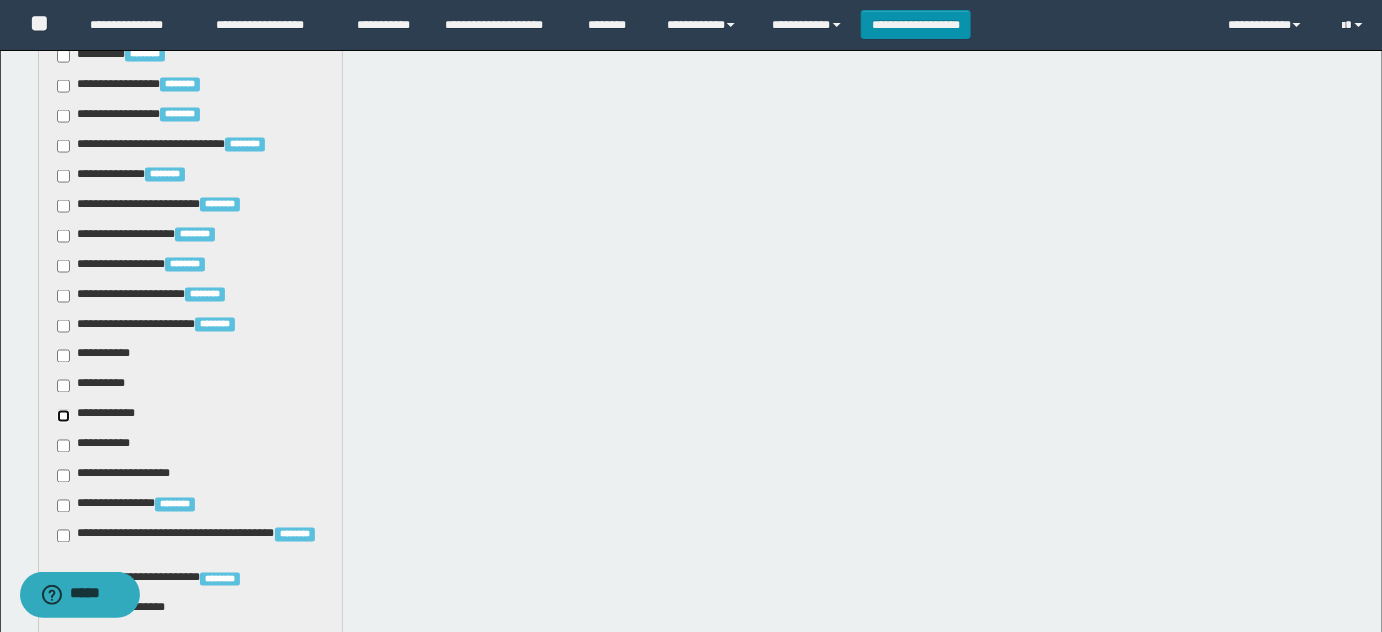 scroll, scrollTop: 727, scrollLeft: 0, axis: vertical 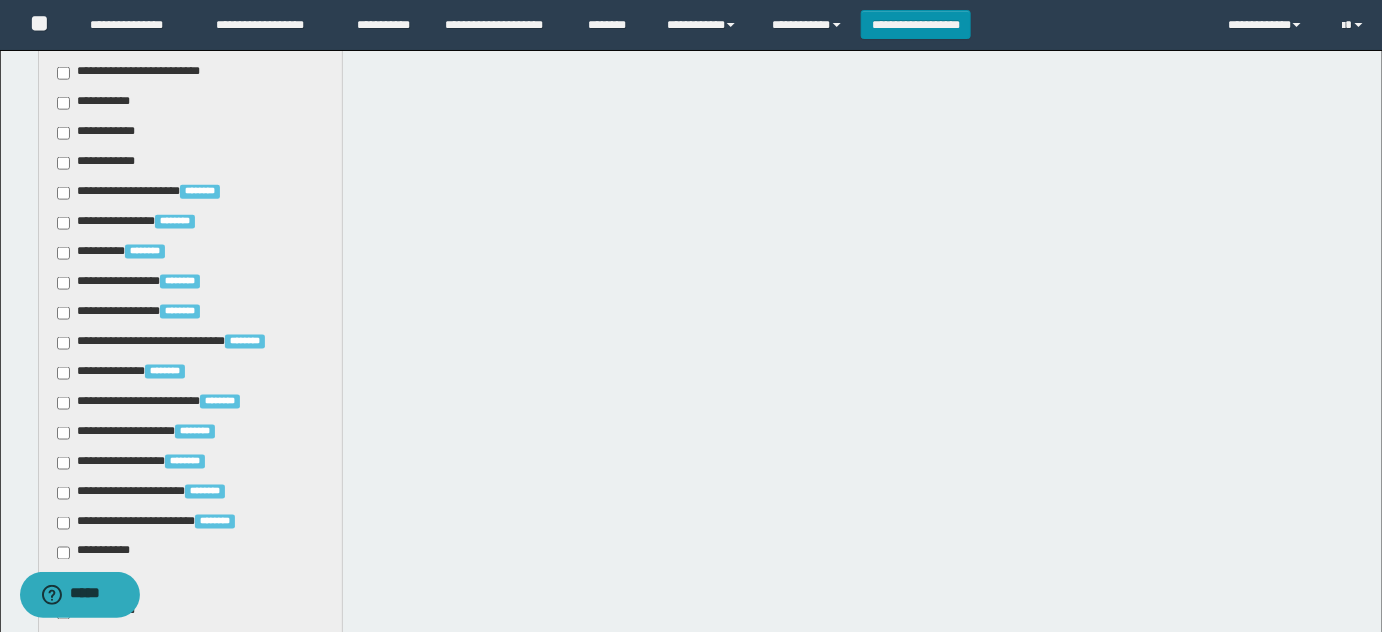 click on "**********" at bounding box center [97, 103] 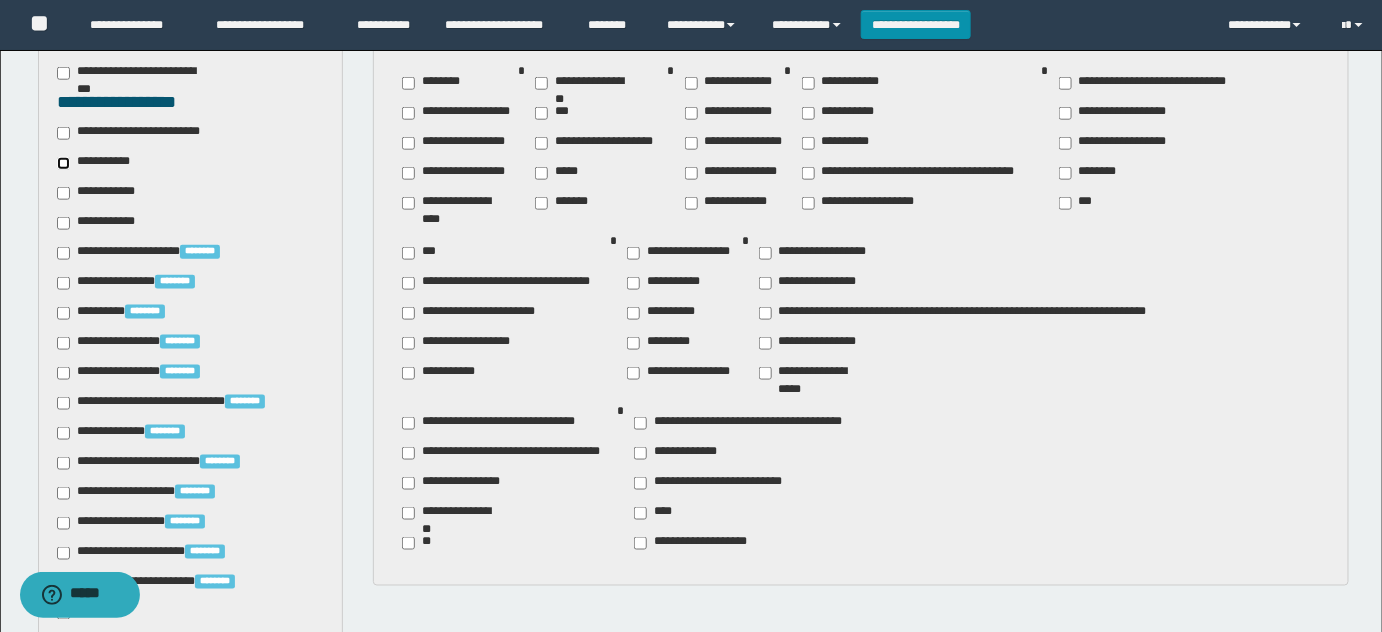 scroll, scrollTop: 636, scrollLeft: 0, axis: vertical 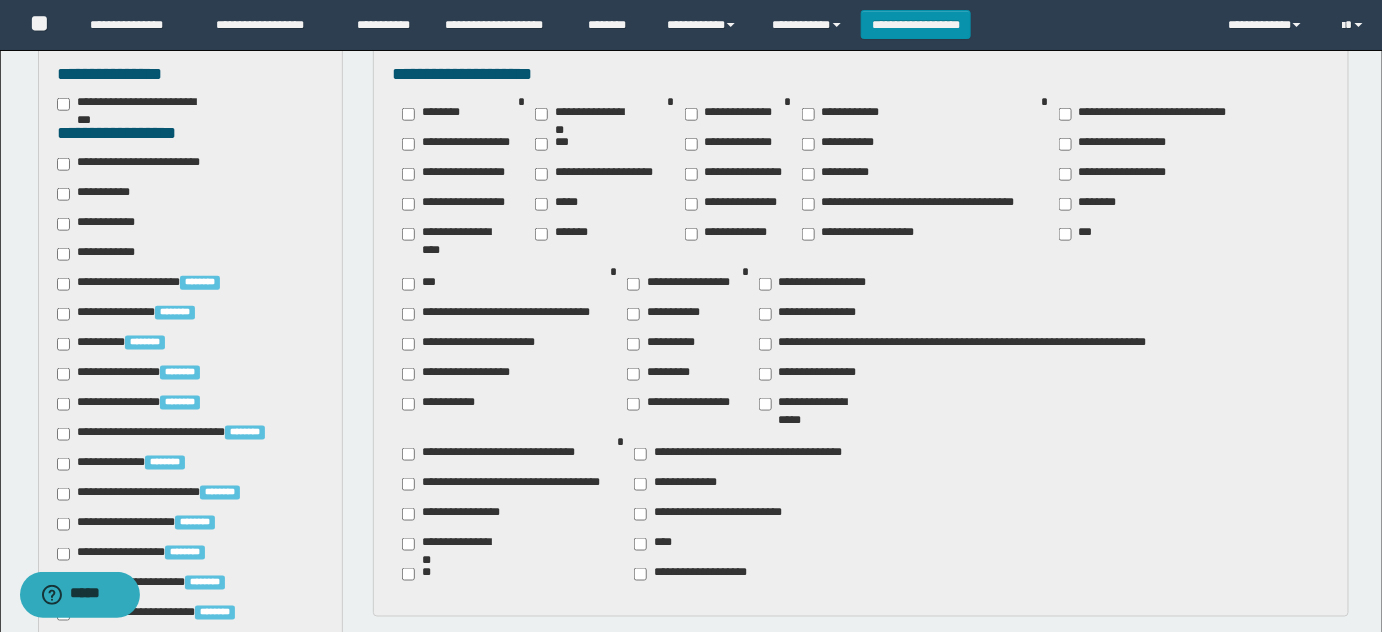click on "**********" at bounding box center (839, 174) 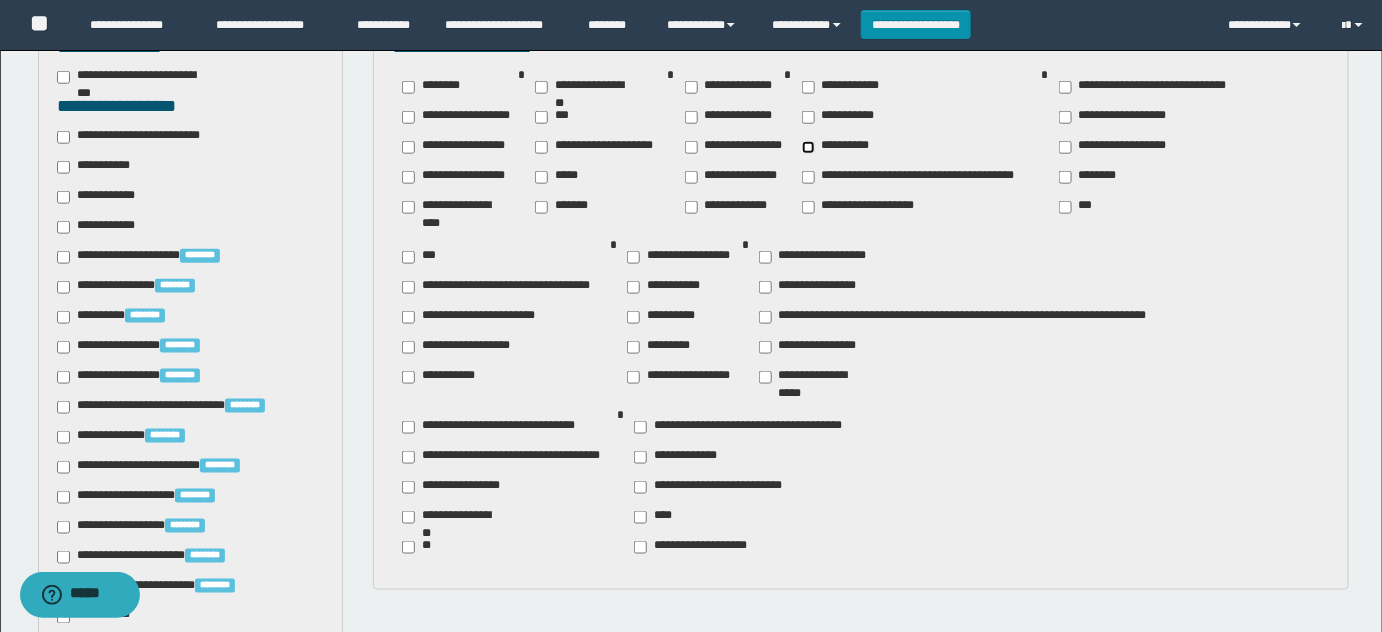 scroll, scrollTop: 636, scrollLeft: 0, axis: vertical 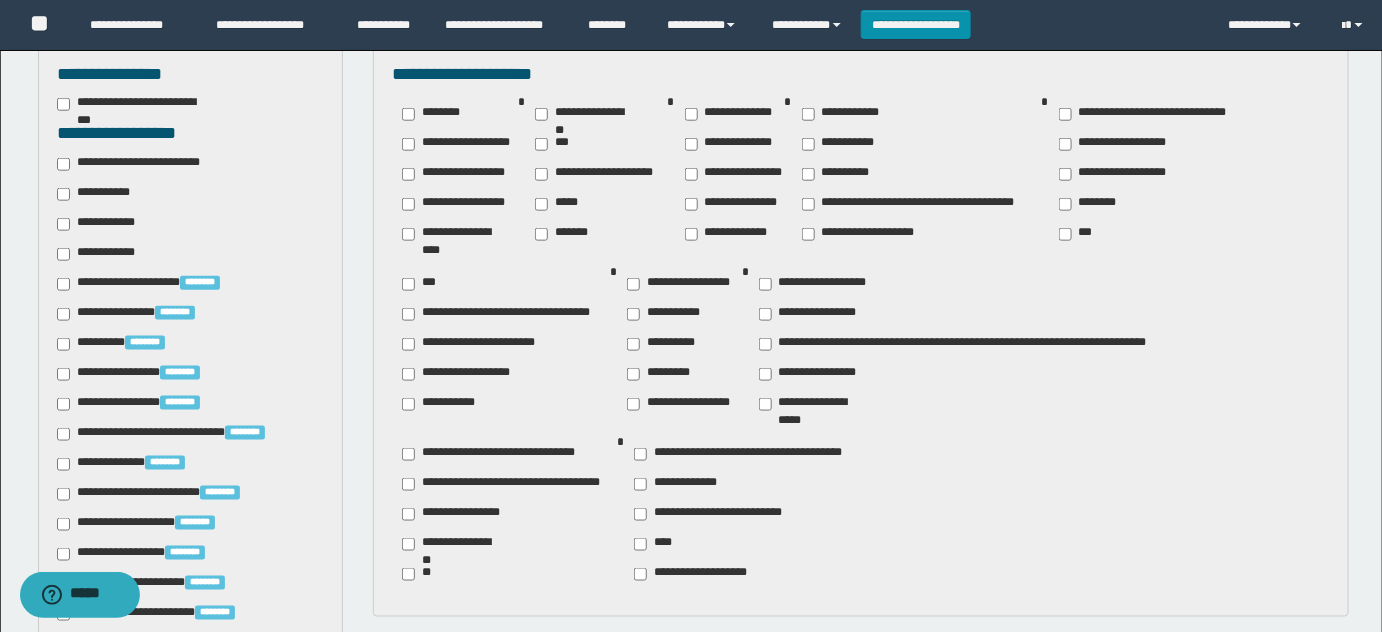 click on "***" at bounding box center [424, 284] 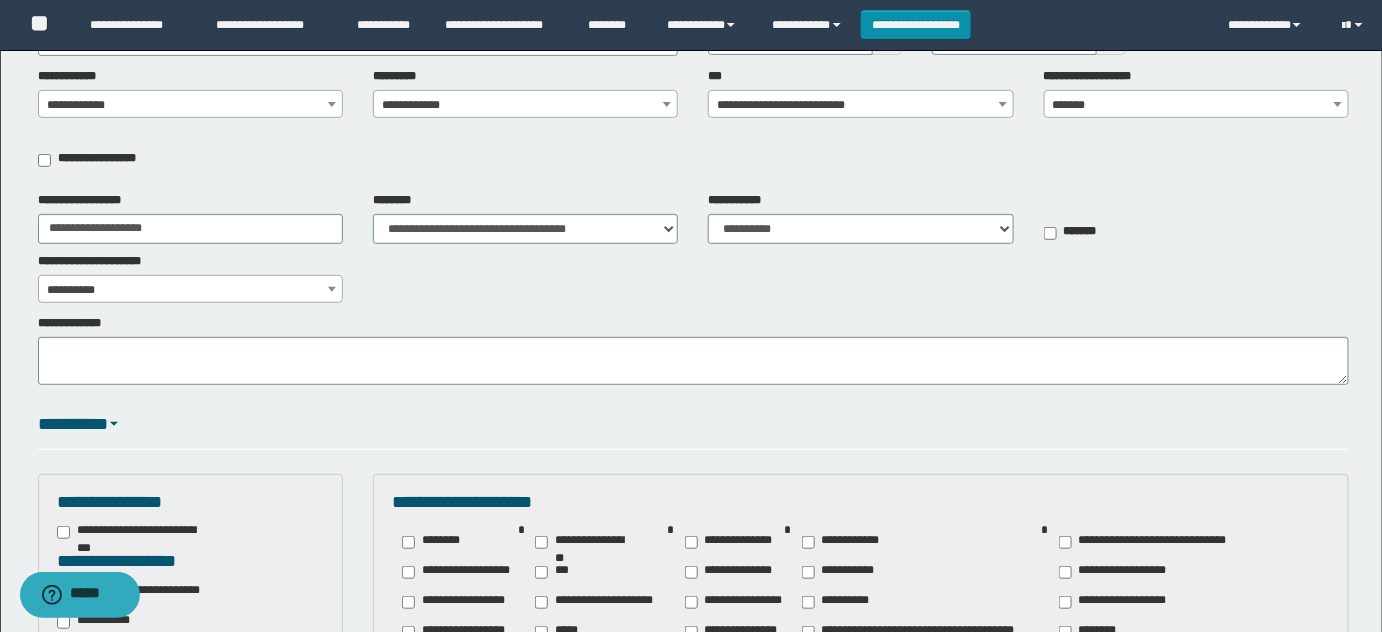 scroll, scrollTop: 181, scrollLeft: 0, axis: vertical 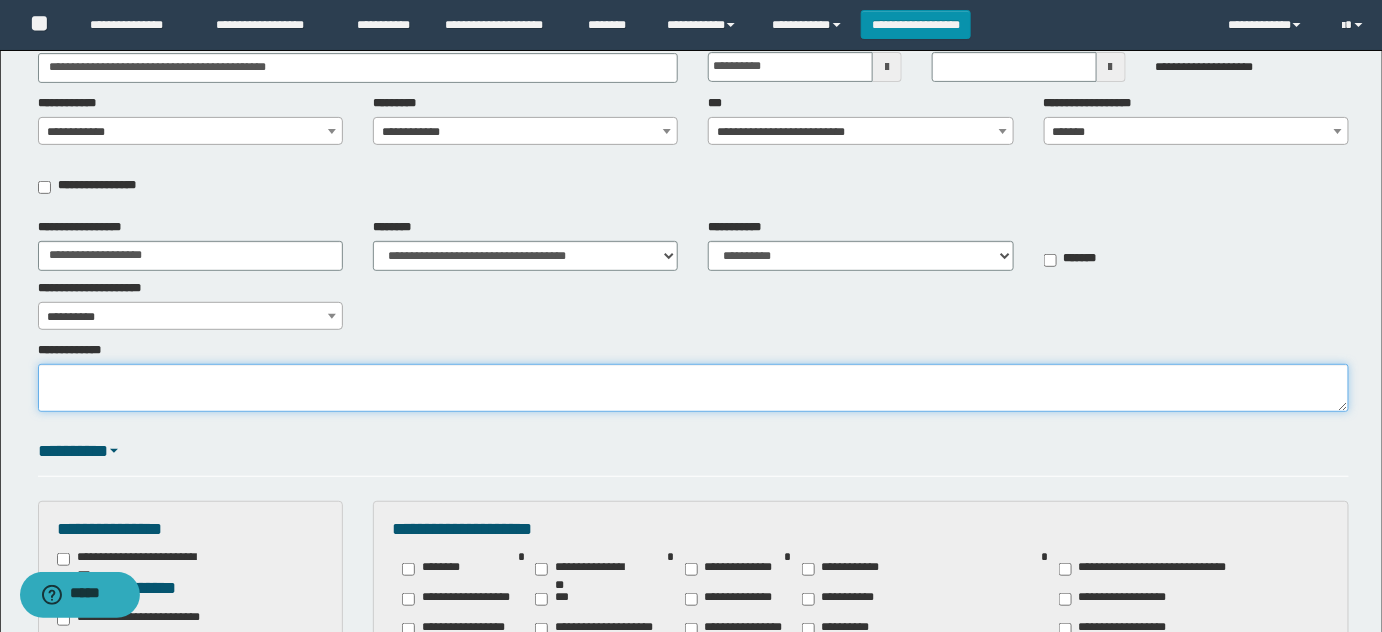 click on "**********" at bounding box center [694, 388] 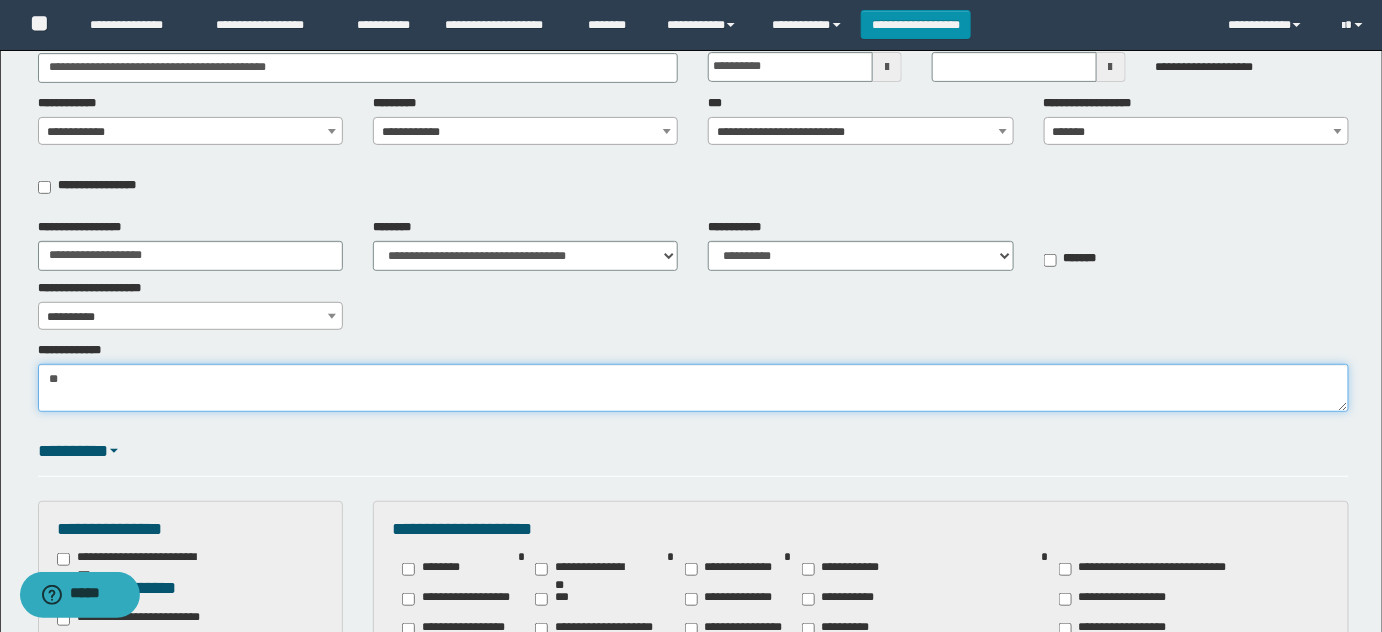 type on "*" 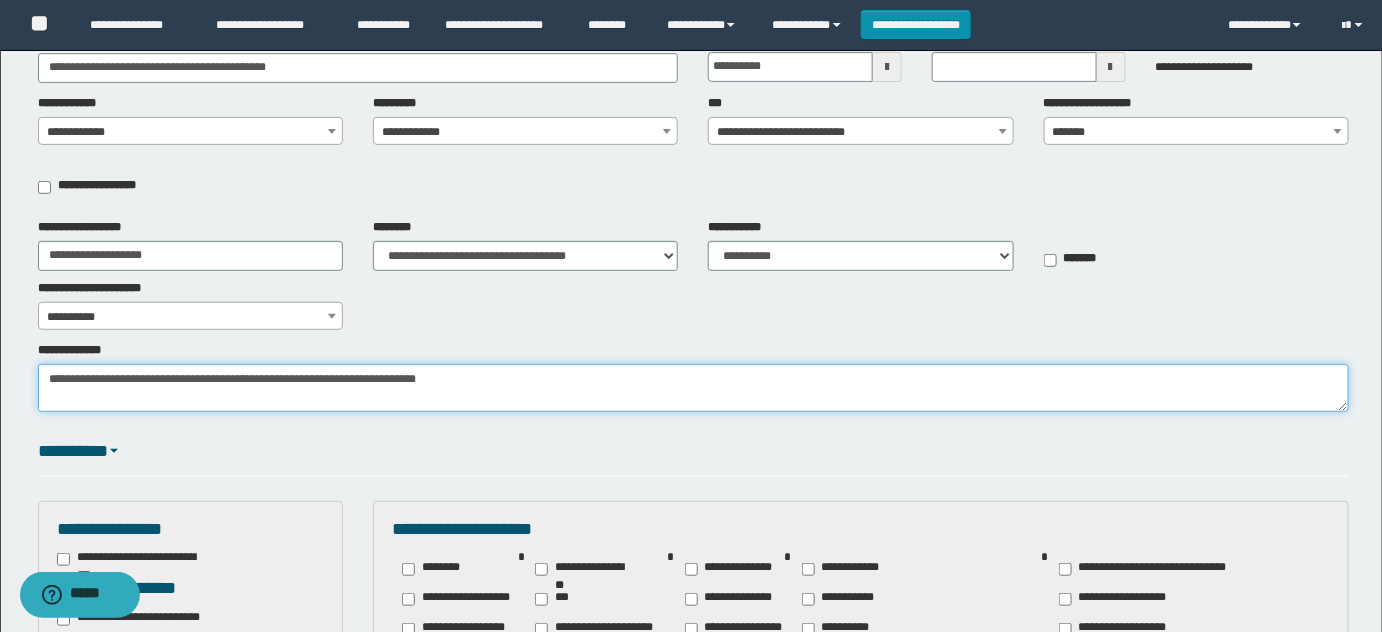 type on "**********" 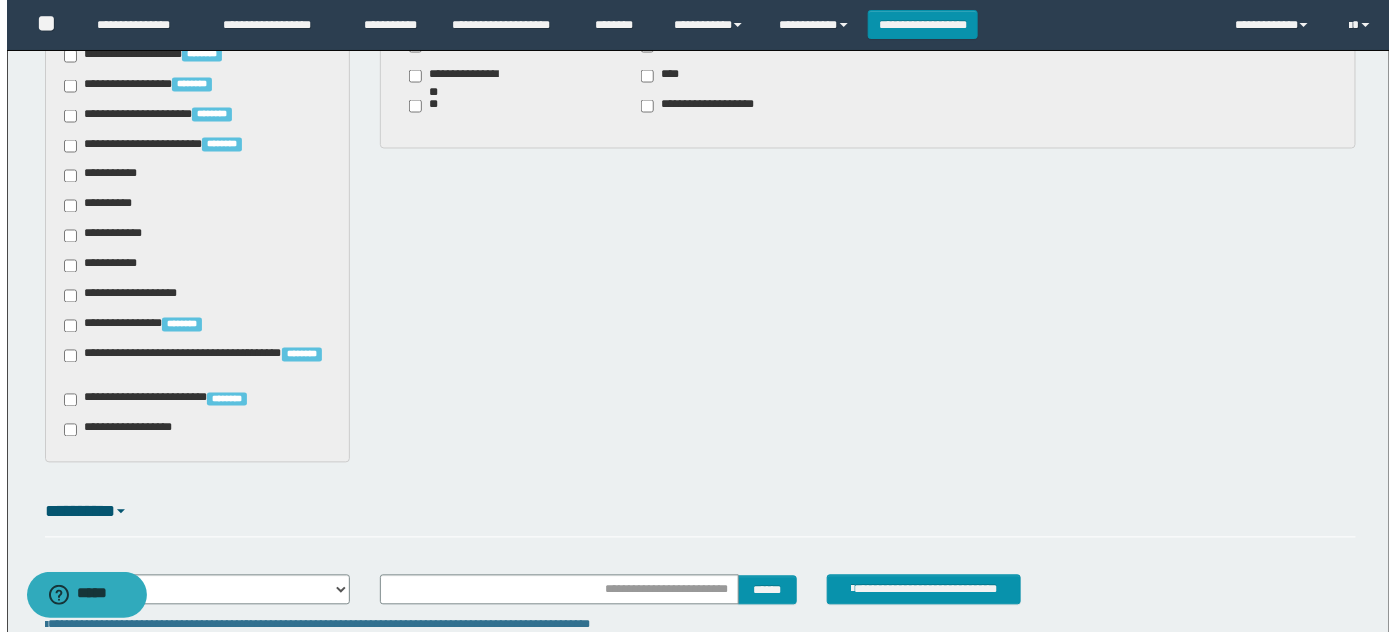 scroll, scrollTop: 1253, scrollLeft: 0, axis: vertical 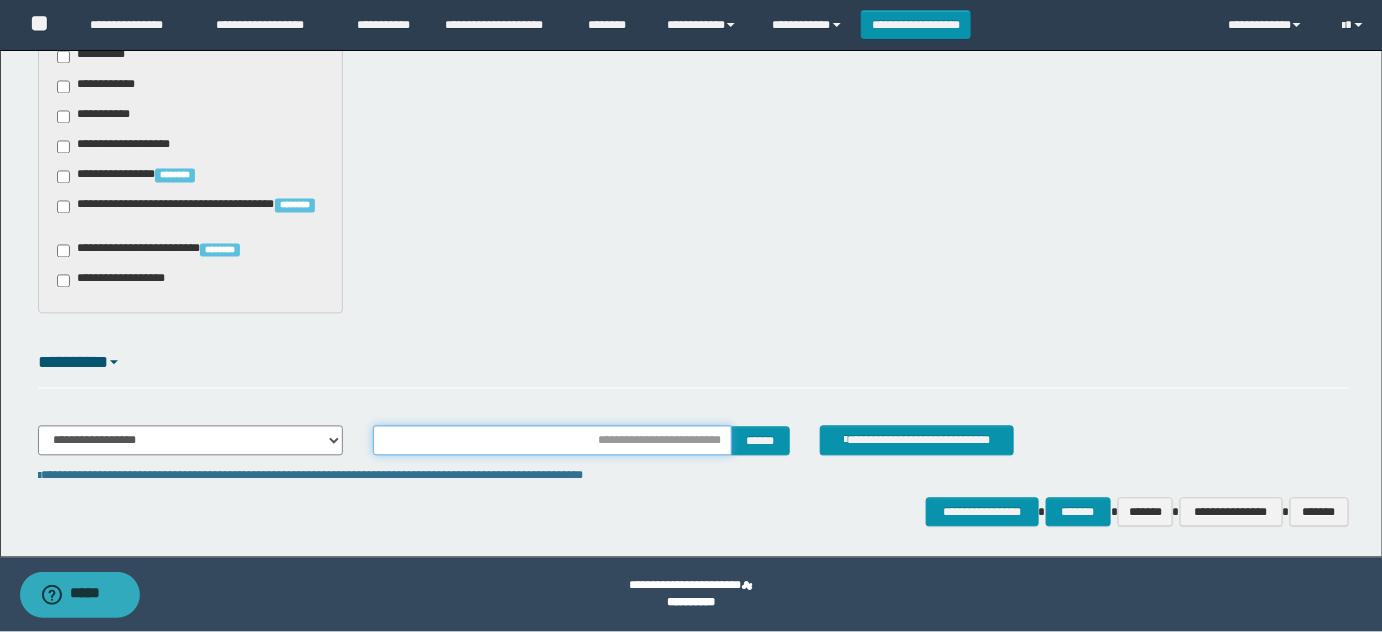 click at bounding box center (552, 441) 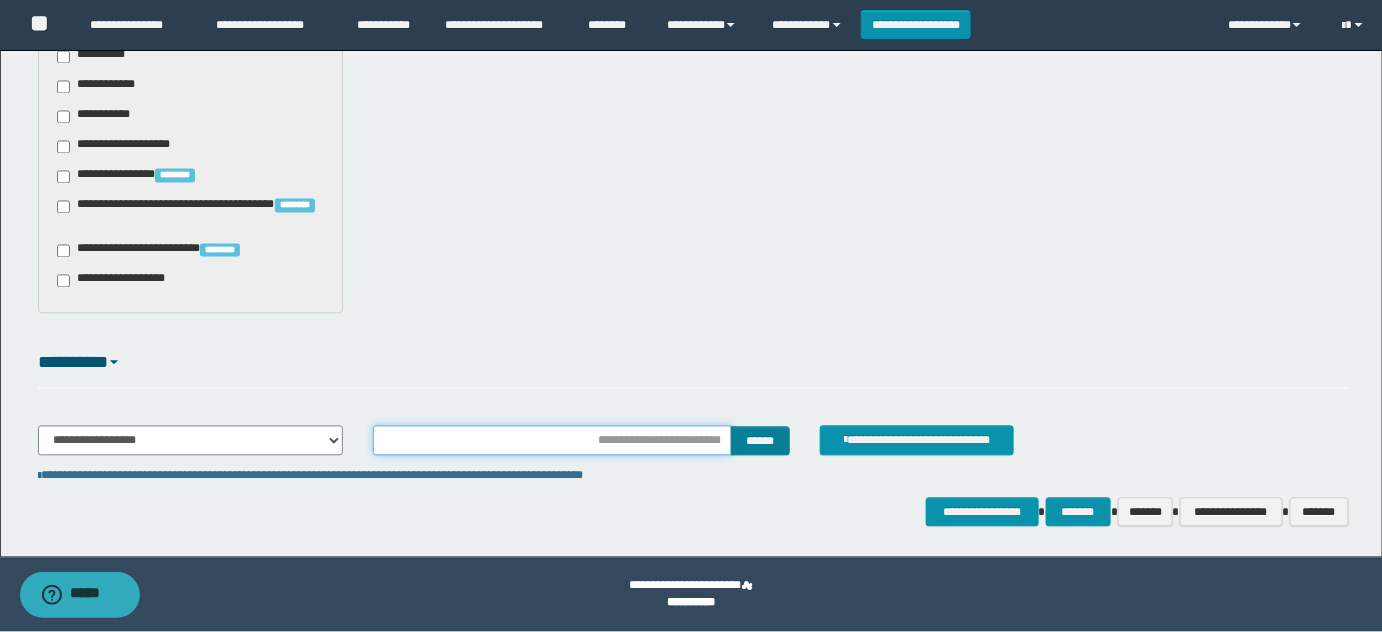 type on "**********" 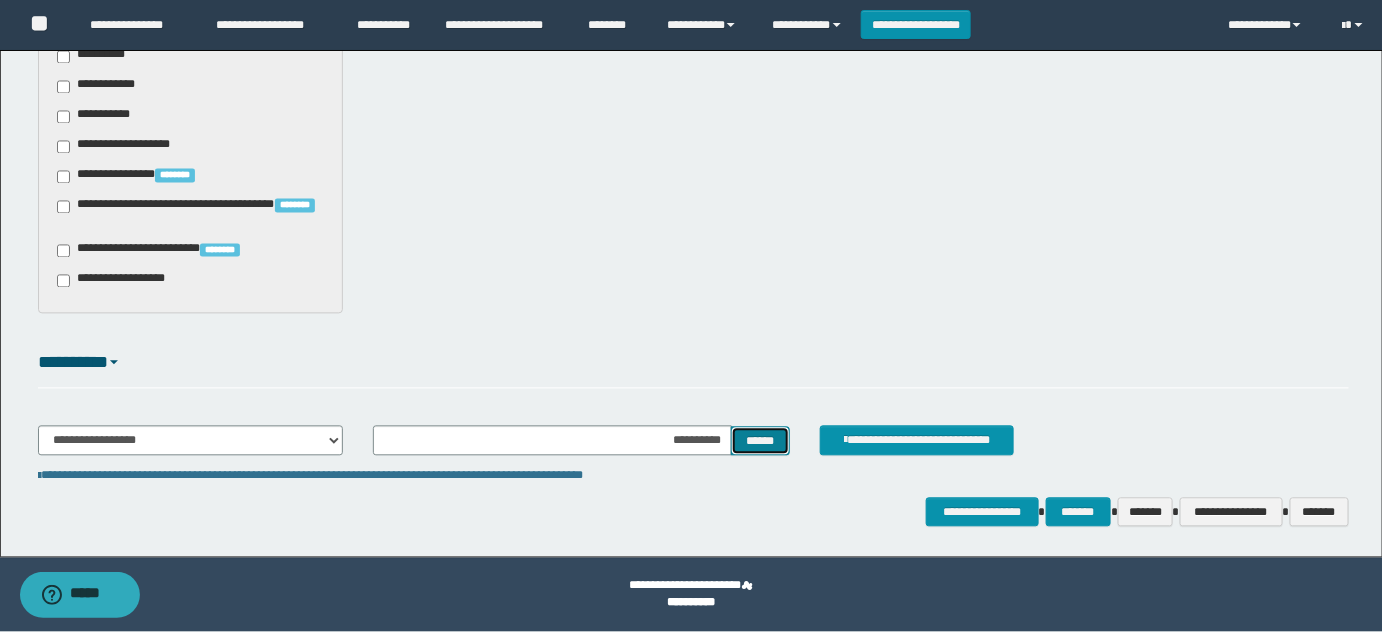 click on "******" at bounding box center [760, 441] 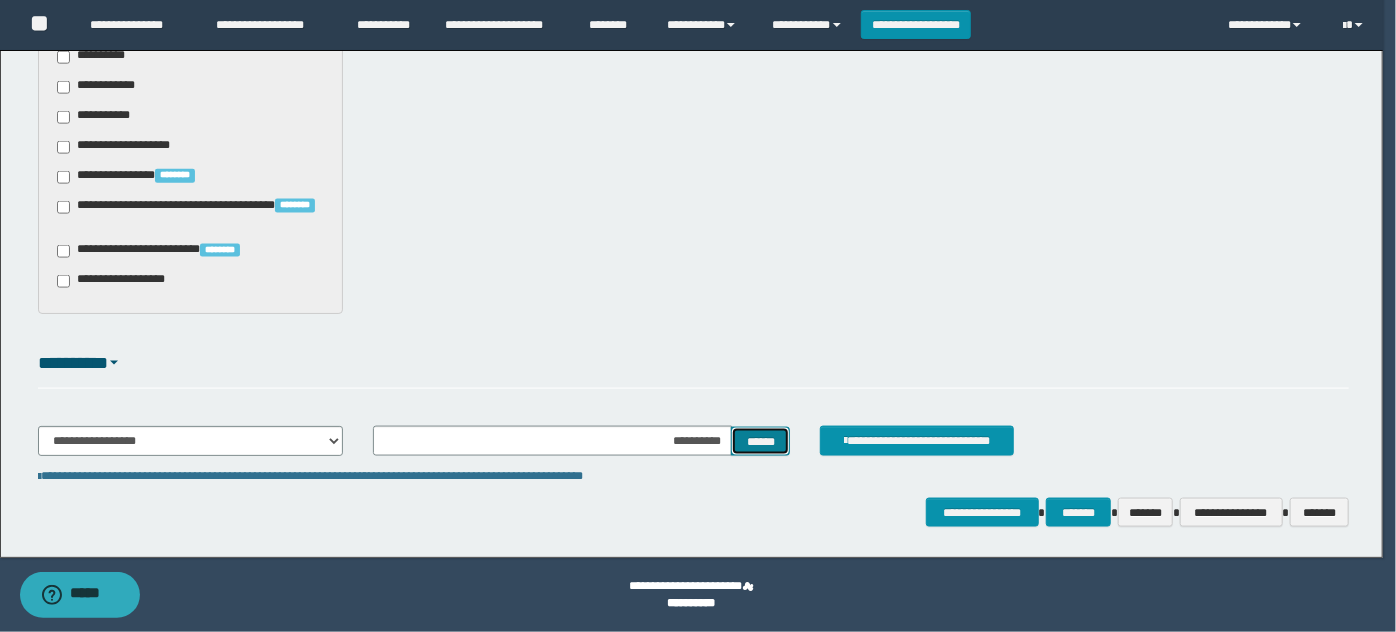 type 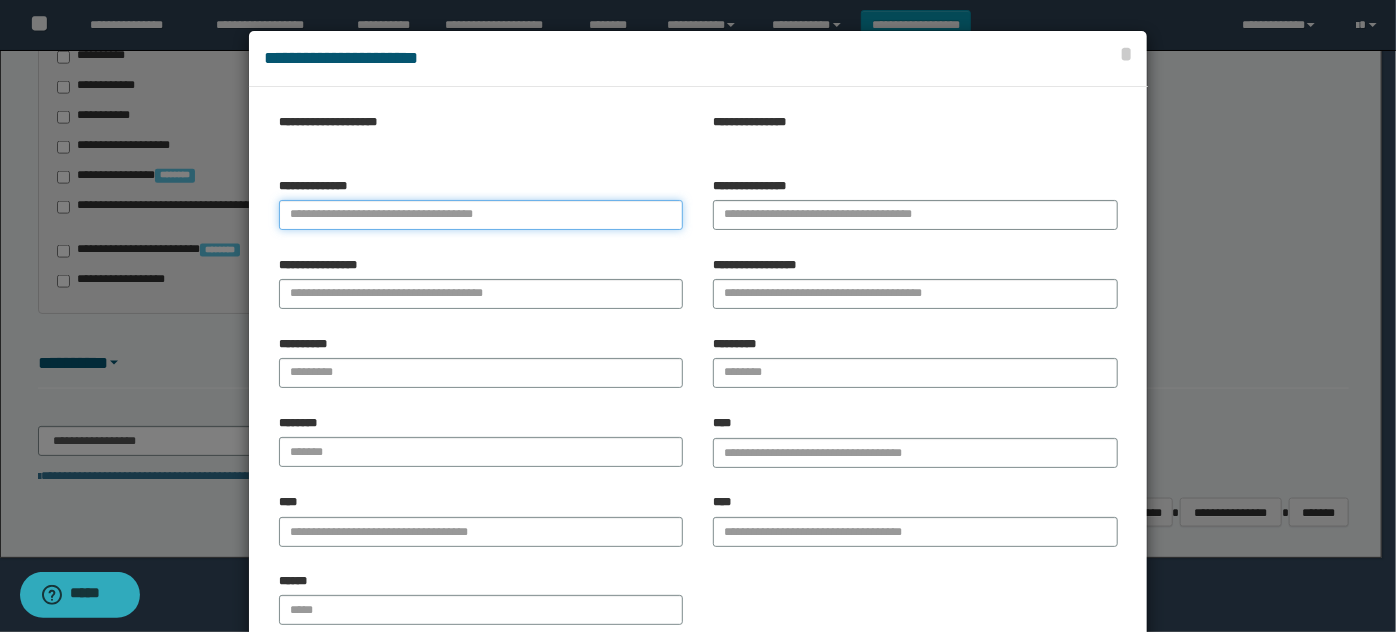 paste on "**********" 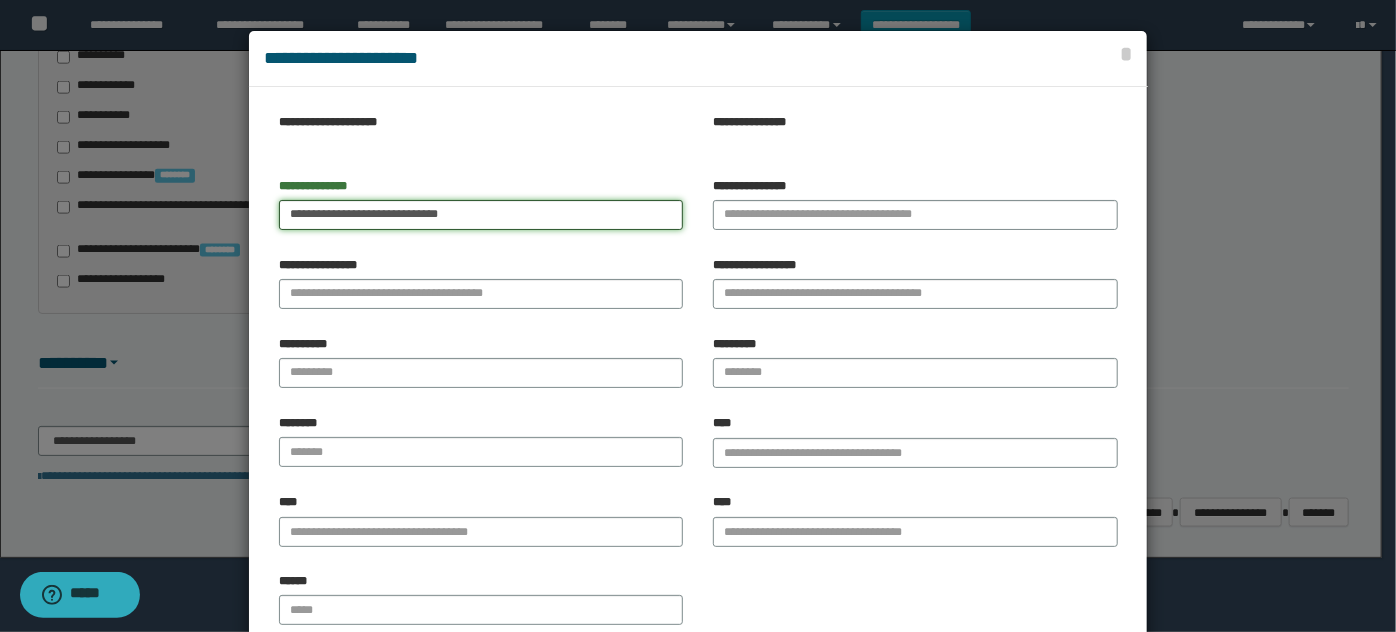 click on "**********" at bounding box center (481, 215) 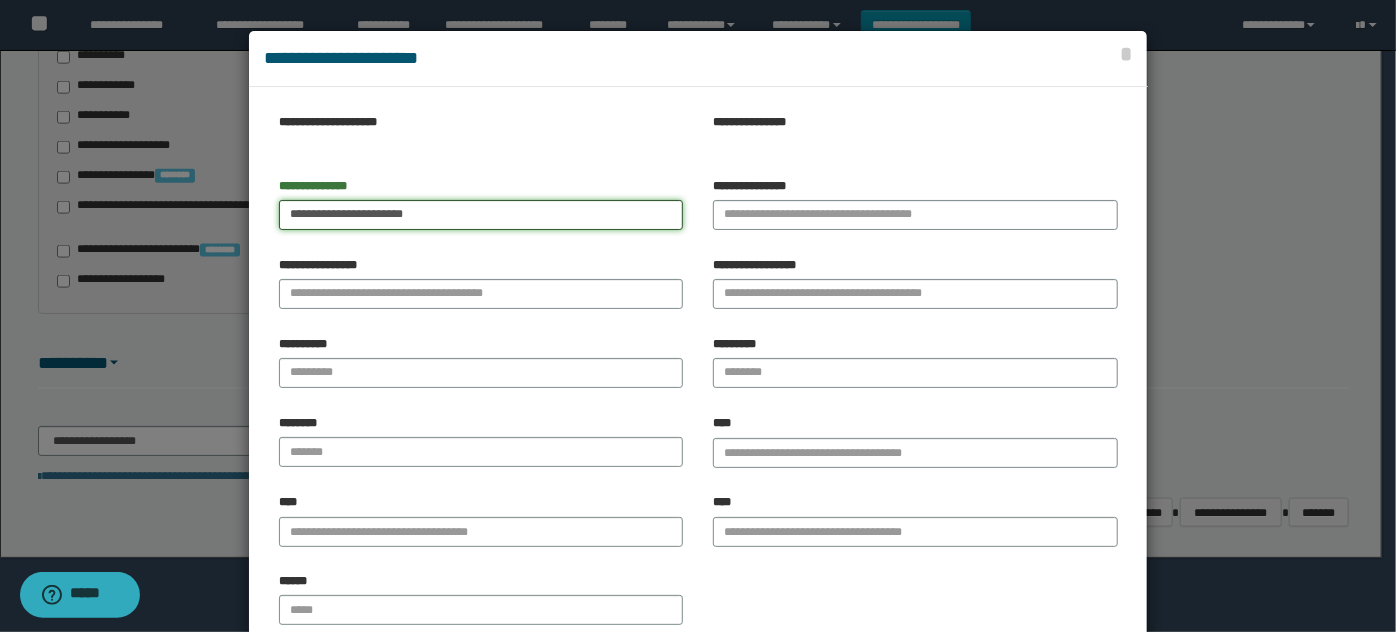type on "**********" 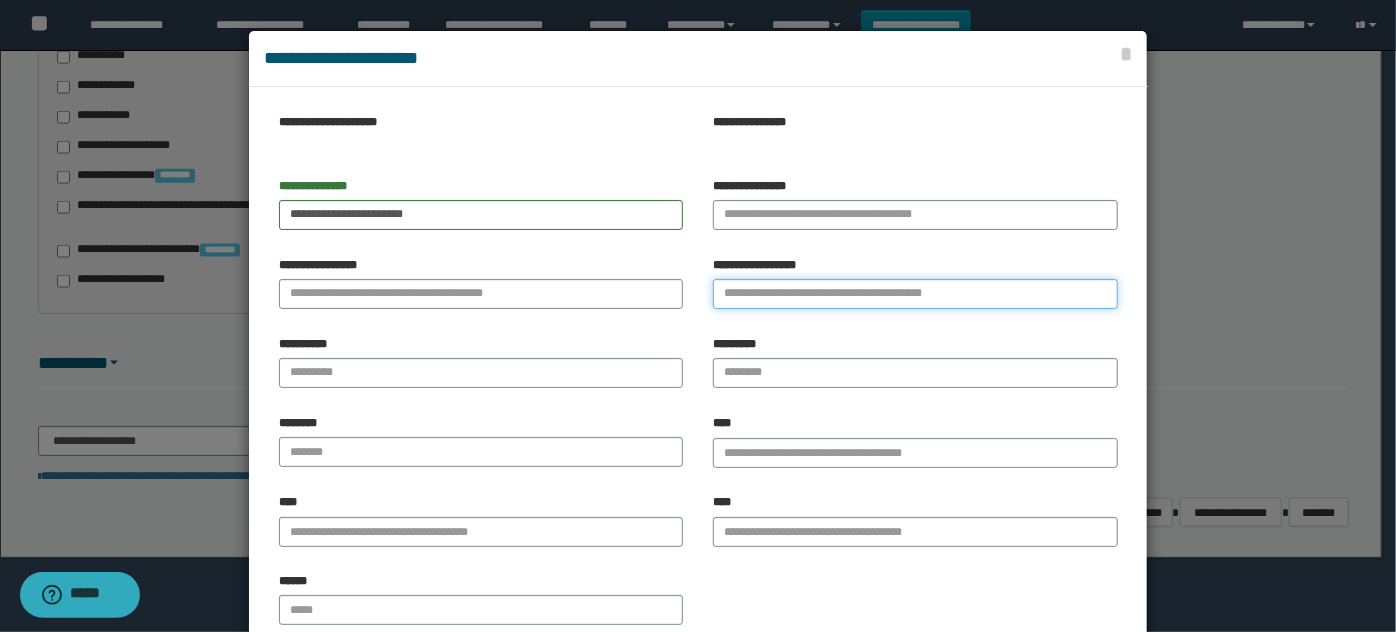 drag, startPoint x: 790, startPoint y: 298, endPoint x: 514, endPoint y: 263, distance: 278.21036 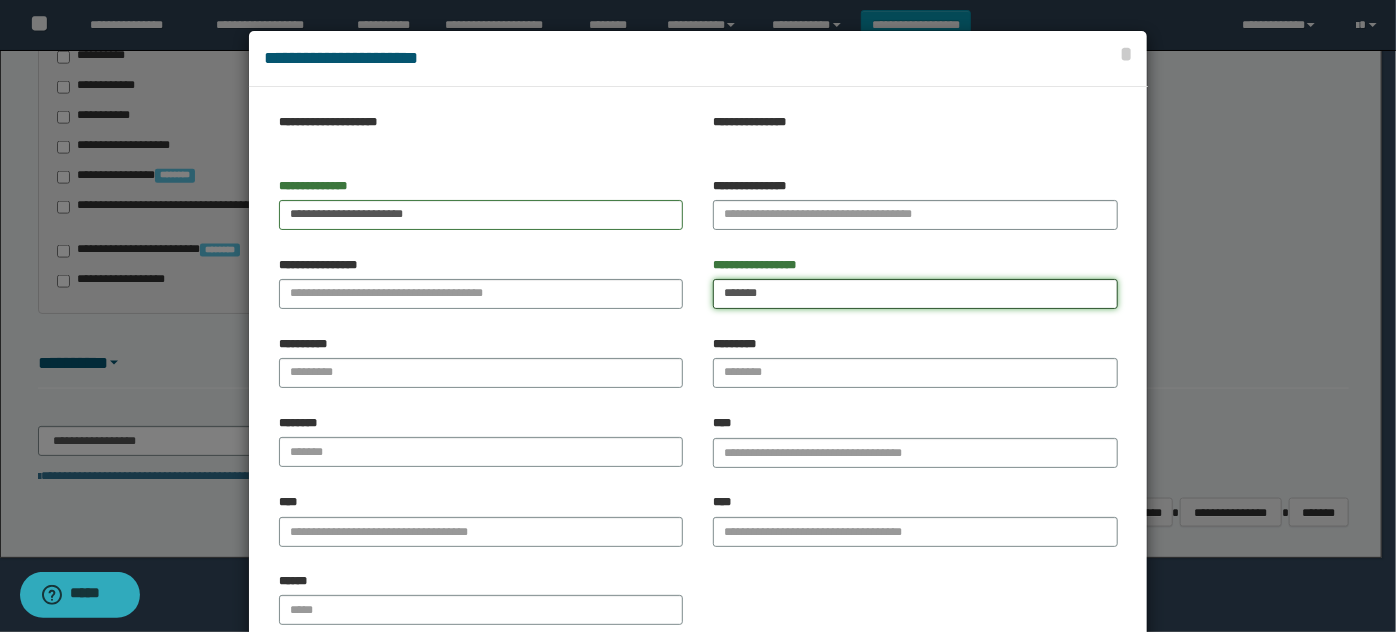 type on "*******" 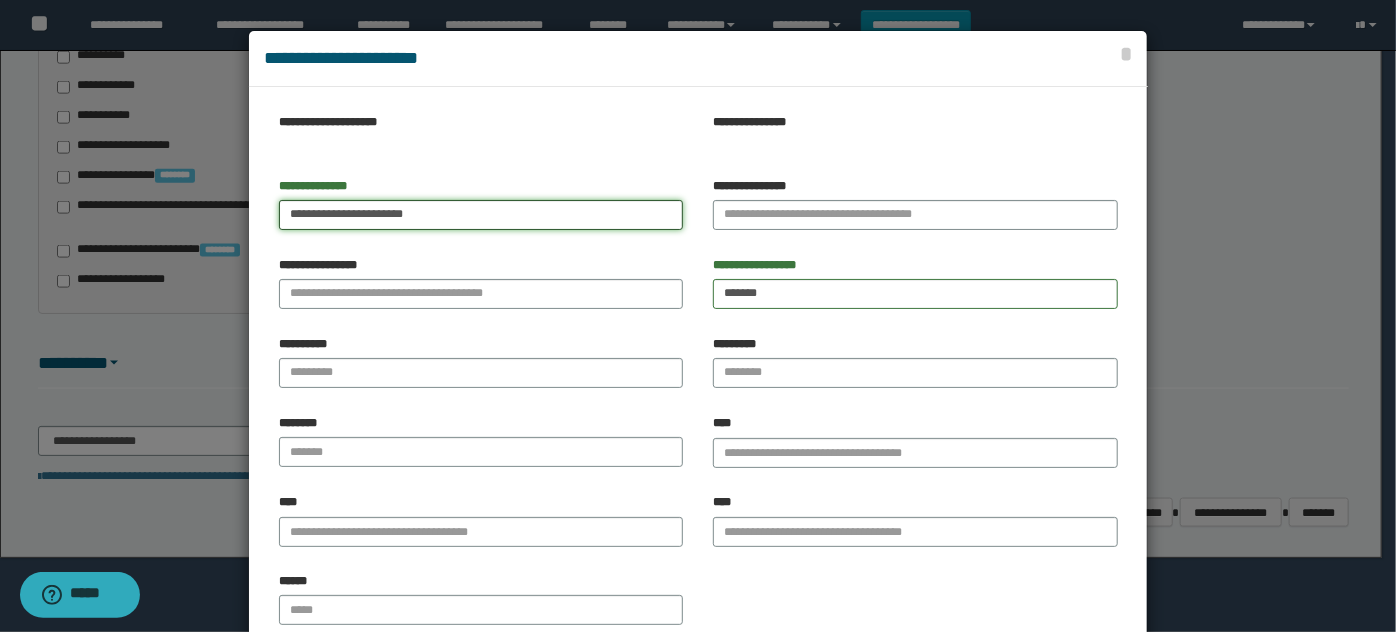click on "**********" at bounding box center [481, 215] 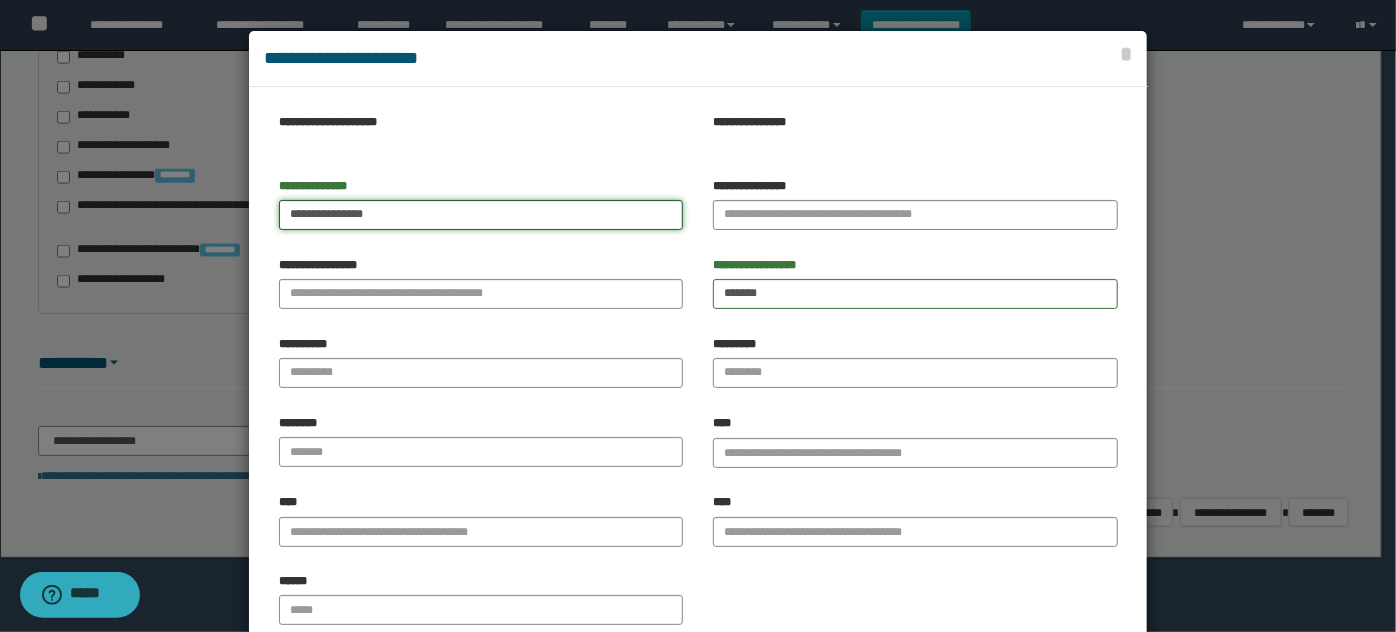 type on "**********" 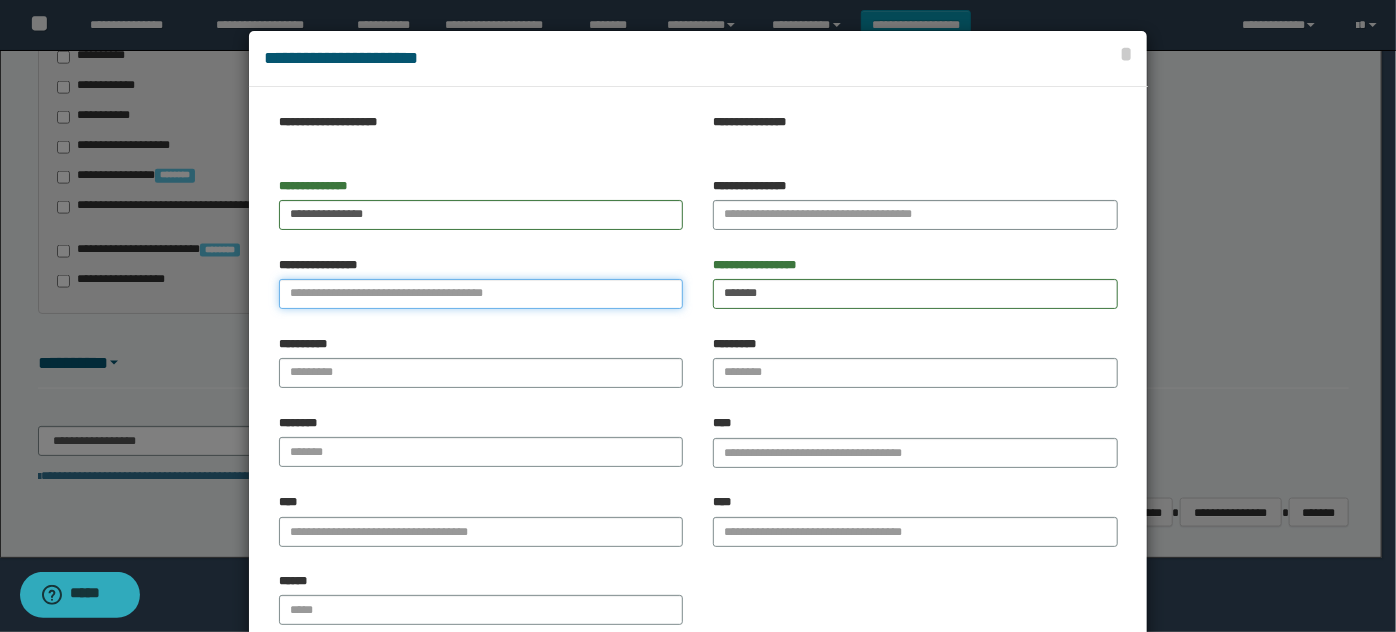 drag, startPoint x: 349, startPoint y: 297, endPoint x: 338, endPoint y: 286, distance: 15.556349 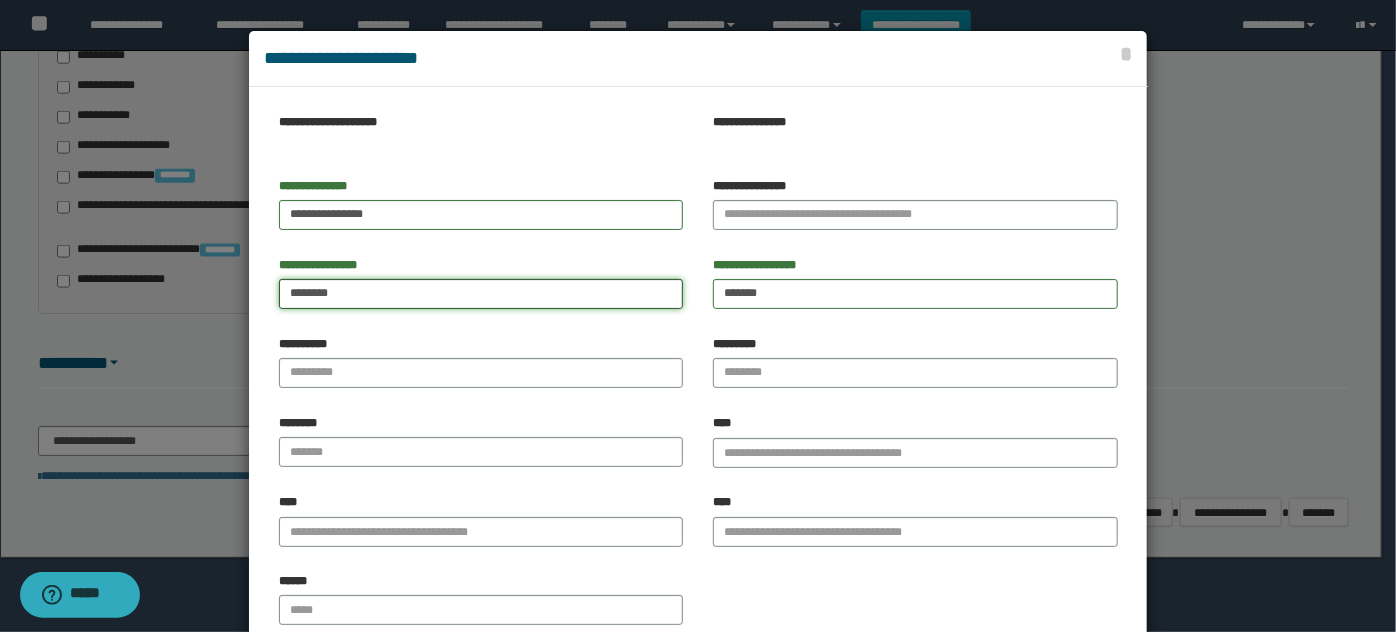 type on "********" 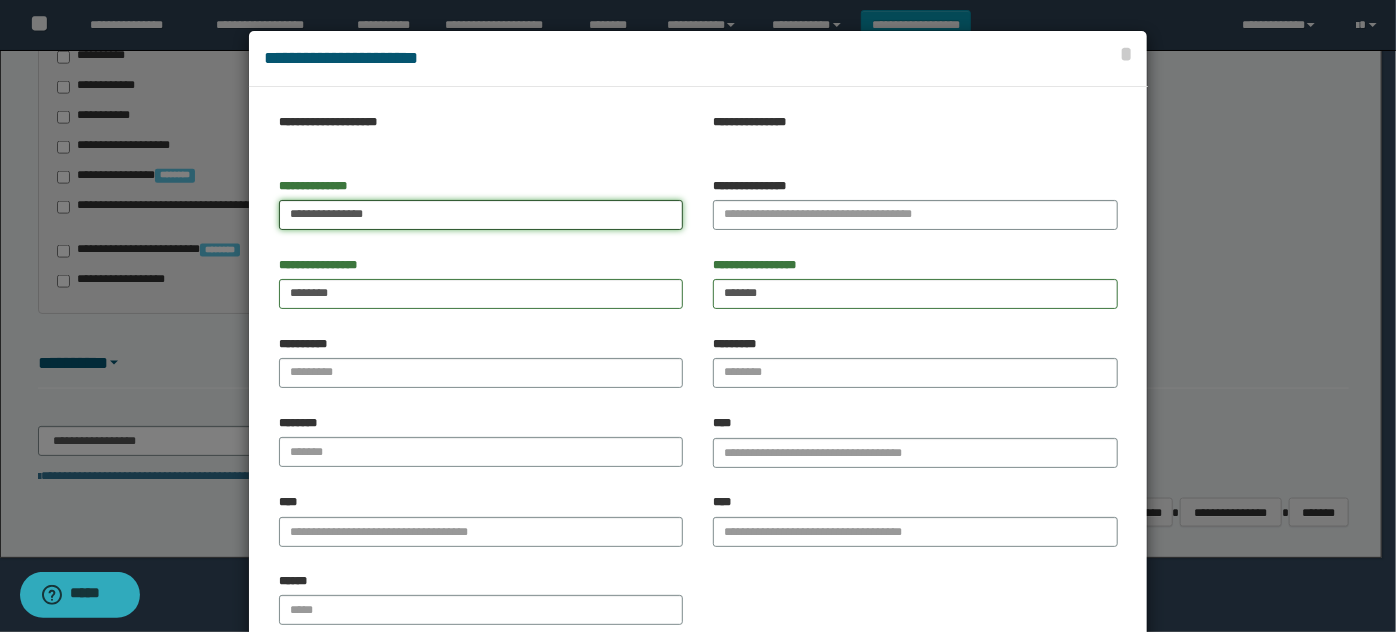 click on "**********" at bounding box center (481, 215) 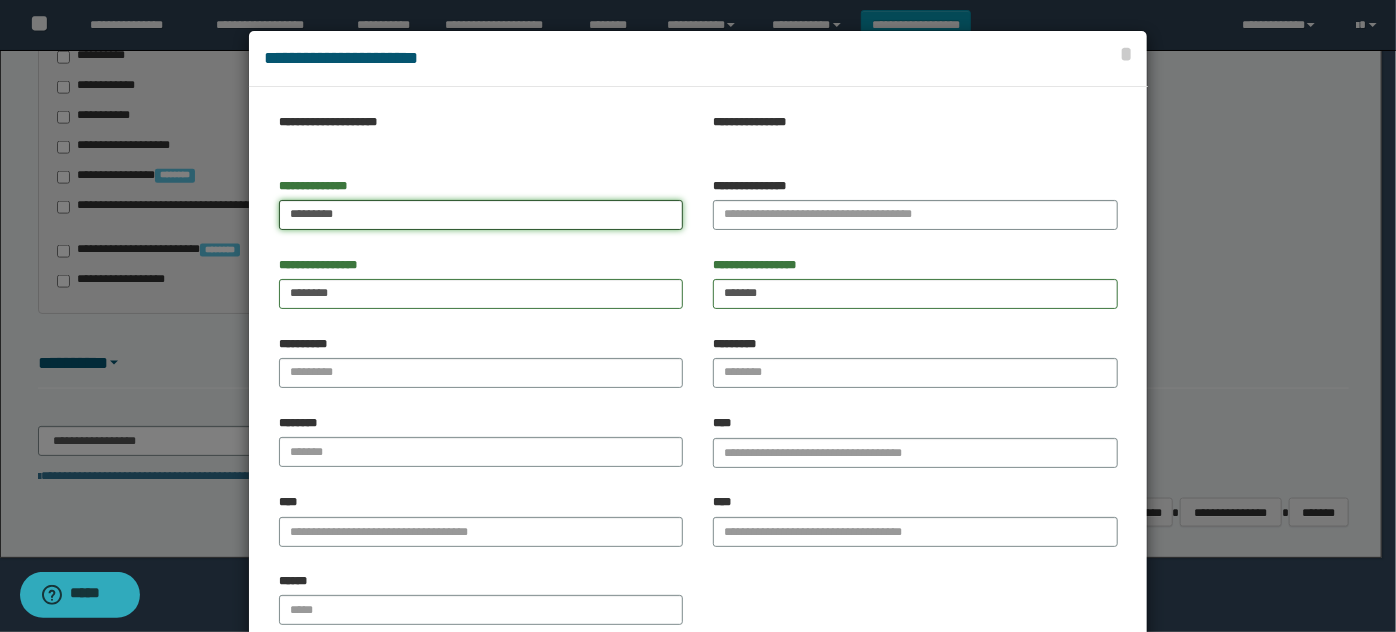 type on "******" 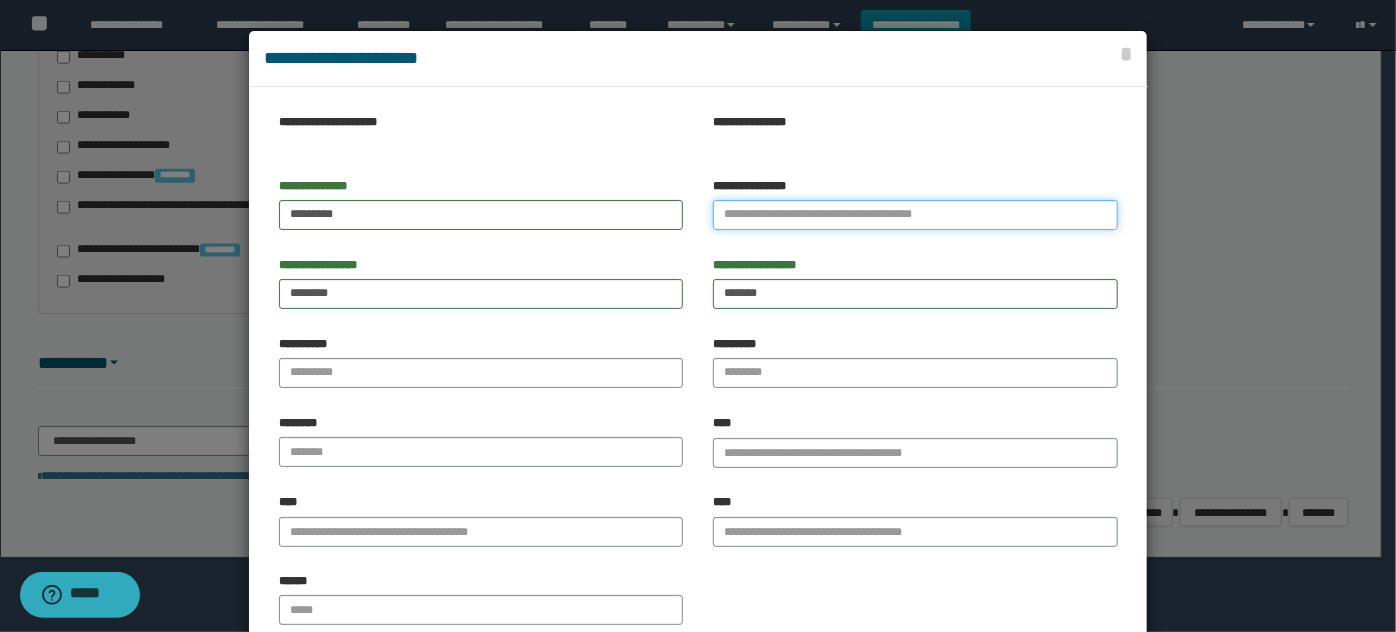 click on "**********" at bounding box center (915, 215) 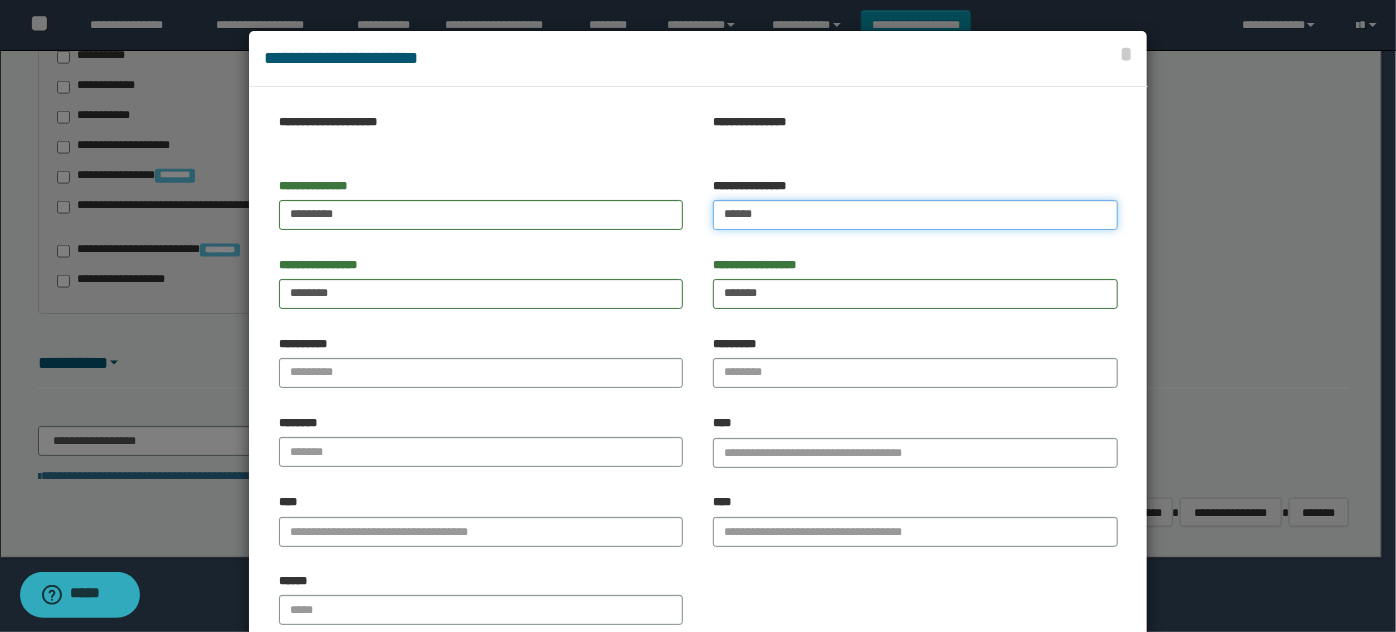 type on "******" 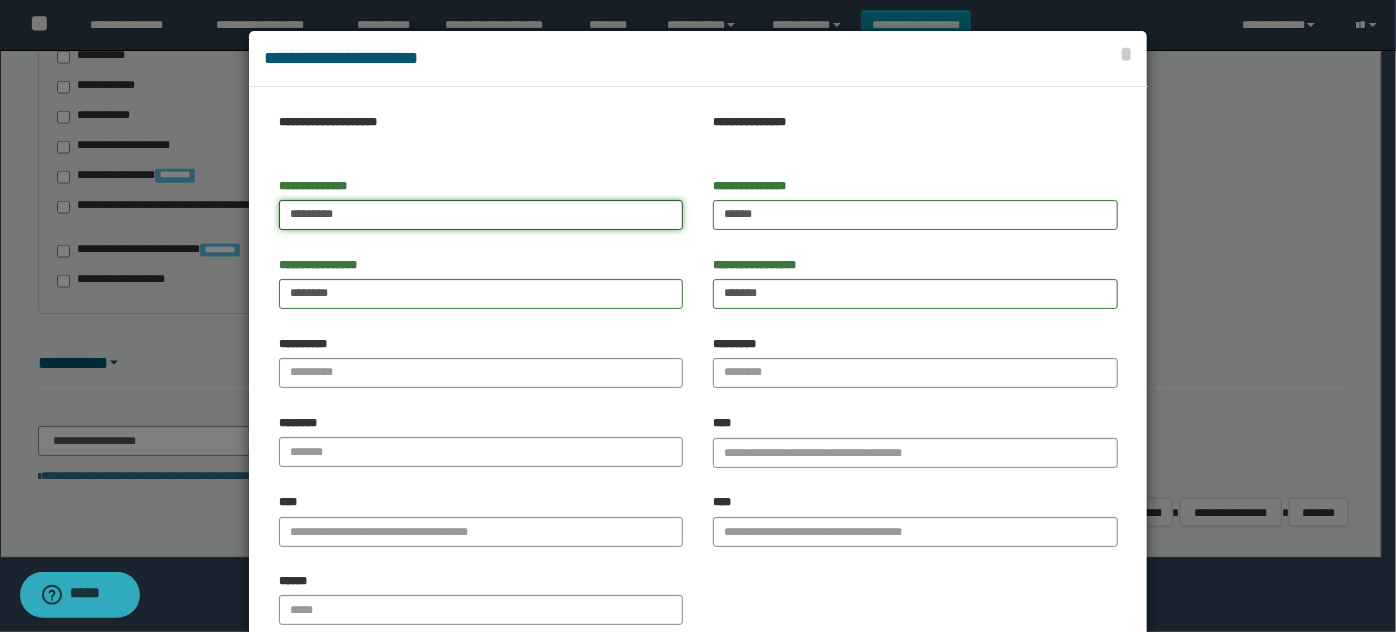 click on "******" at bounding box center (481, 215) 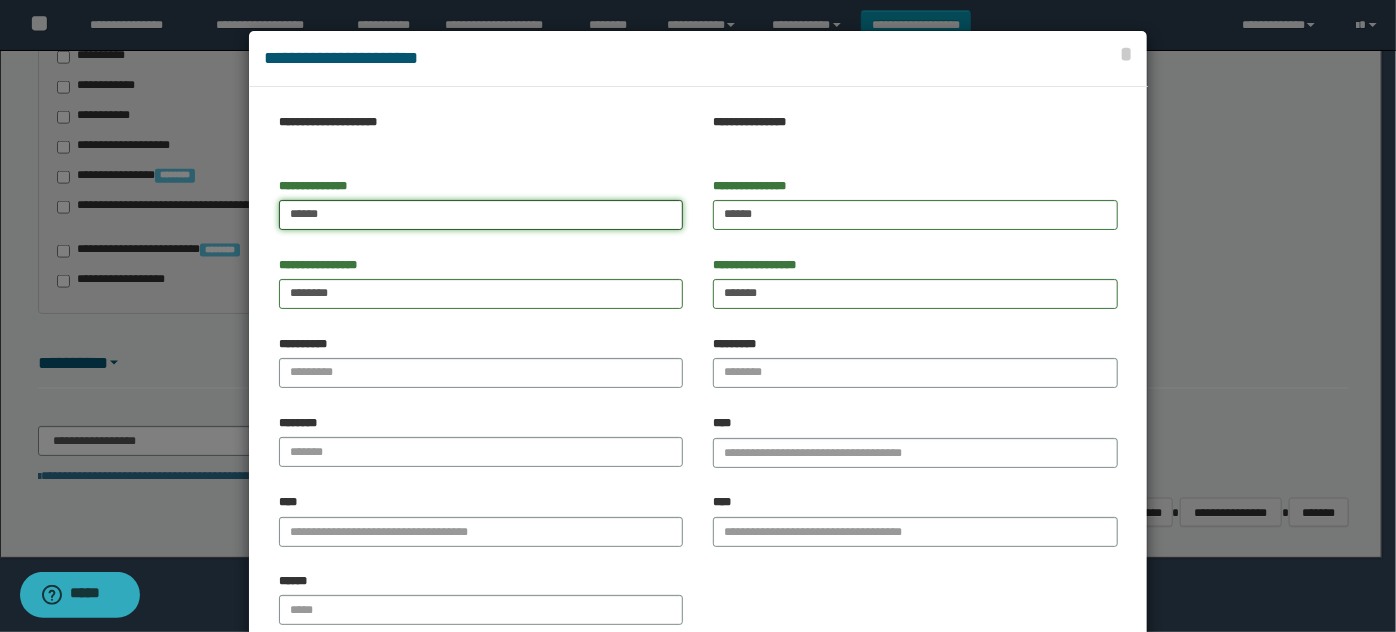 click on "******" at bounding box center (481, 215) 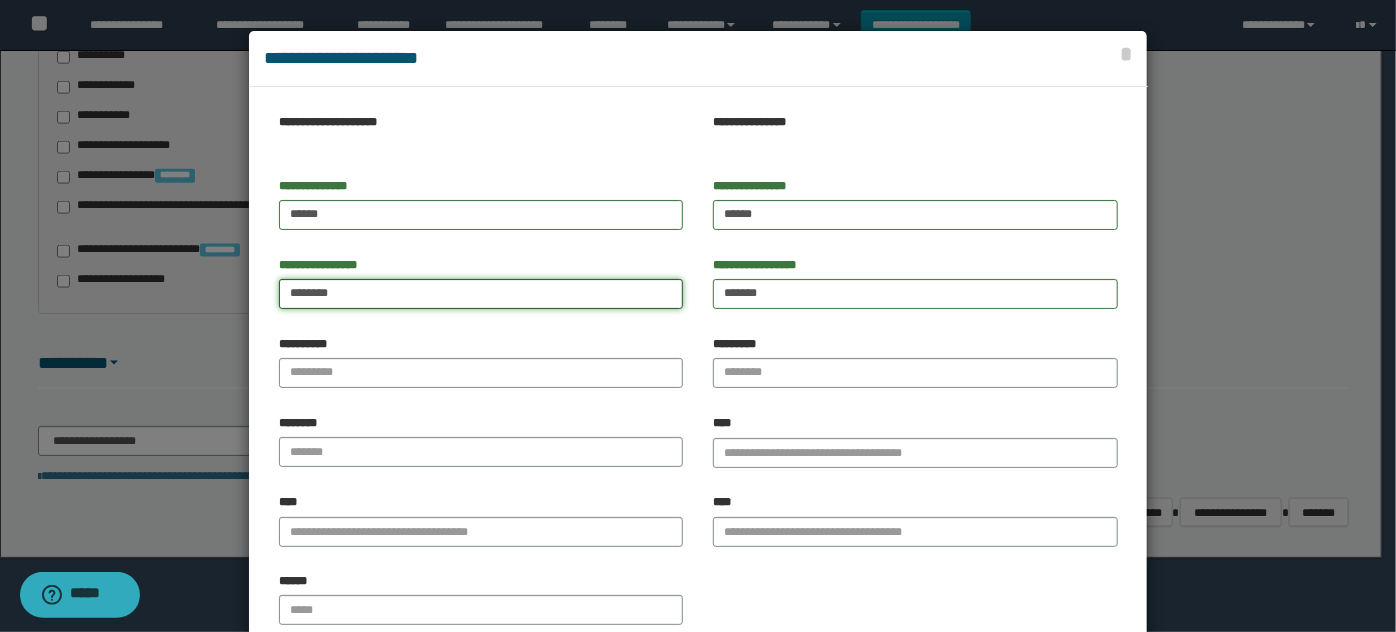 drag, startPoint x: 282, startPoint y: 292, endPoint x: 322, endPoint y: 292, distance: 40 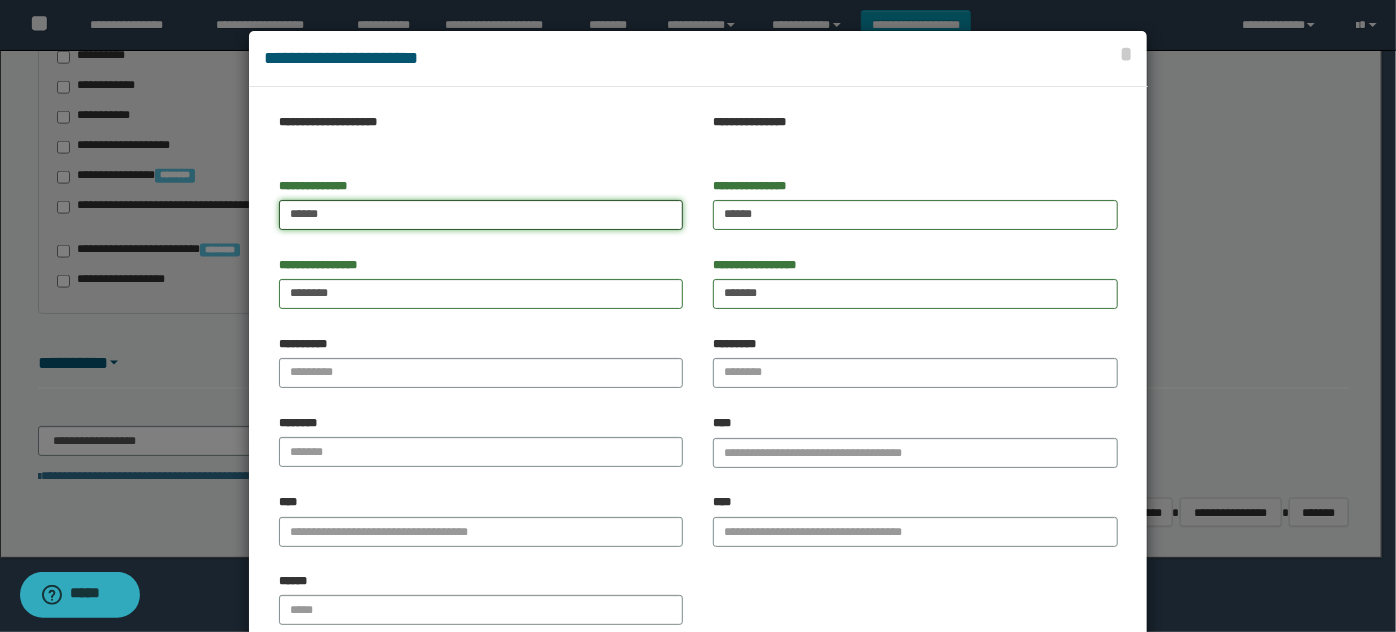 click on "******" at bounding box center (481, 215) 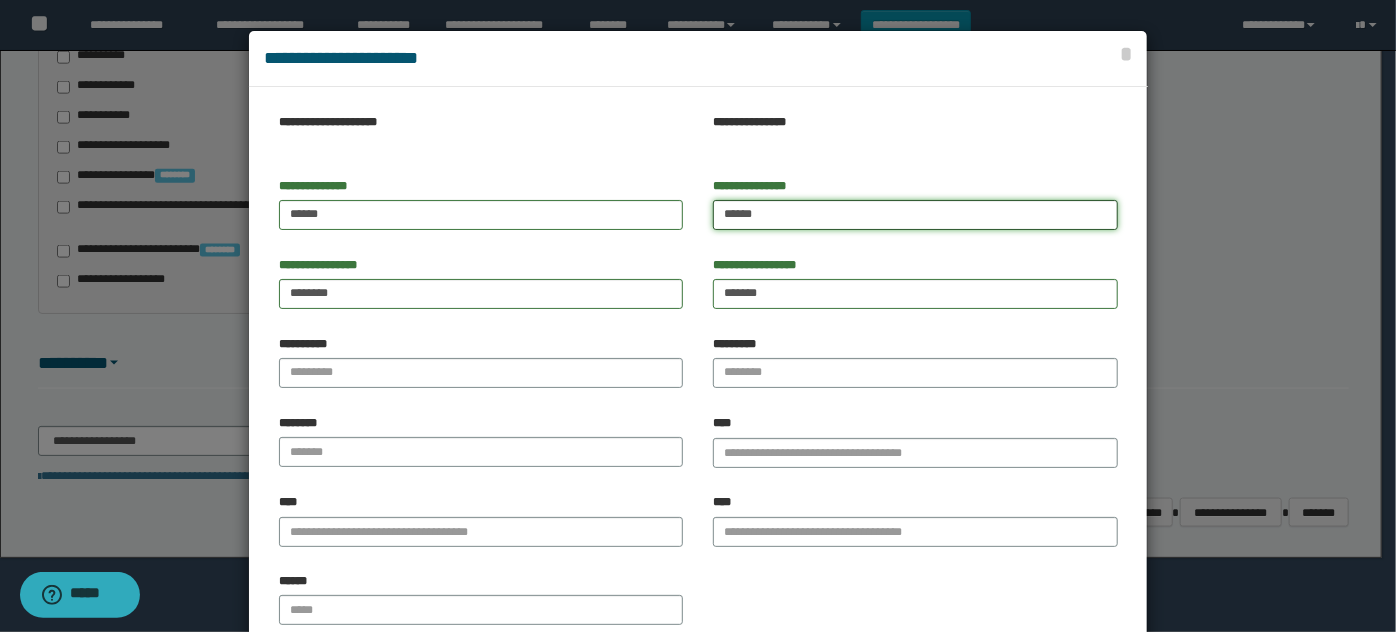 drag, startPoint x: 1021, startPoint y: 215, endPoint x: 750, endPoint y: 220, distance: 271.0461 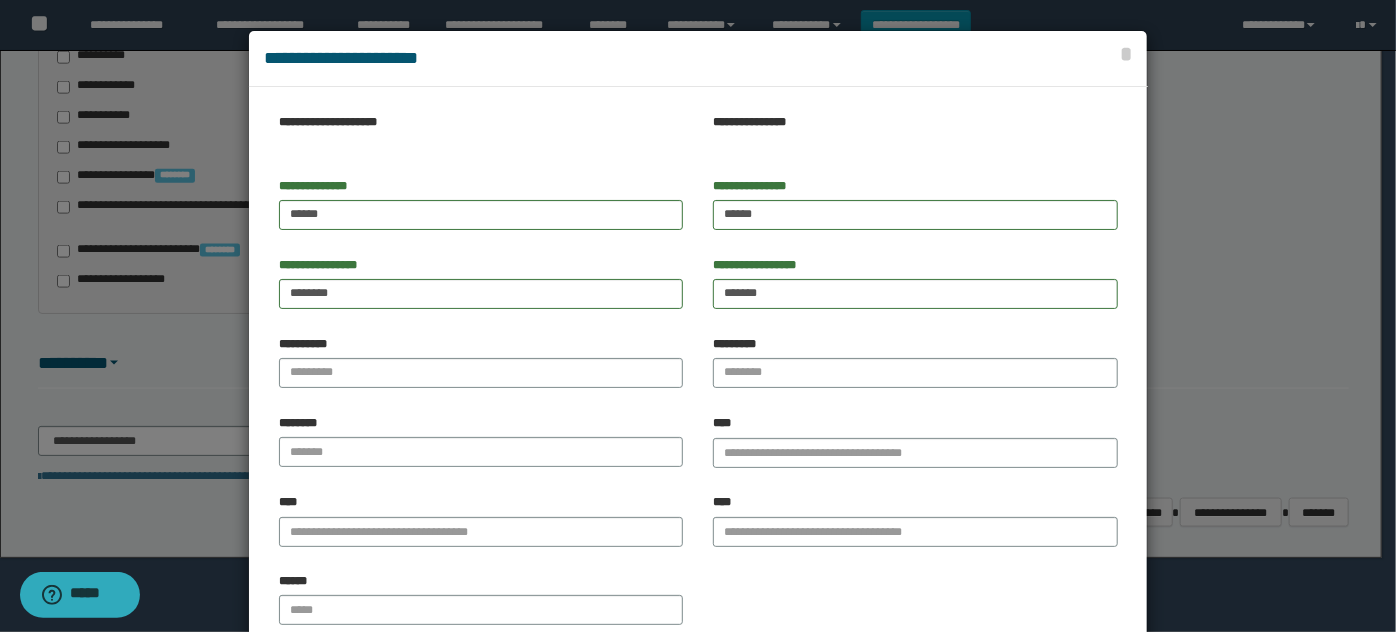 click on "**********" at bounding box center [481, 211] 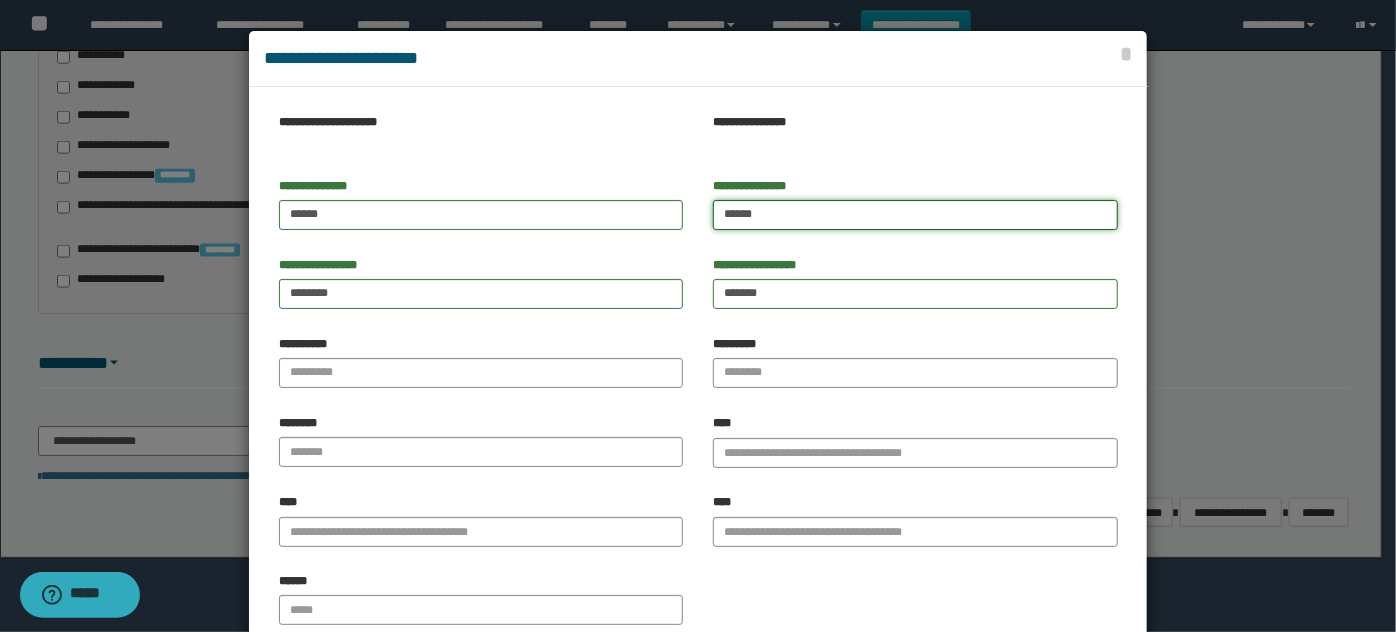 drag, startPoint x: 714, startPoint y: 220, endPoint x: 713, endPoint y: 275, distance: 55.00909 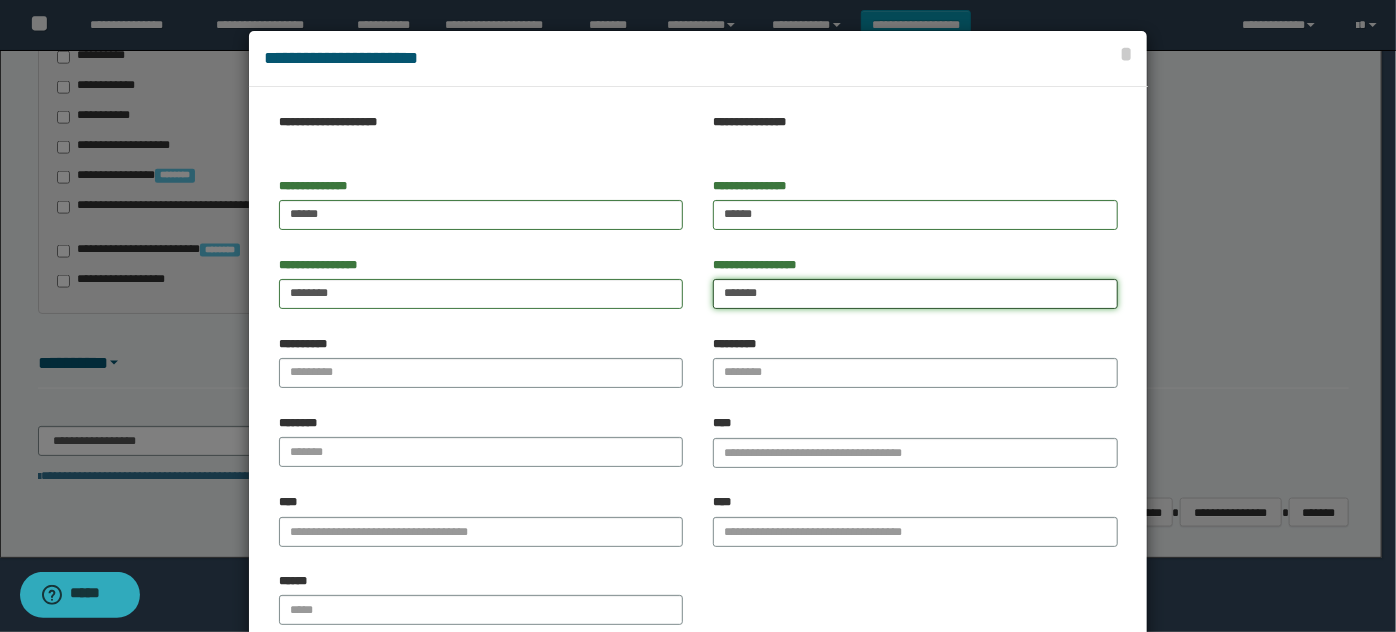 click on "*******" at bounding box center (915, 294) 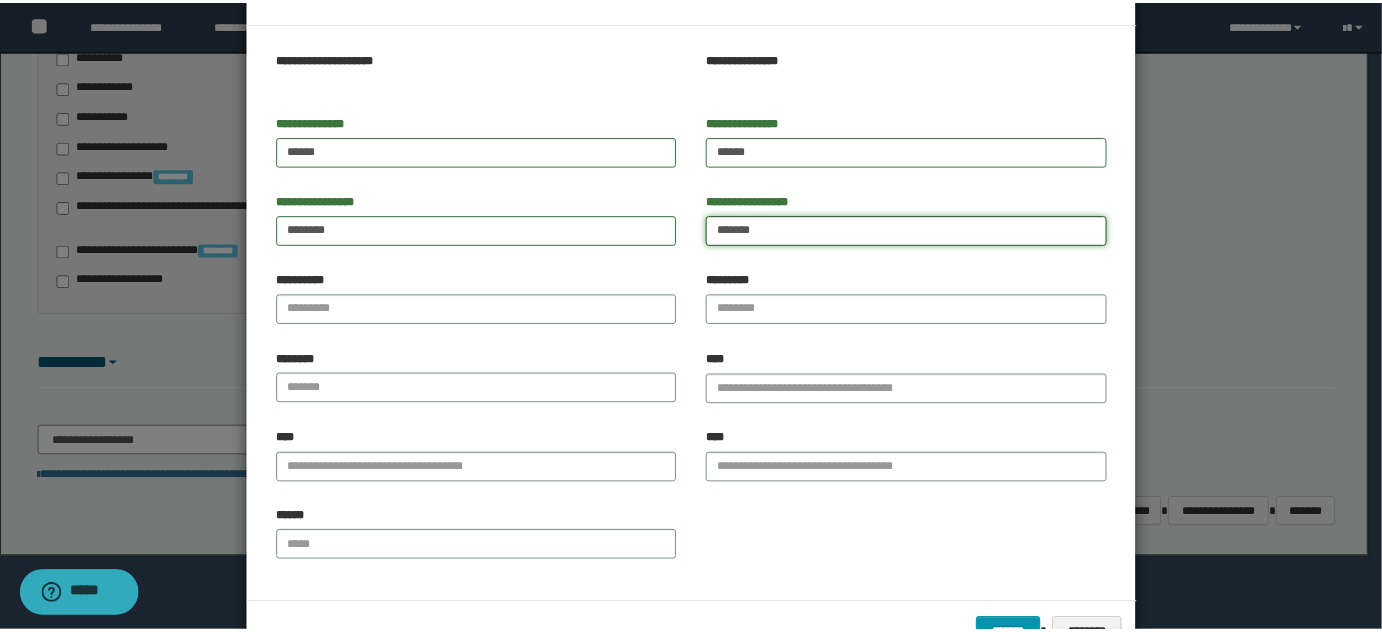 scroll, scrollTop: 125, scrollLeft: 0, axis: vertical 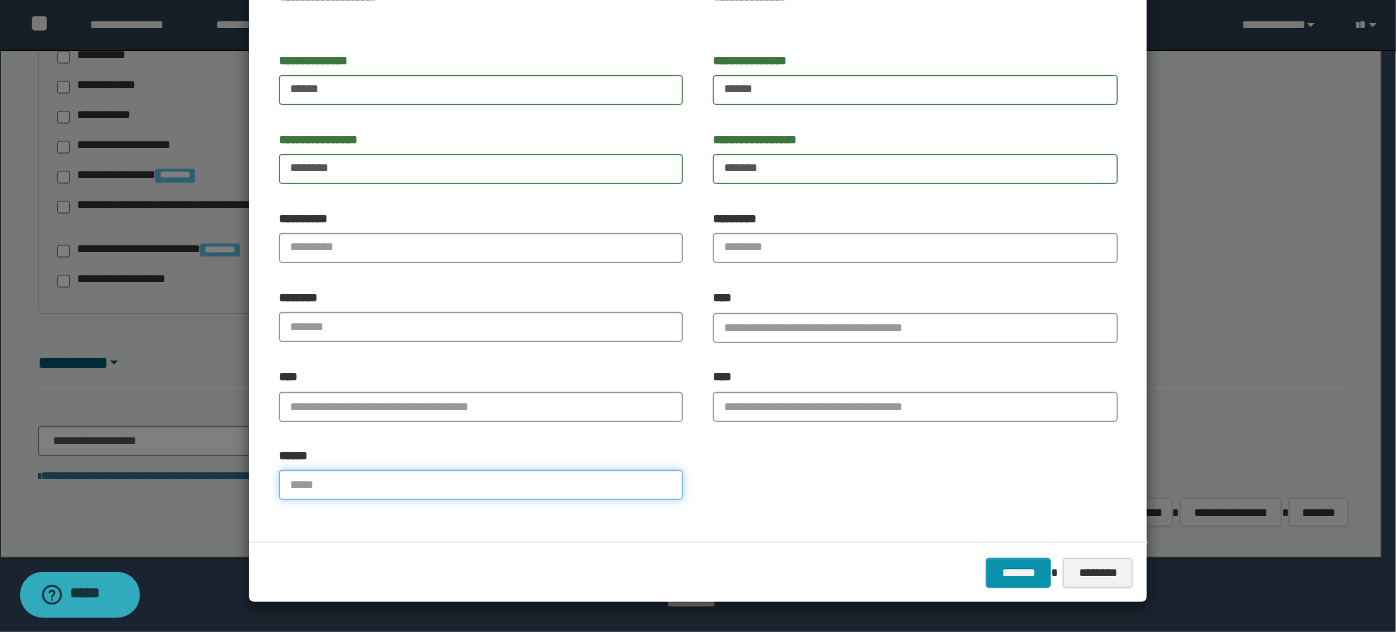 click on "******" at bounding box center [481, 485] 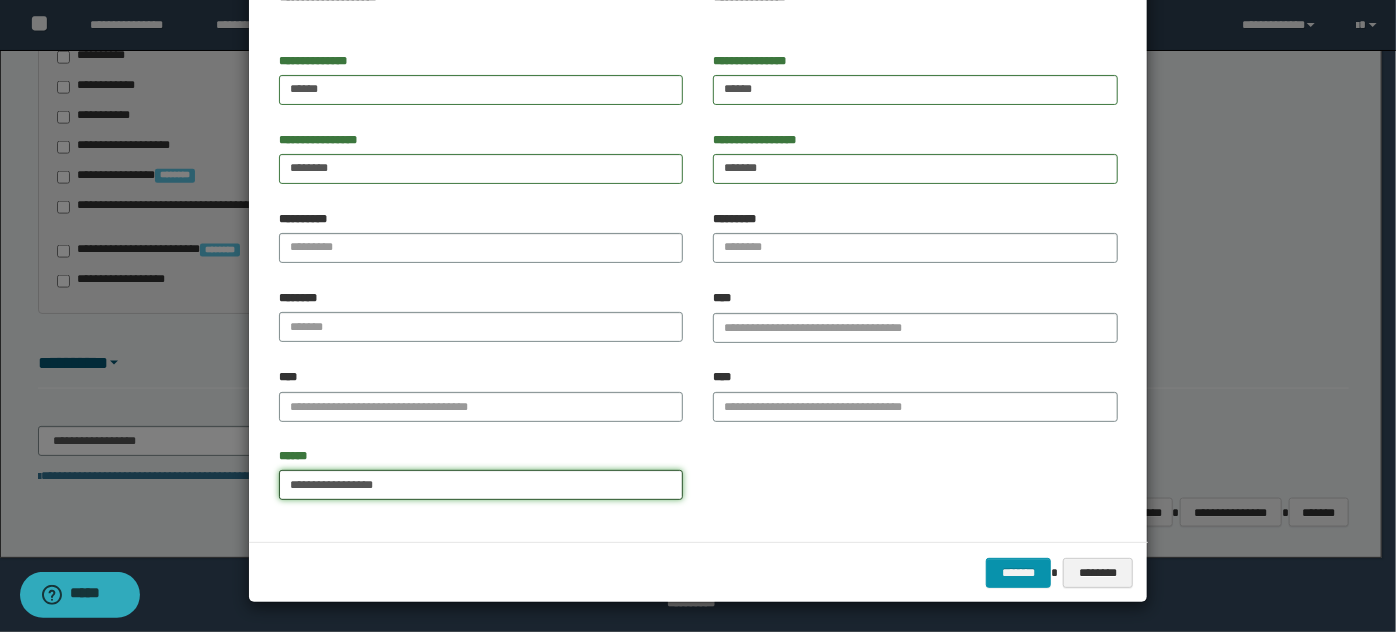 drag, startPoint x: 298, startPoint y: 488, endPoint x: 282, endPoint y: 490, distance: 16.124516 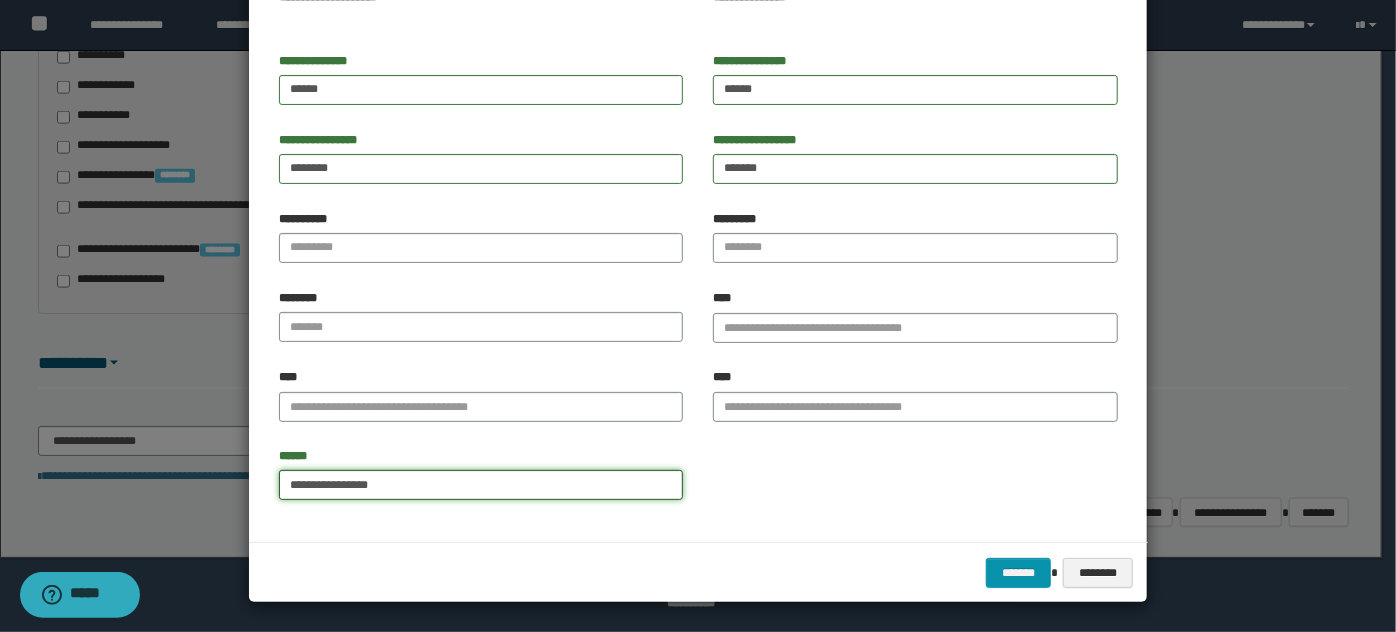 drag, startPoint x: 630, startPoint y: 489, endPoint x: 690, endPoint y: 490, distance: 60.00833 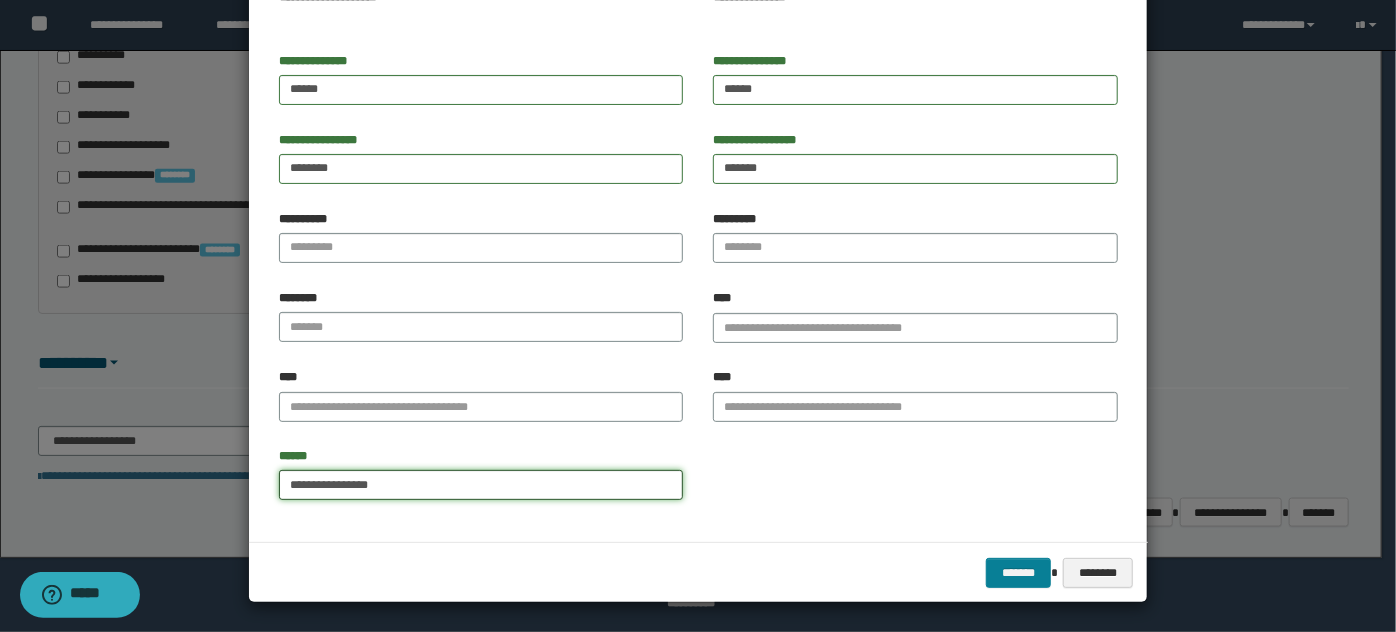 type on "**********" 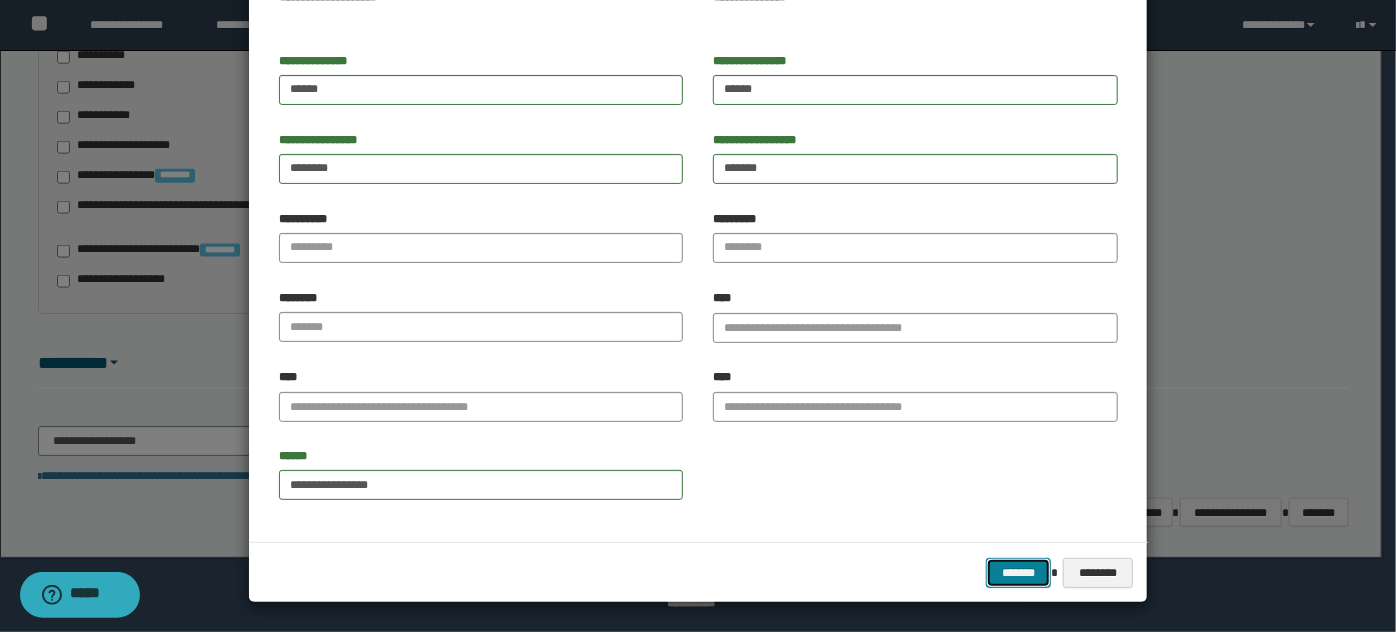 click on "*******" at bounding box center [1018, 572] 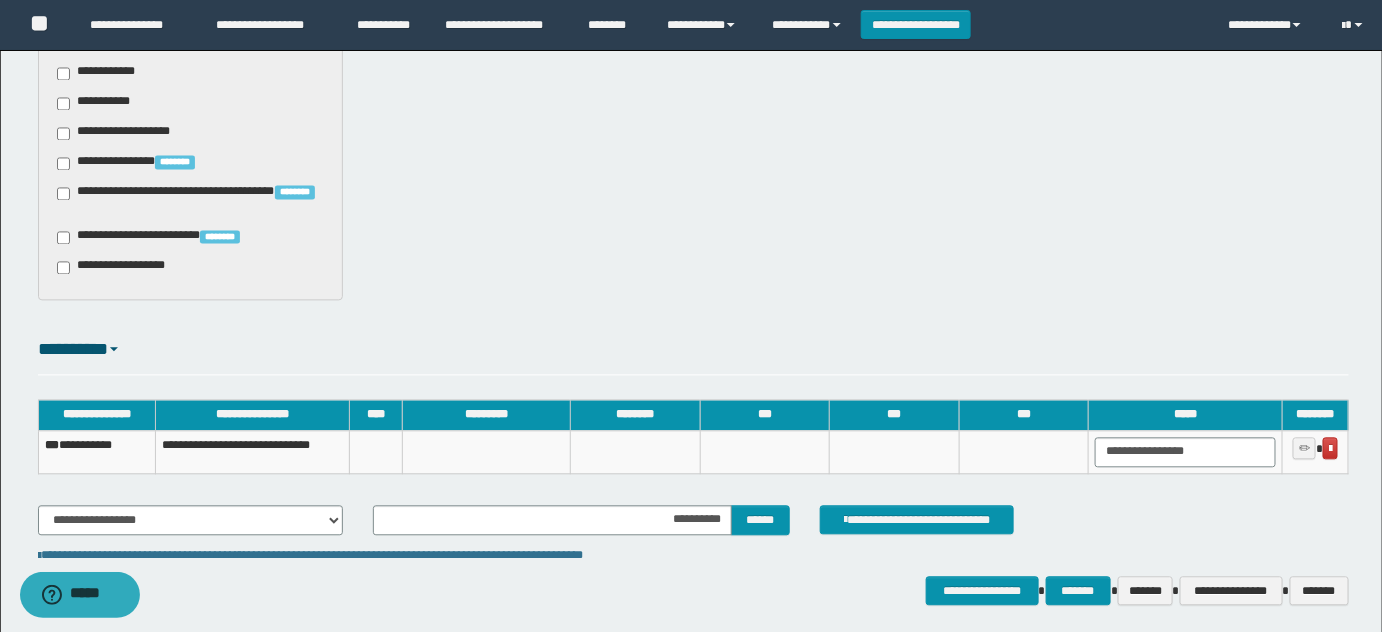 scroll, scrollTop: 1345, scrollLeft: 0, axis: vertical 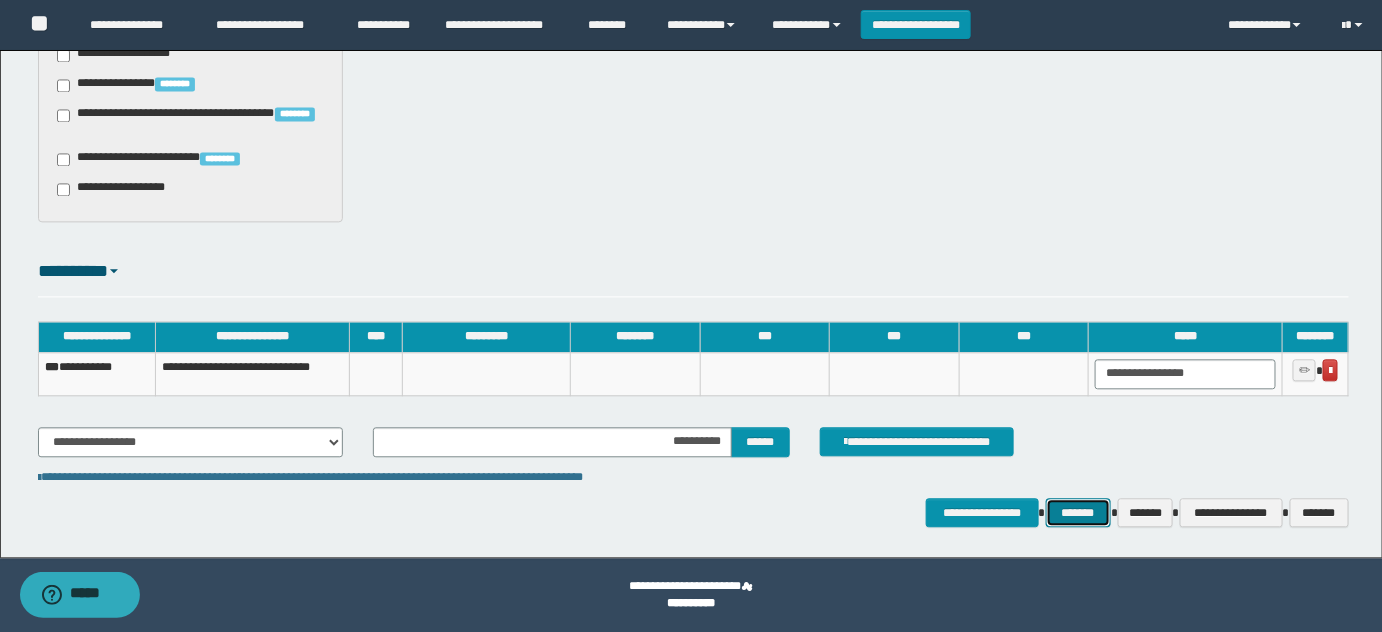 click on "*******" at bounding box center [1078, 512] 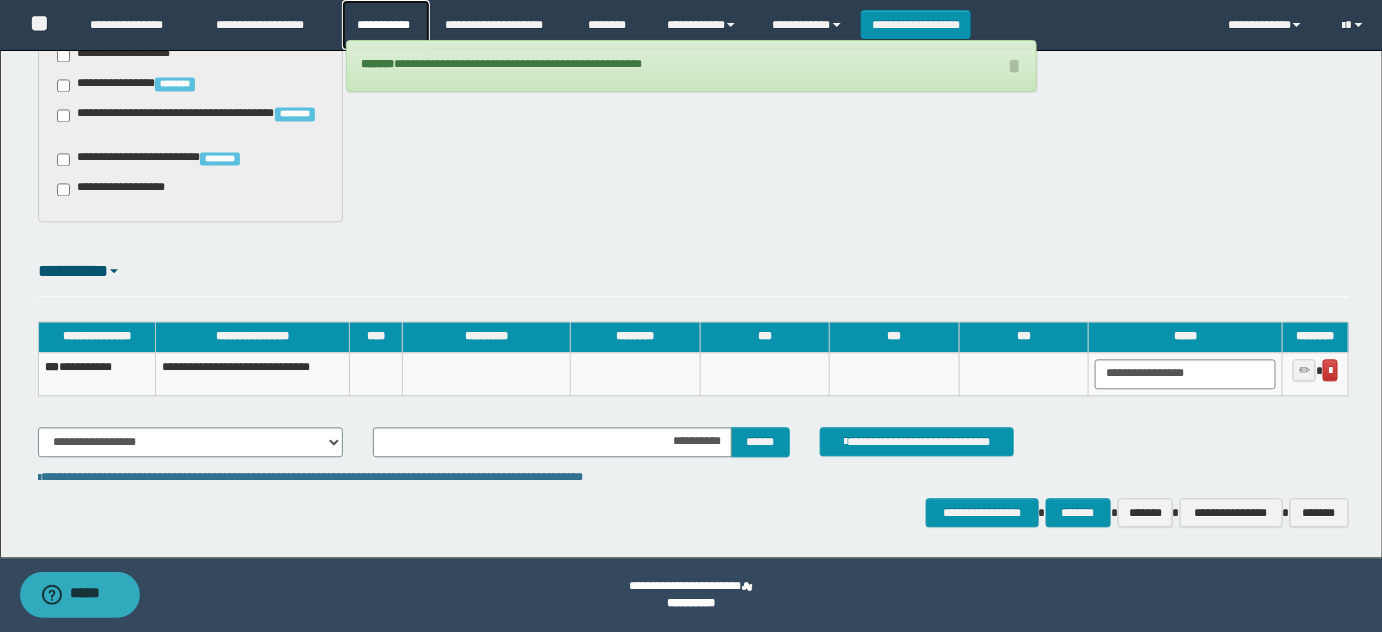 click on "**********" at bounding box center [386, 25] 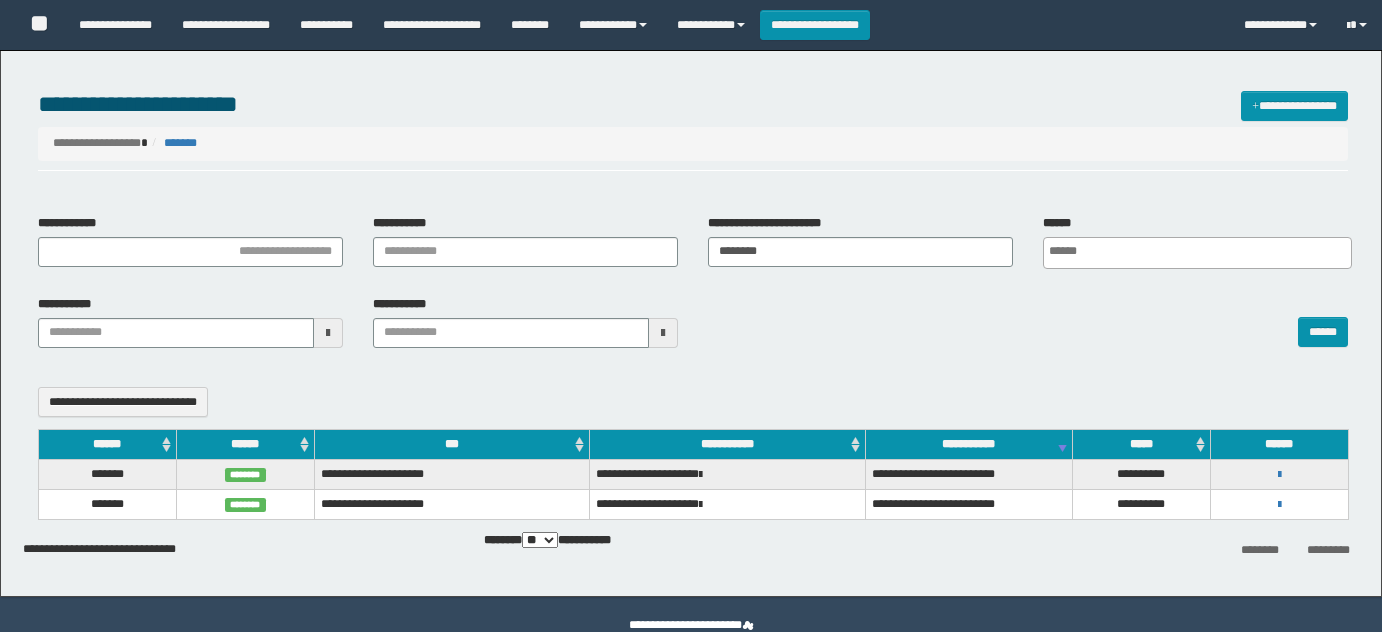 select 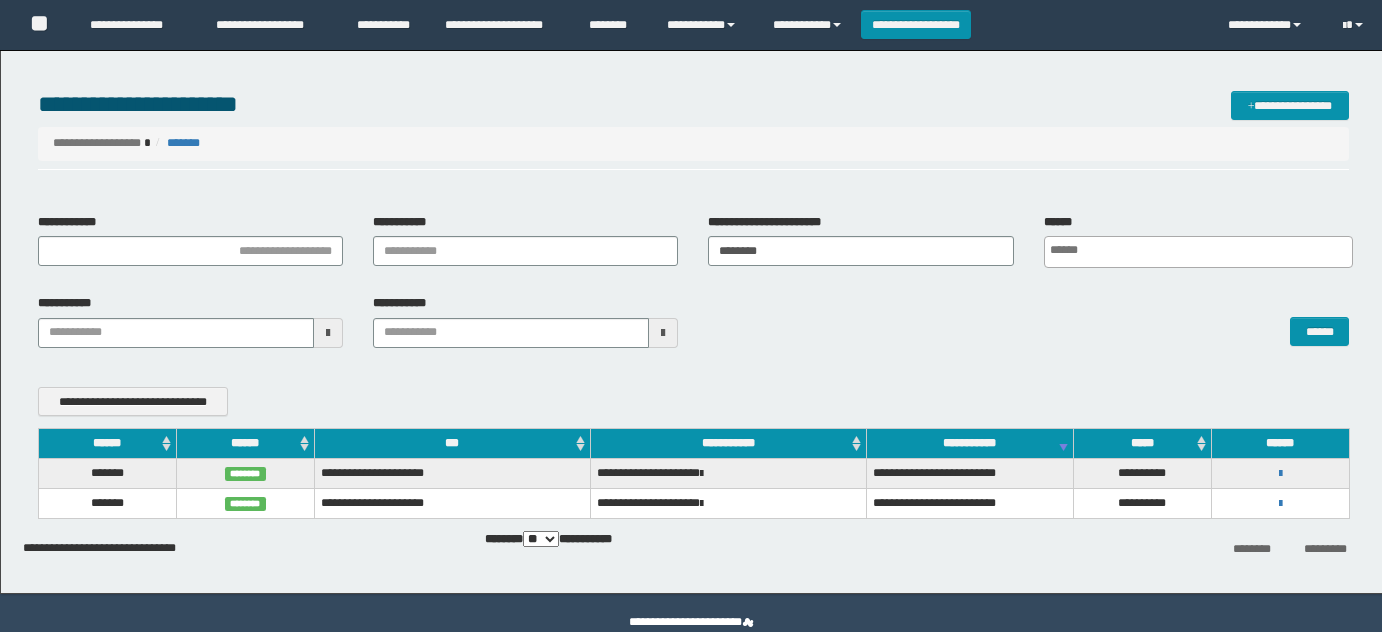 scroll, scrollTop: 0, scrollLeft: 0, axis: both 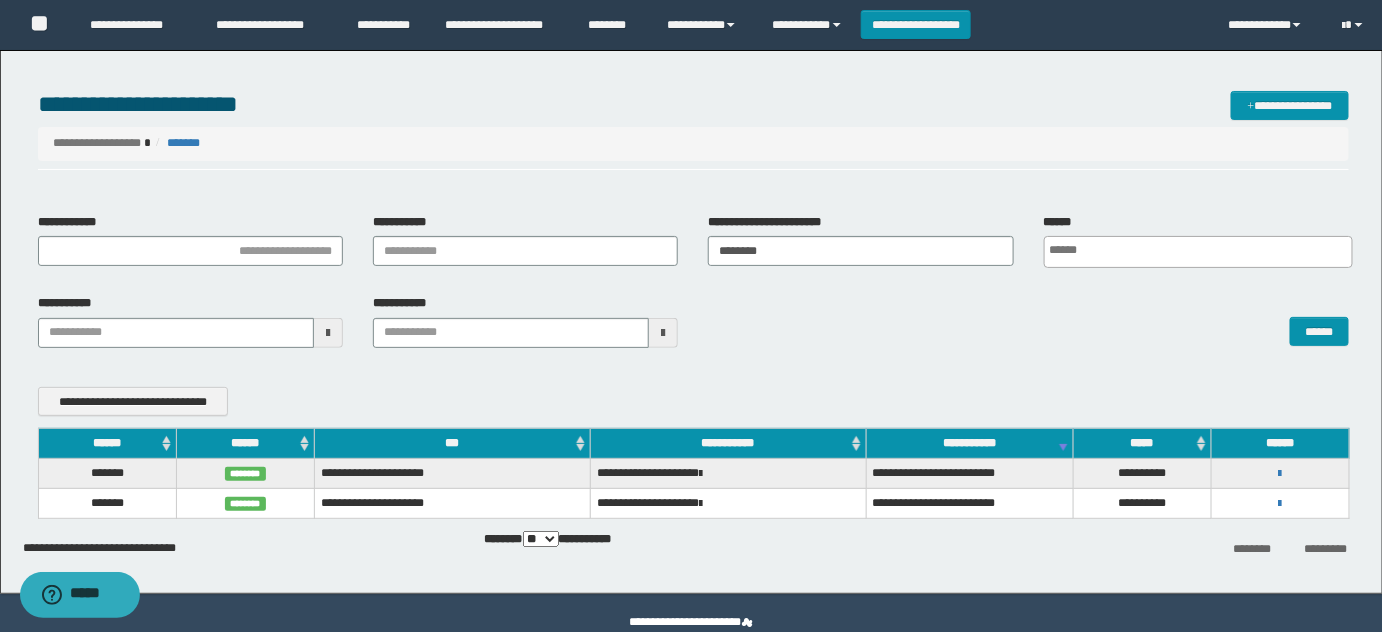 click on "**********" at bounding box center (694, 104) 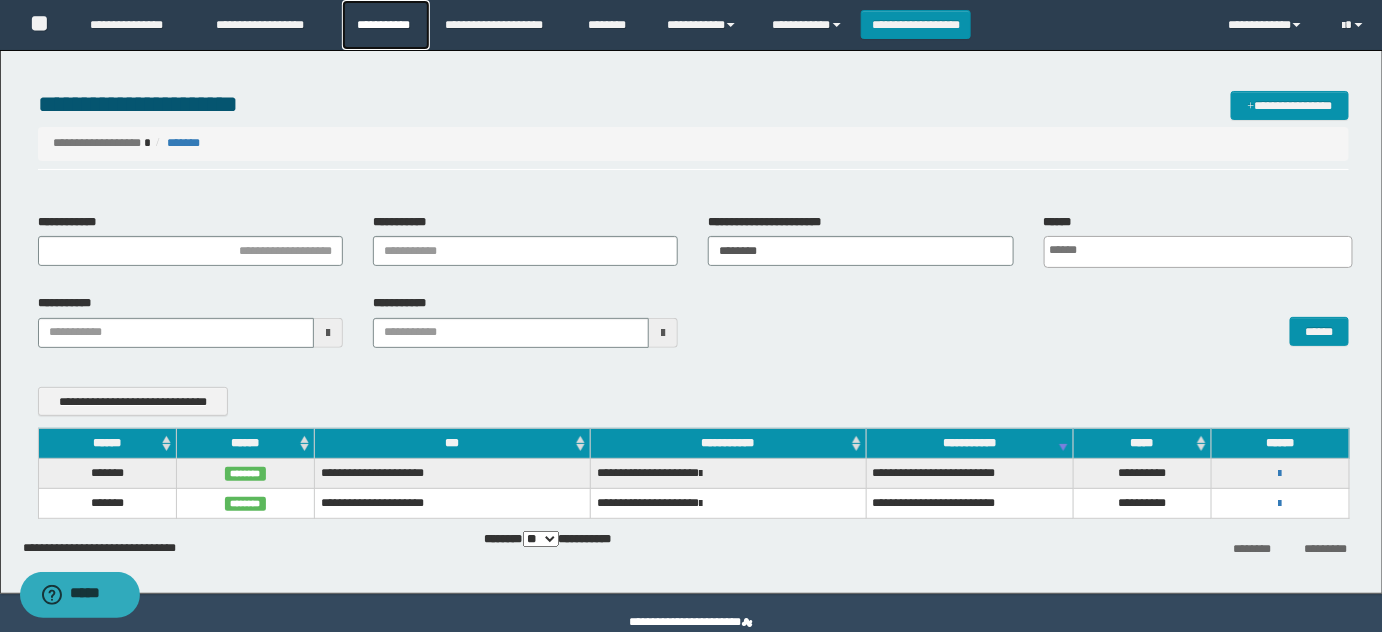 click on "**********" at bounding box center [386, 25] 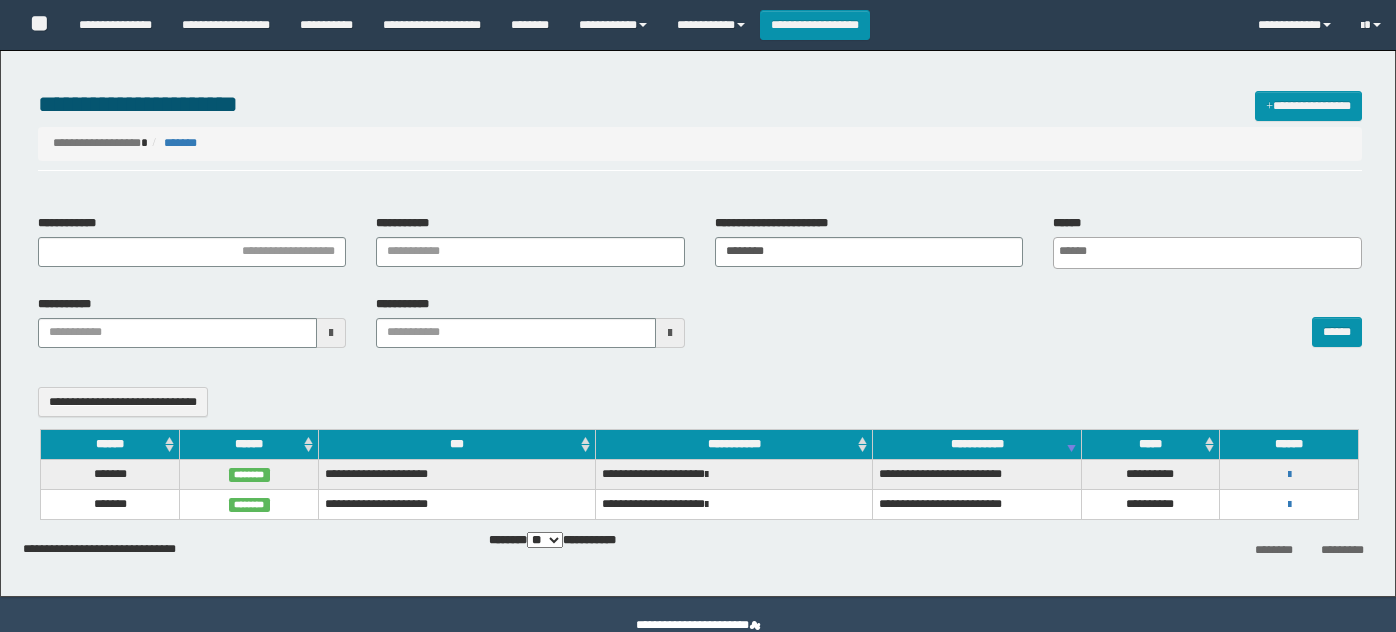 select 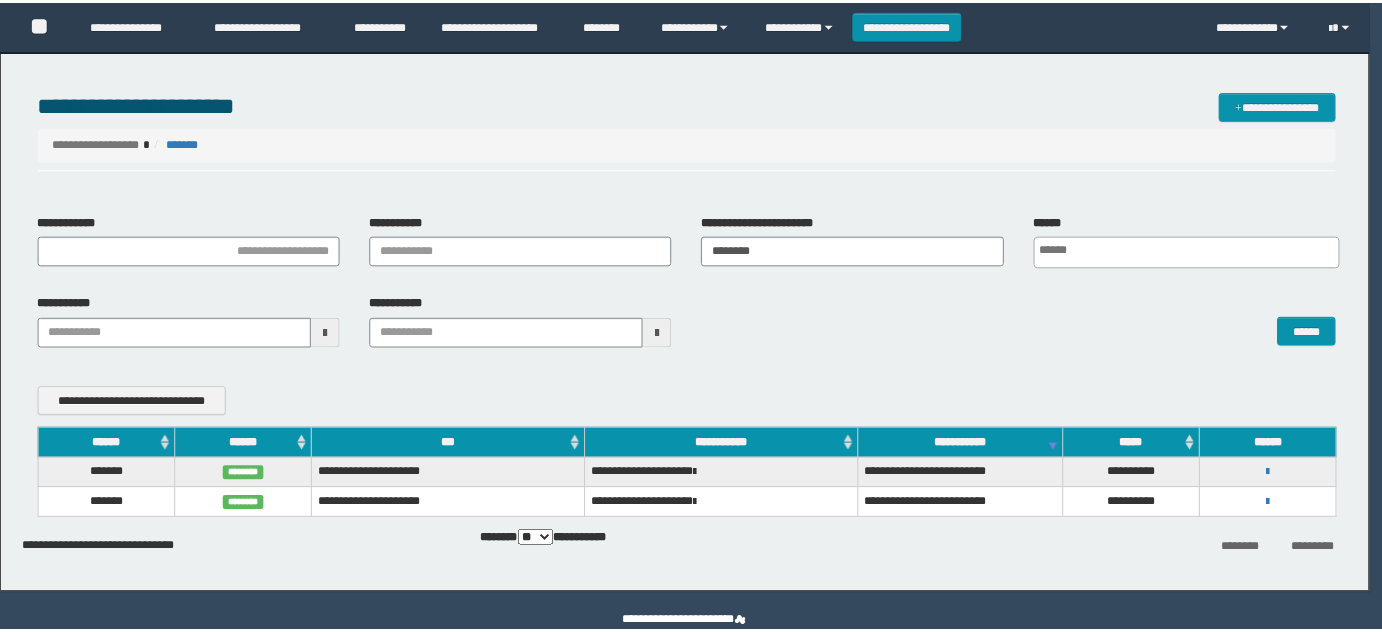 scroll, scrollTop: 0, scrollLeft: 0, axis: both 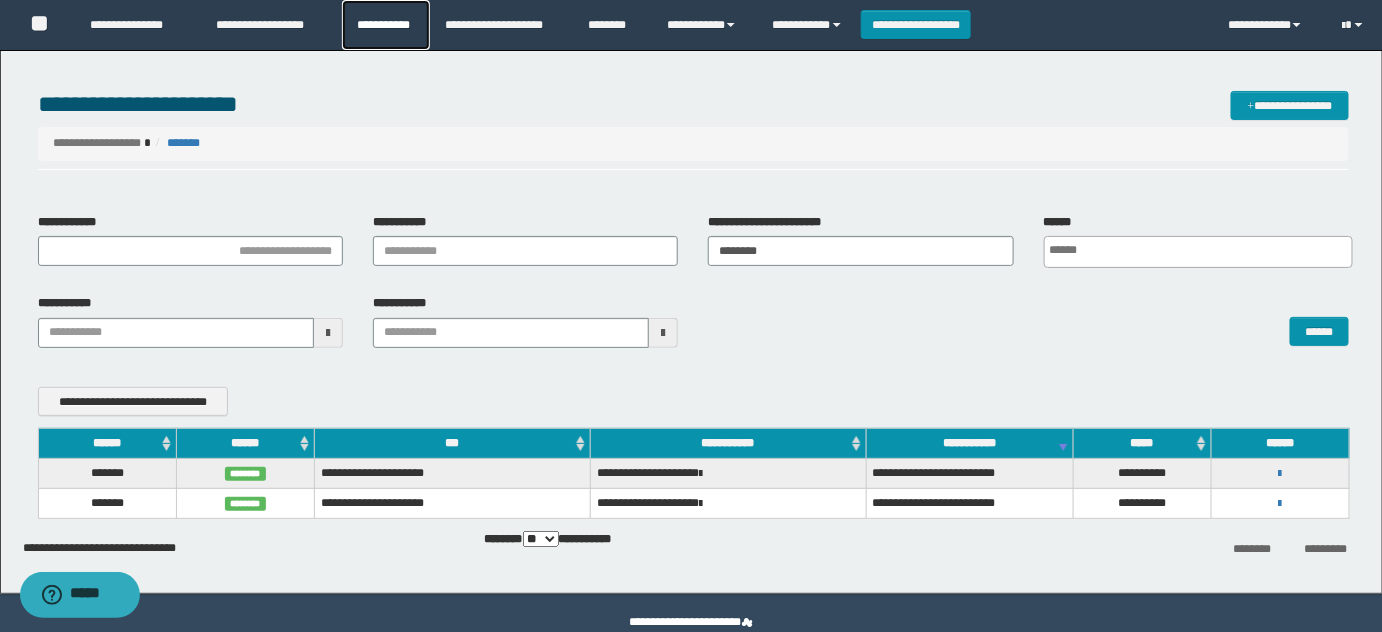 click on "**********" at bounding box center [386, 25] 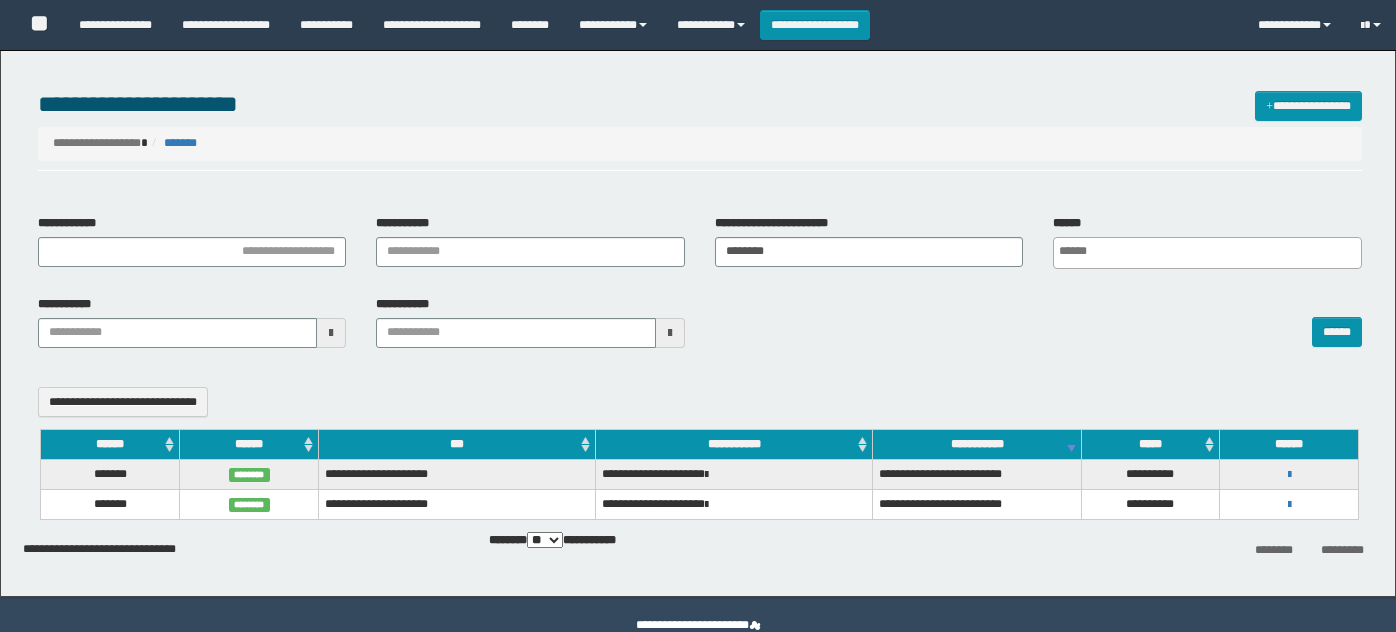 select 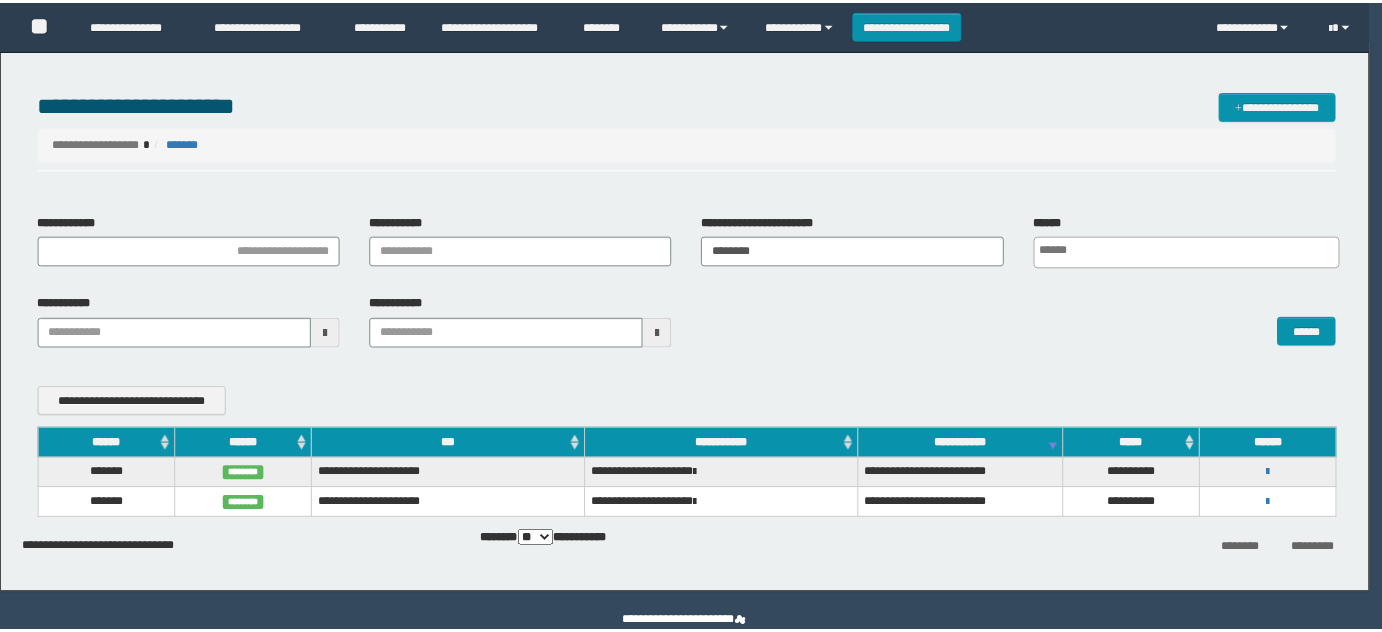 scroll, scrollTop: 0, scrollLeft: 0, axis: both 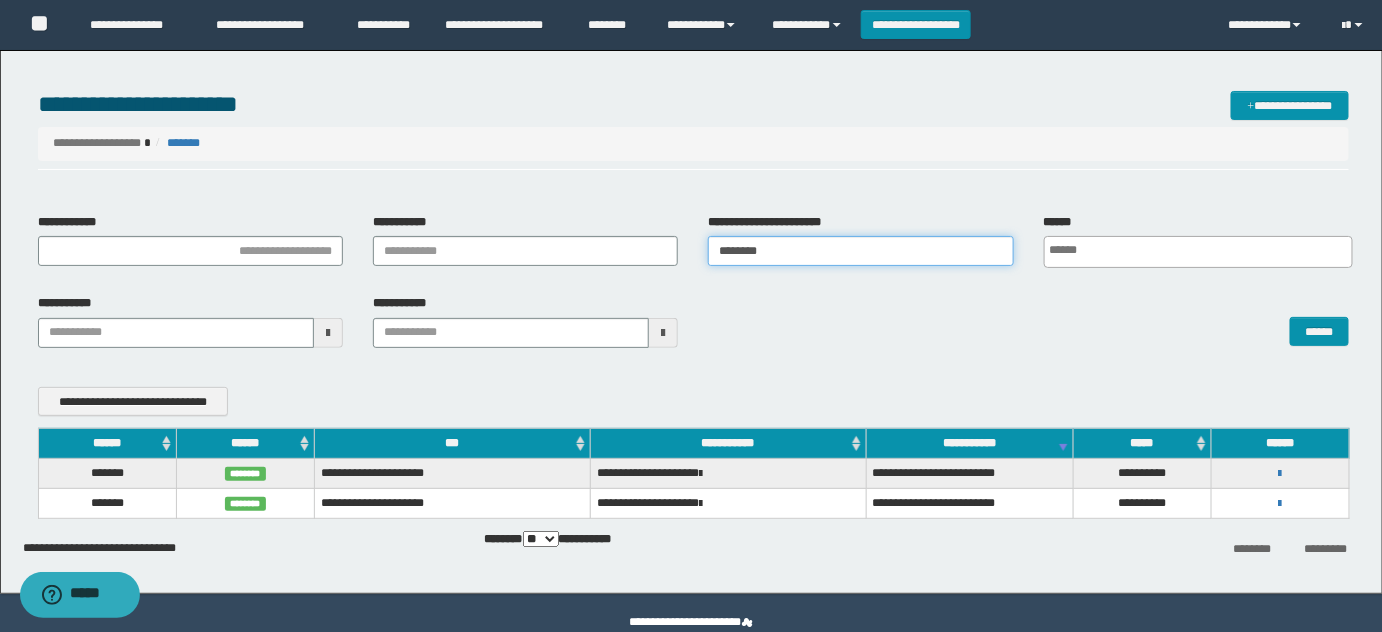 drag, startPoint x: 792, startPoint y: 259, endPoint x: 342, endPoint y: 276, distance: 450.32098 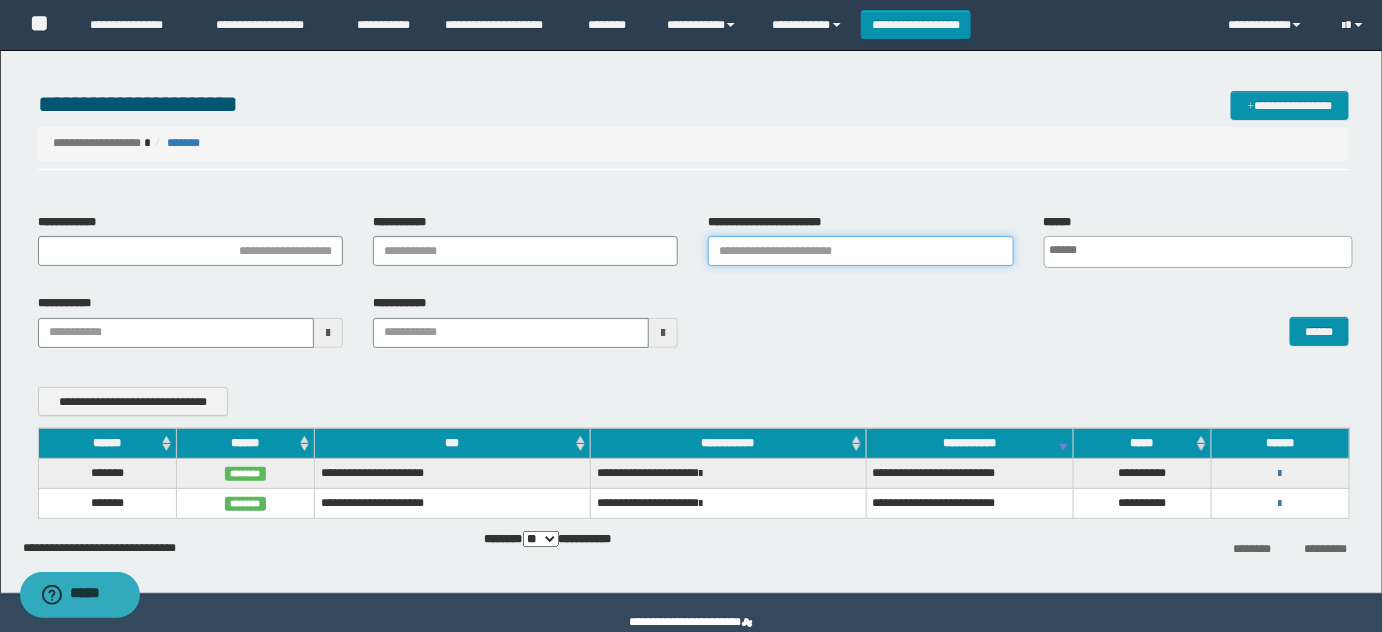 type 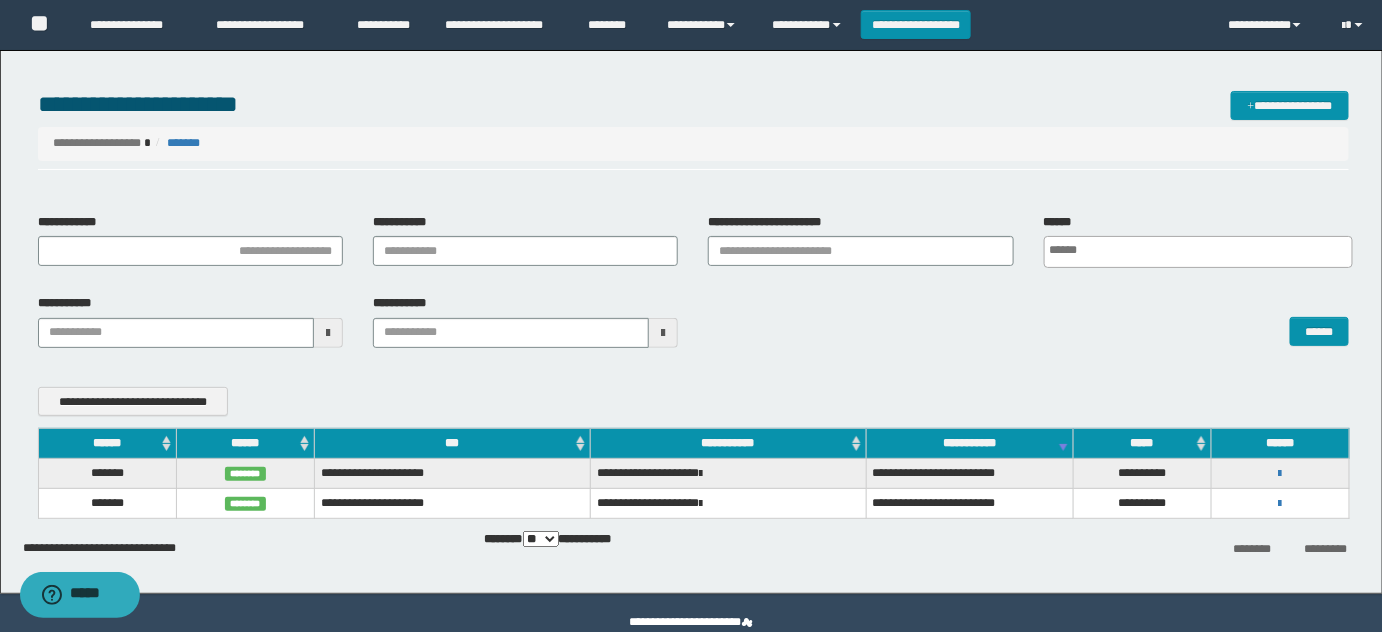 click on "**********" at bounding box center [694, 288] 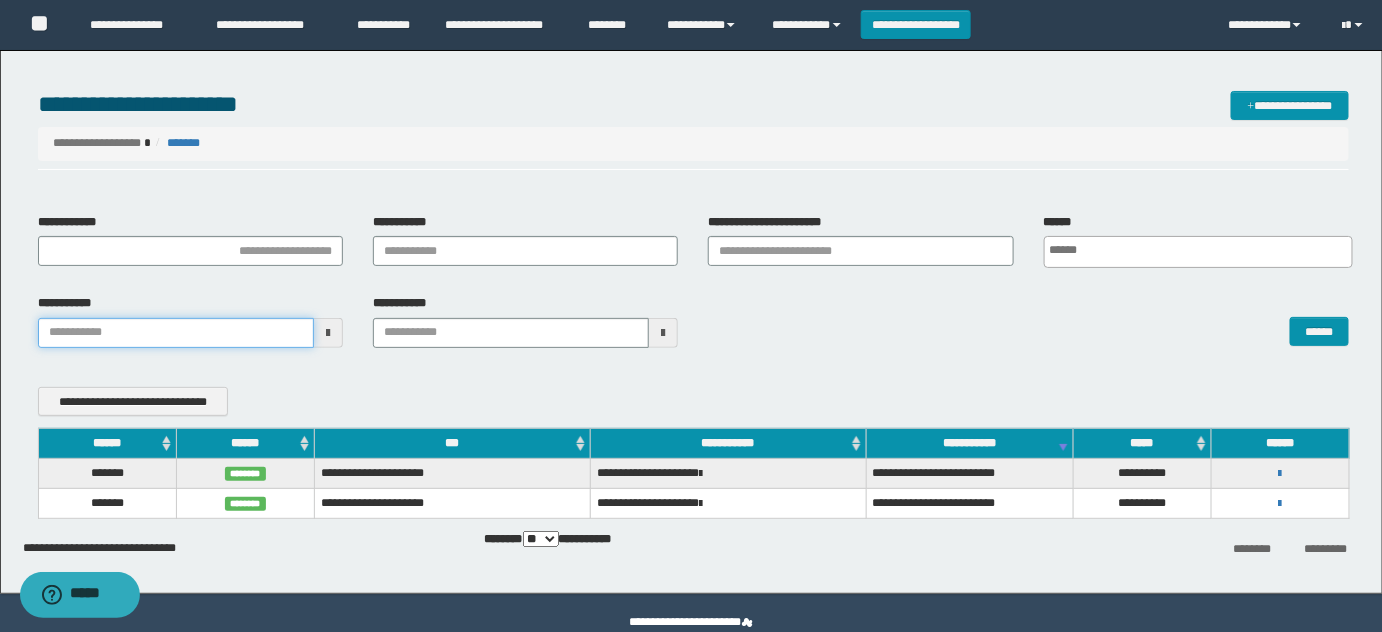 click on "**********" at bounding box center [691, 316] 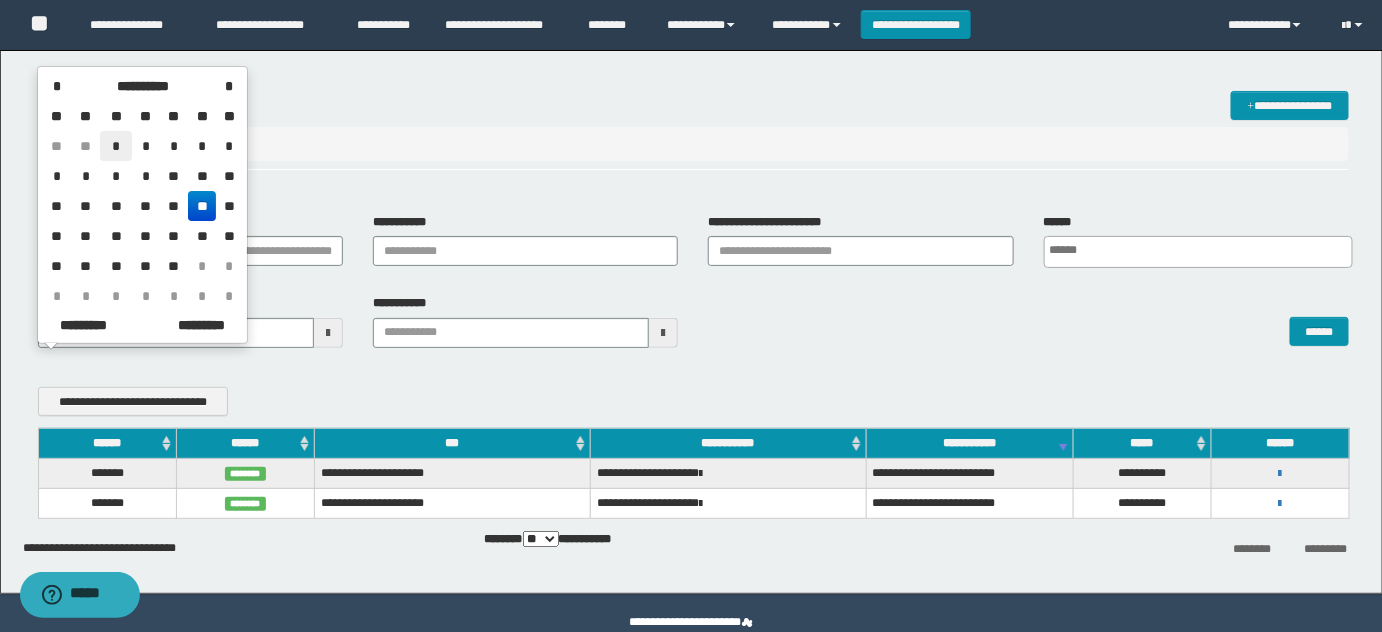 click on "*" at bounding box center (116, 146) 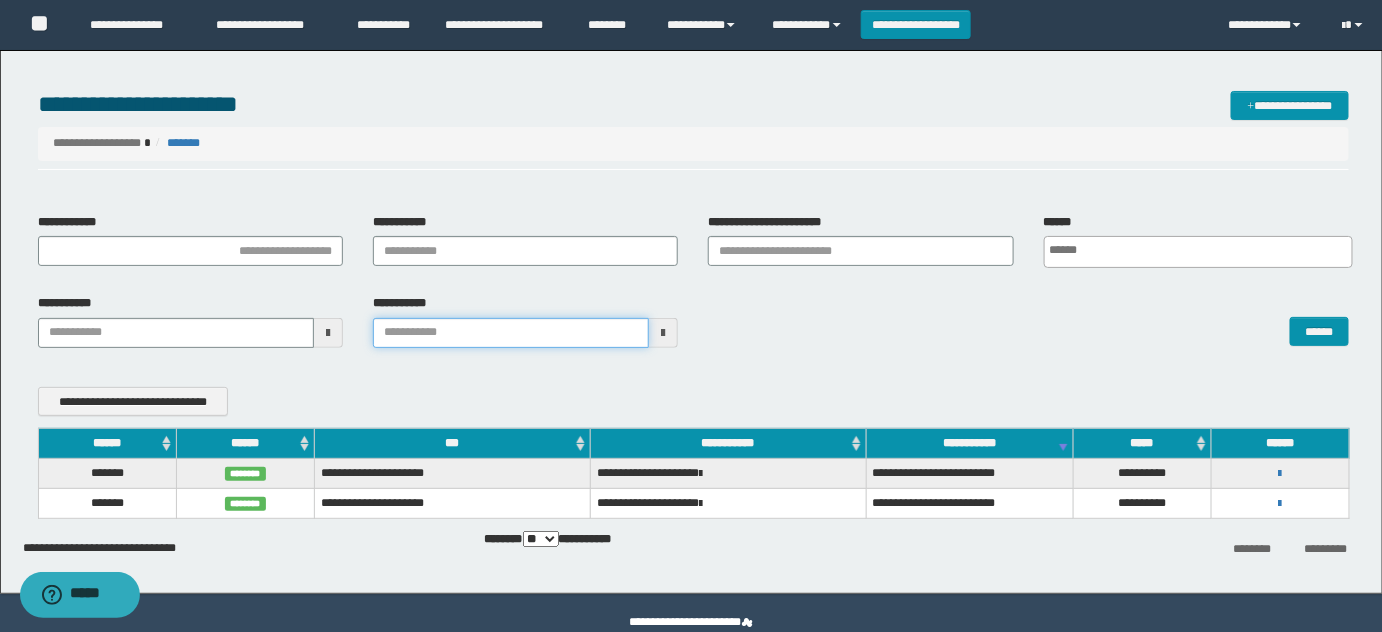 click on "**********" at bounding box center (691, 316) 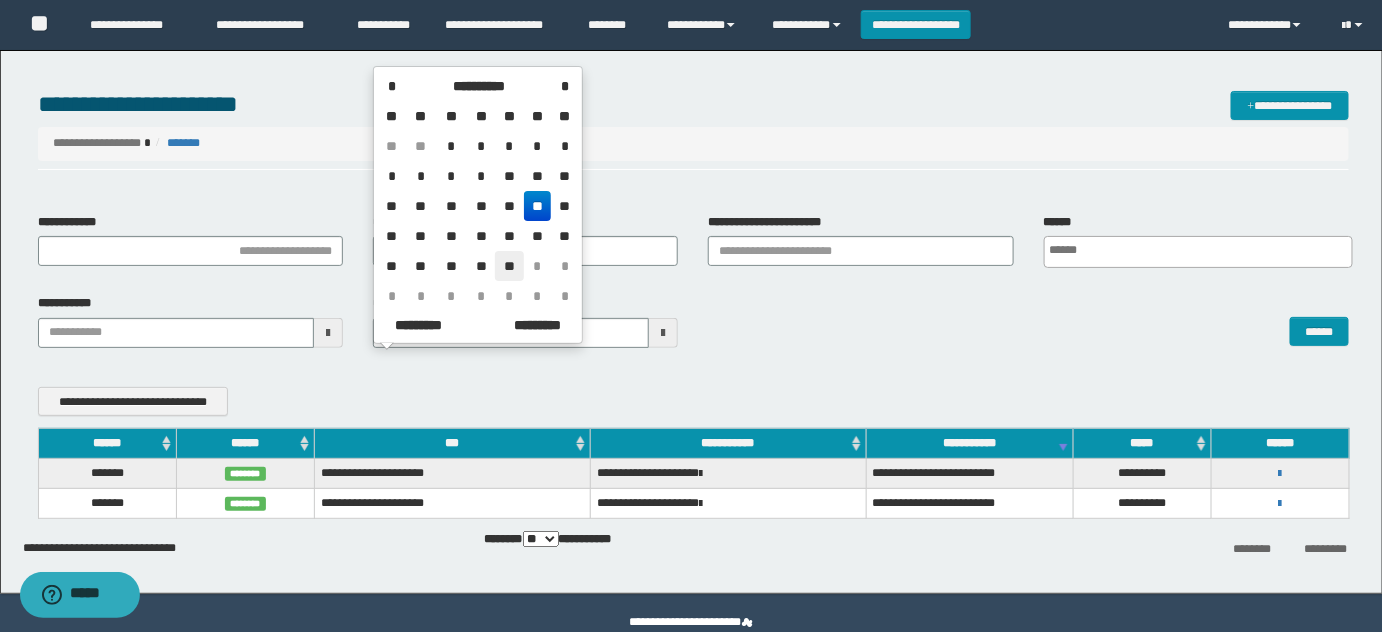 click on "**" at bounding box center (509, 266) 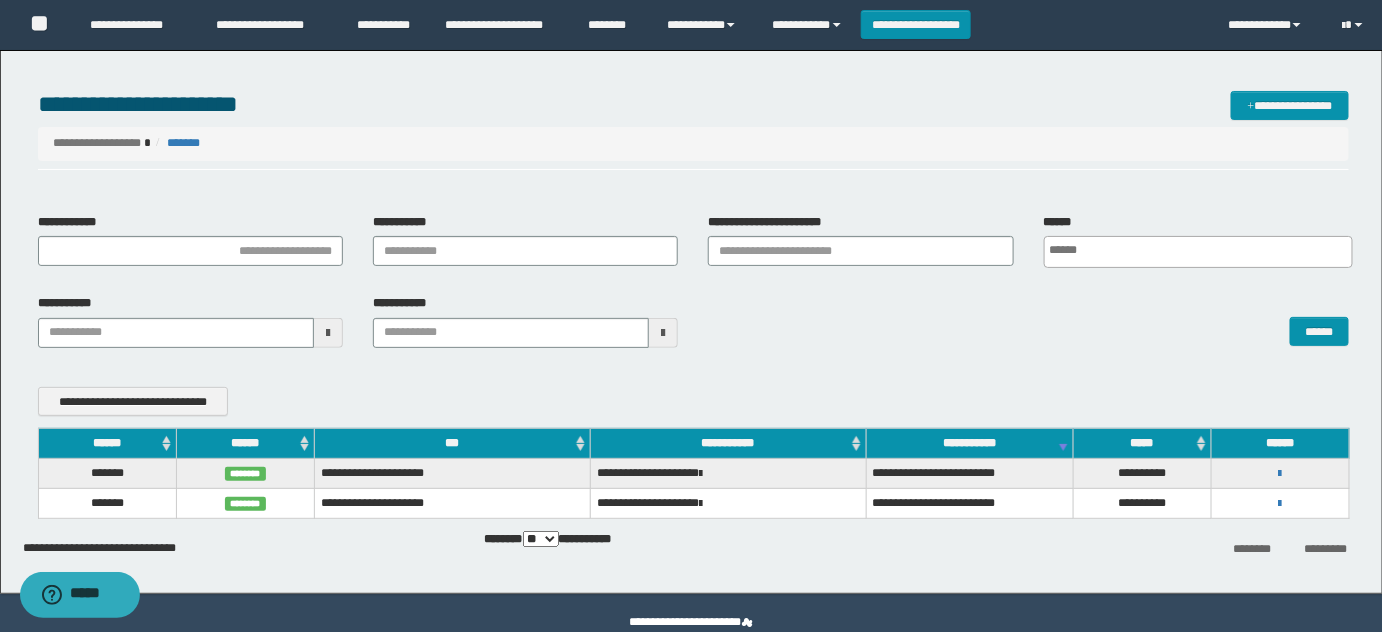 click on "** *** ***" at bounding box center [541, 539] 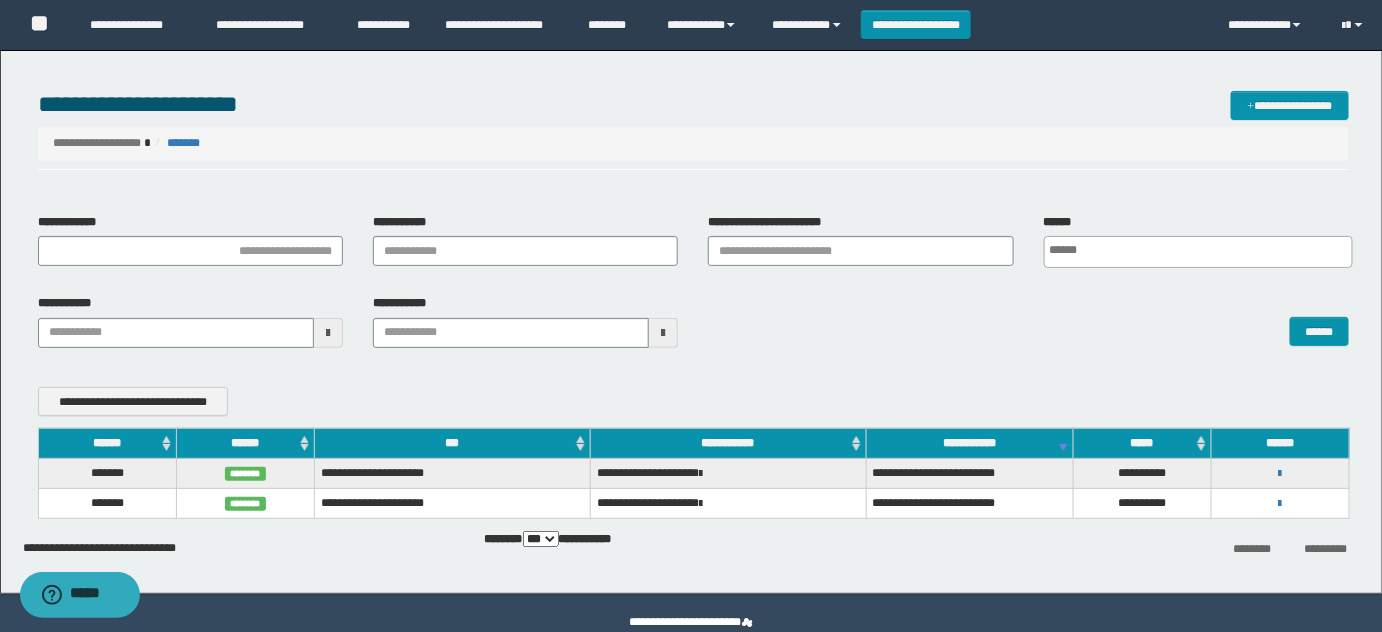 click on "** *** ***" at bounding box center (541, 539) 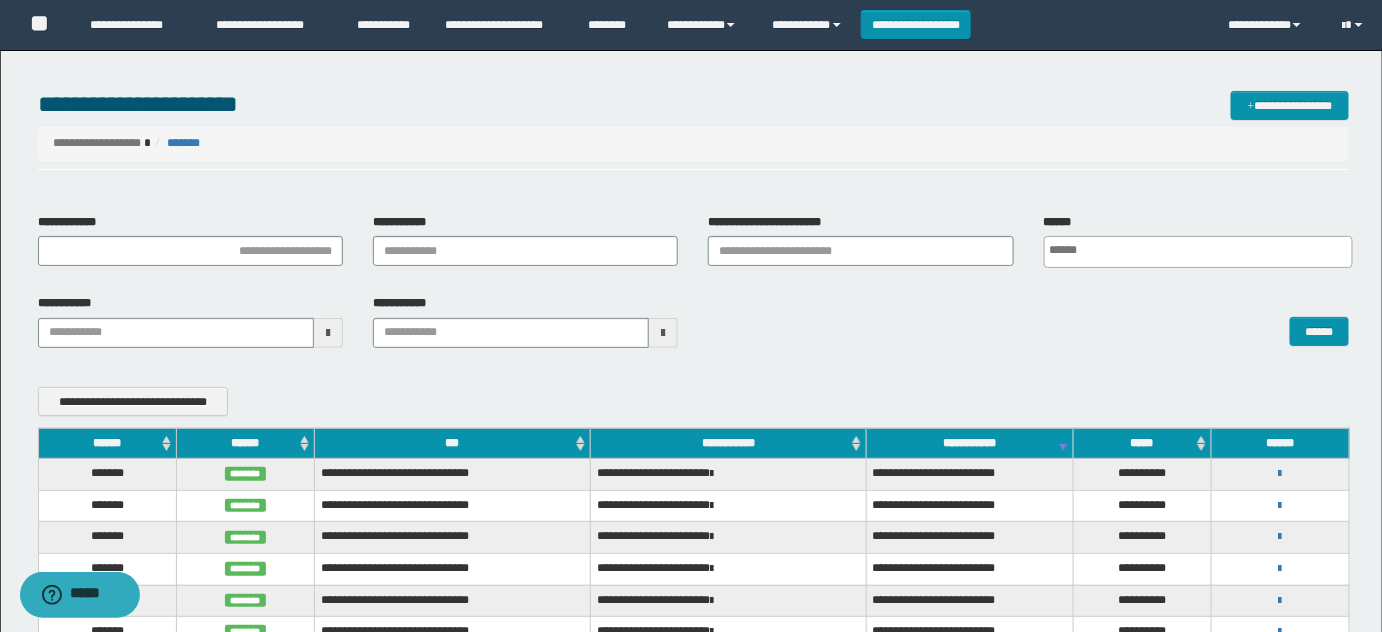 click on "******" at bounding box center (245, 443) 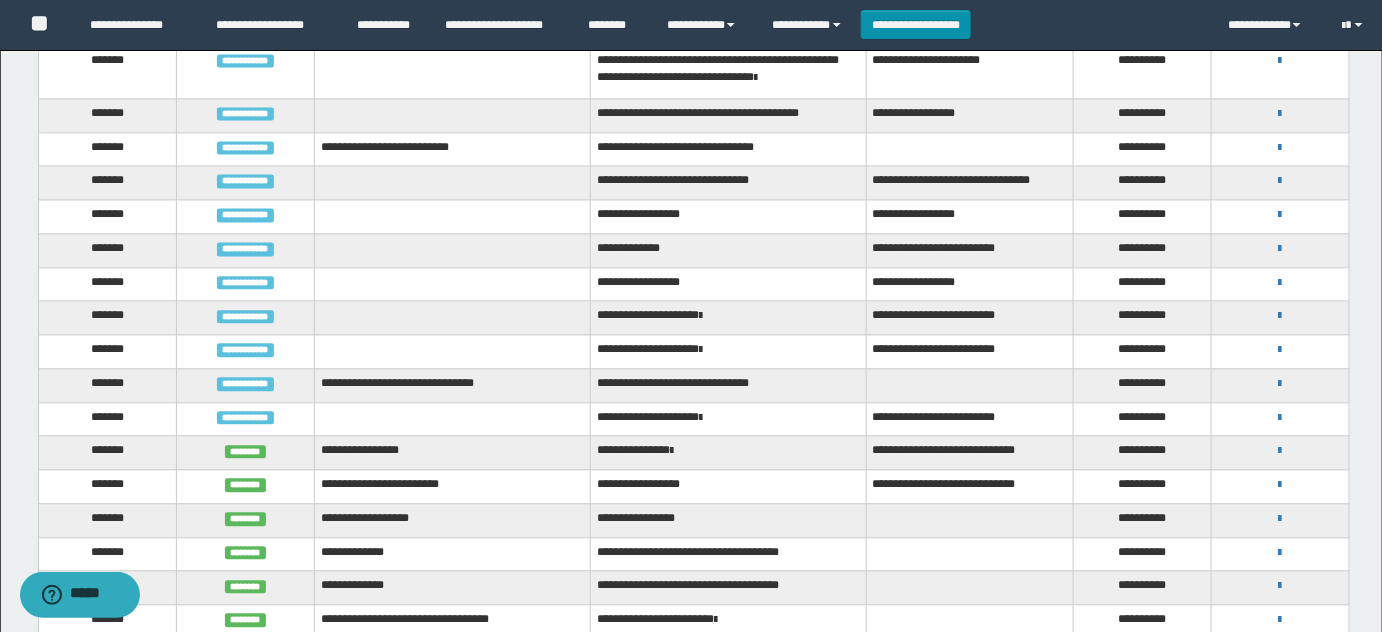 scroll, scrollTop: 1304, scrollLeft: 0, axis: vertical 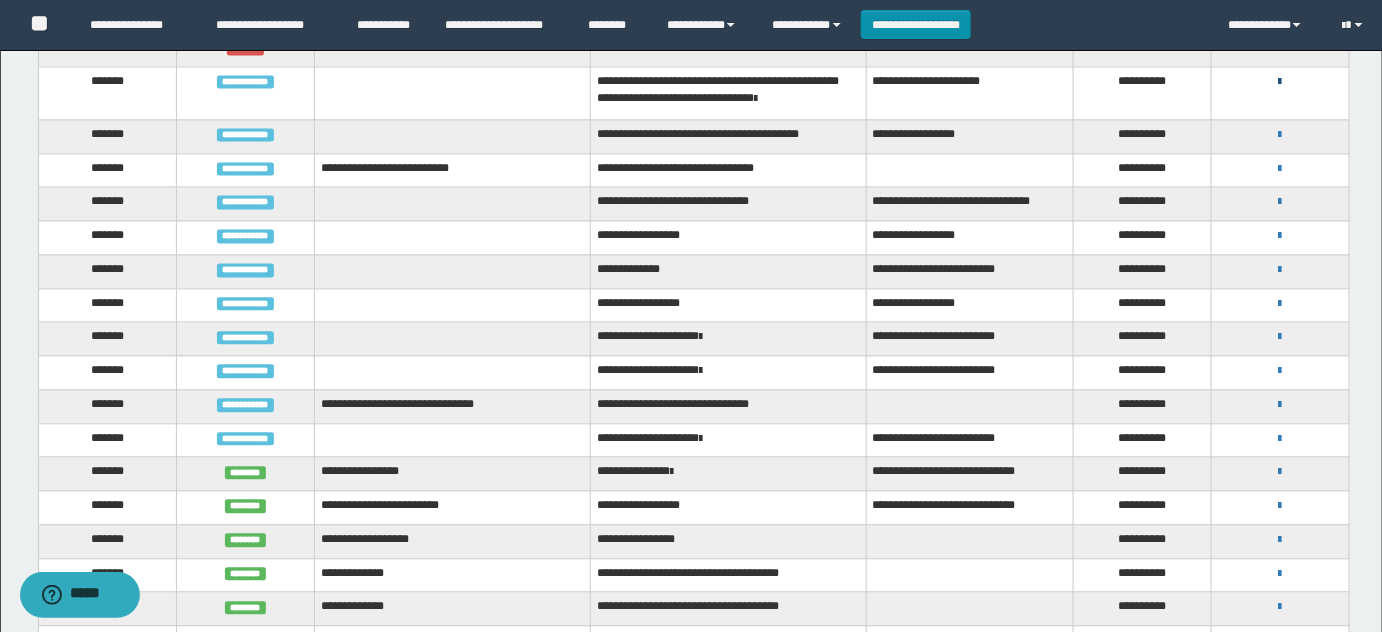 click at bounding box center (1280, 82) 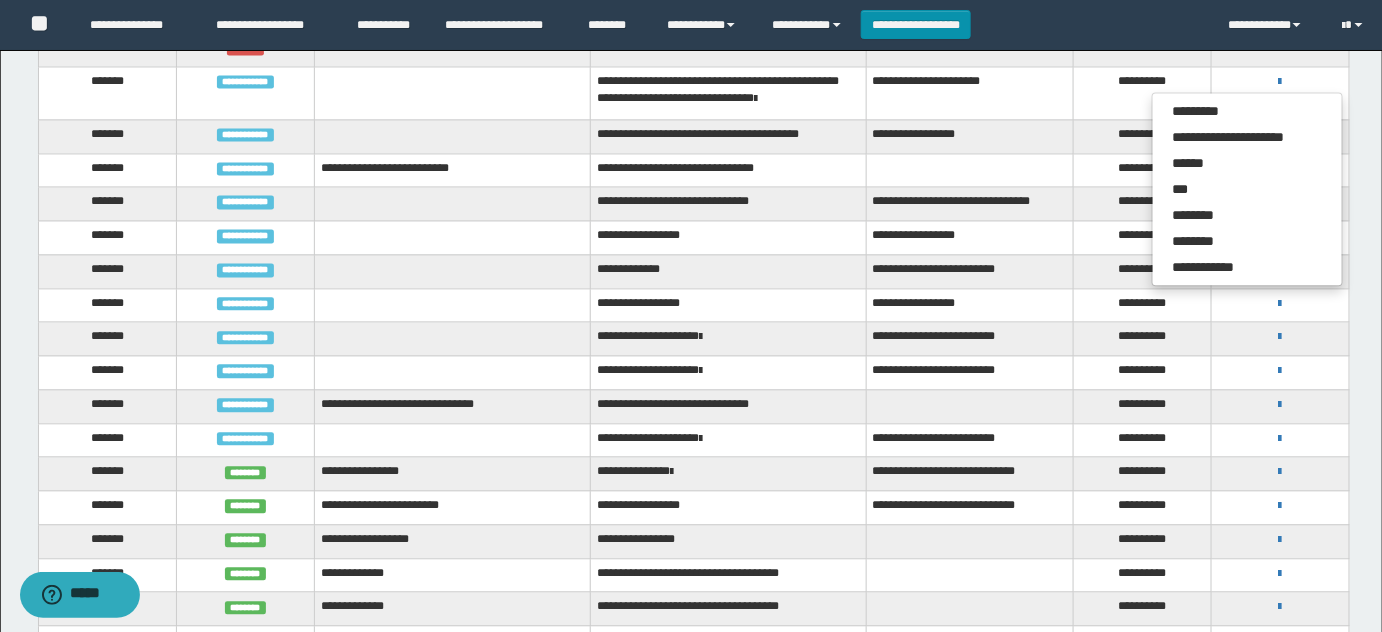 click on "**********" at bounding box center (969, 136) 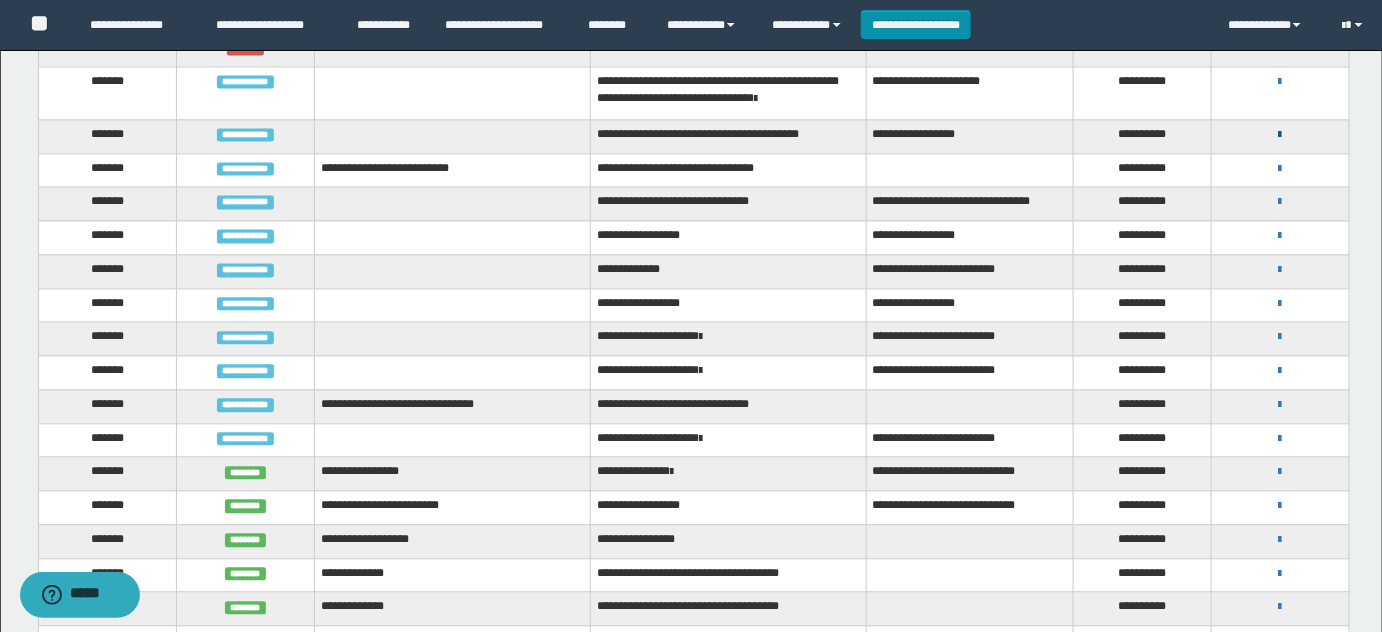 click at bounding box center (1280, 135) 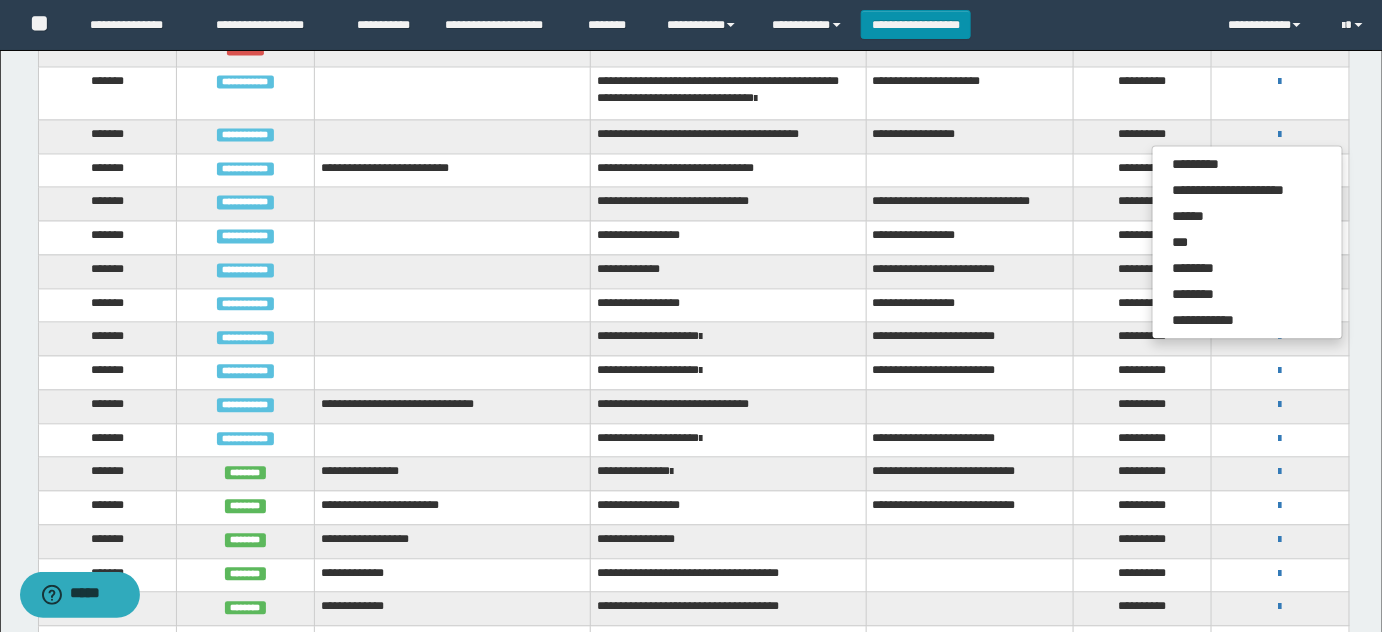 click on "**********" at bounding box center [728, 238] 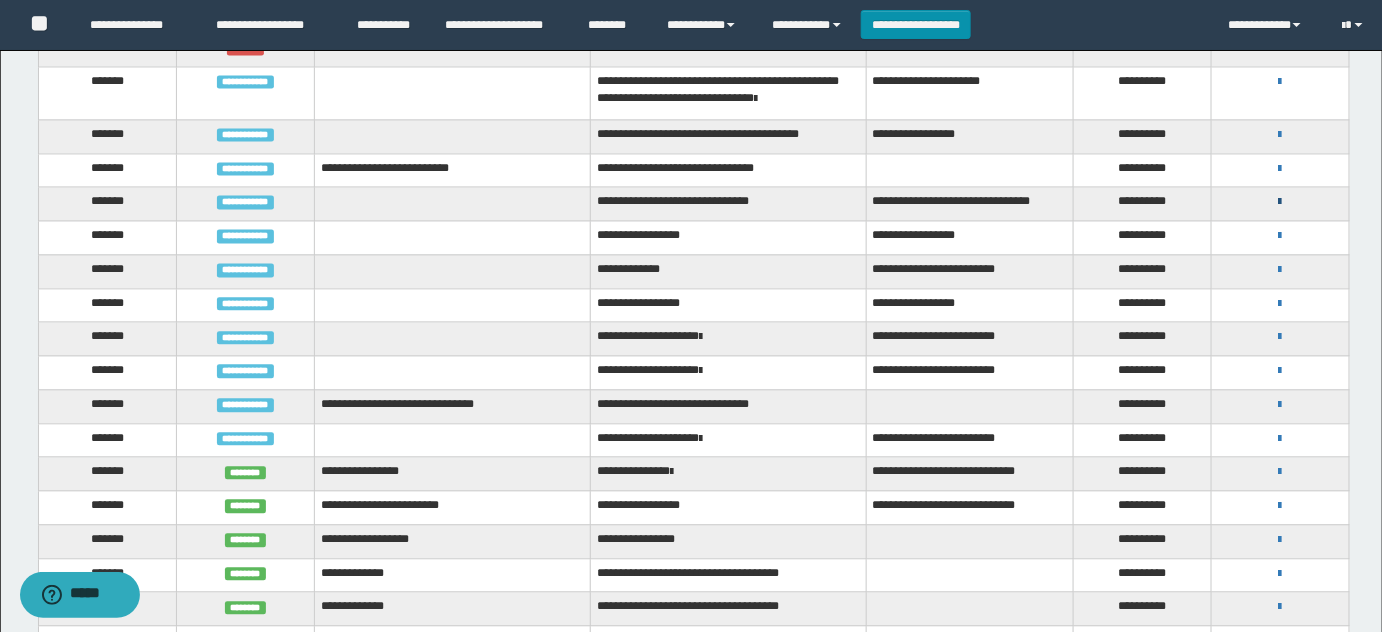 click at bounding box center [1280, 202] 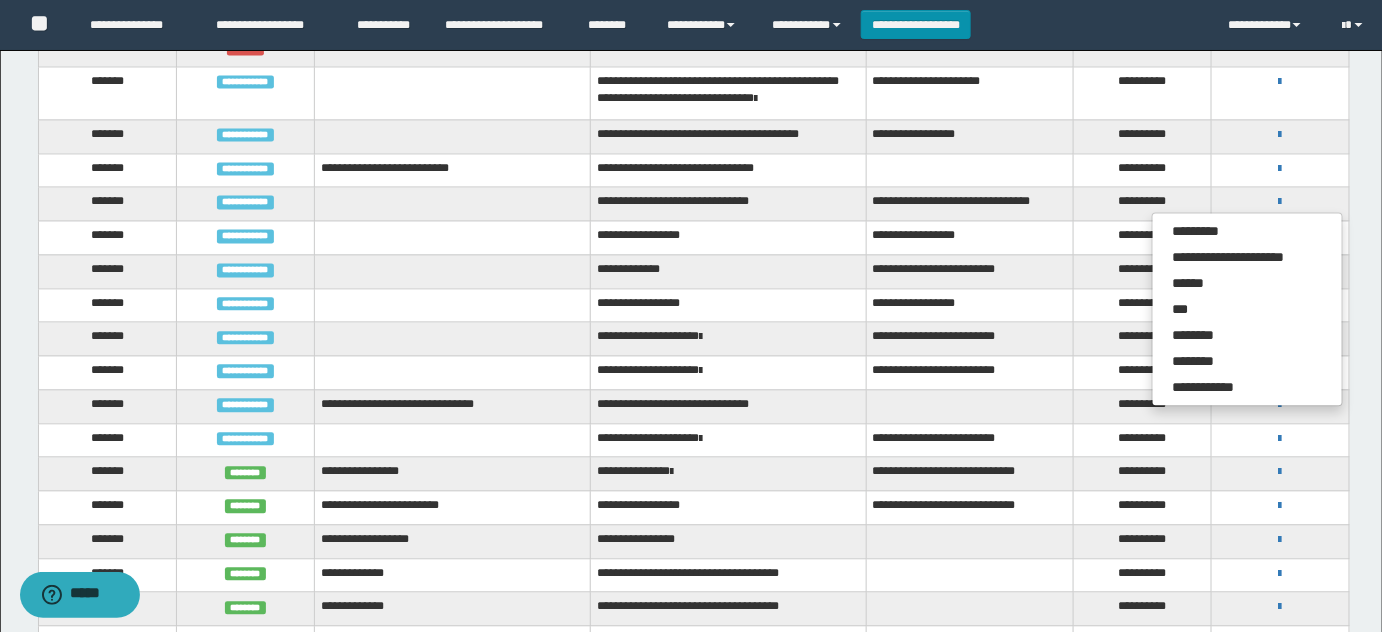 click on "**********" at bounding box center [728, 271] 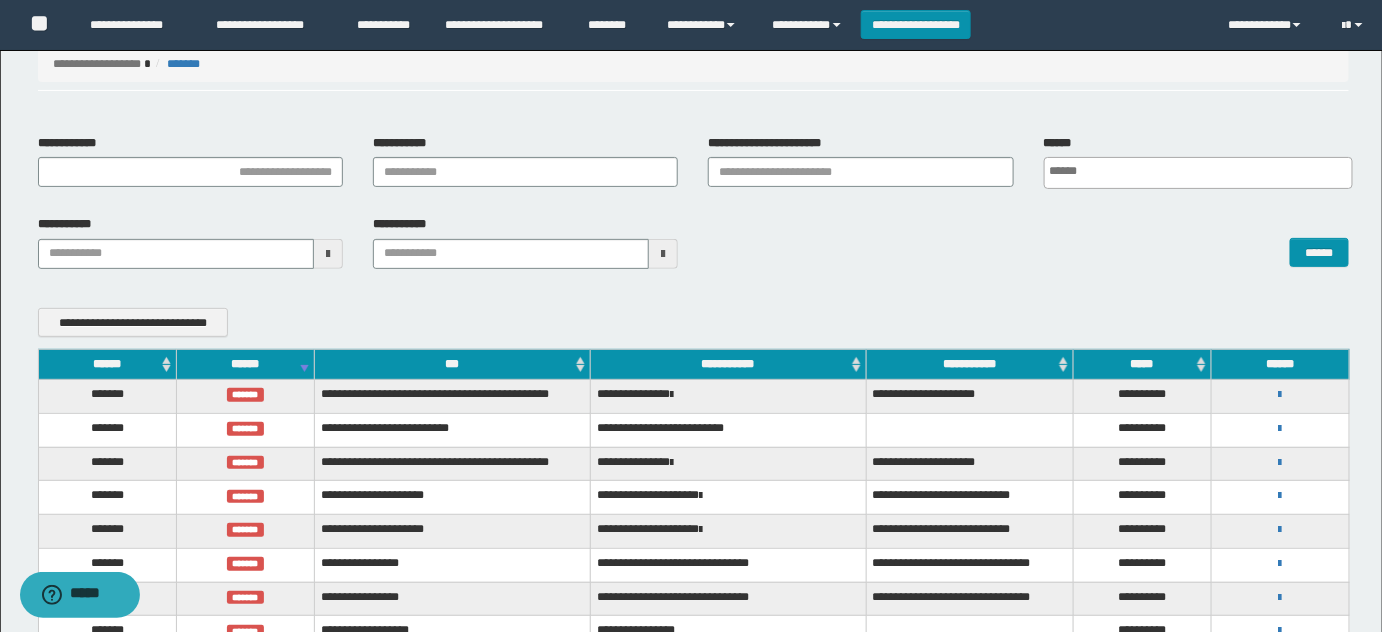 scroll, scrollTop: 0, scrollLeft: 0, axis: both 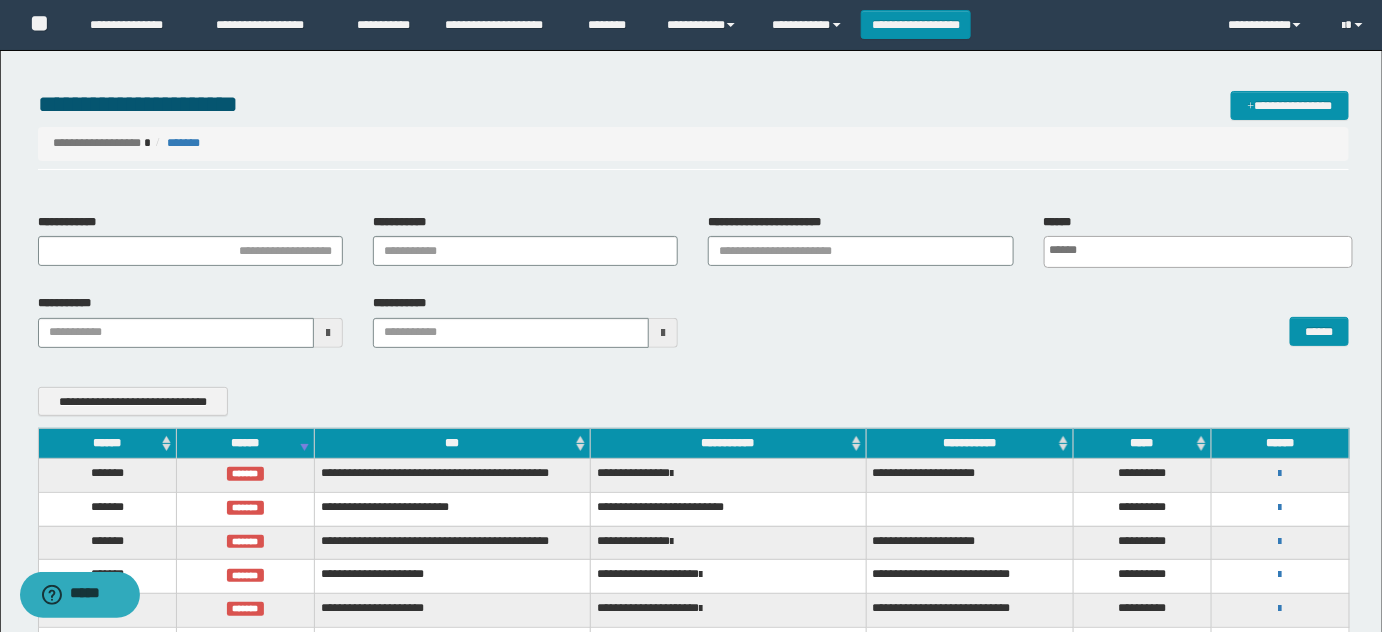 click on "******" at bounding box center (245, 443) 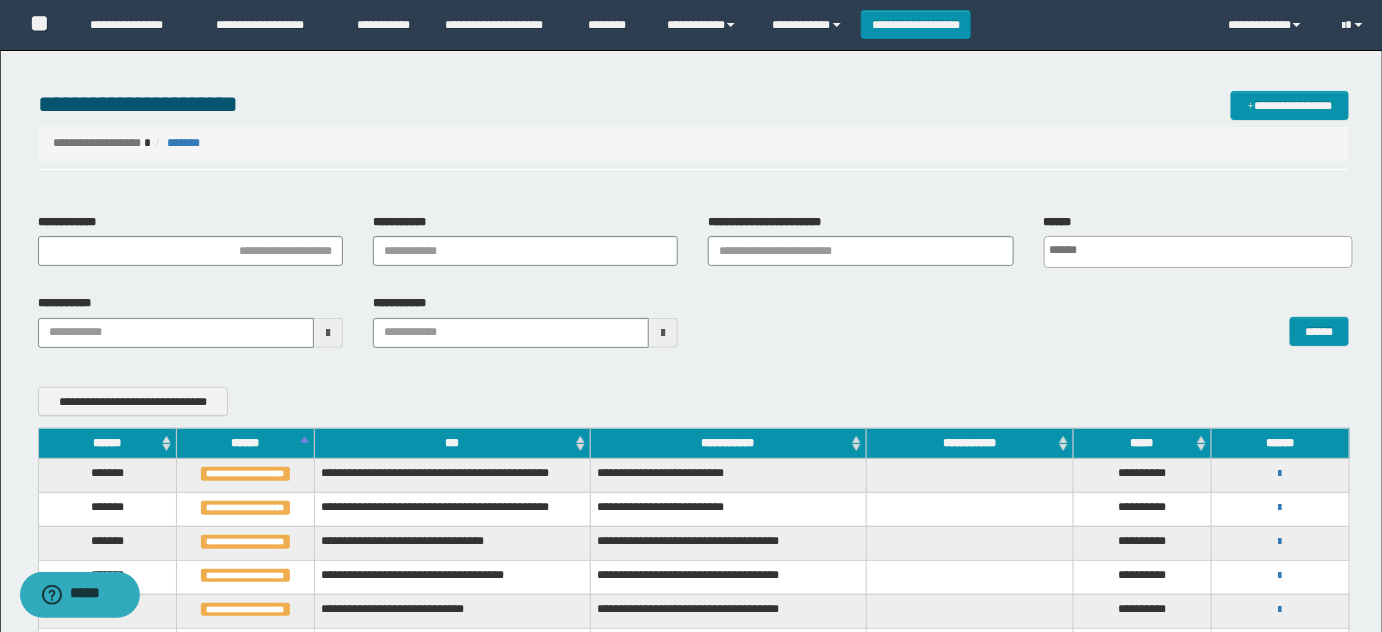 click on "******" at bounding box center [245, 443] 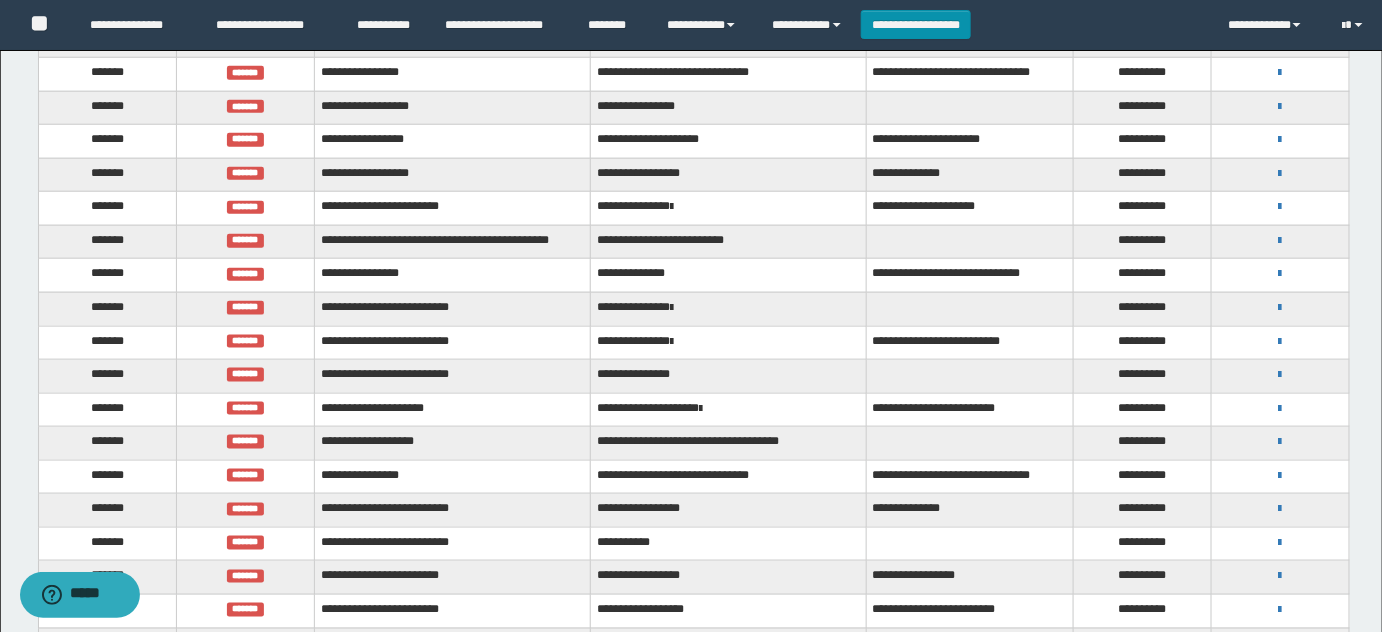 scroll, scrollTop: 1181, scrollLeft: 0, axis: vertical 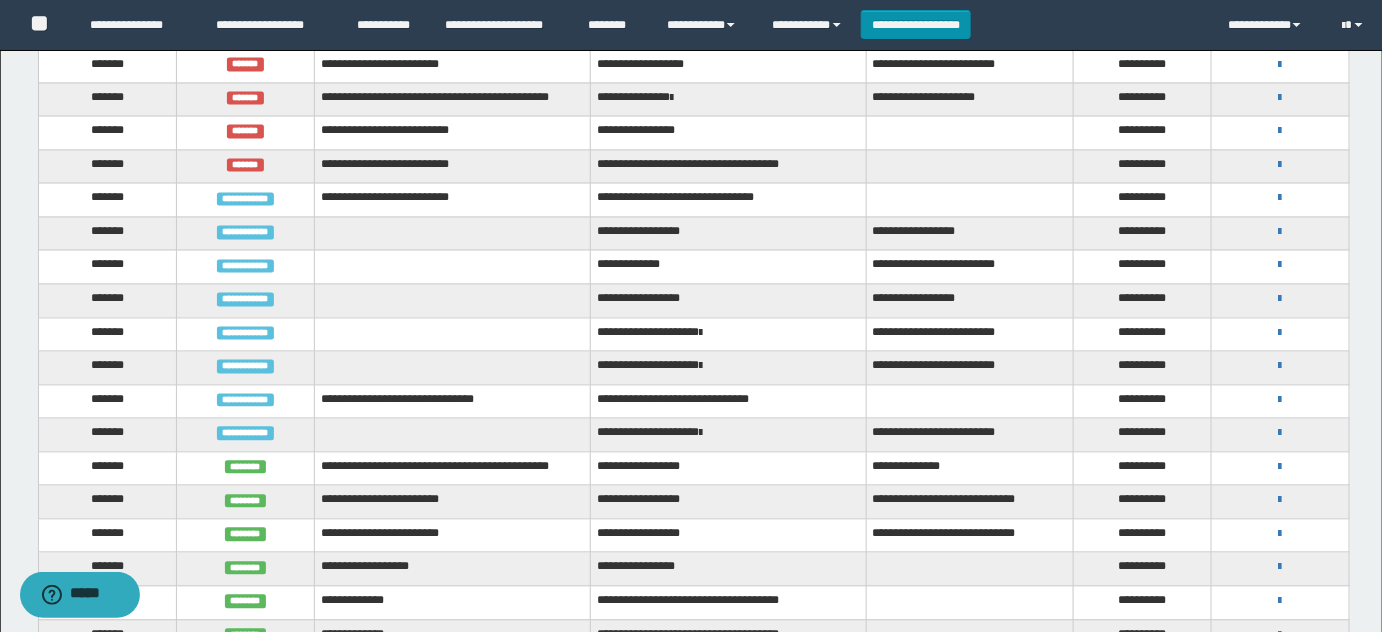 drag, startPoint x: 635, startPoint y: 280, endPoint x: 648, endPoint y: 290, distance: 16.40122 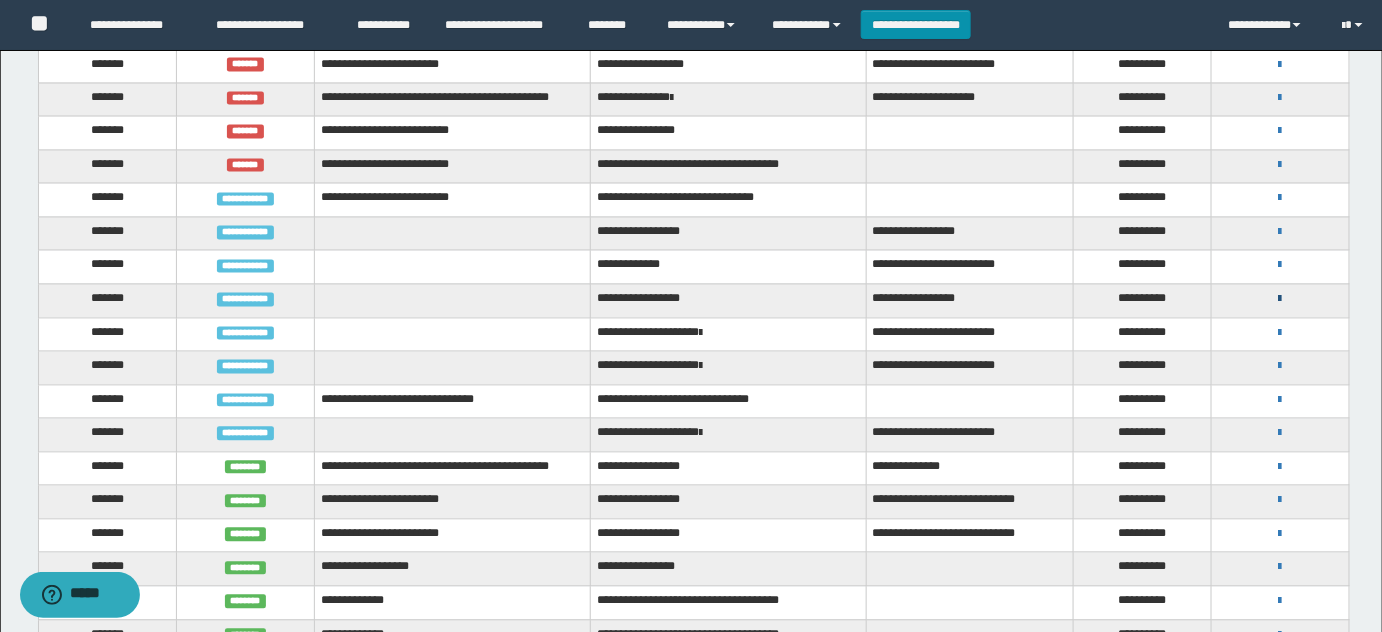 click at bounding box center (1280, 300) 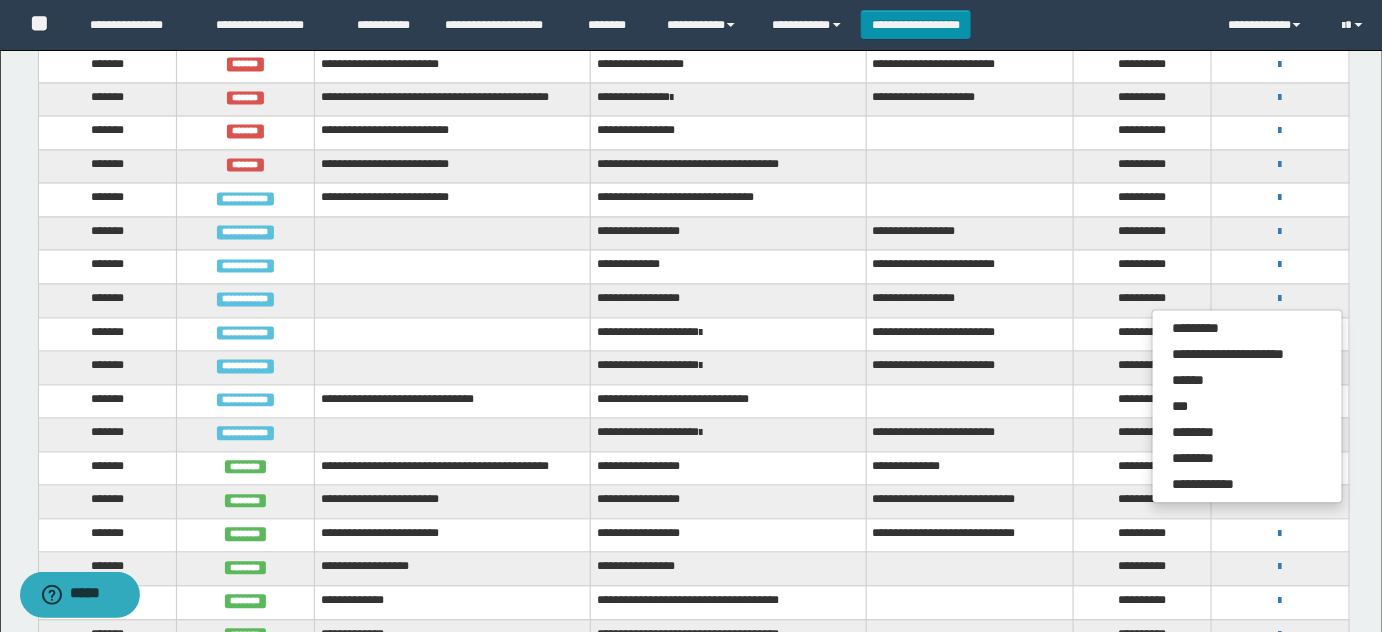 click on "**********" at bounding box center [969, 268] 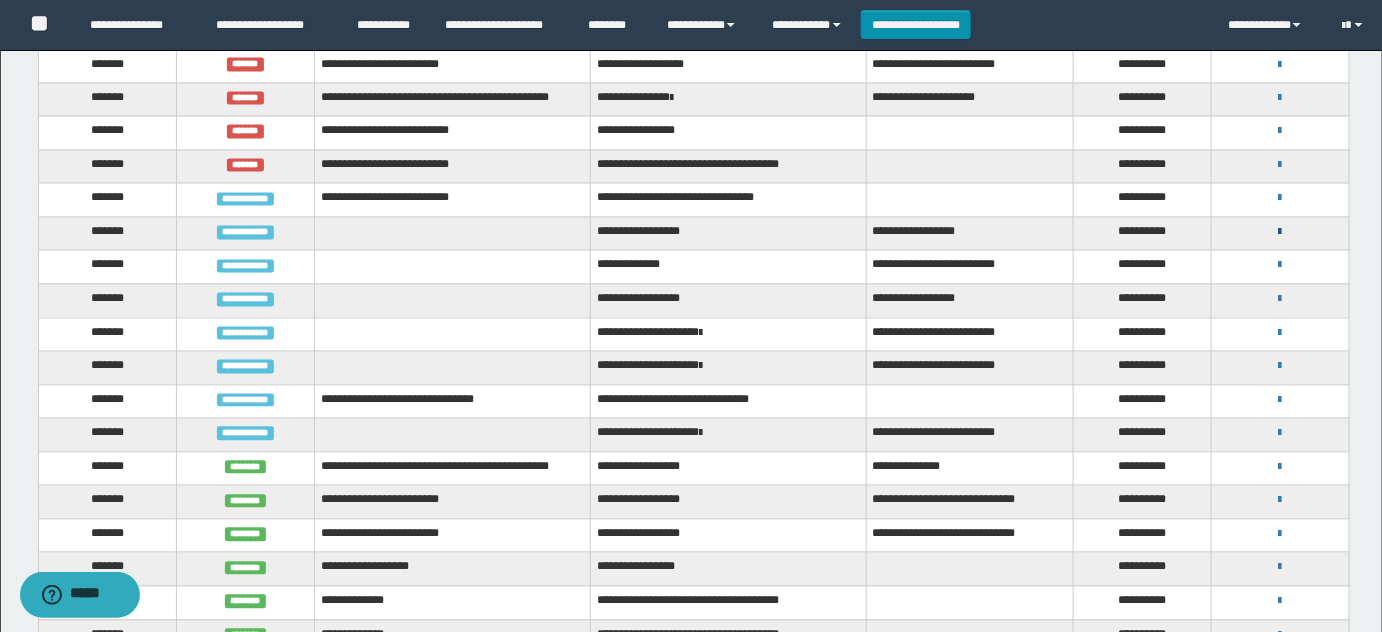 click at bounding box center (1280, 233) 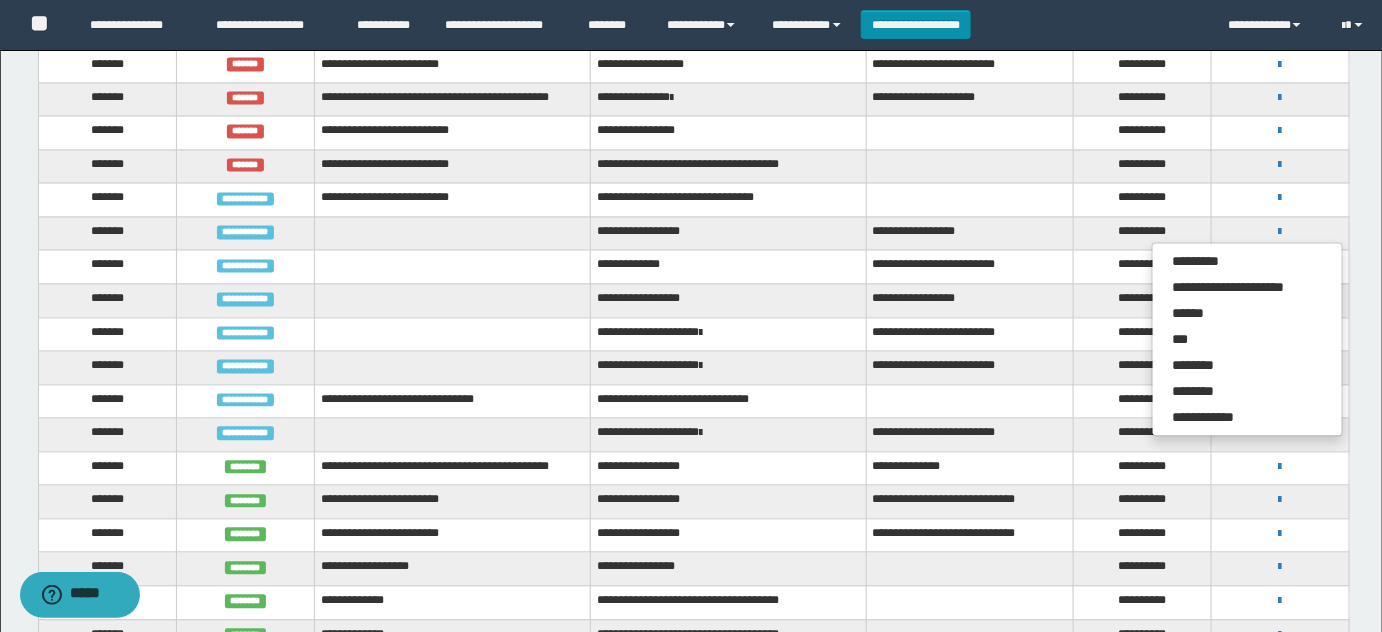 click on "**********" at bounding box center (728, 335) 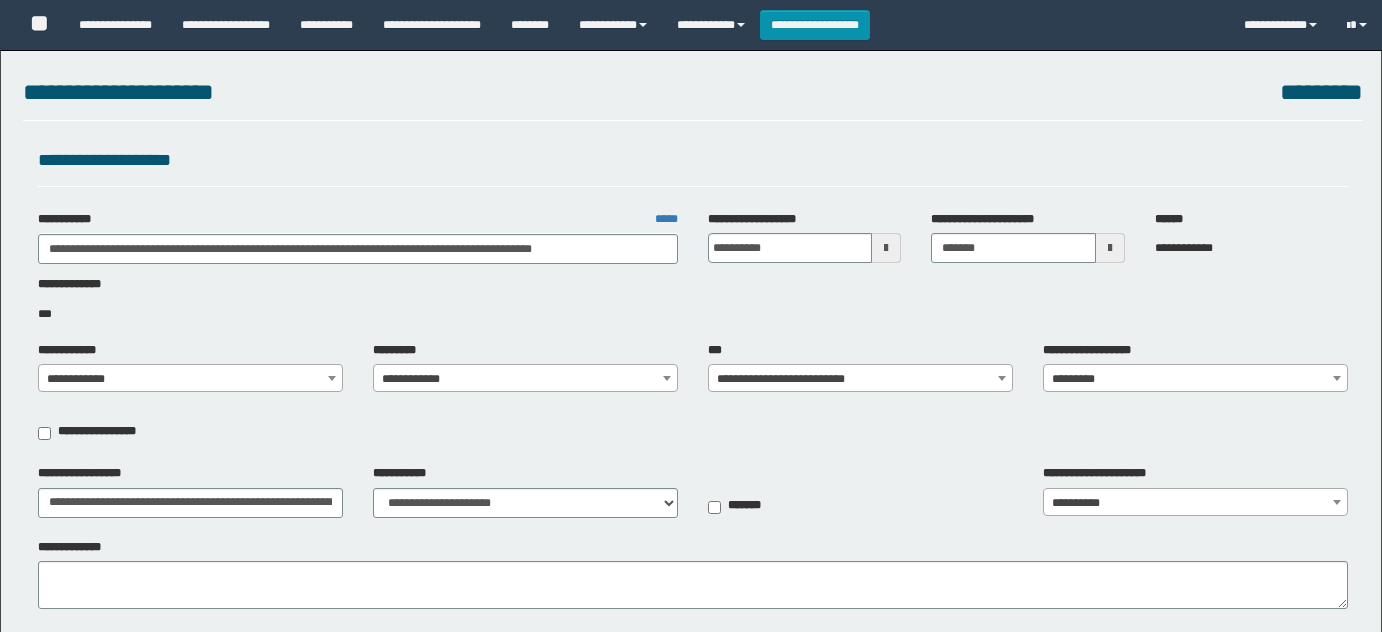 select on "*" 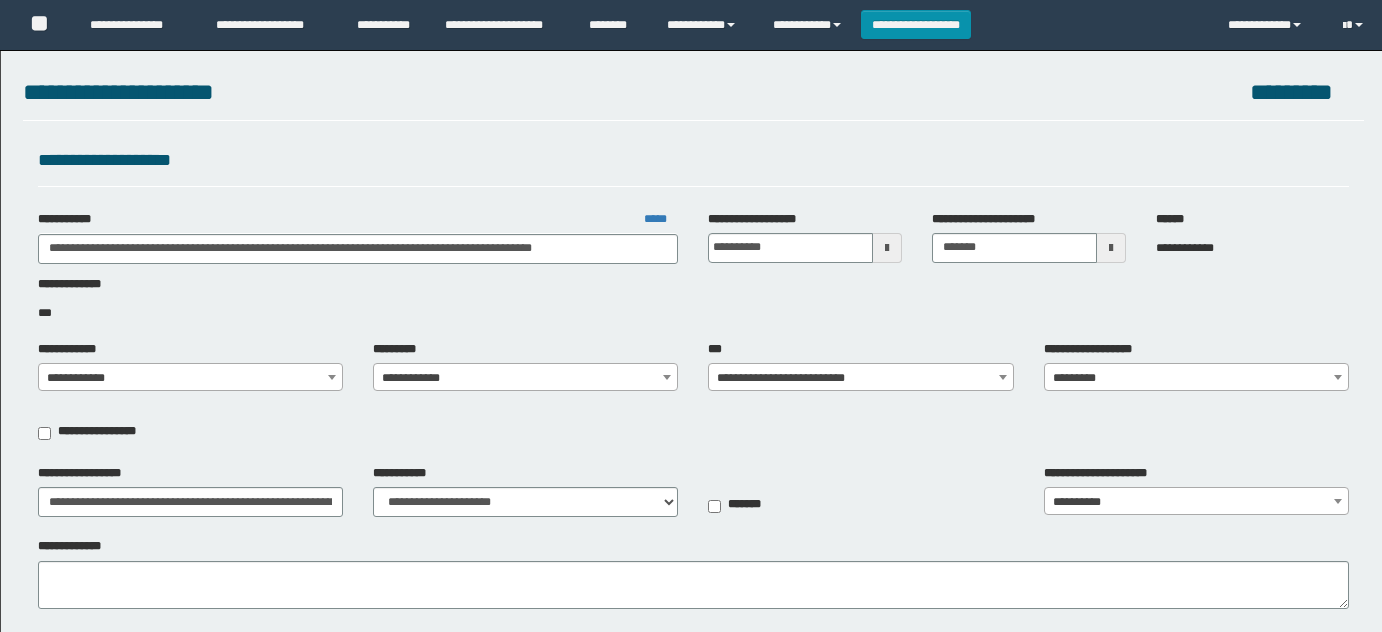 scroll, scrollTop: 0, scrollLeft: 0, axis: both 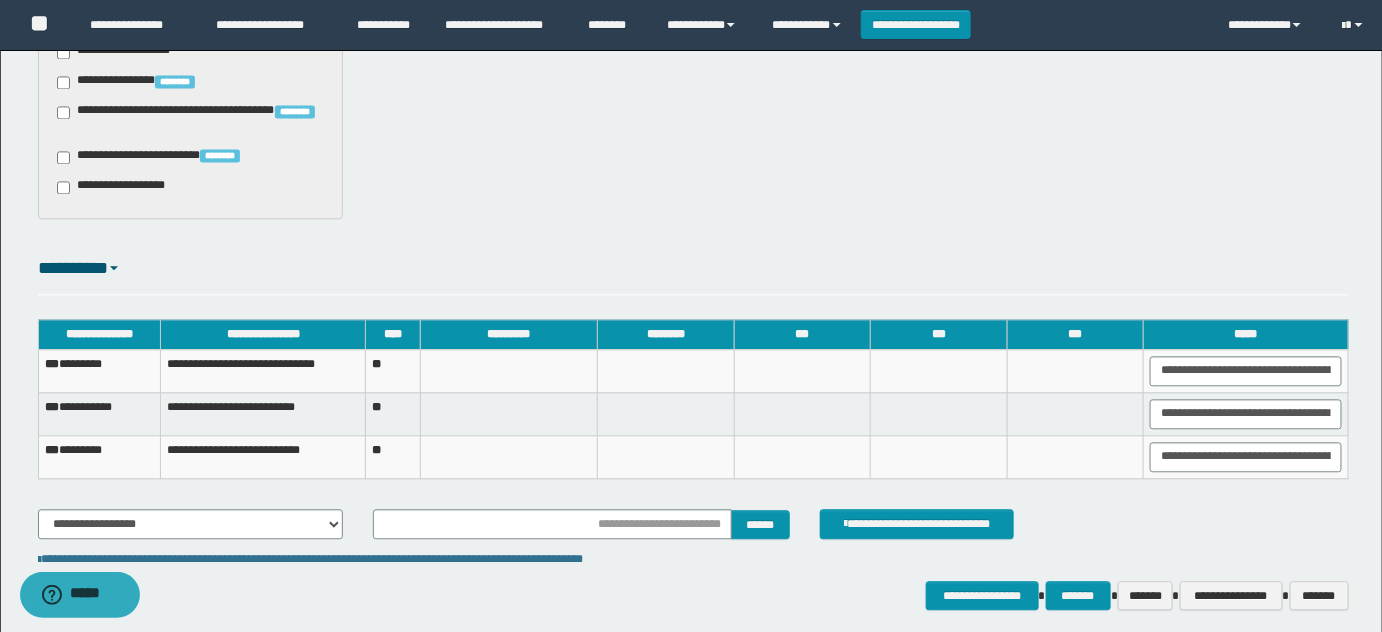 click on "*** ********" at bounding box center [99, 370] 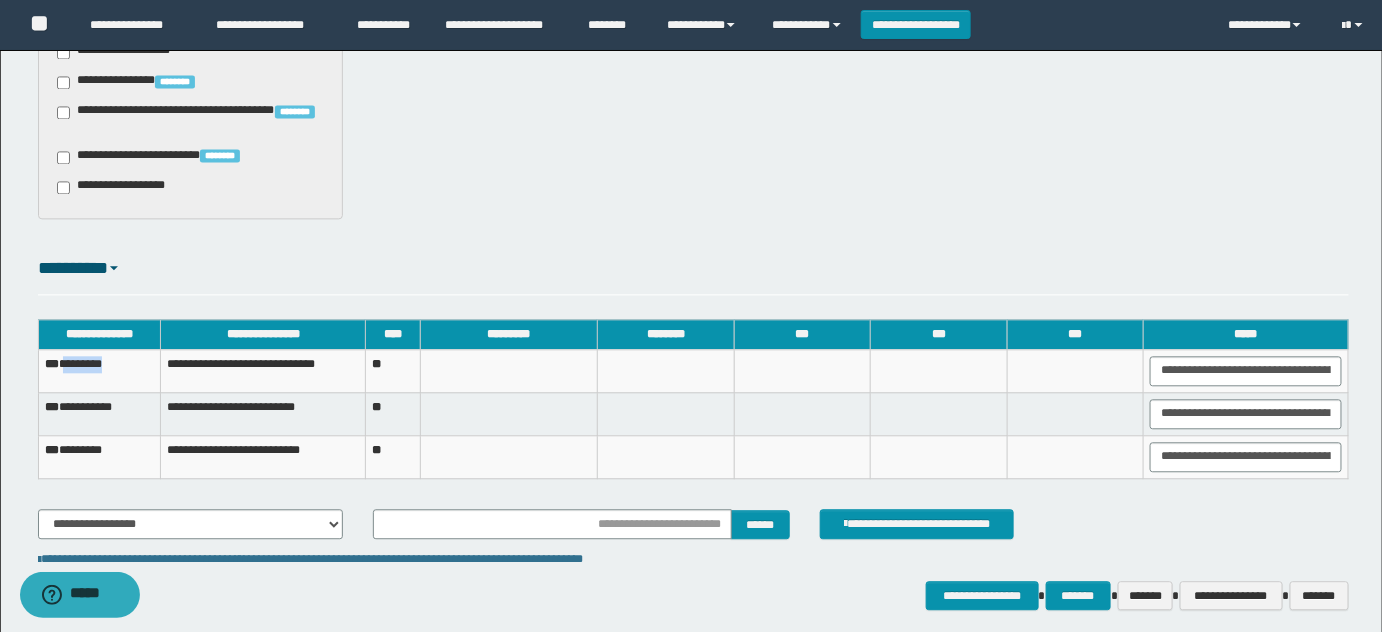 click on "*** ********" at bounding box center [99, 370] 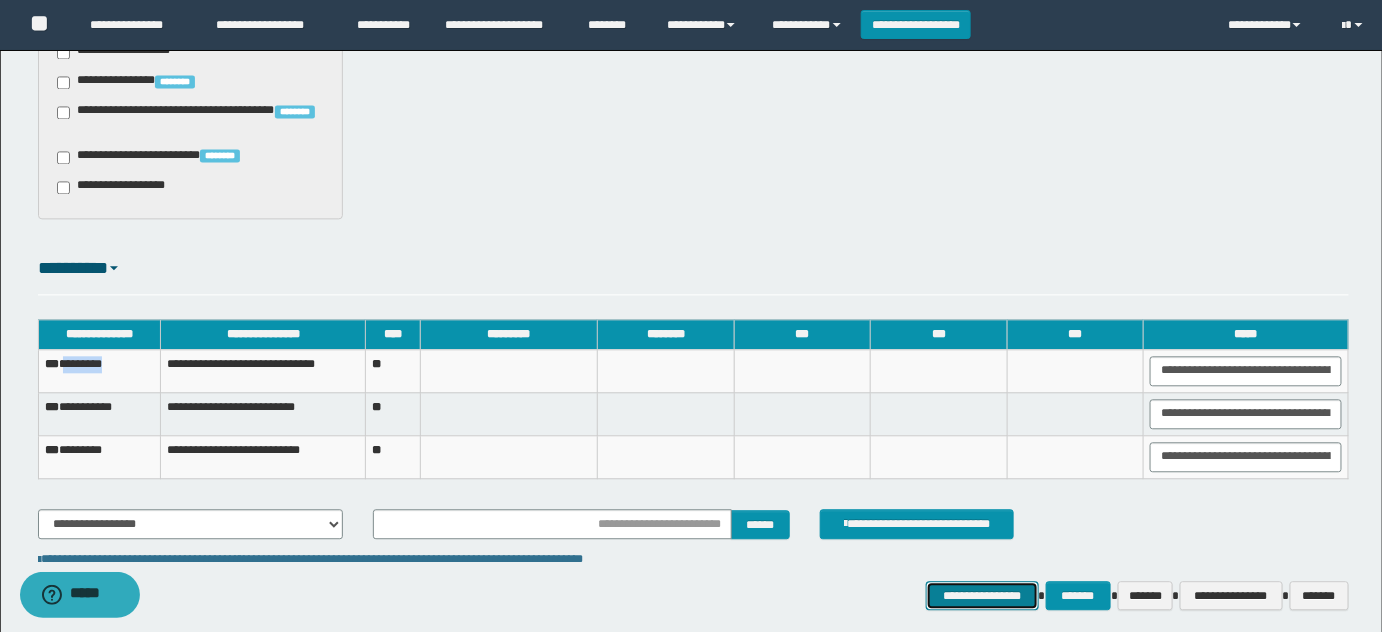 click on "**********" at bounding box center (982, 595) 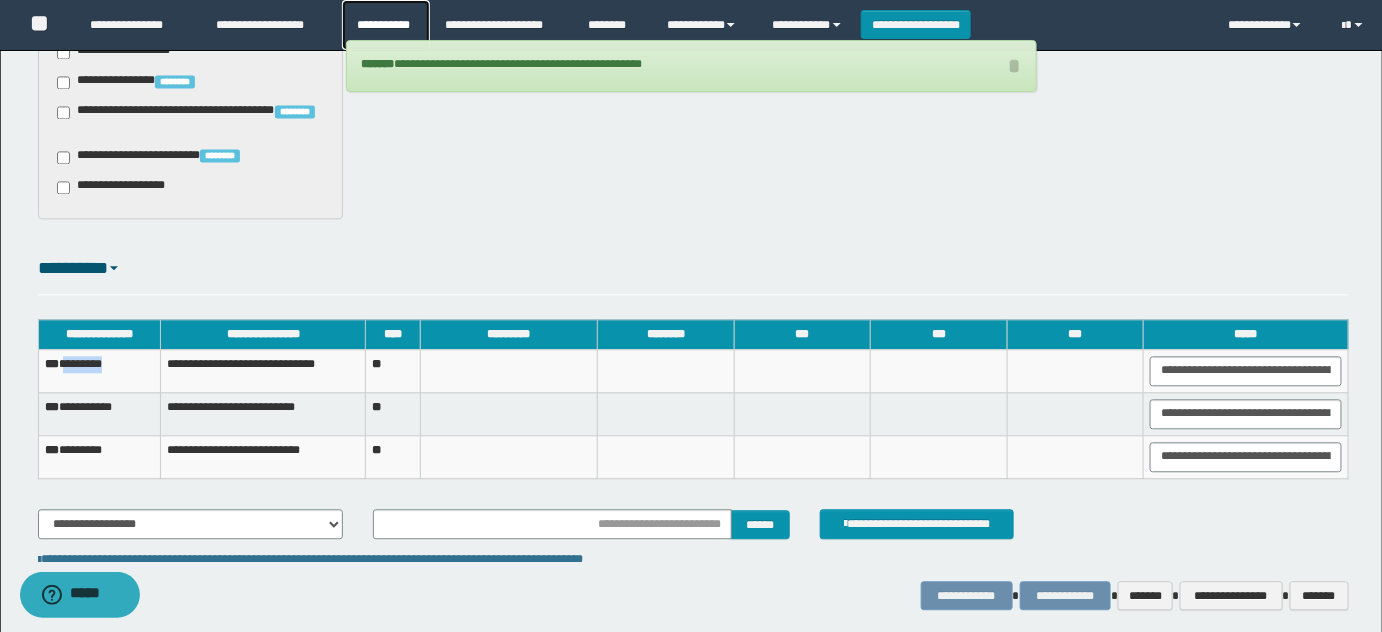 click on "**********" at bounding box center (386, 25) 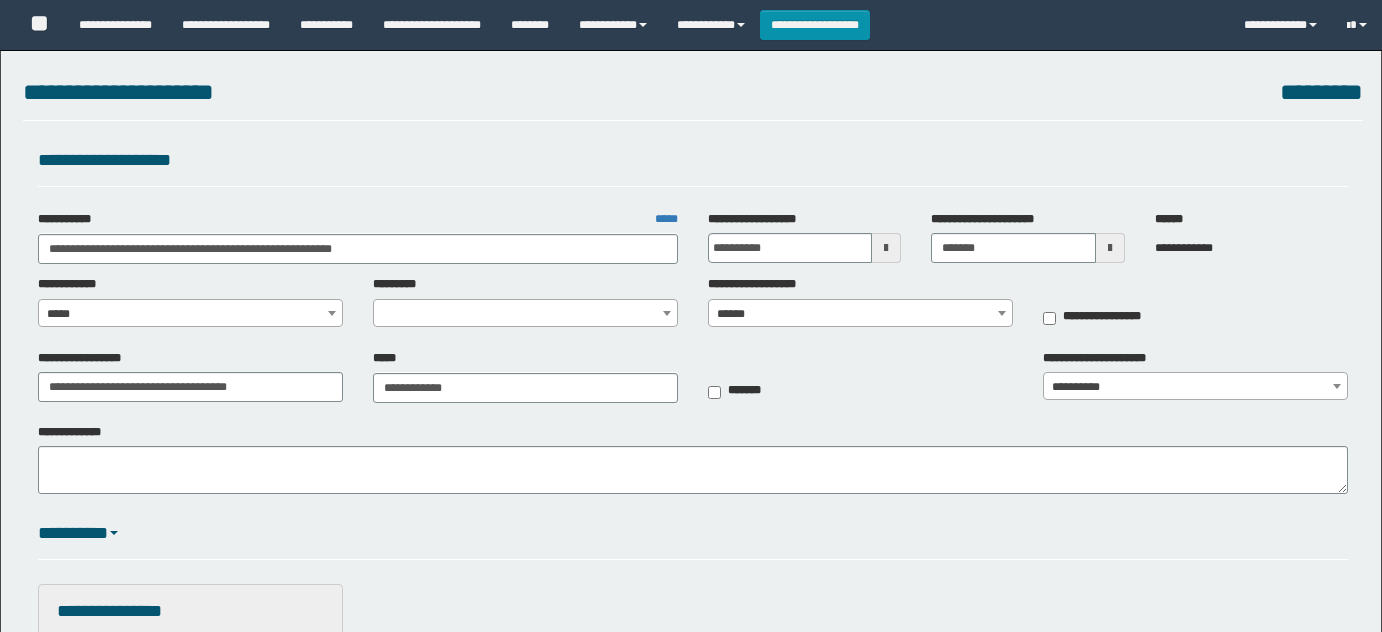 select on "**" 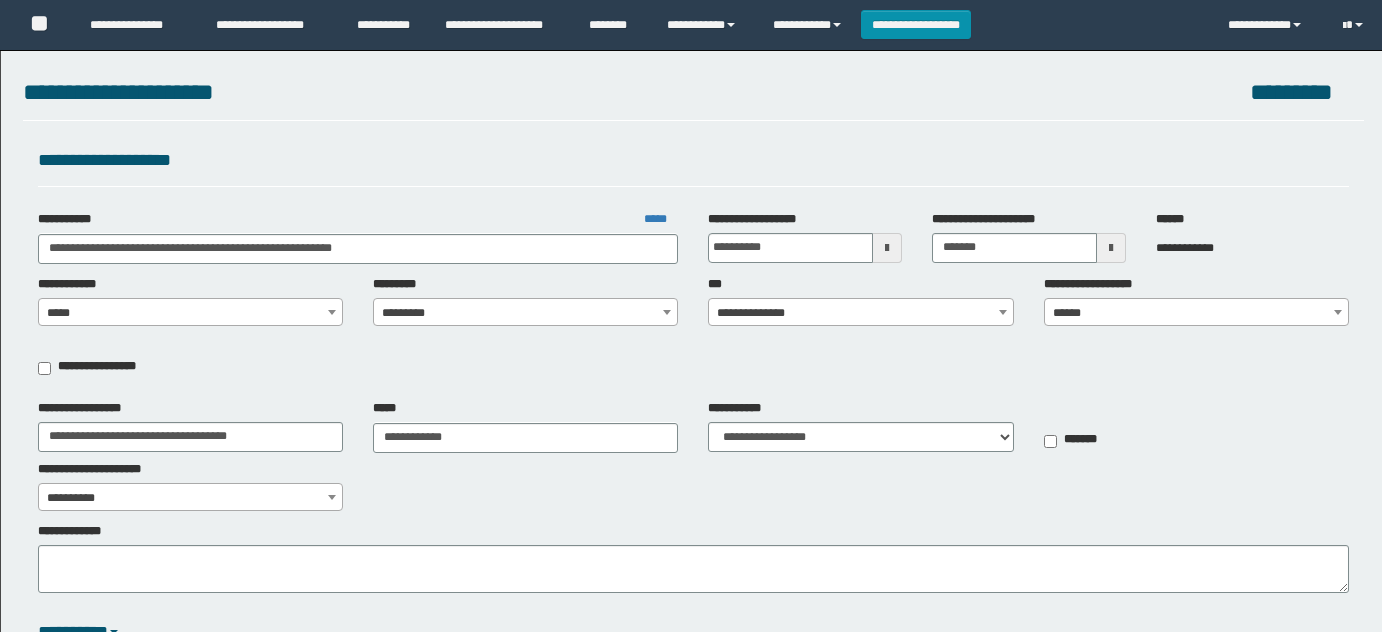 scroll, scrollTop: 0, scrollLeft: 0, axis: both 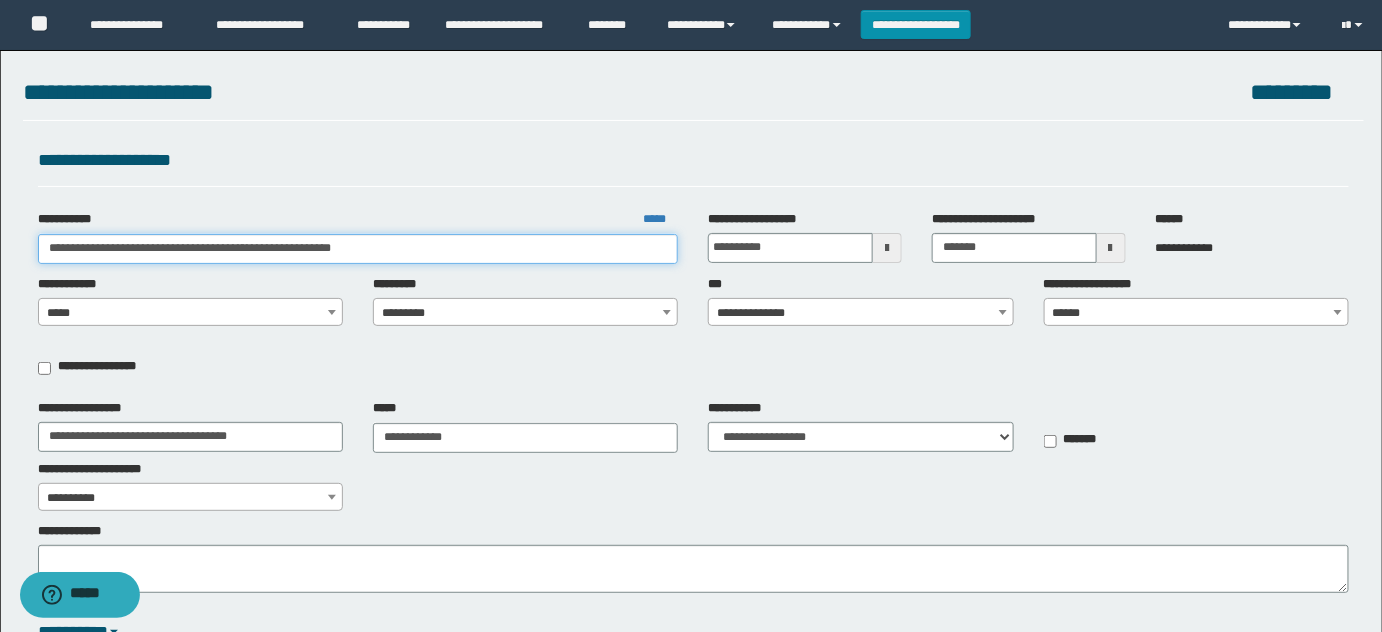 drag, startPoint x: 143, startPoint y: 247, endPoint x: 621, endPoint y: 242, distance: 478.02615 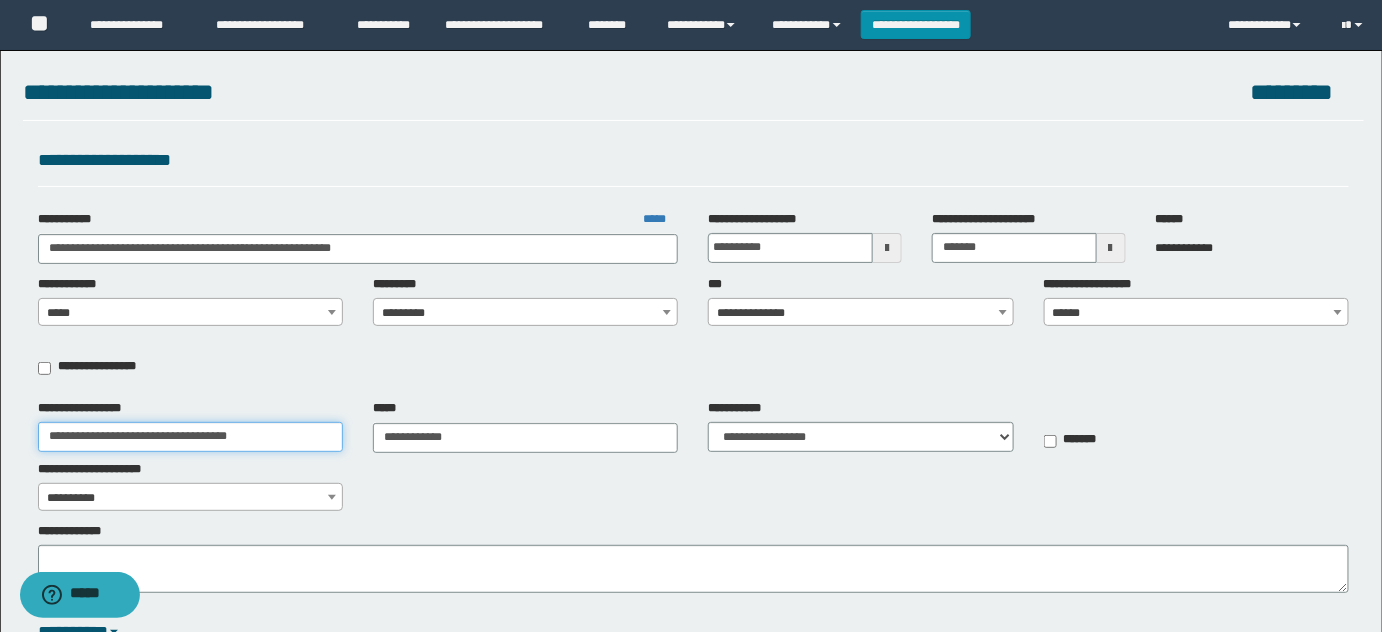 drag, startPoint x: 47, startPoint y: 434, endPoint x: 910, endPoint y: 399, distance: 863.7094 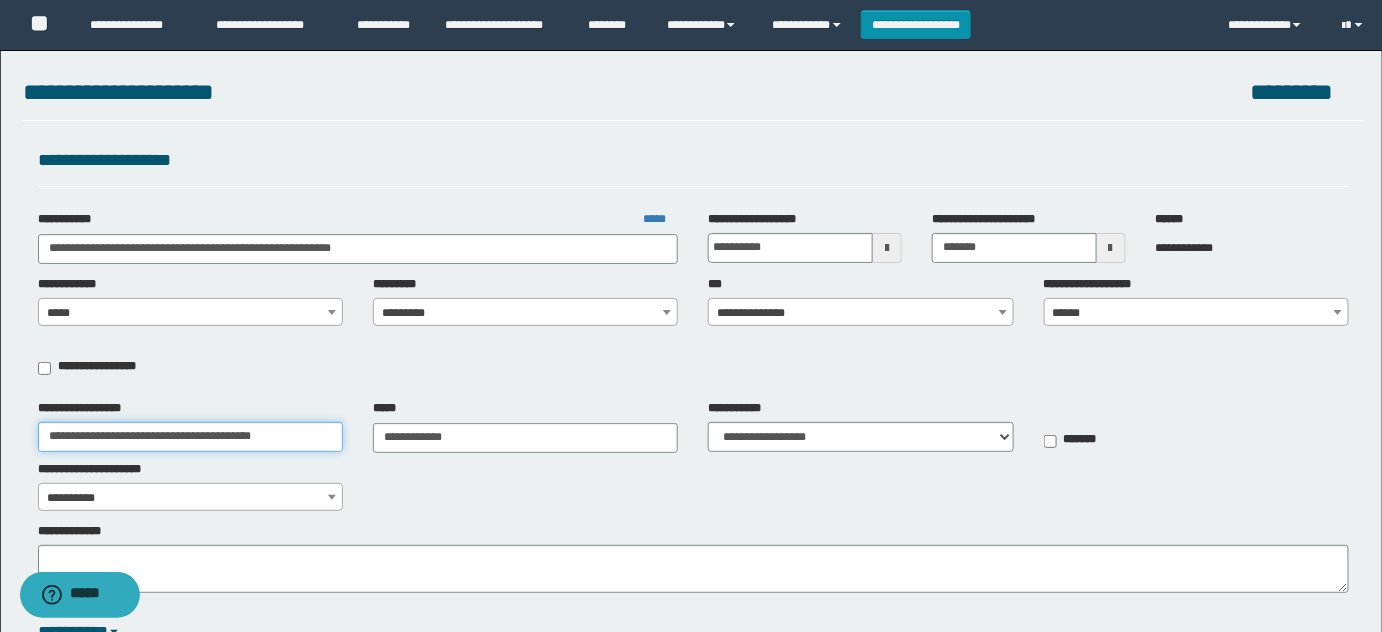 scroll, scrollTop: 0, scrollLeft: 2, axis: horizontal 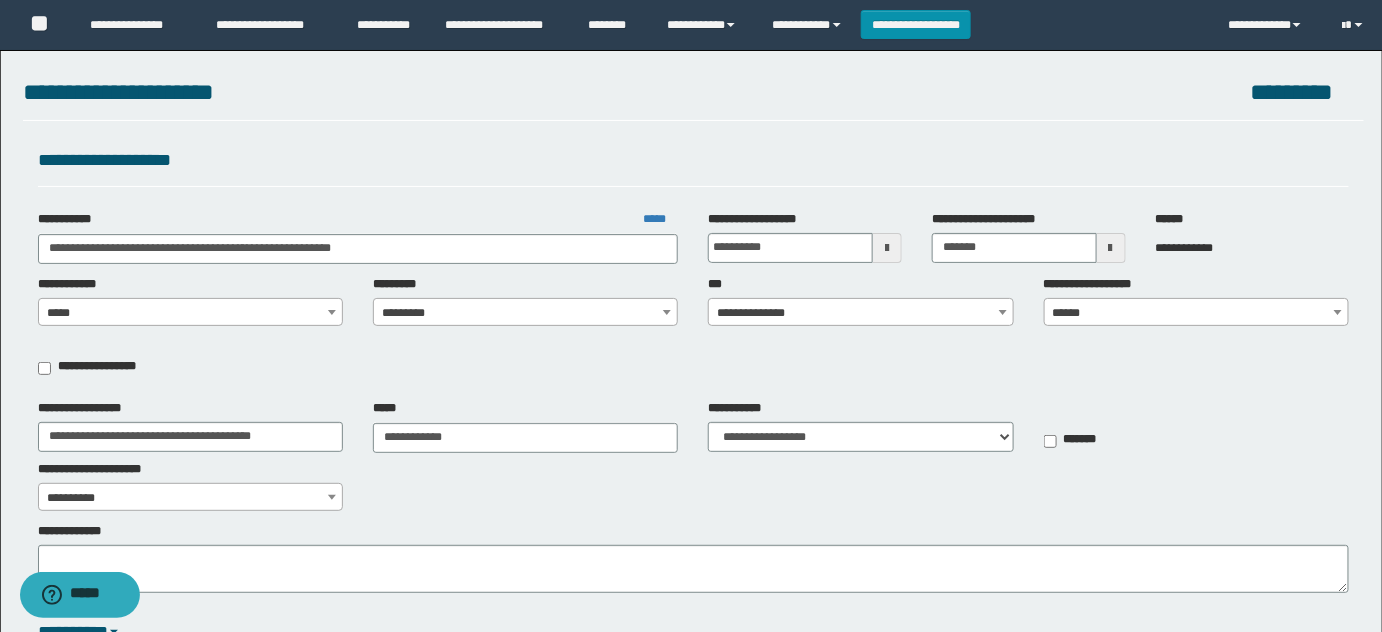click on "**********" at bounding box center [861, 313] 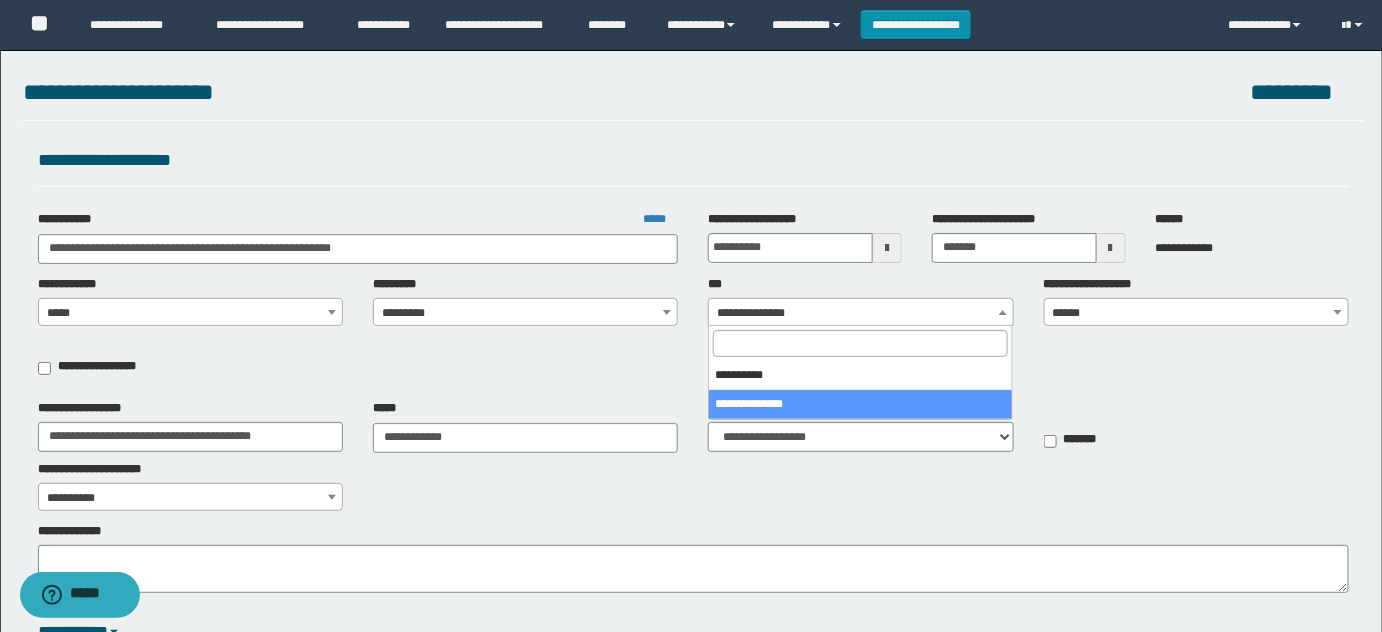 click on "**********" at bounding box center [861, 313] 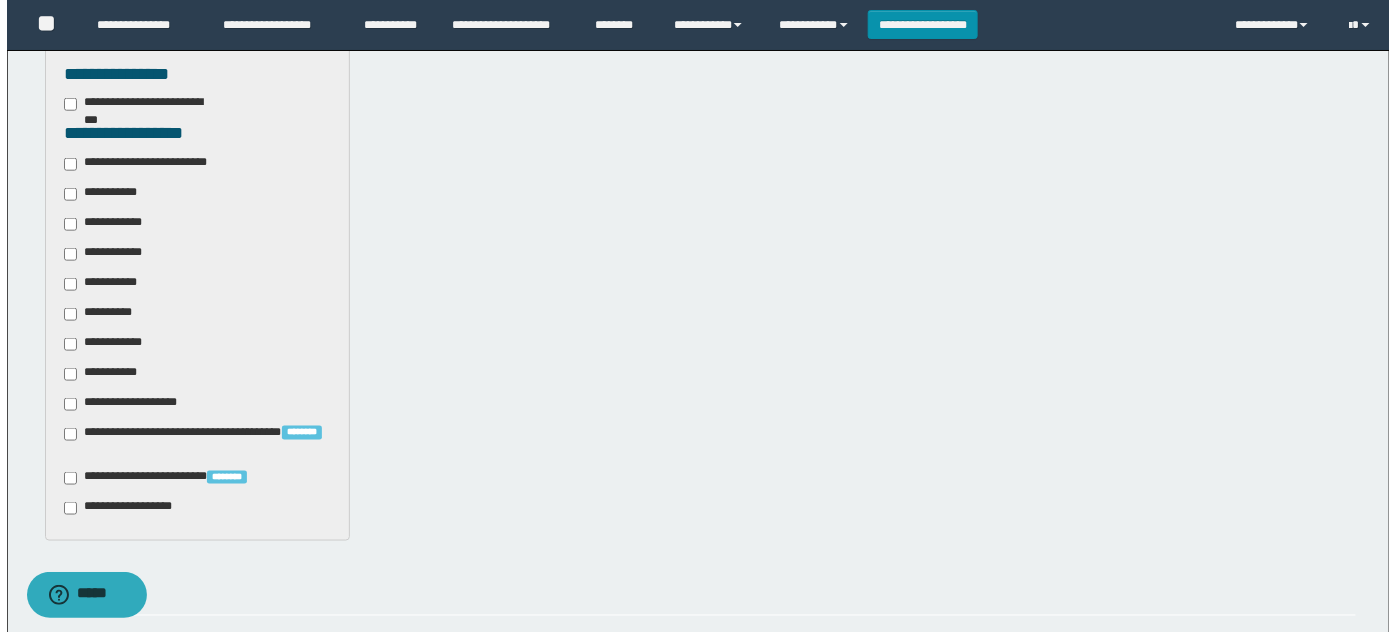 scroll, scrollTop: 942, scrollLeft: 0, axis: vertical 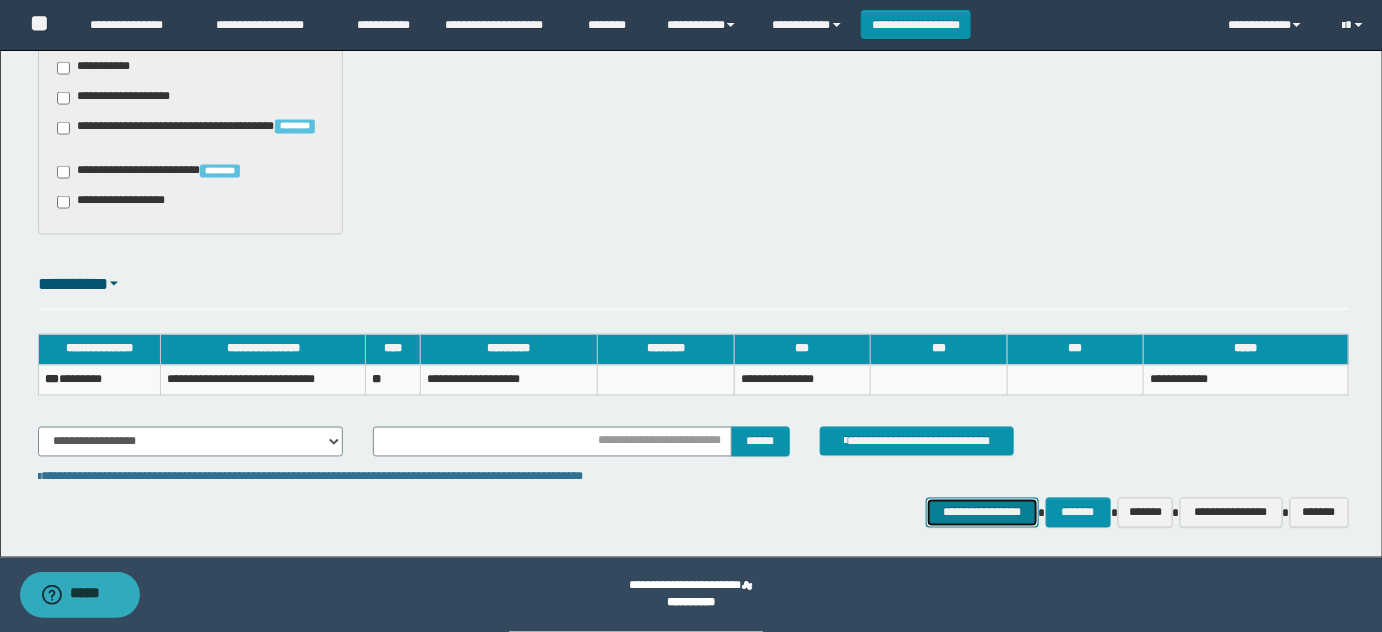 click on "**********" at bounding box center [982, 512] 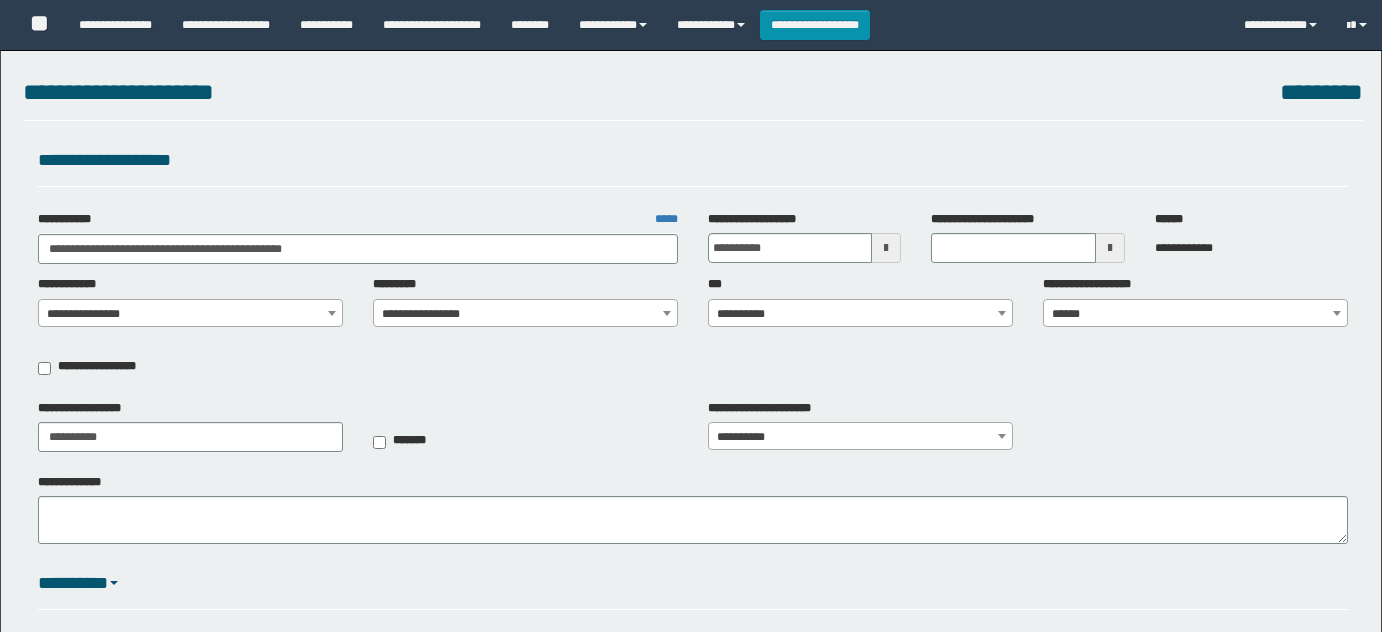 select on "**" 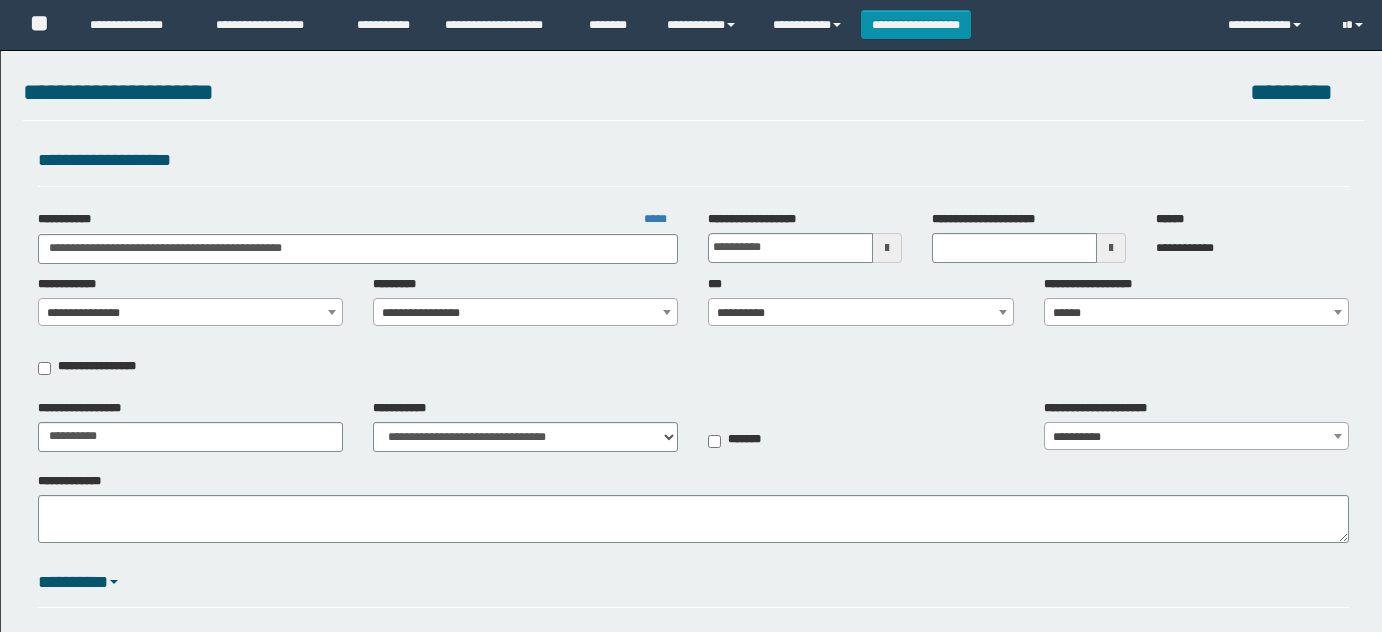 scroll, scrollTop: 0, scrollLeft: 0, axis: both 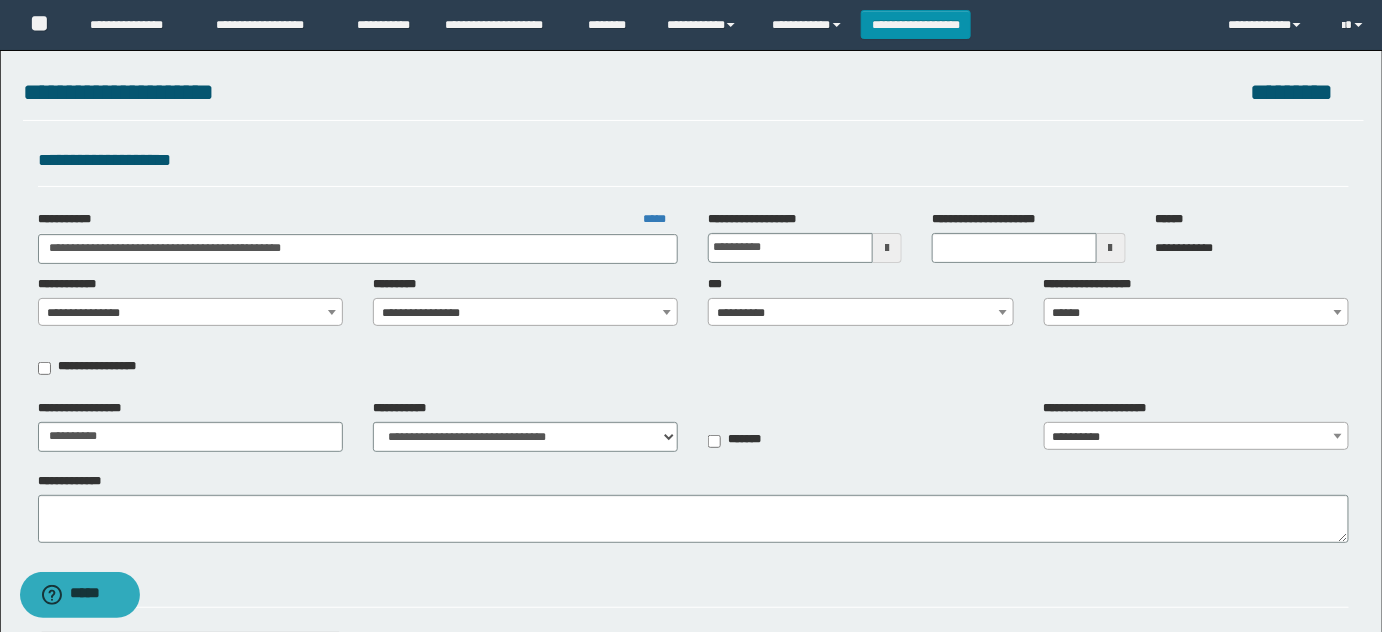 click on "**********" at bounding box center [861, 313] 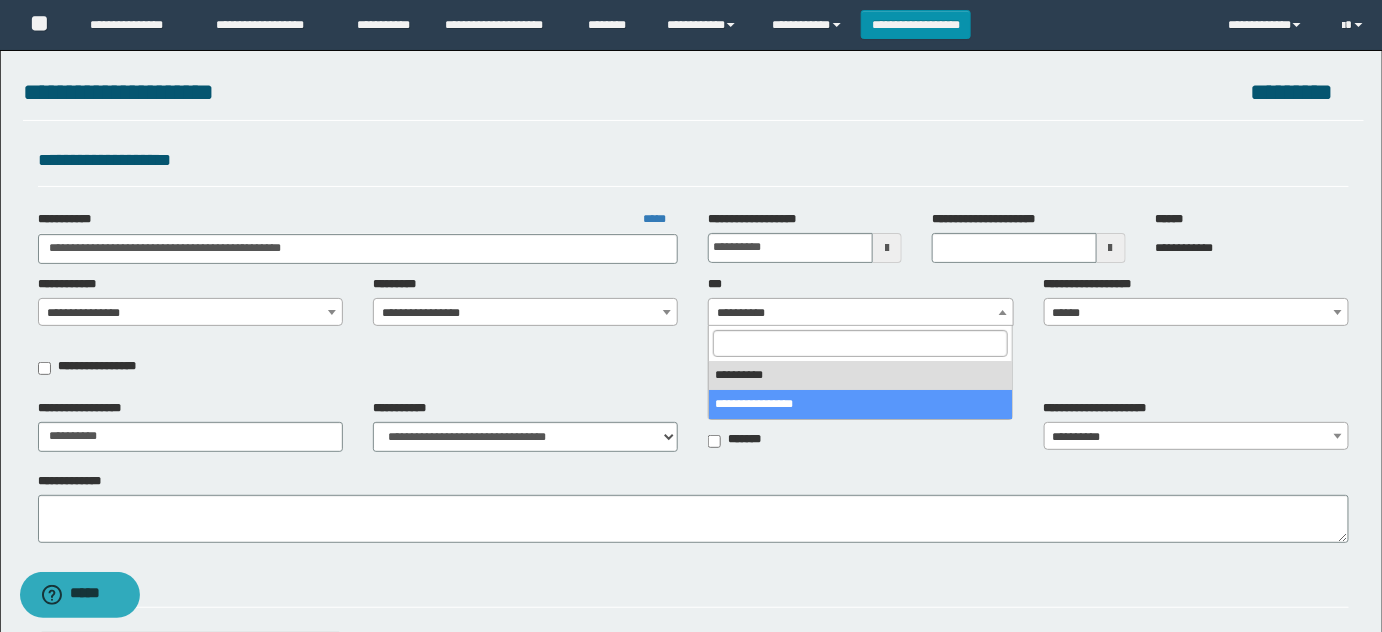 select on "***" 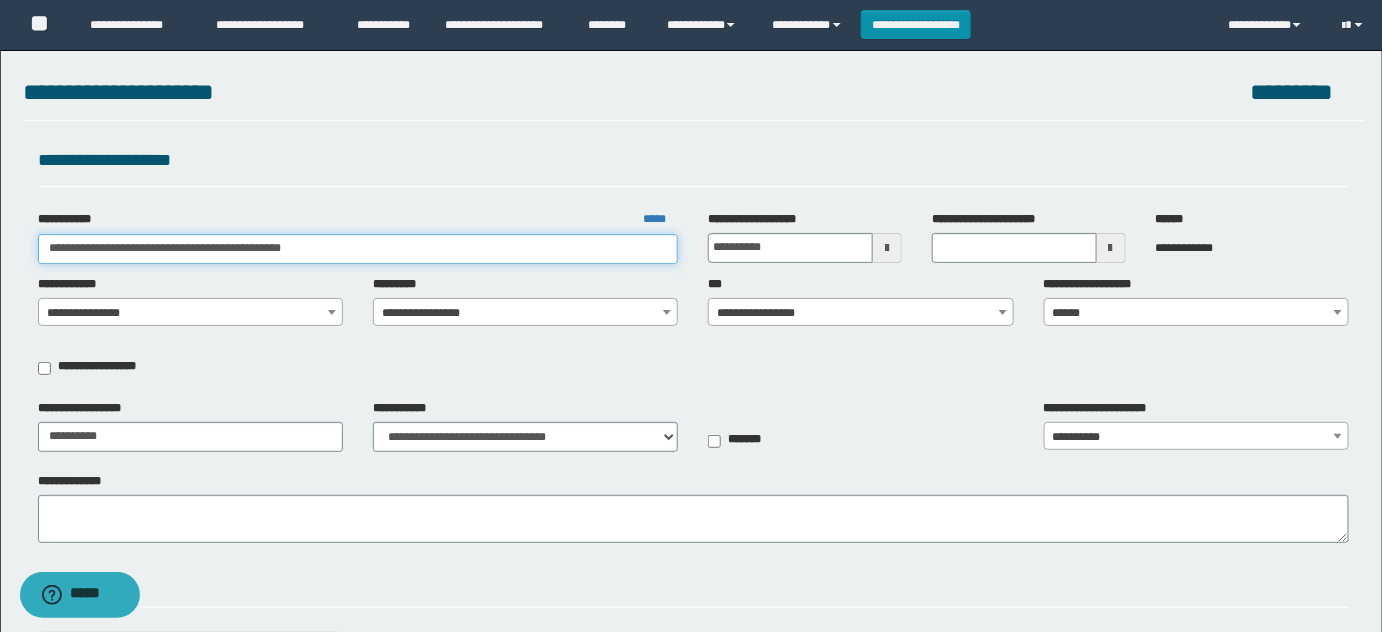 drag, startPoint x: 140, startPoint y: 245, endPoint x: 481, endPoint y: 351, distance: 357.0952 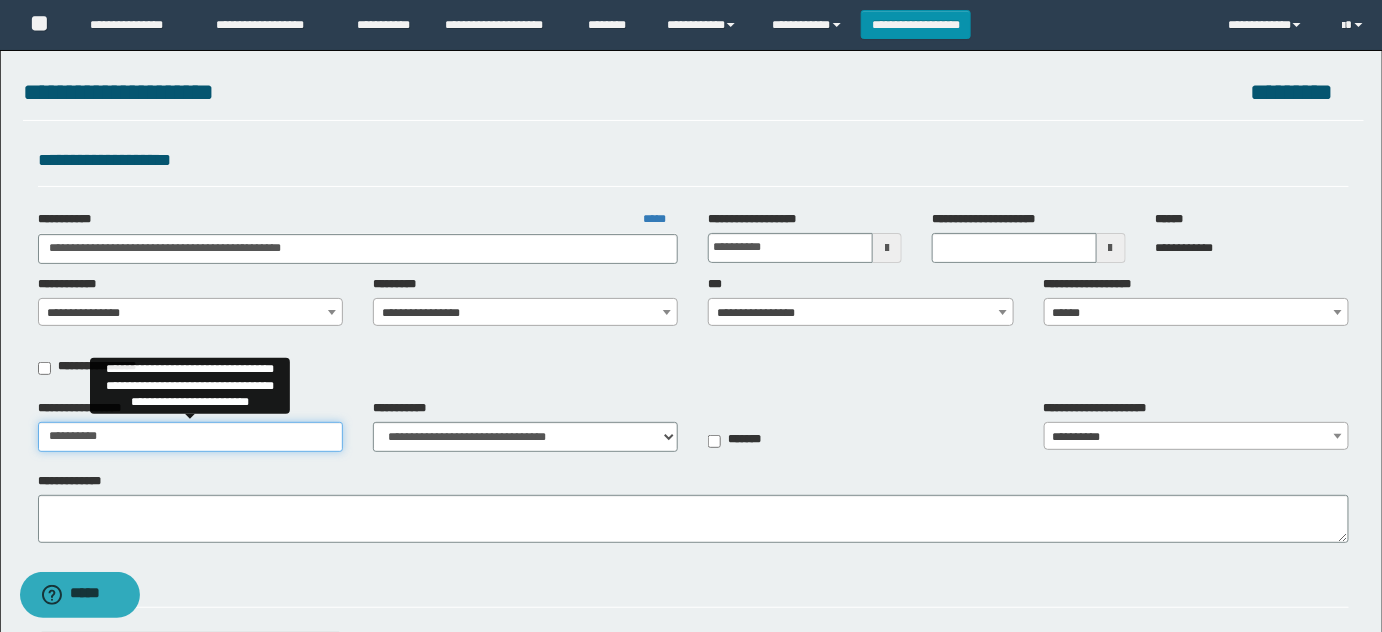 drag, startPoint x: 178, startPoint y: 450, endPoint x: 0, endPoint y: 444, distance: 178.10109 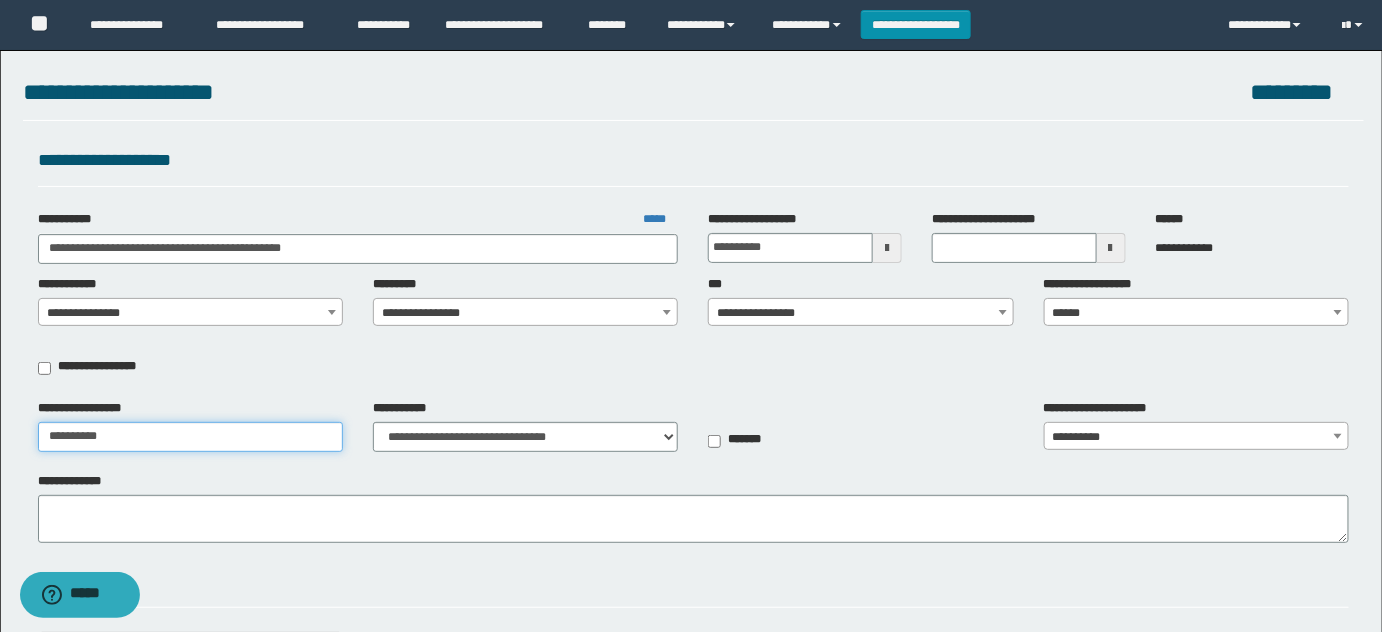 paste on "**********" 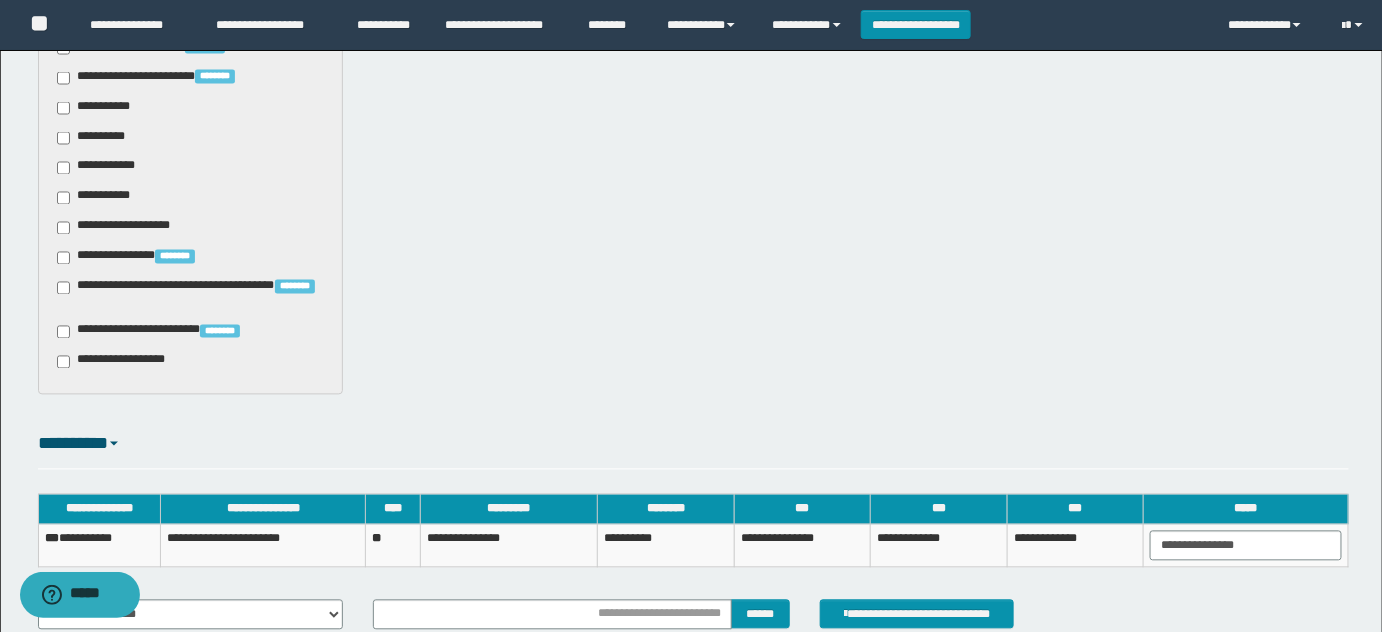 scroll, scrollTop: 1272, scrollLeft: 0, axis: vertical 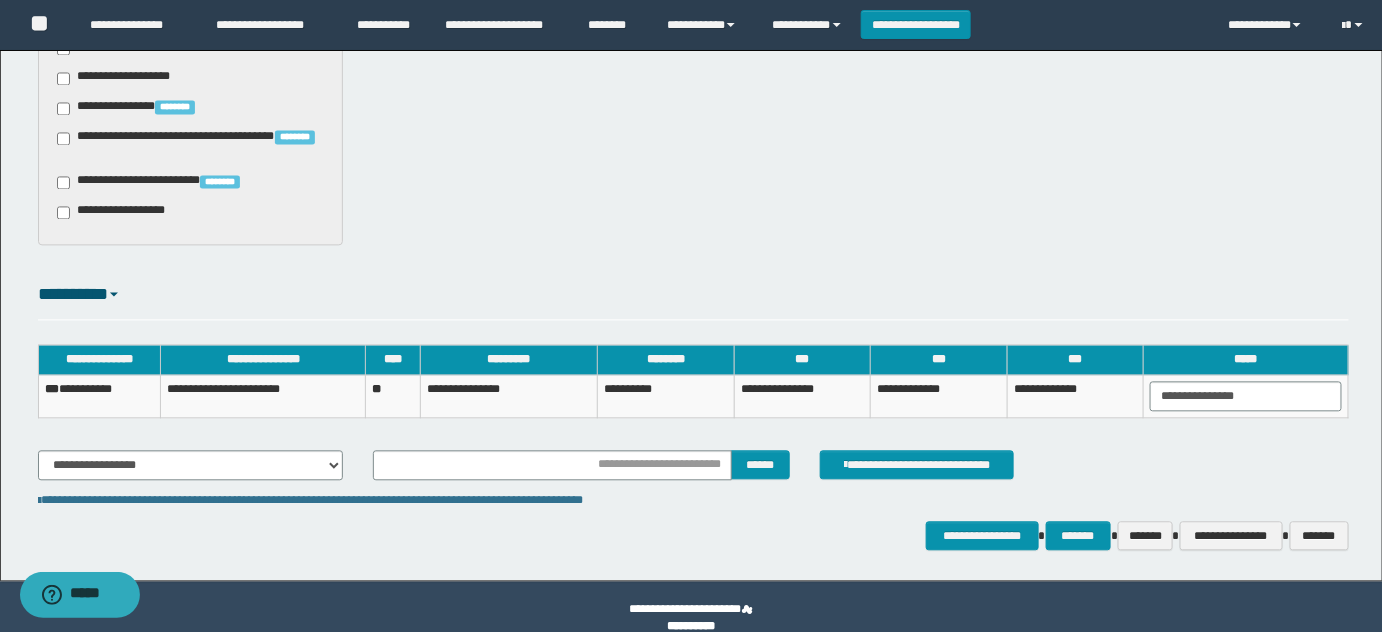 type on "**********" 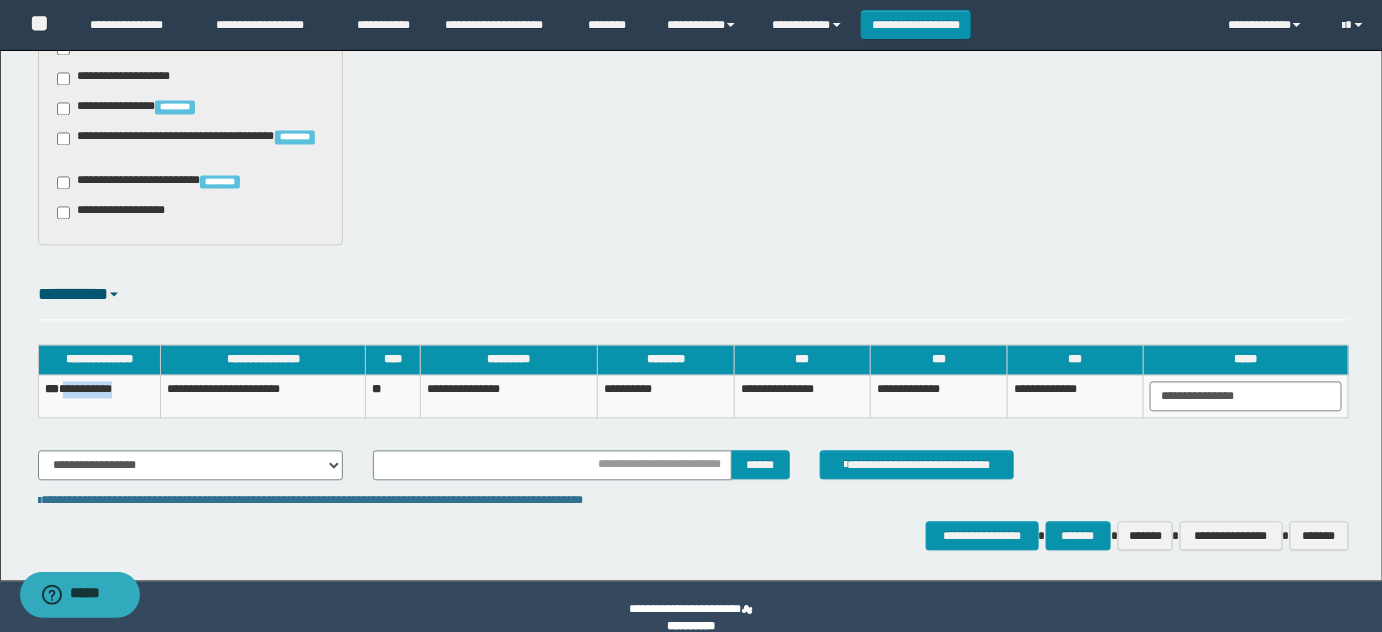 click on "**********" at bounding box center (99, 396) 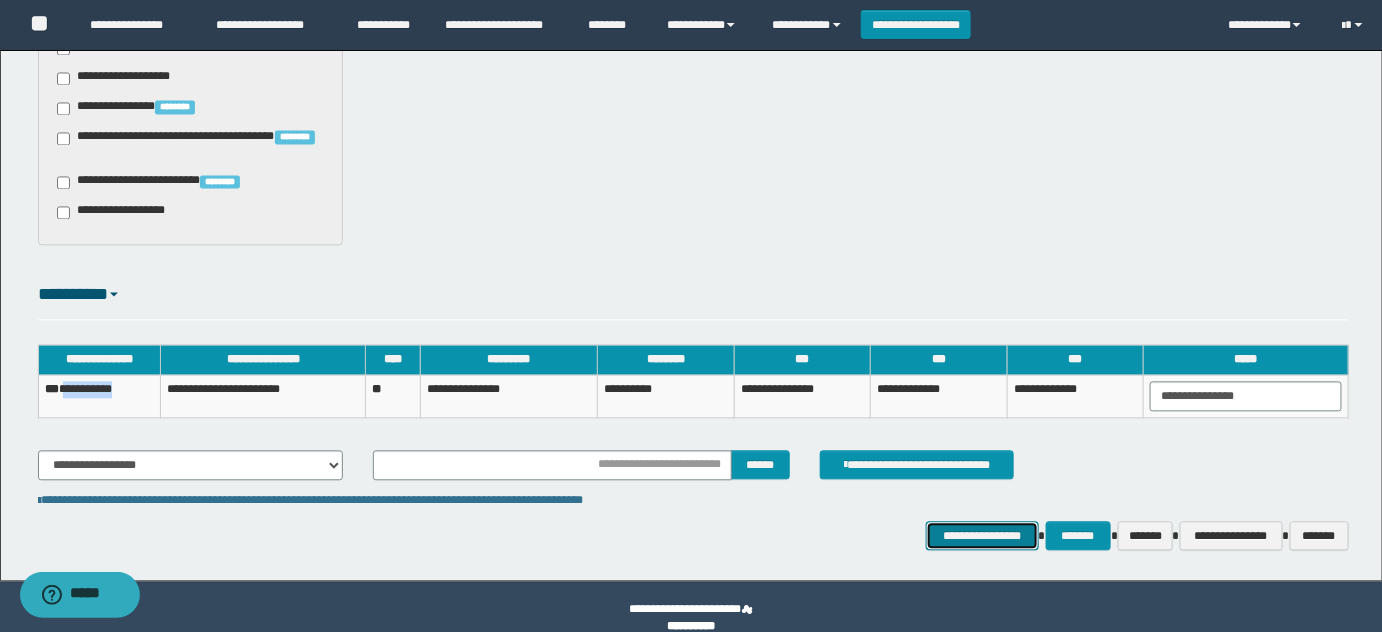 click on "**********" at bounding box center [982, 535] 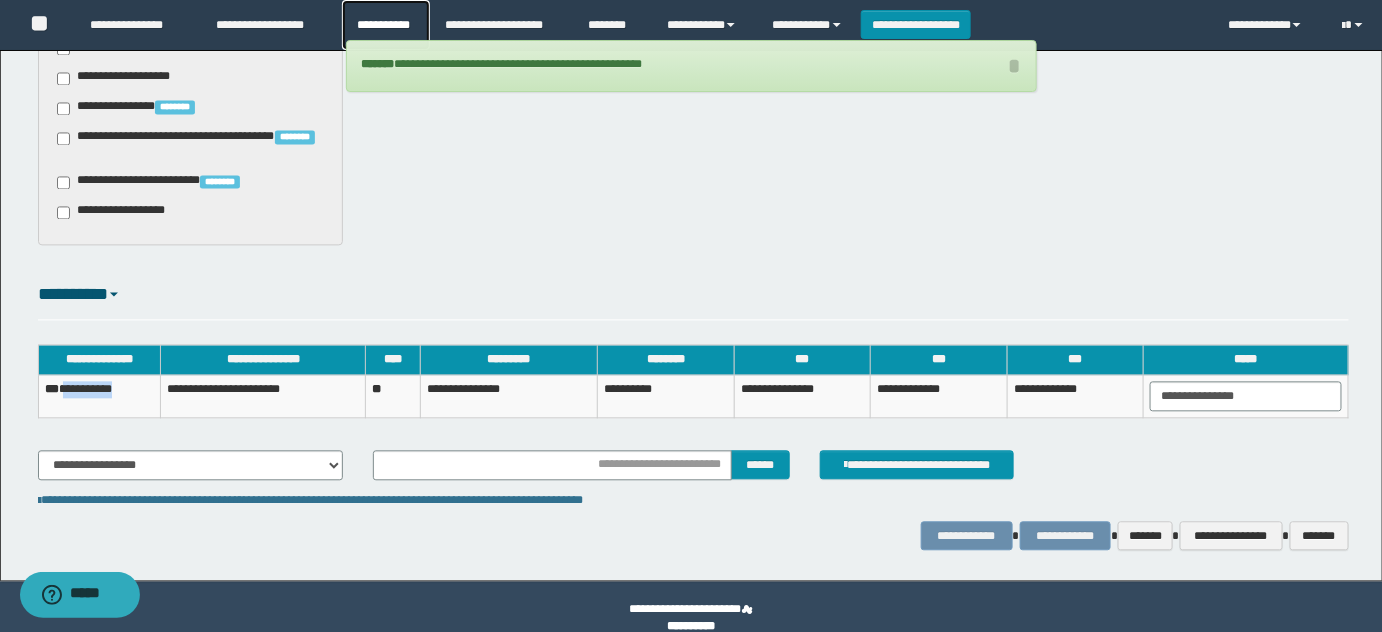 click on "**********" at bounding box center [386, 25] 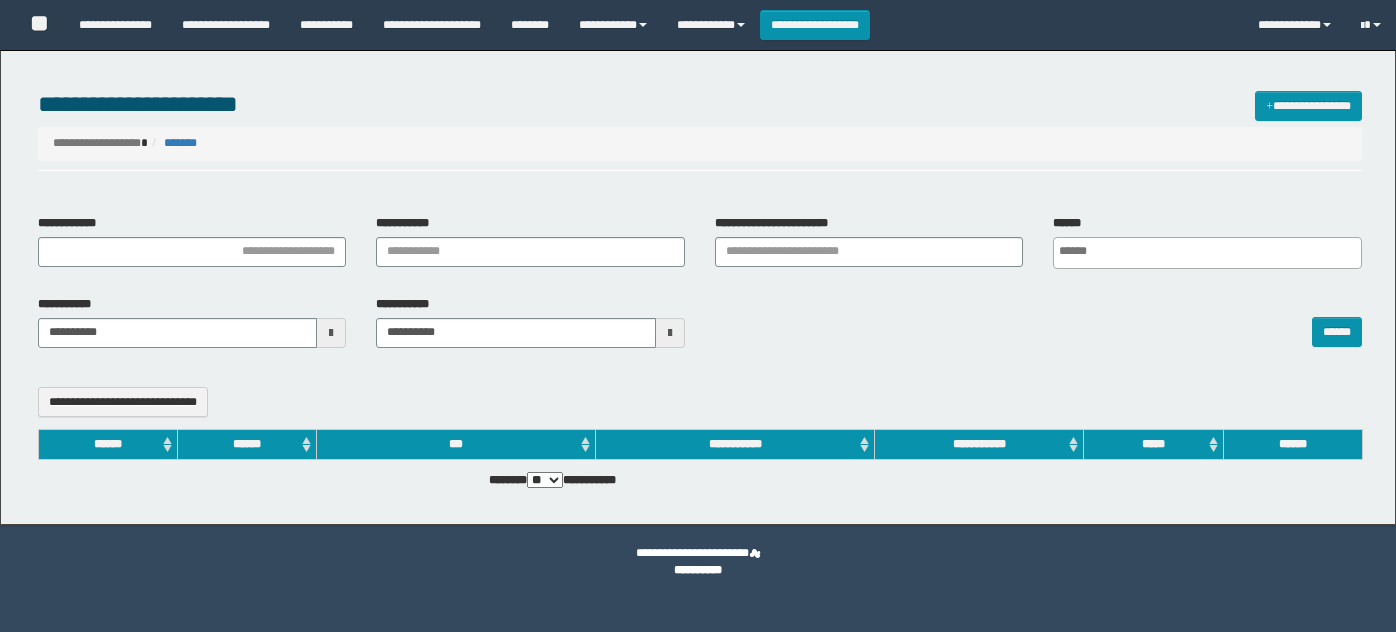 select 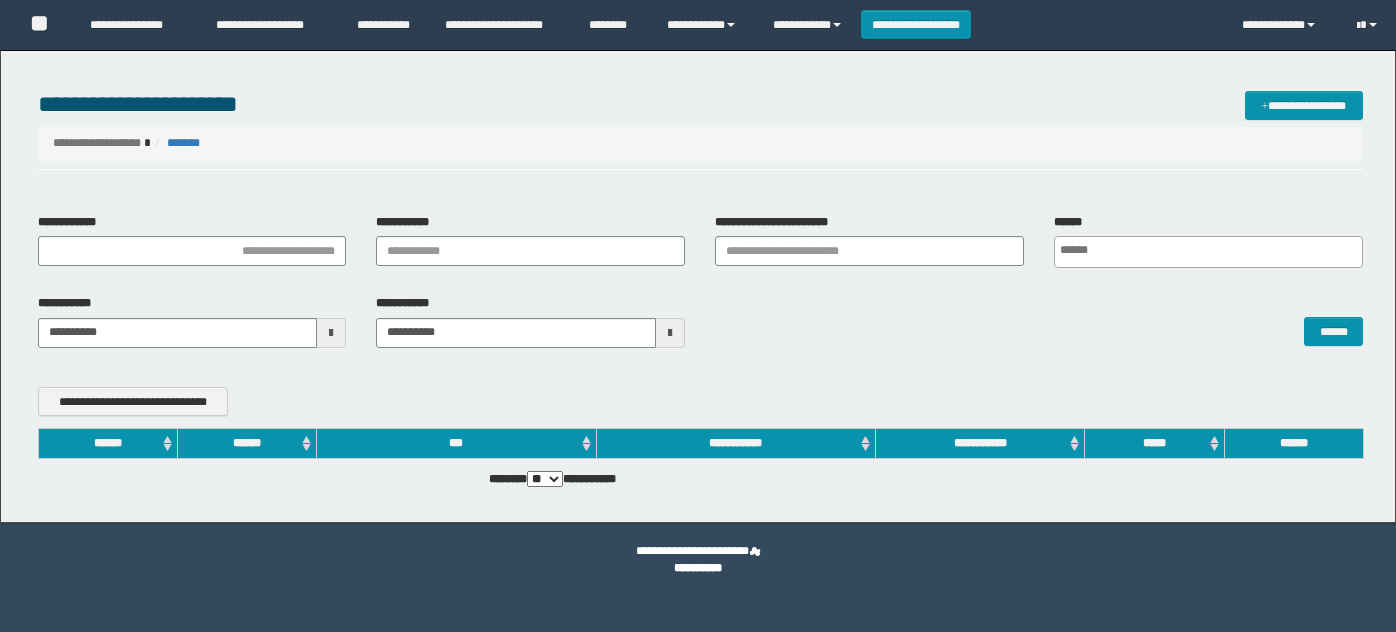 scroll, scrollTop: 0, scrollLeft: 0, axis: both 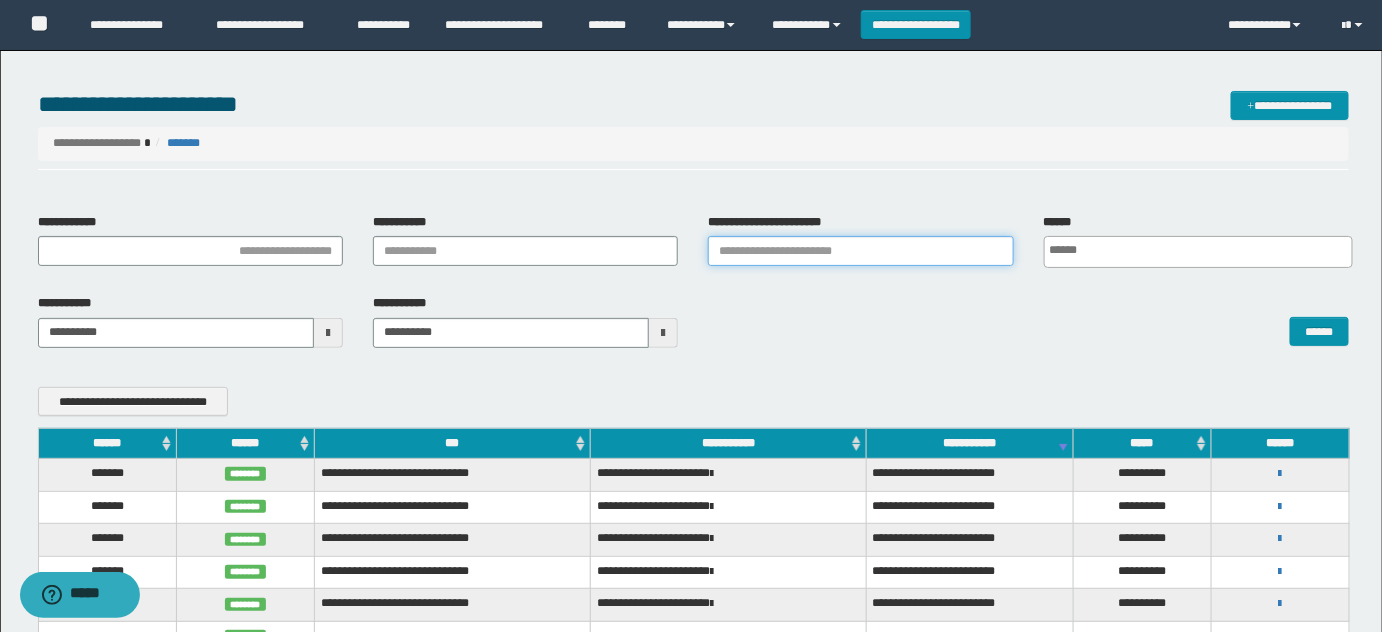 click on "**********" at bounding box center (860, 251) 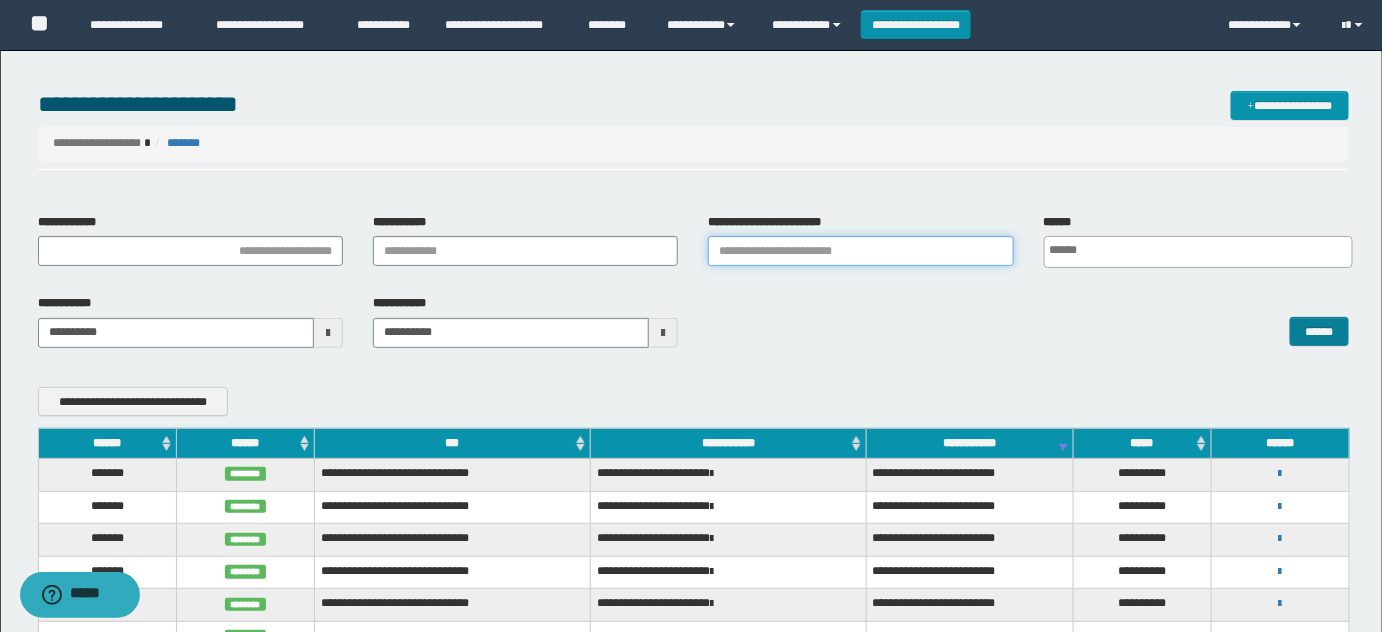 paste on "********" 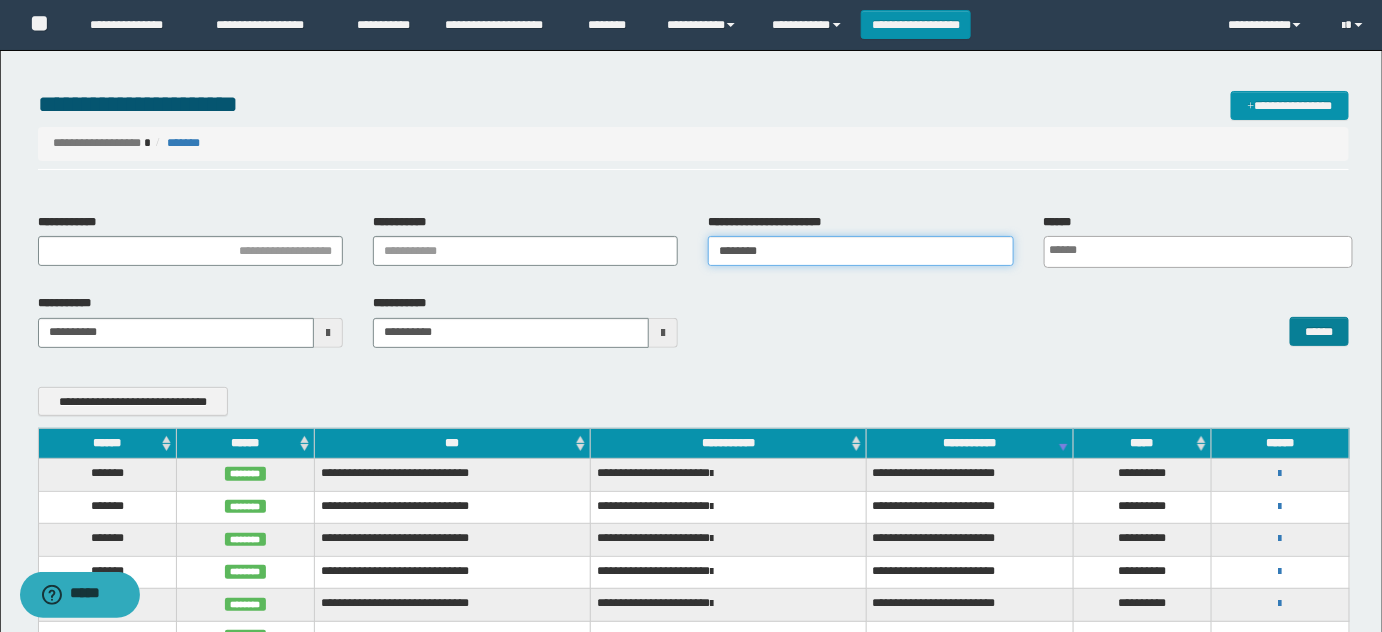 type on "********" 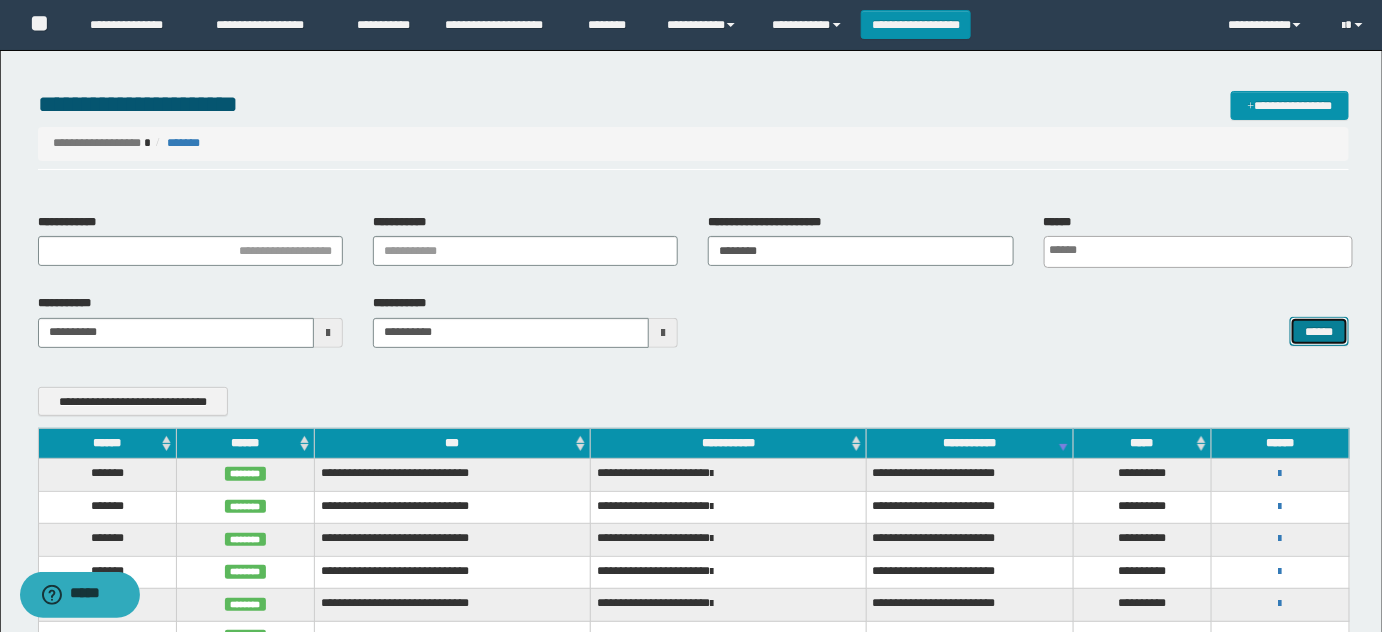 click on "******" at bounding box center [1319, 331] 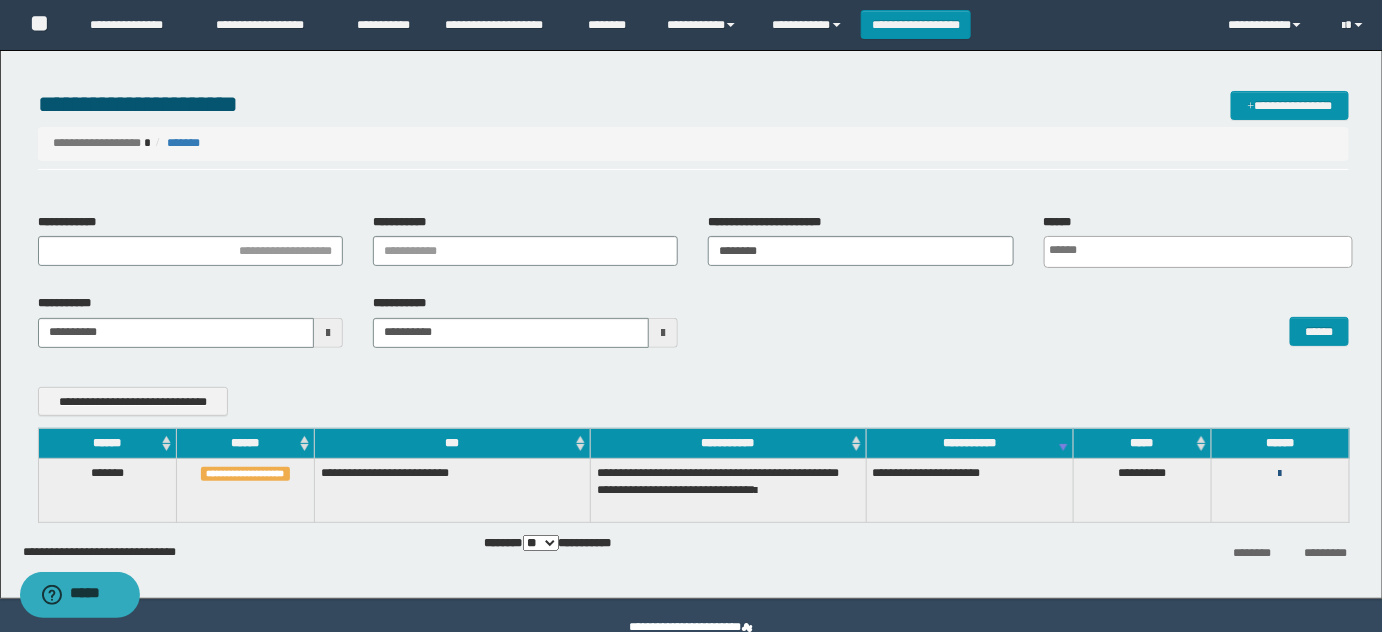 click at bounding box center (1280, 474) 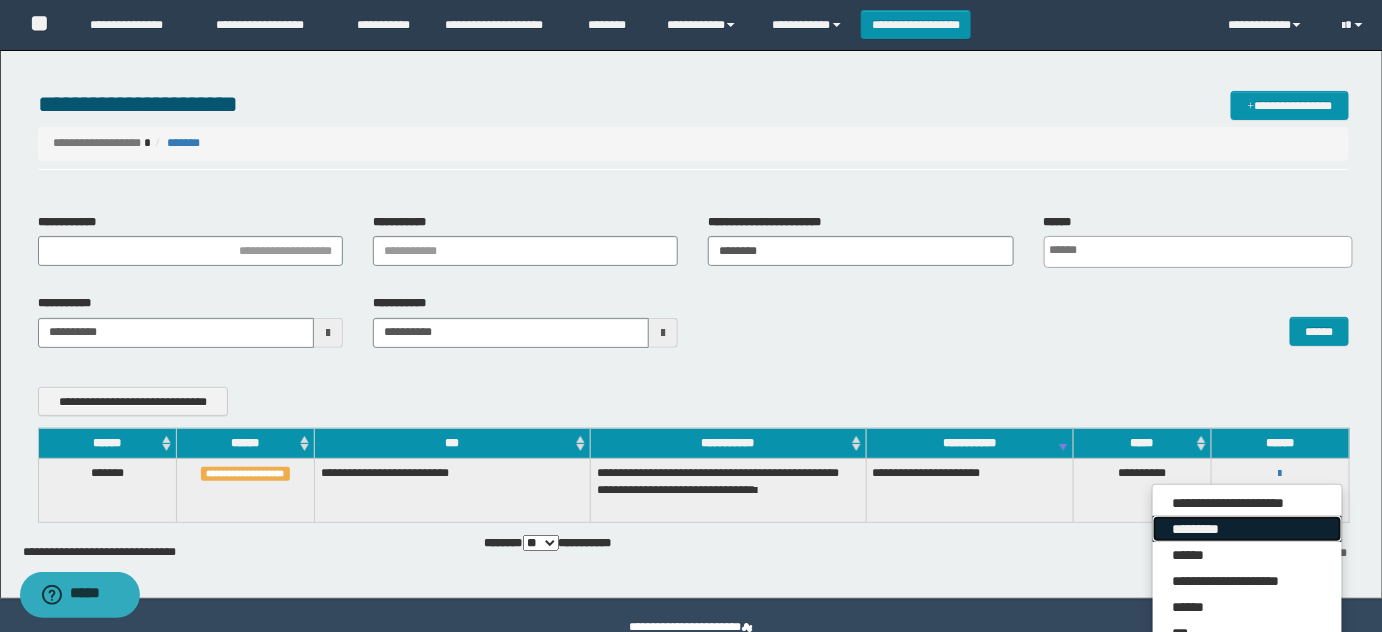 click on "*********" at bounding box center [1247, 529] 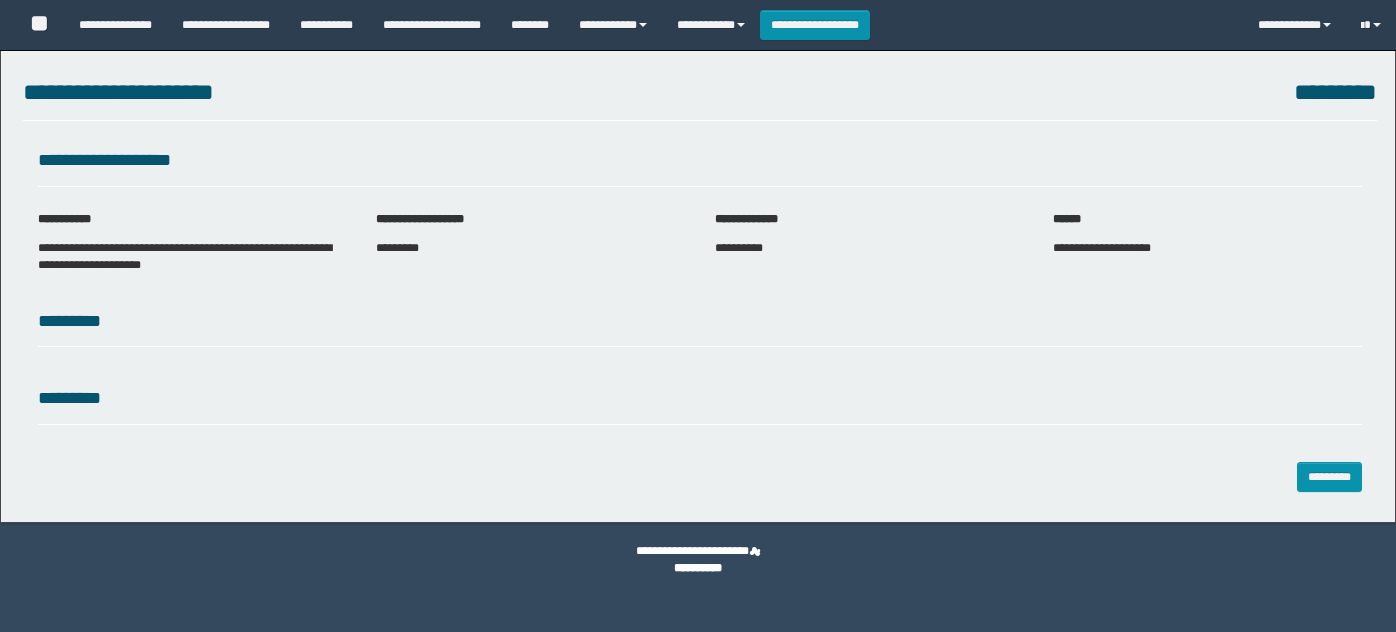 scroll, scrollTop: 0, scrollLeft: 0, axis: both 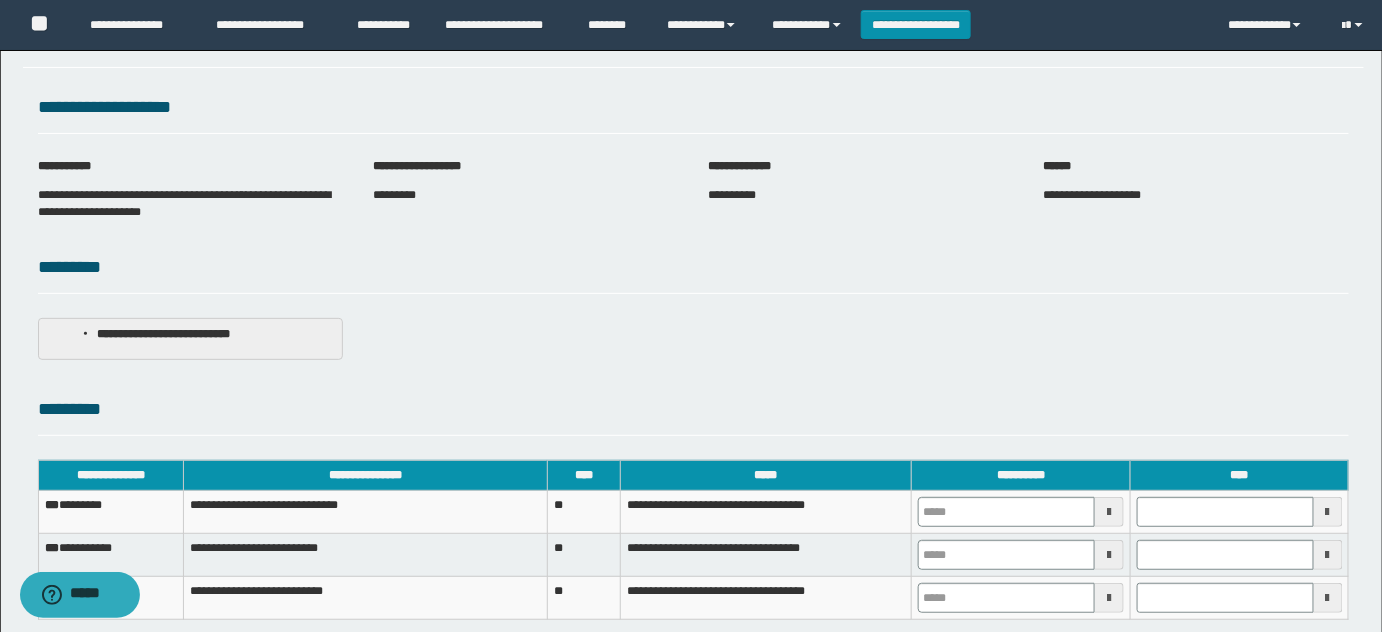 type 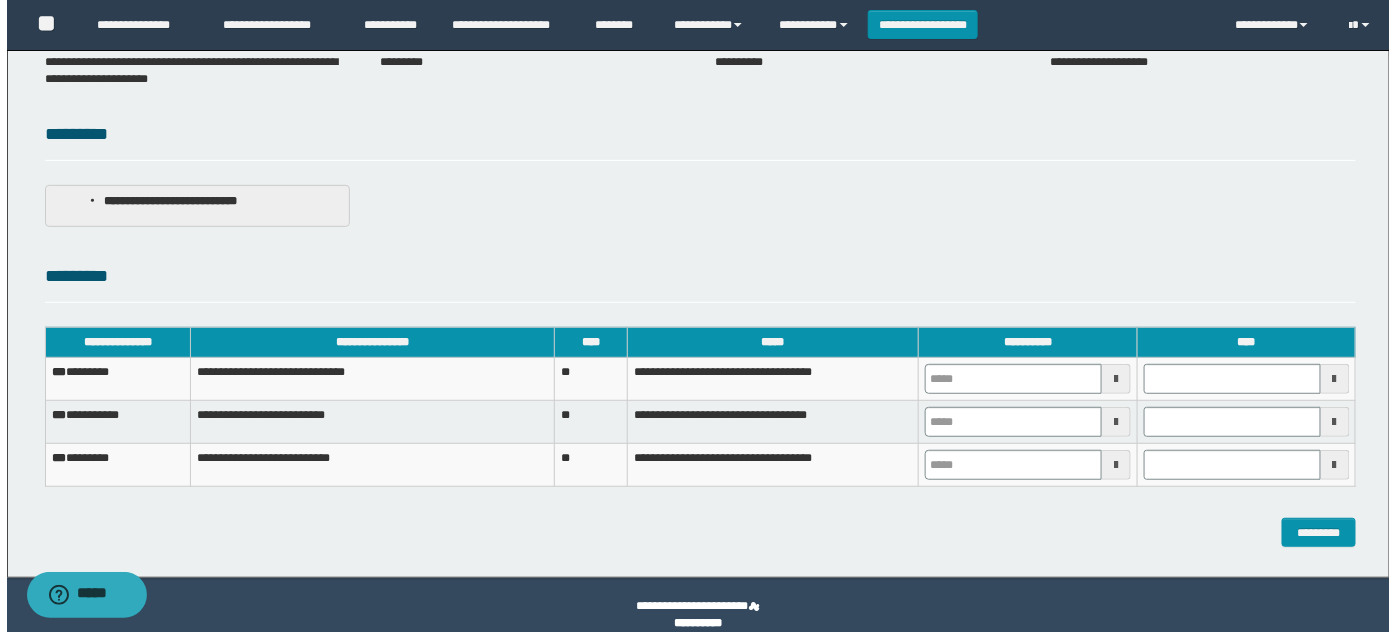 scroll, scrollTop: 205, scrollLeft: 0, axis: vertical 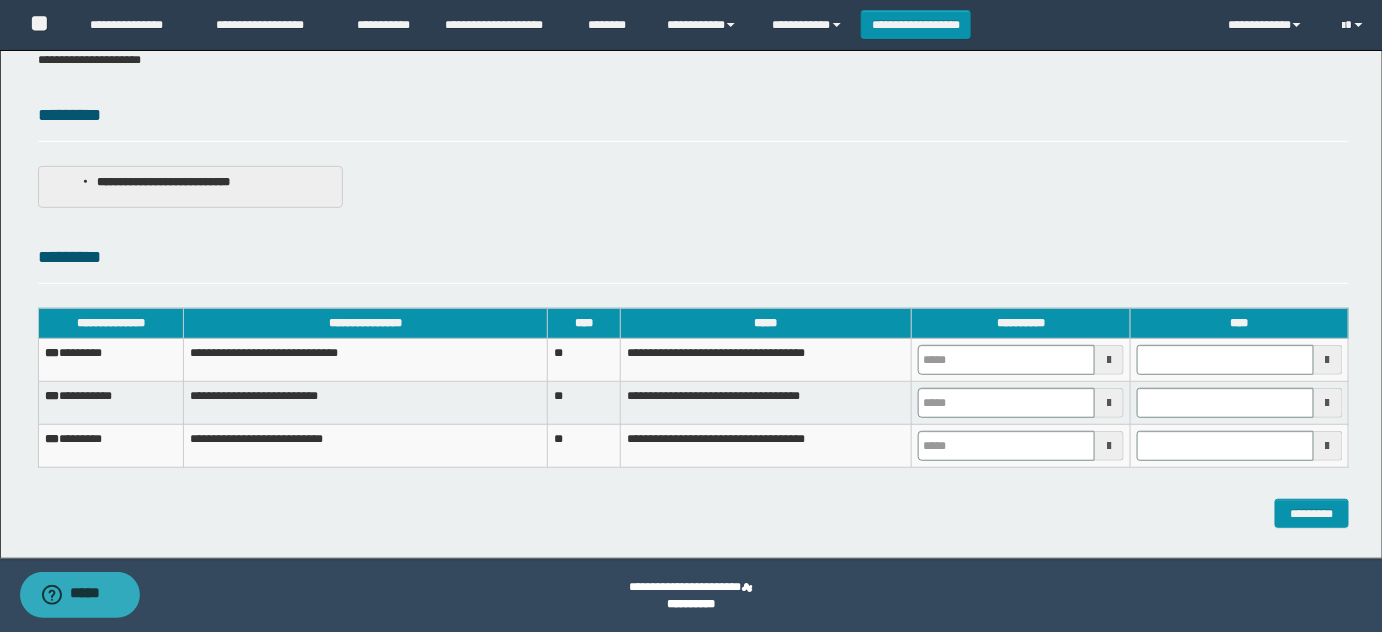 click on "**********" at bounding box center (1021, 323) 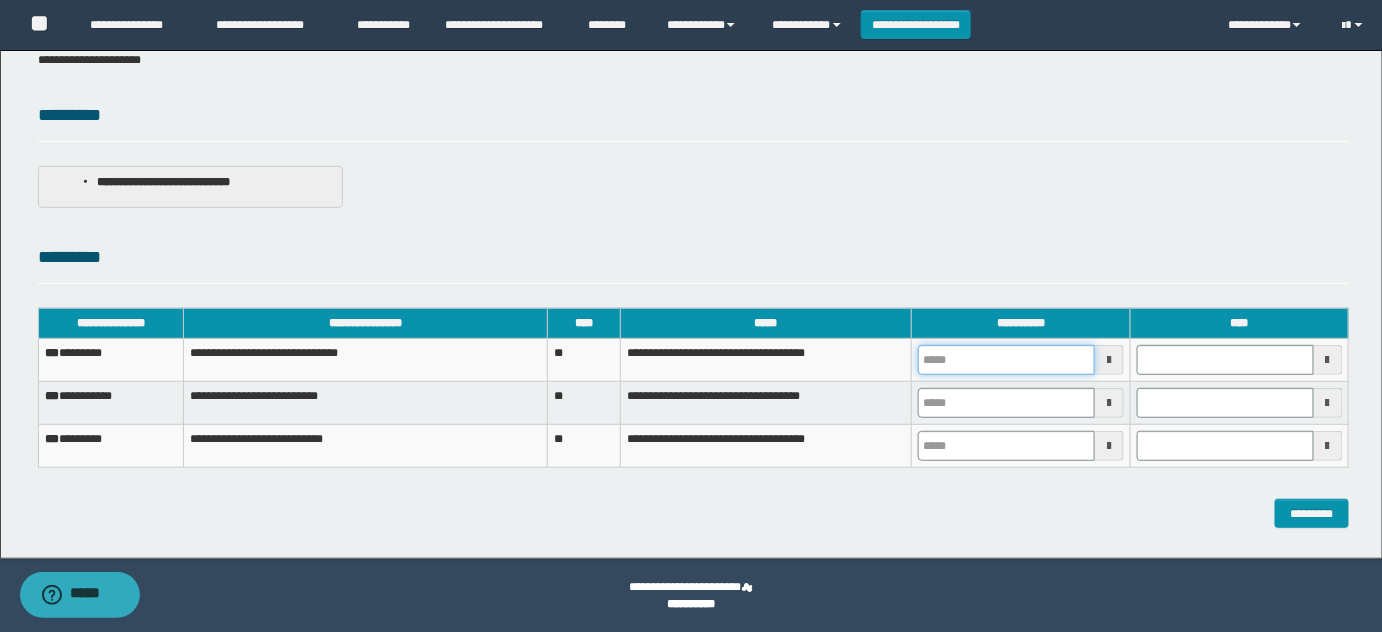 click at bounding box center (1006, 360) 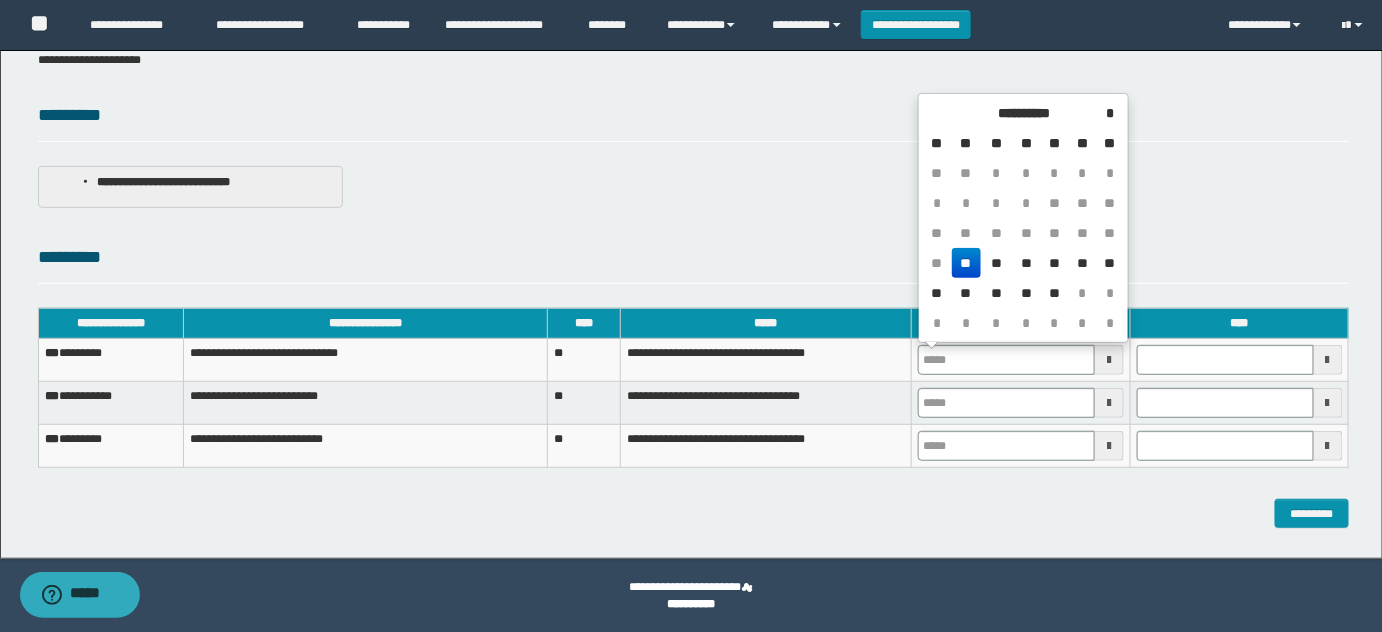 click on "**" at bounding box center [966, 263] 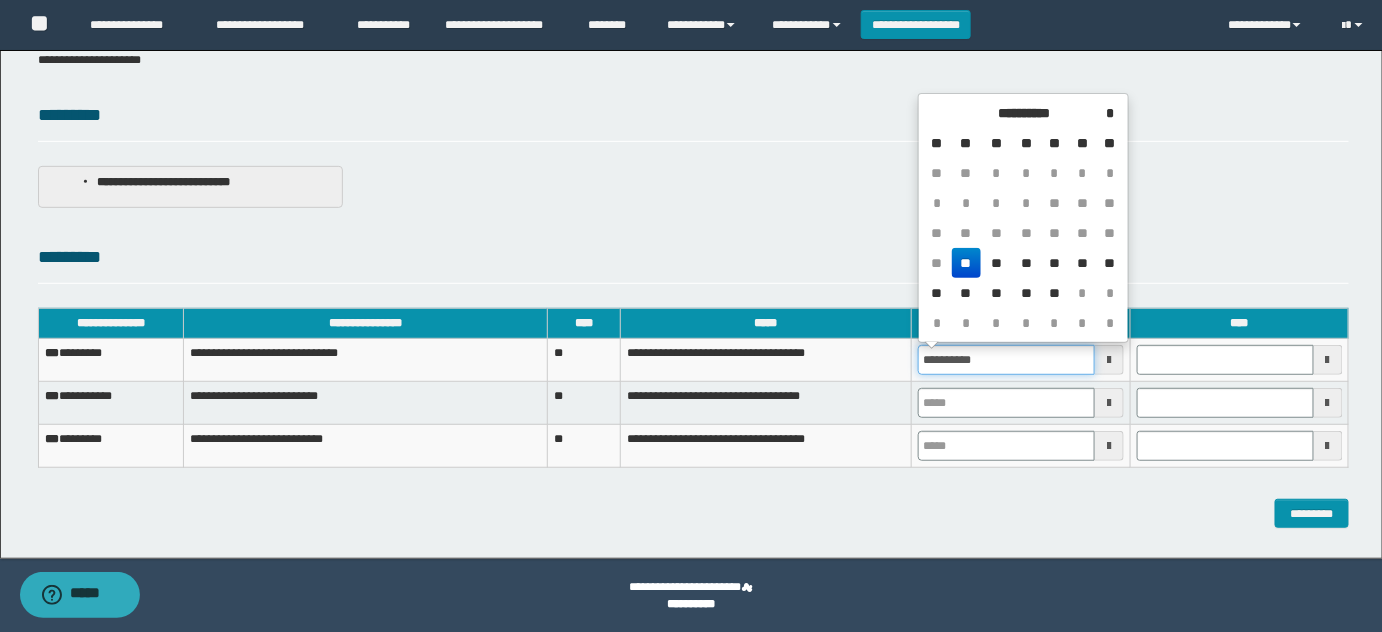drag, startPoint x: 1021, startPoint y: 362, endPoint x: 784, endPoint y: 366, distance: 237.03375 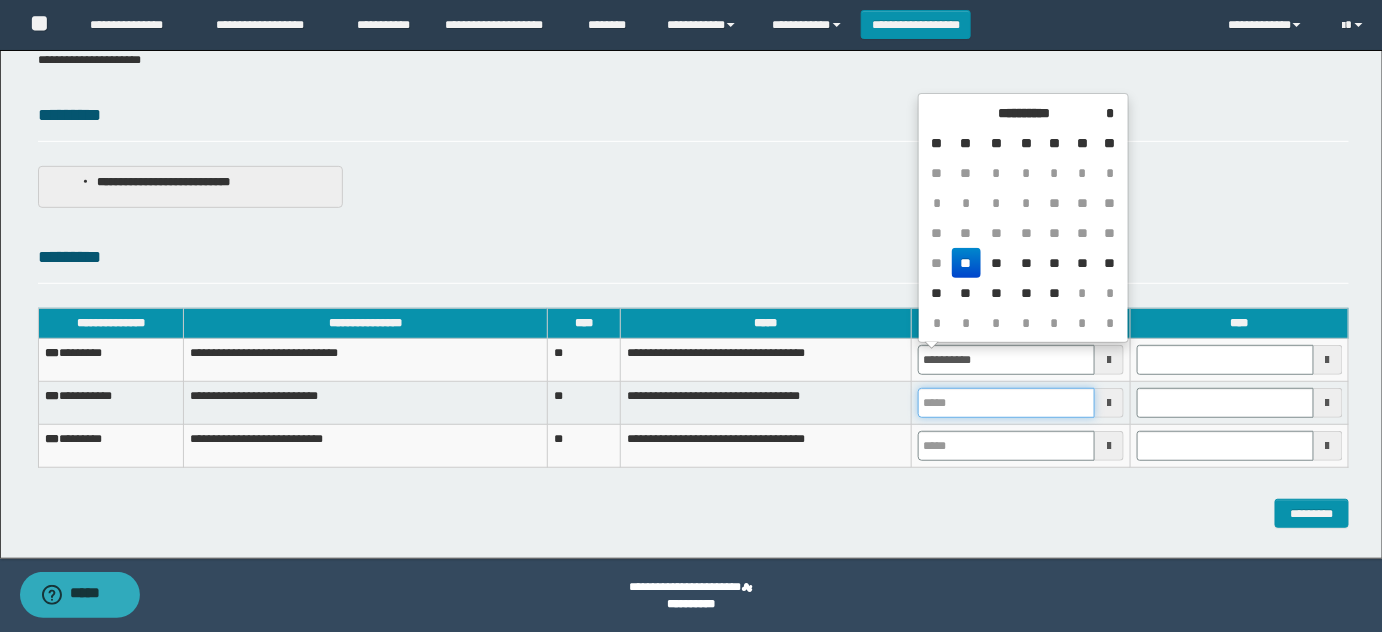 type on "**********" 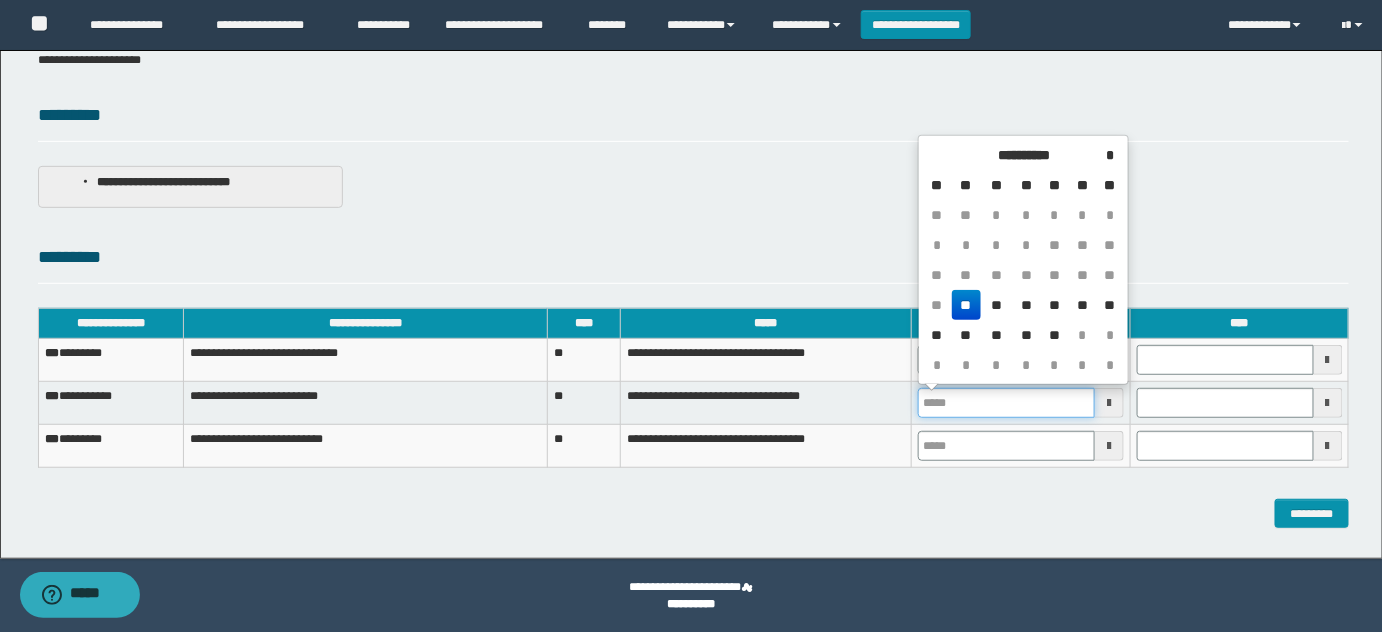 click at bounding box center [1006, 403] 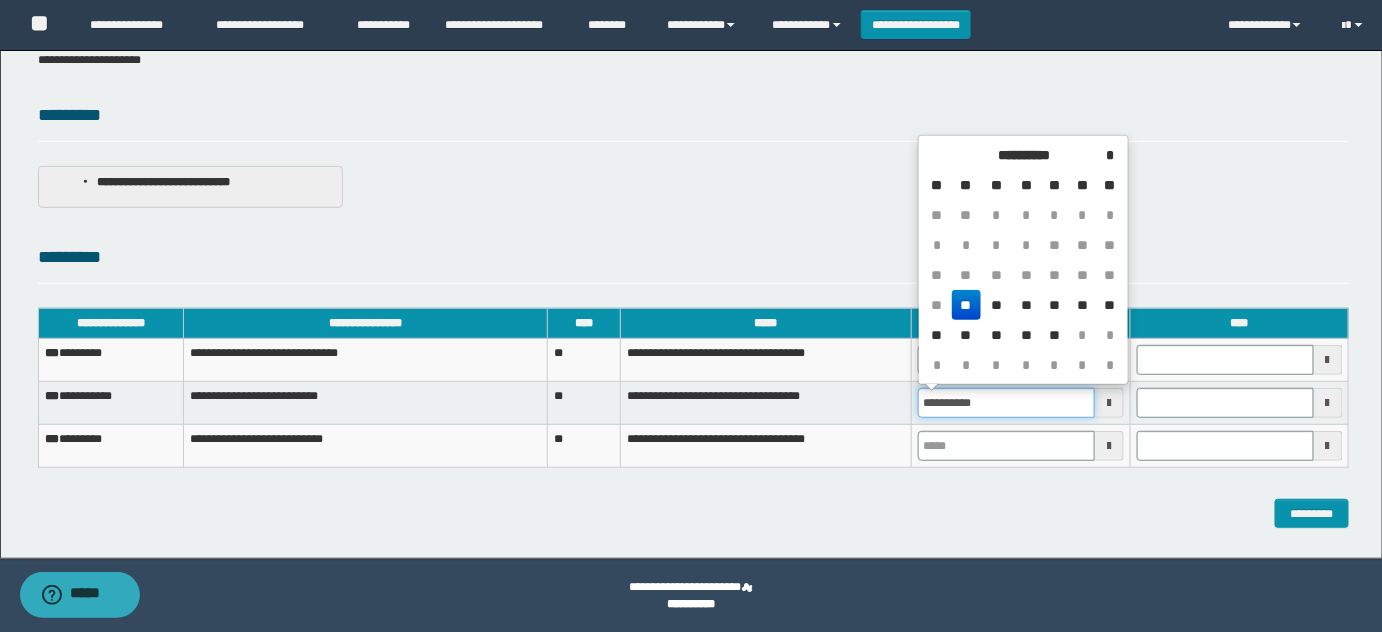 type 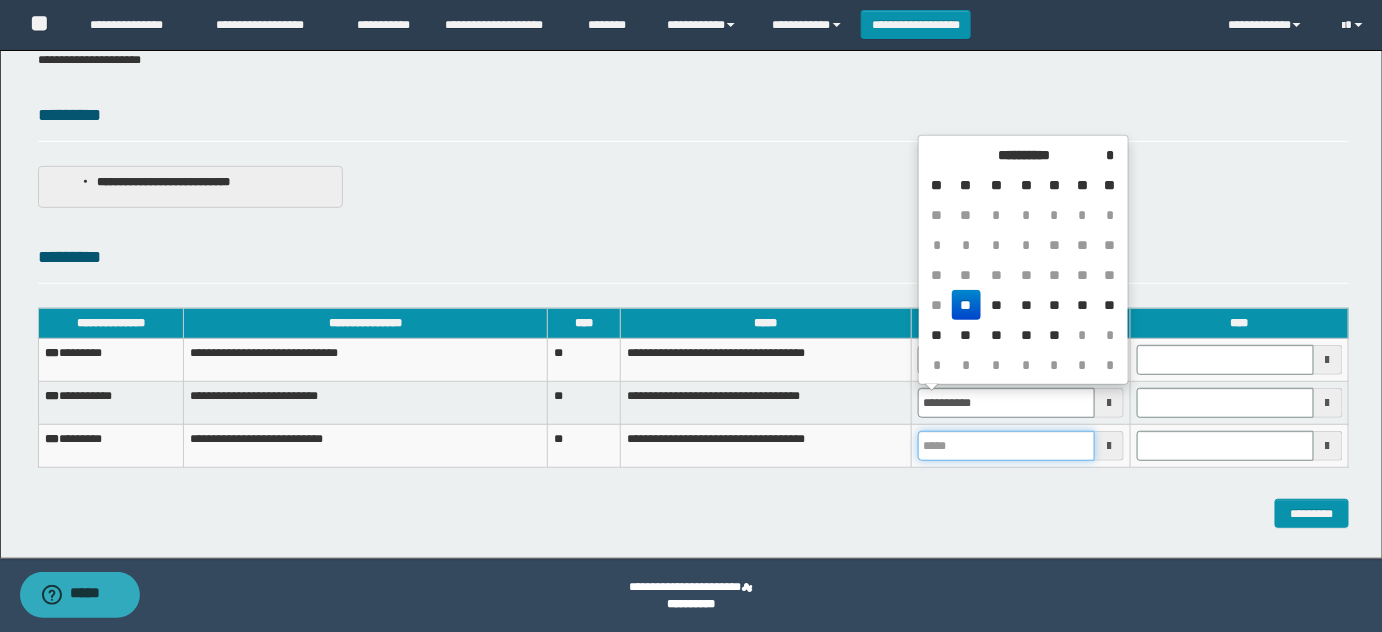type on "**********" 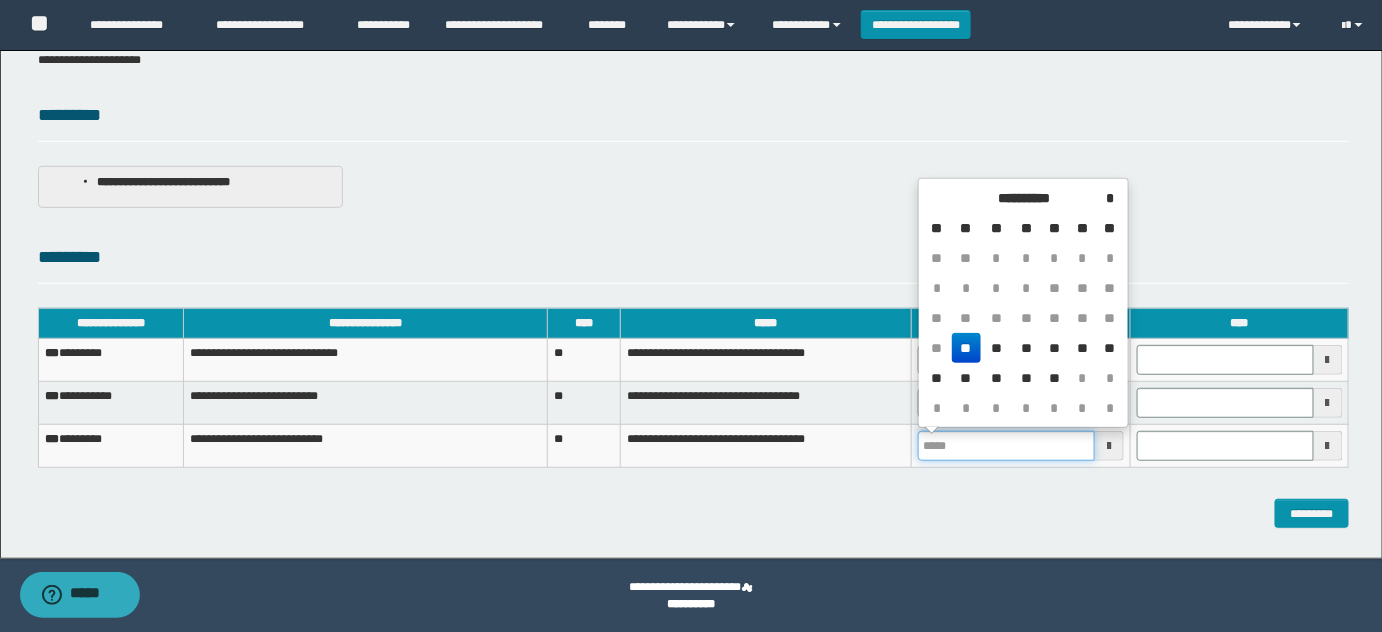 click at bounding box center (1006, 446) 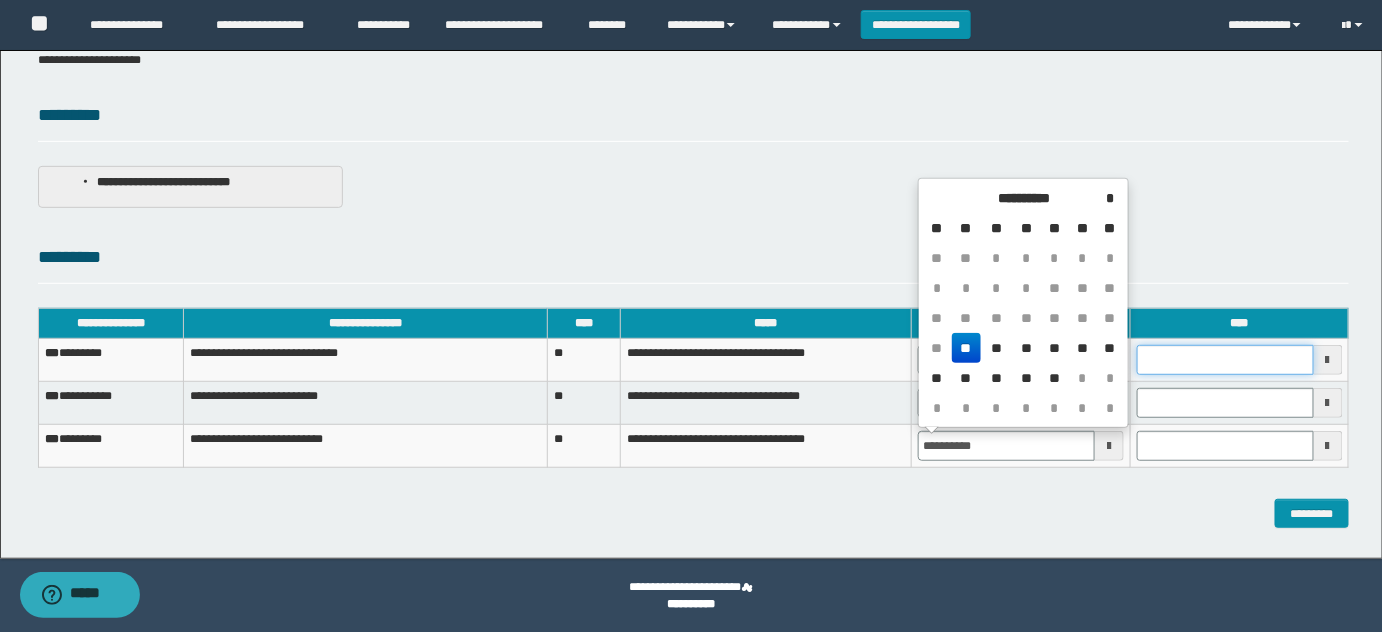 type on "**********" 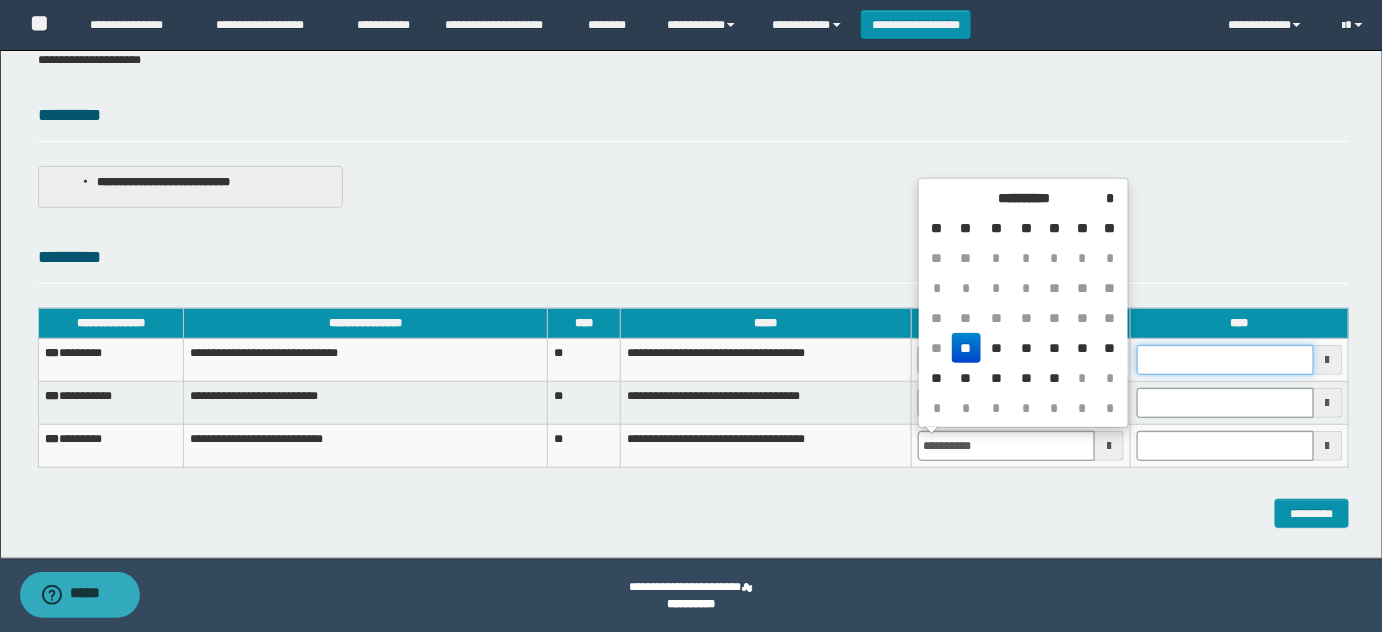 click at bounding box center [1225, 360] 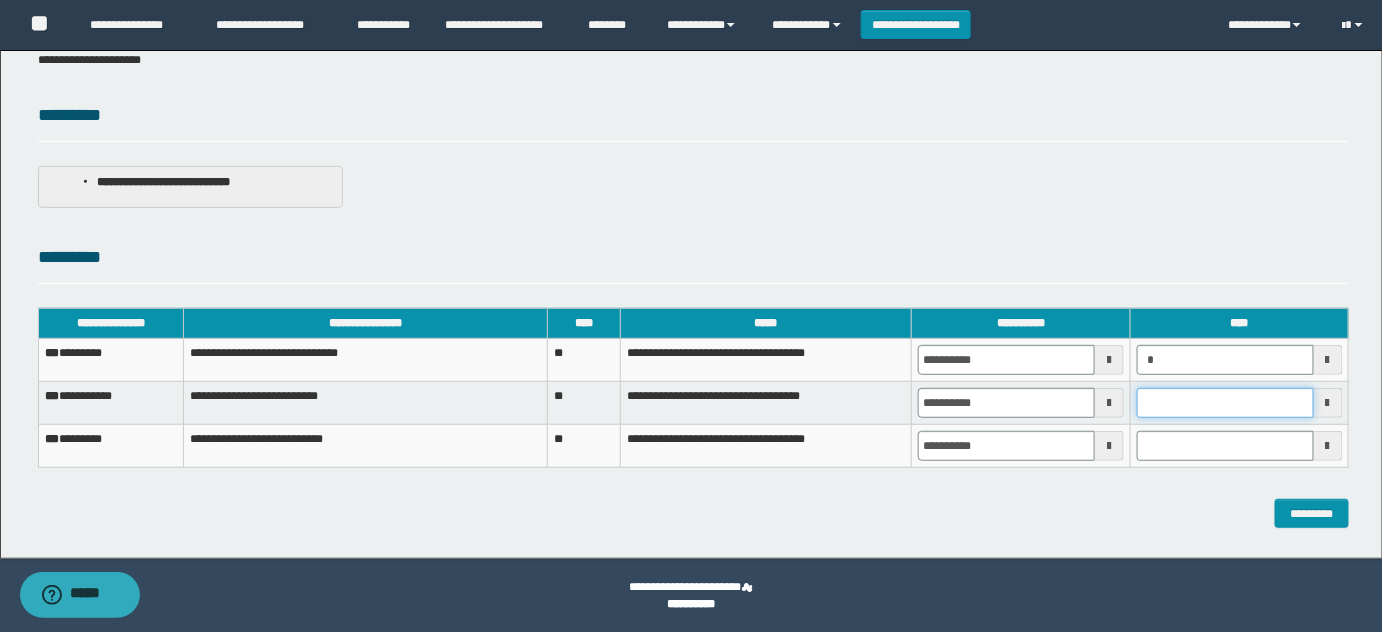 type on "*******" 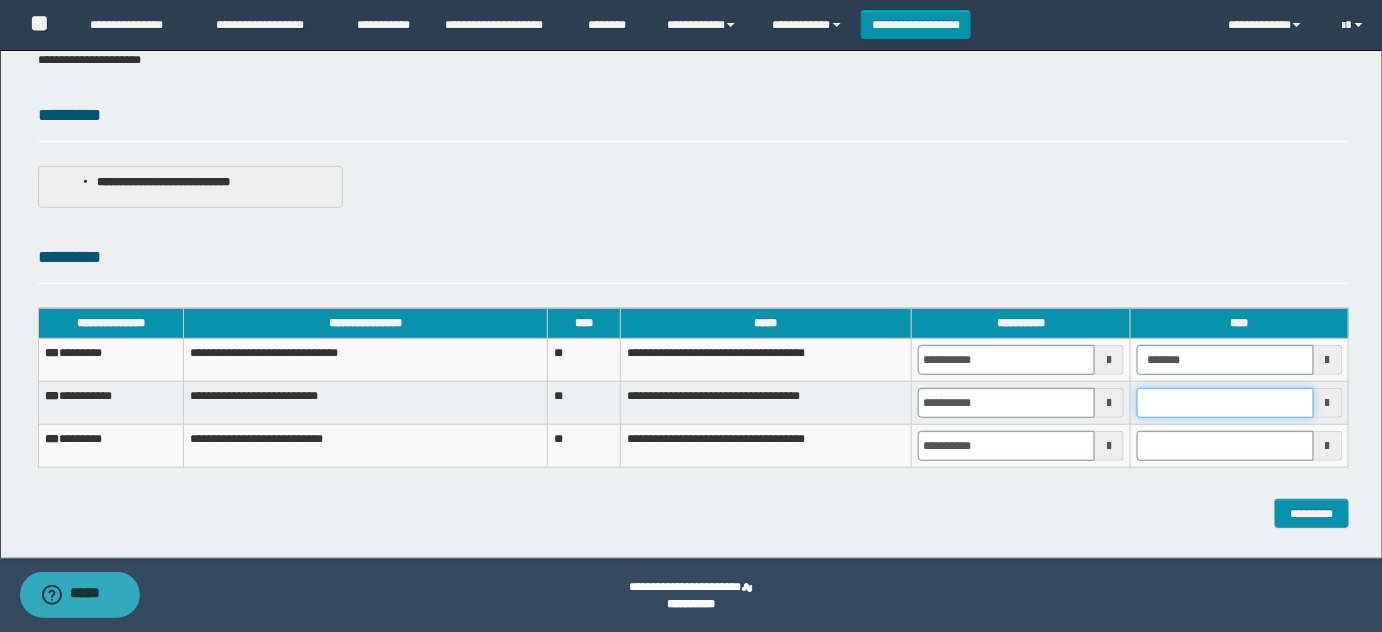 click at bounding box center (1225, 403) 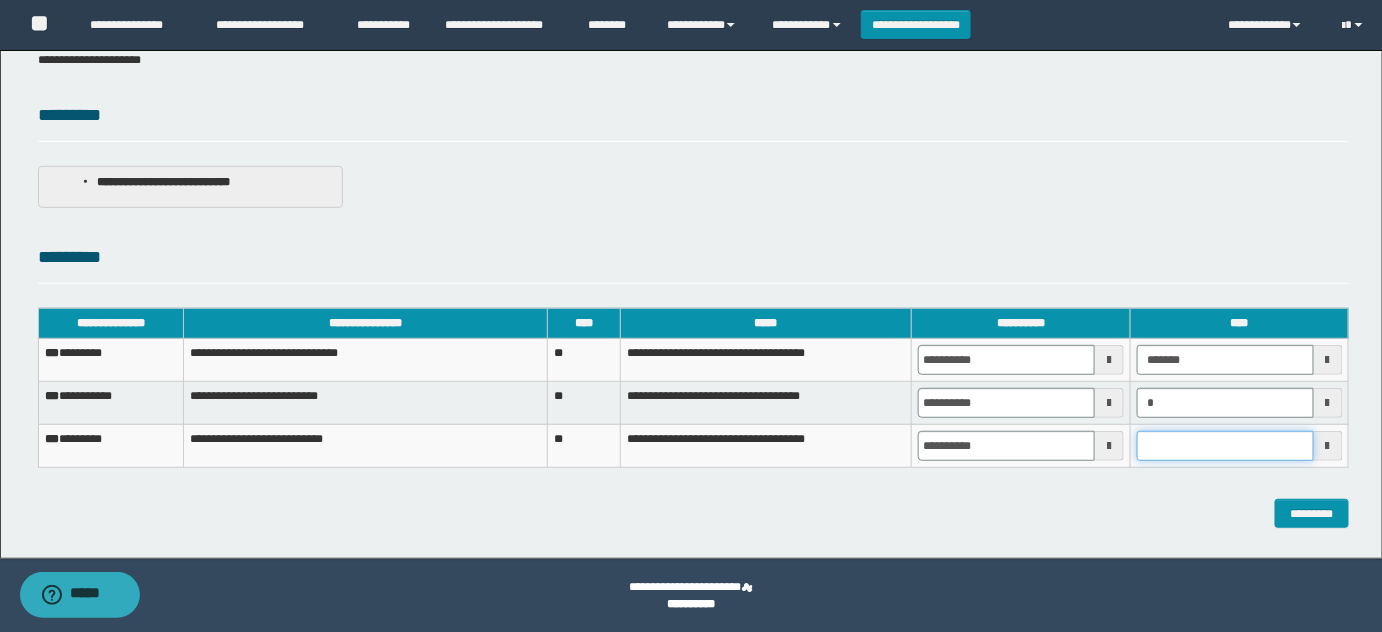 type on "*******" 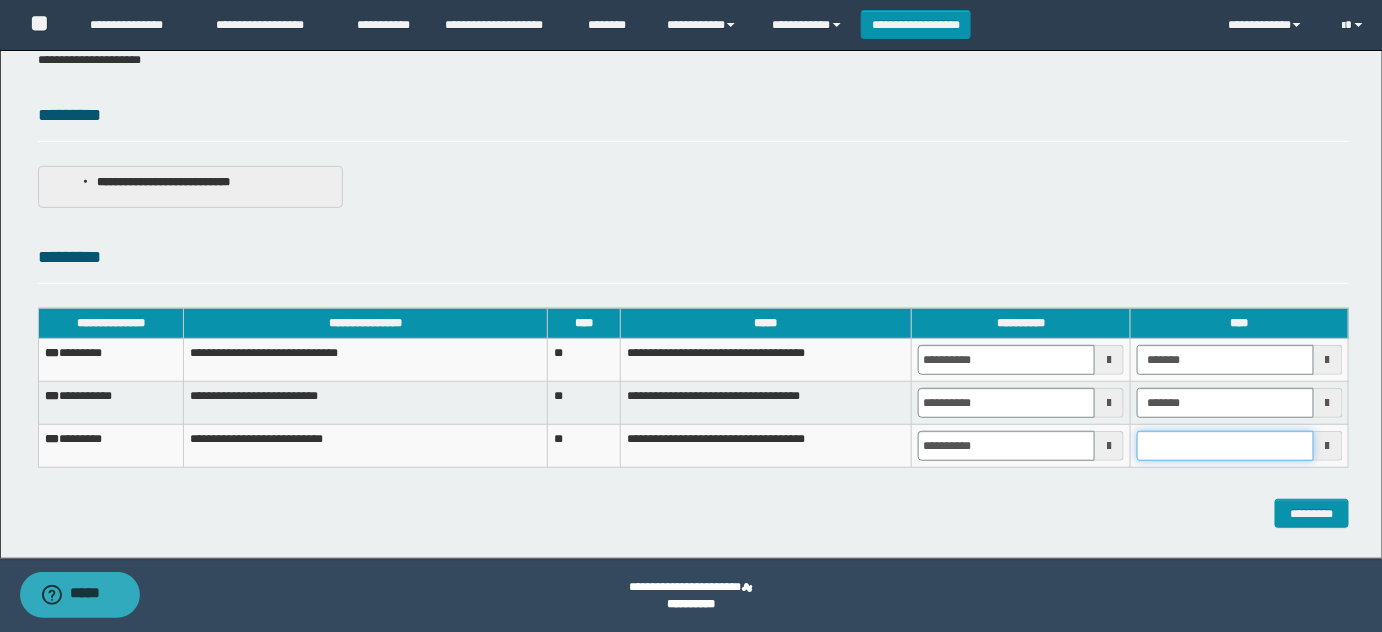click at bounding box center (1225, 446) 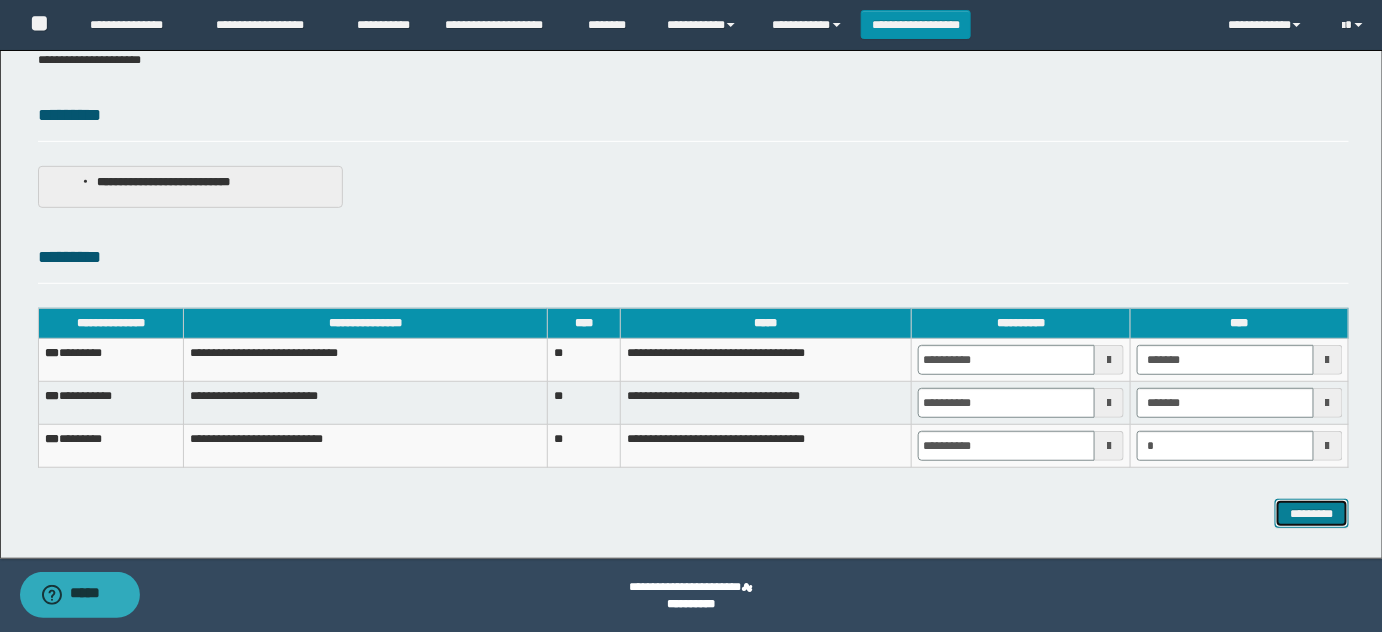 type on "*******" 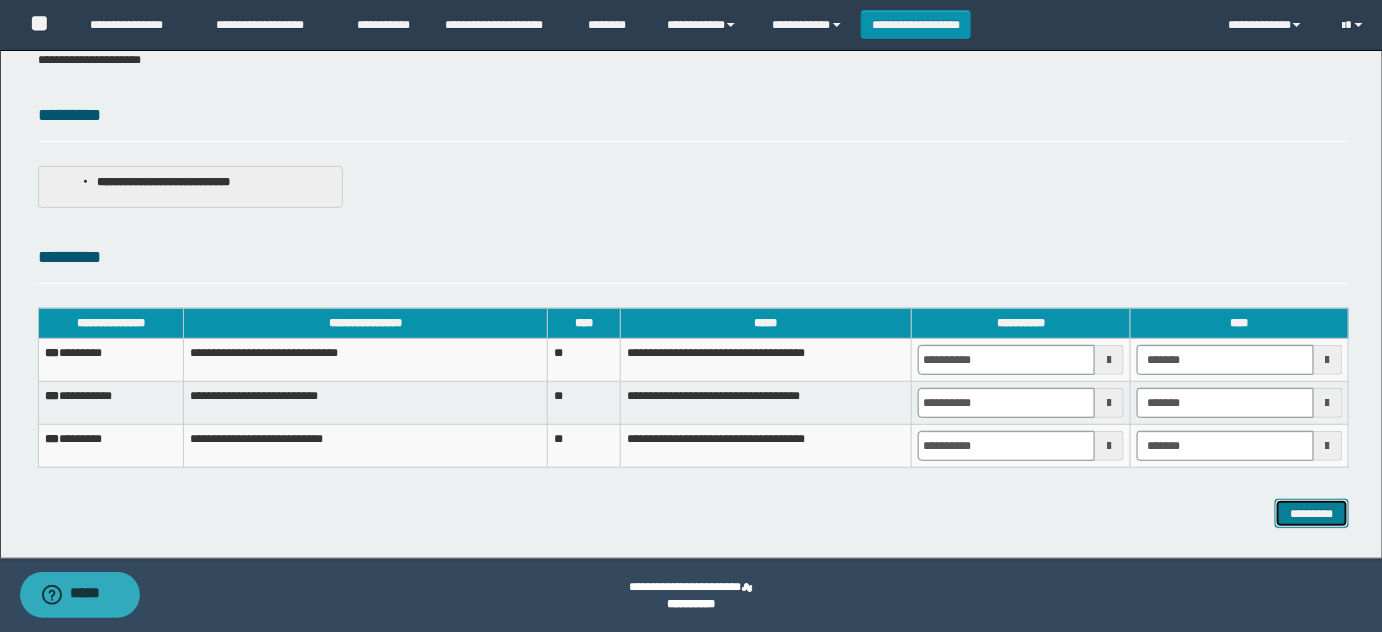 click on "*********" at bounding box center [1312, 513] 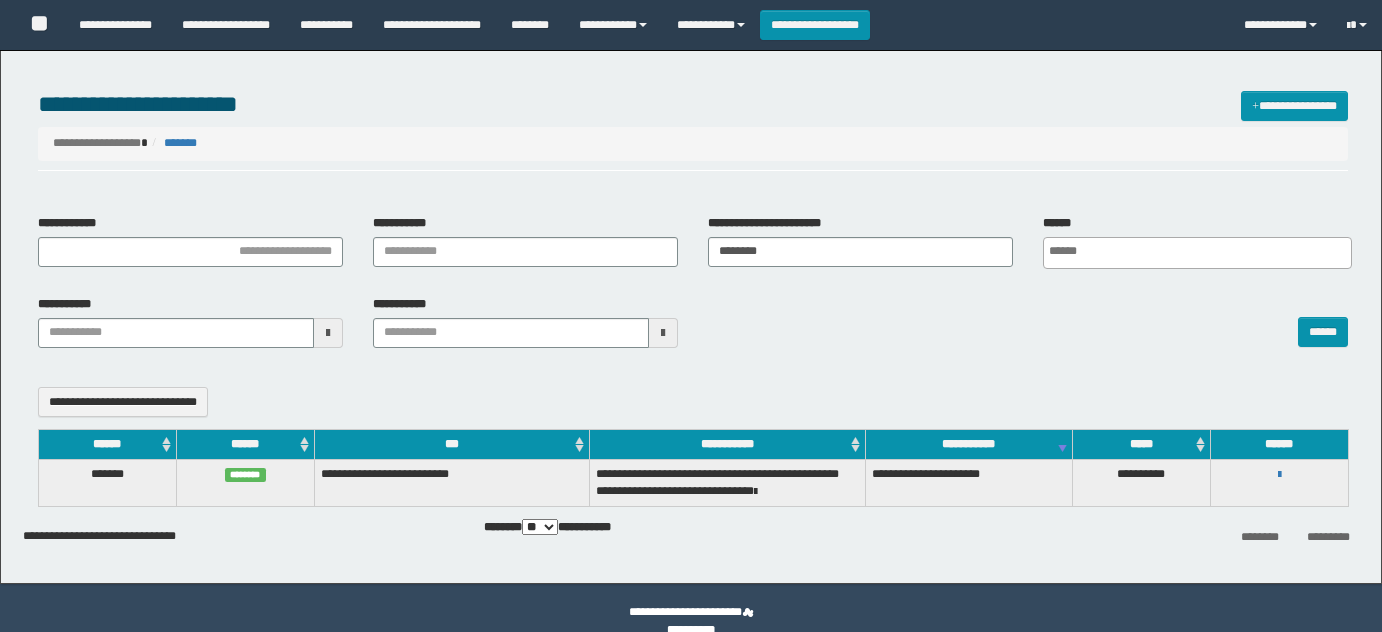 select 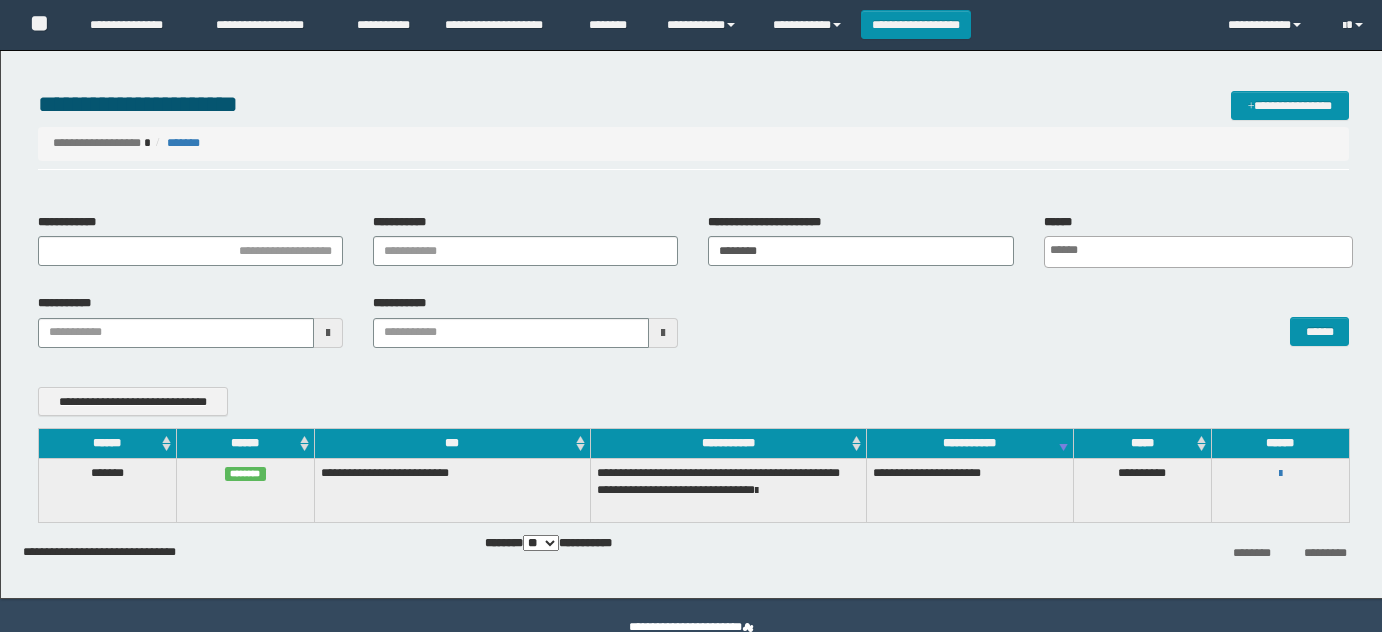 scroll, scrollTop: 0, scrollLeft: 0, axis: both 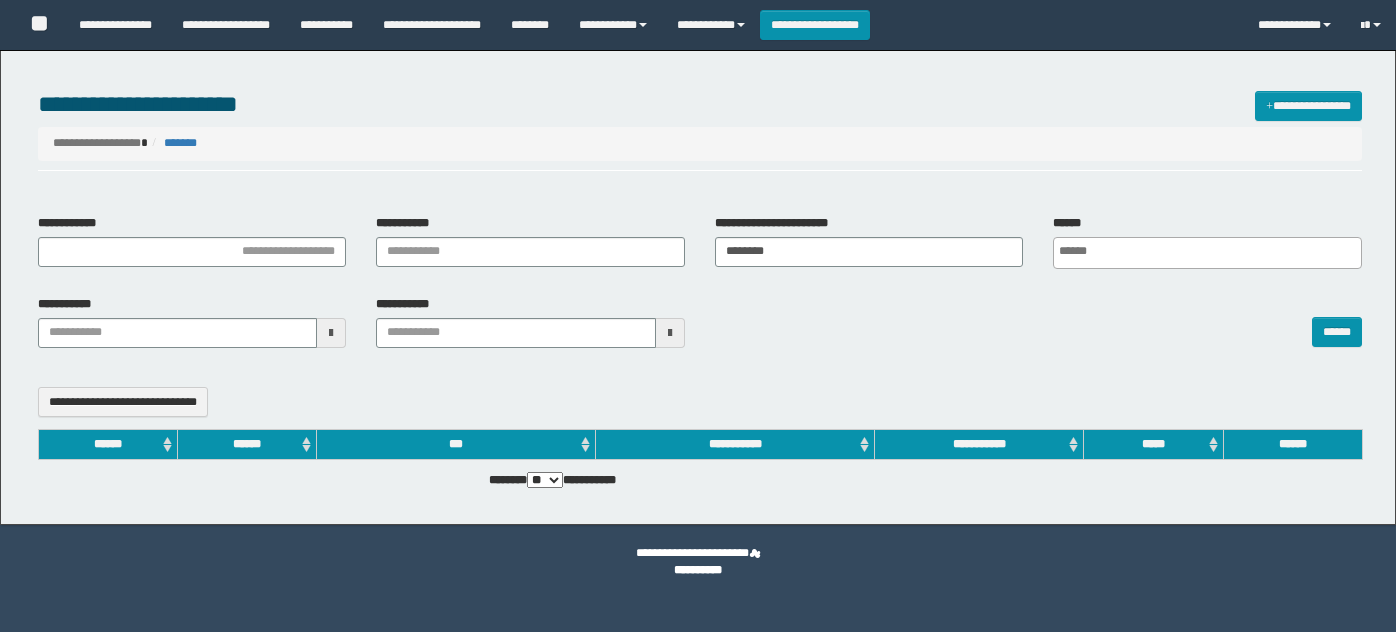 select 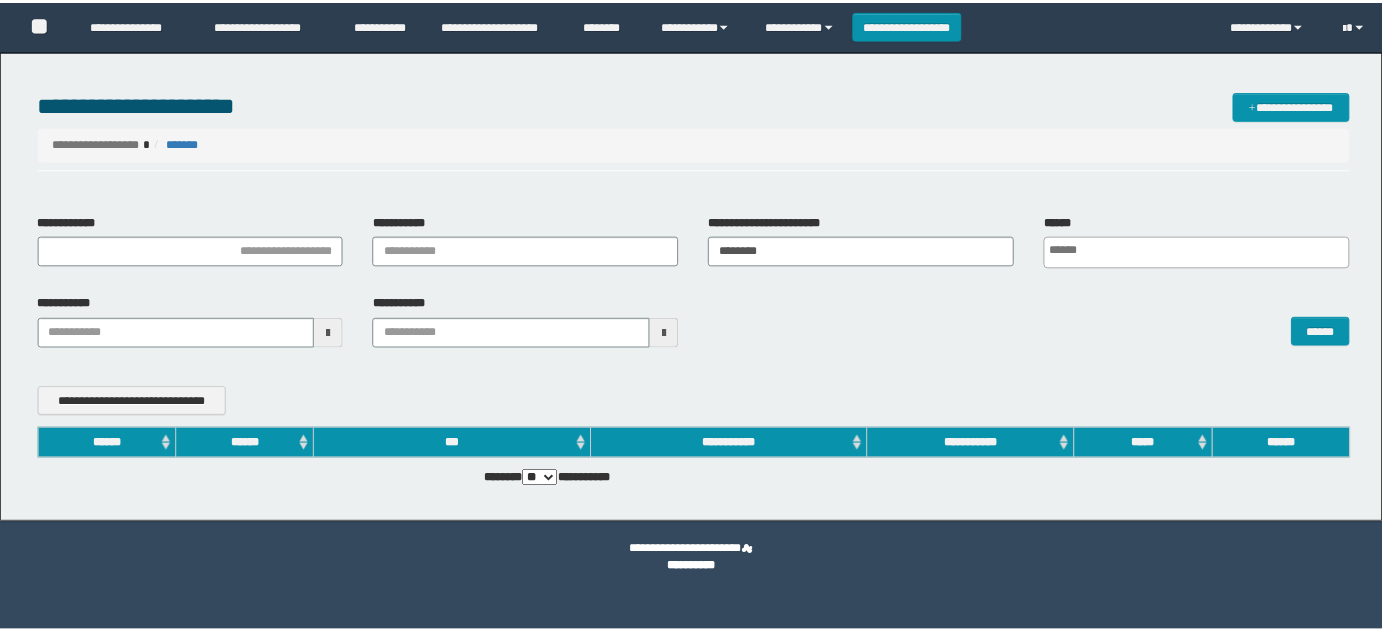 scroll, scrollTop: 0, scrollLeft: 0, axis: both 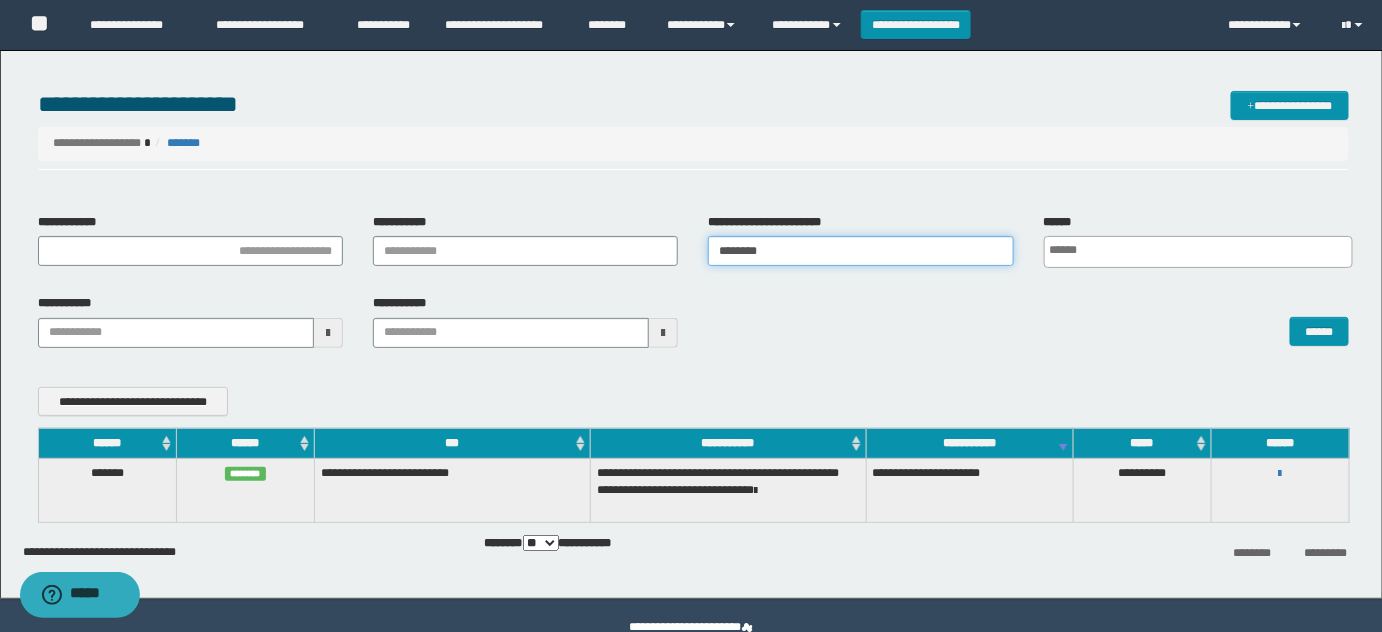 drag, startPoint x: 874, startPoint y: 242, endPoint x: 277, endPoint y: 265, distance: 597.4429 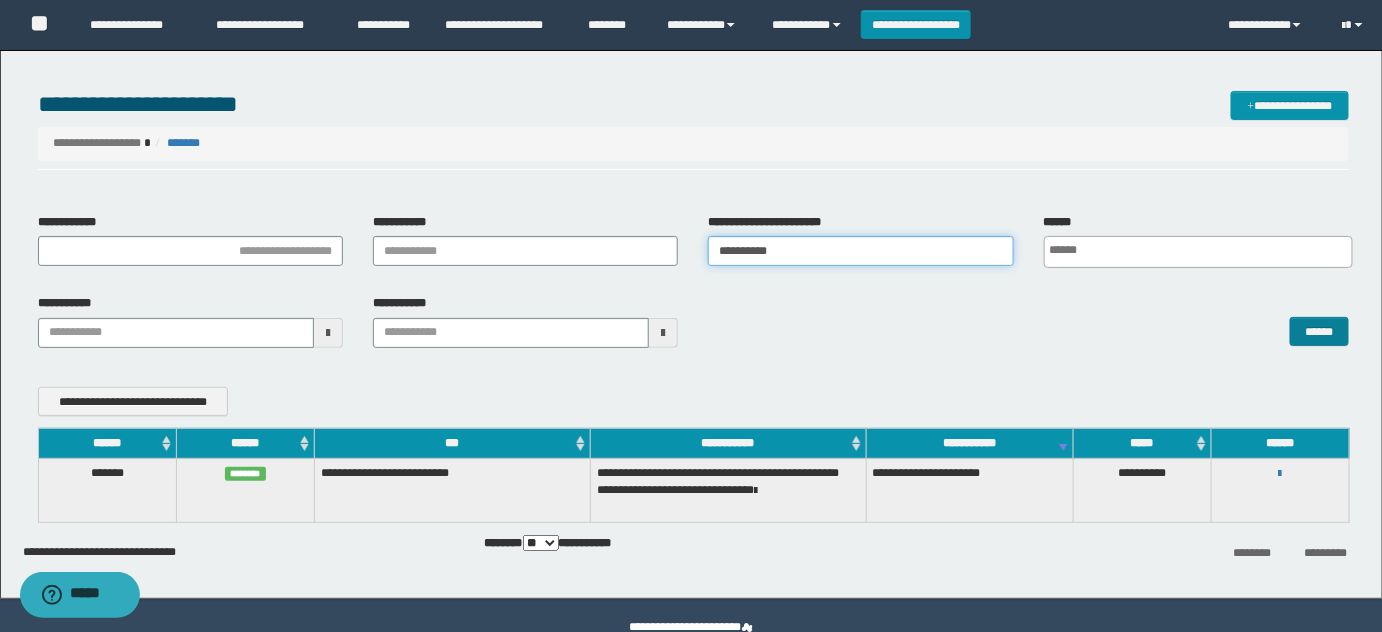 type on "**********" 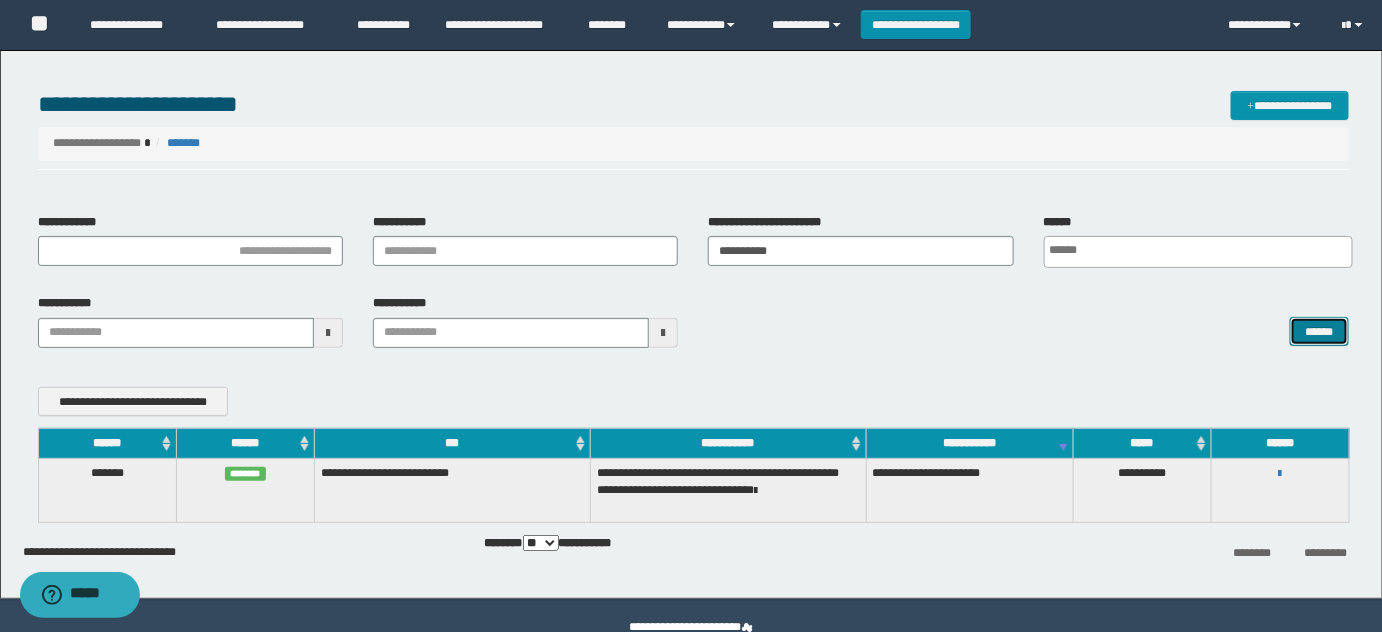 click on "******" at bounding box center [1319, 331] 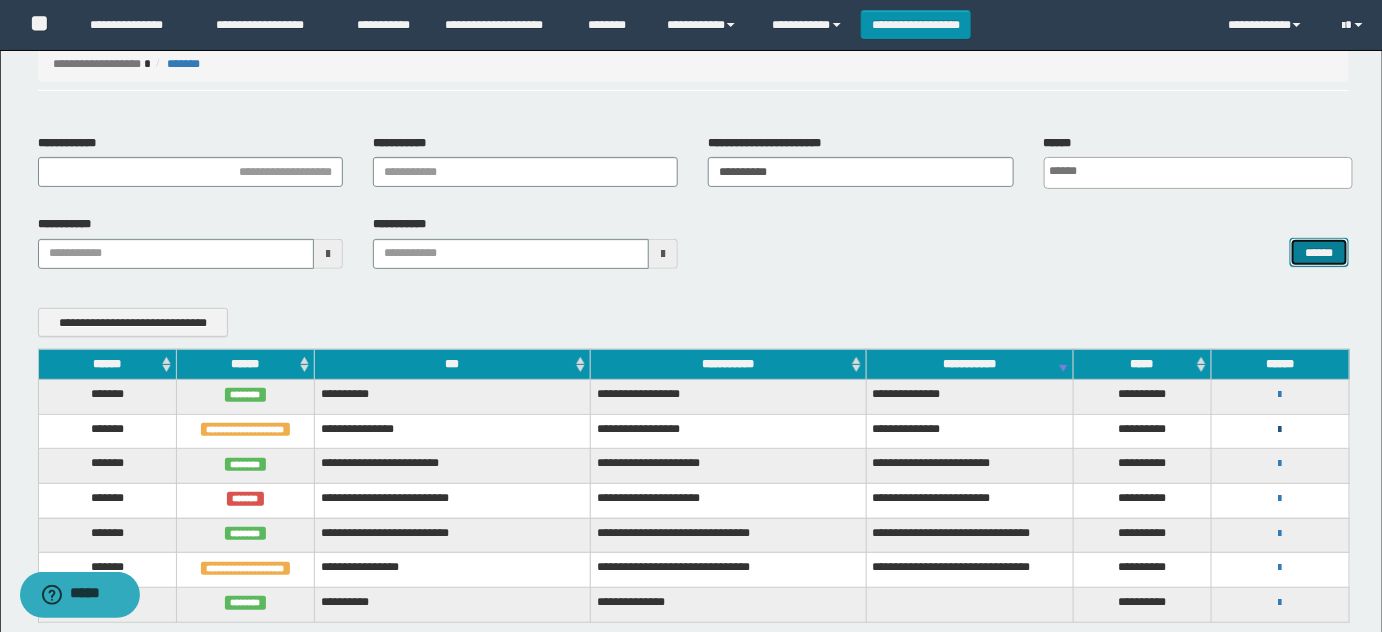scroll, scrollTop: 220, scrollLeft: 0, axis: vertical 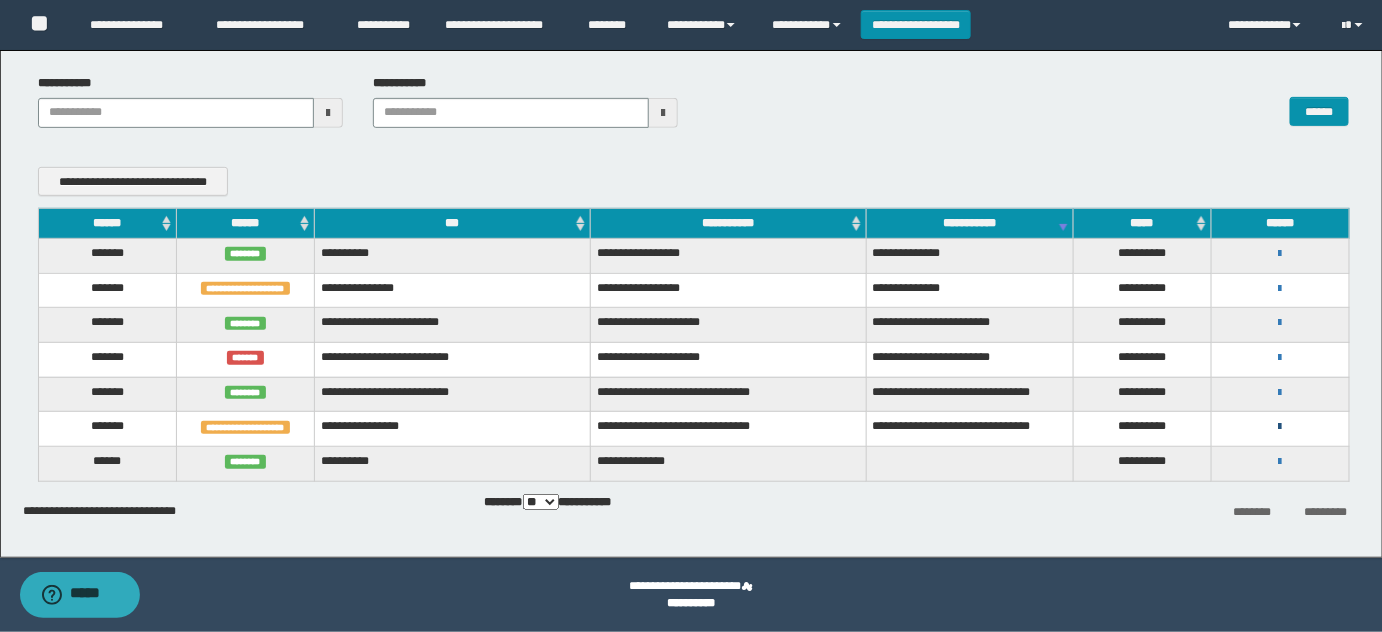 click at bounding box center (1280, 427) 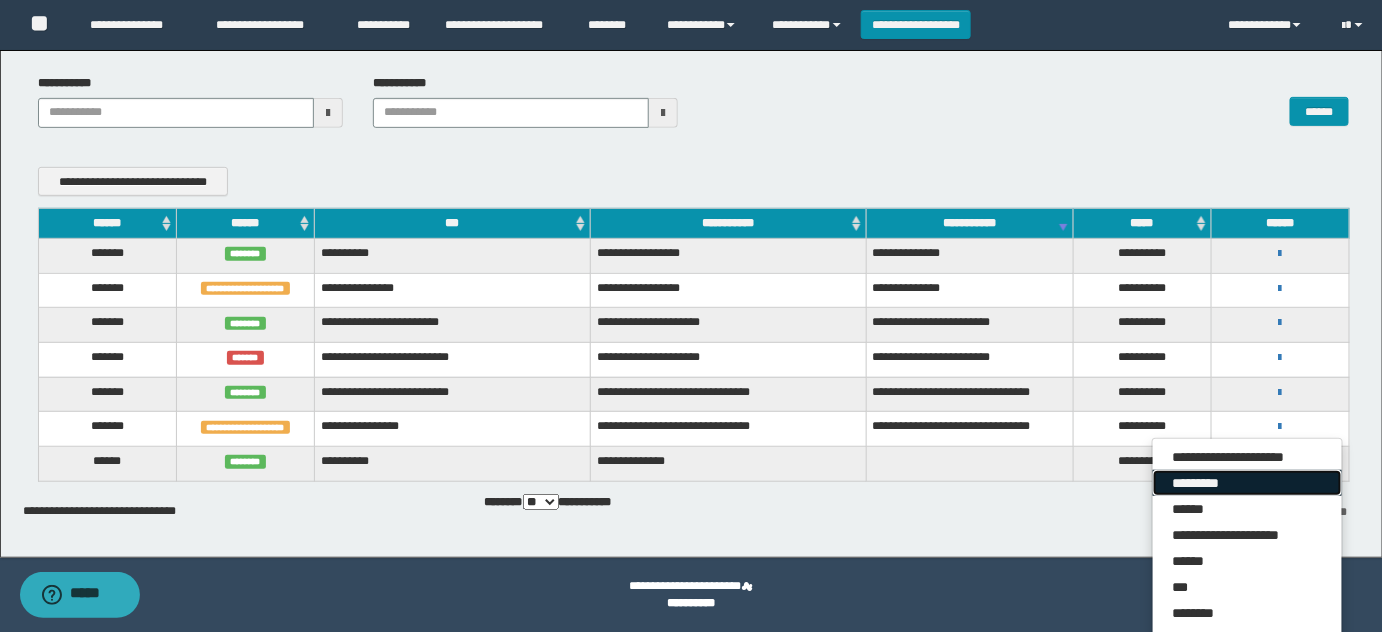 click on "*********" at bounding box center (1247, 483) 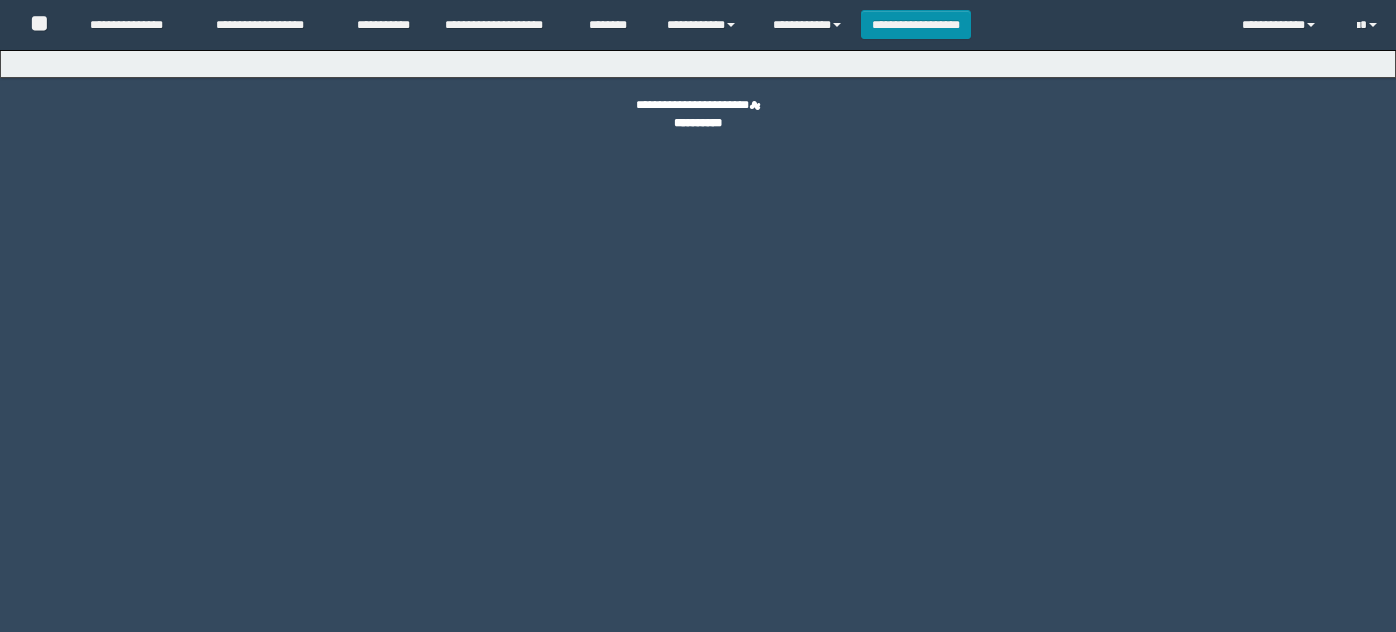 scroll, scrollTop: 0, scrollLeft: 0, axis: both 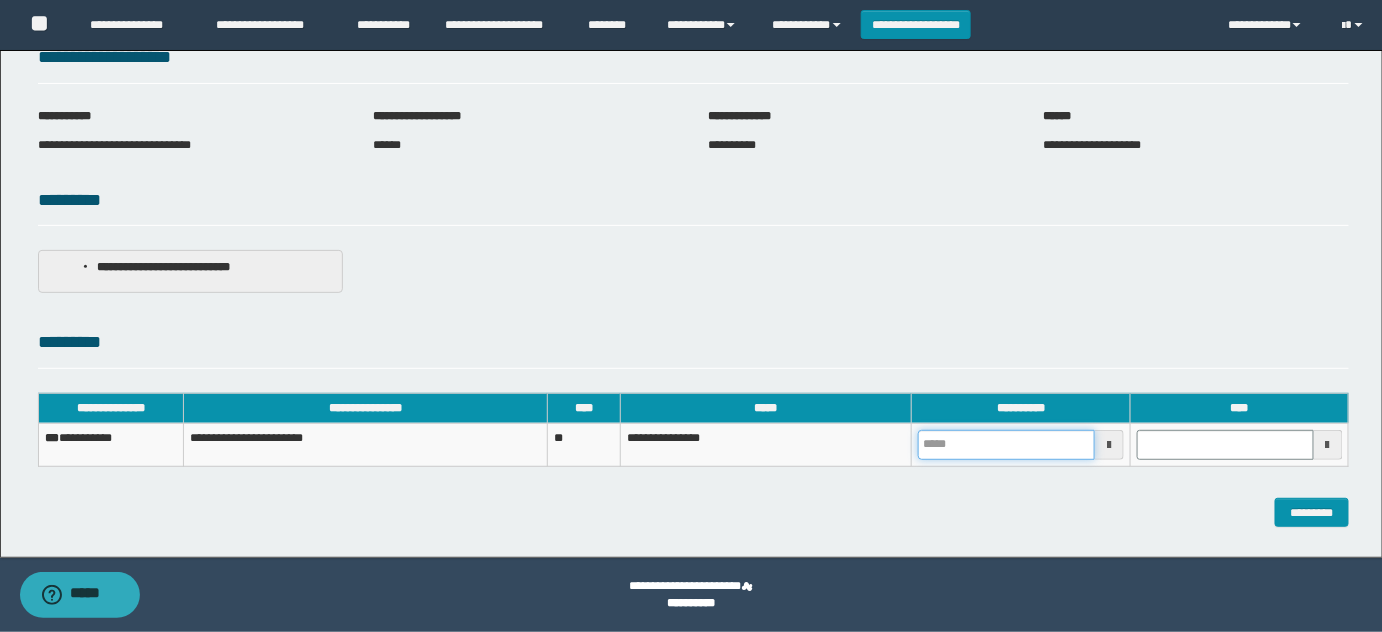 click at bounding box center (1006, 445) 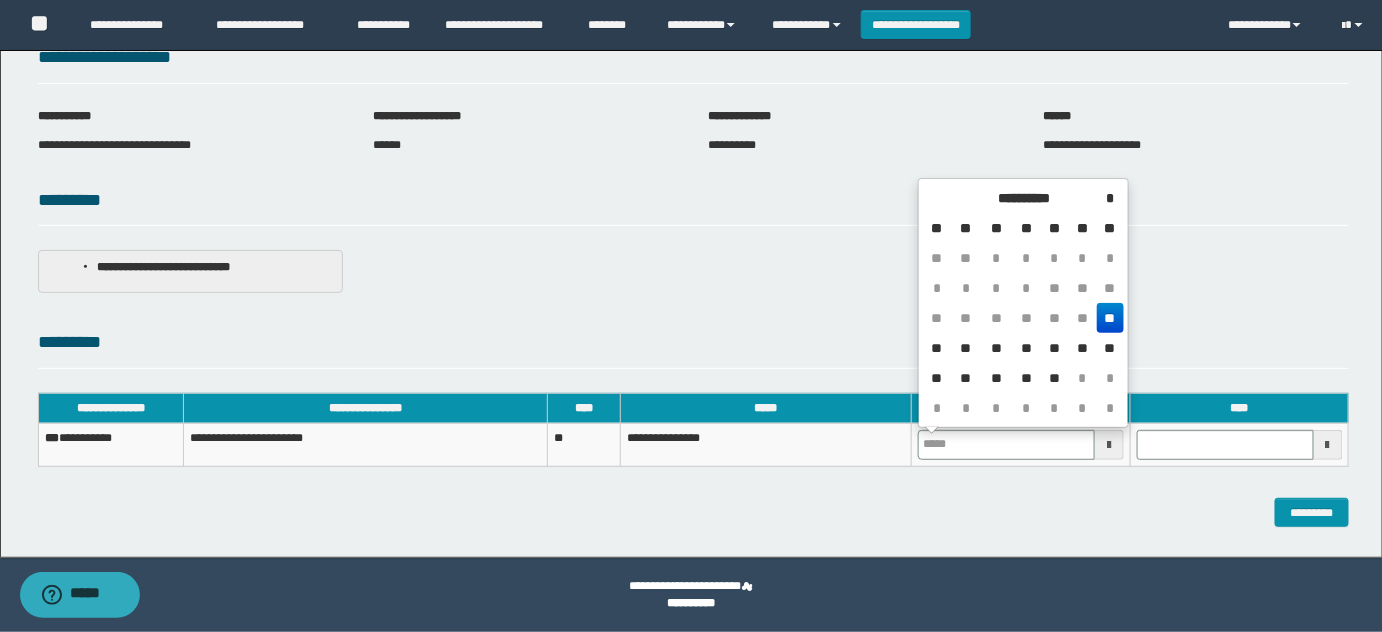 click on "**" at bounding box center [1110, 318] 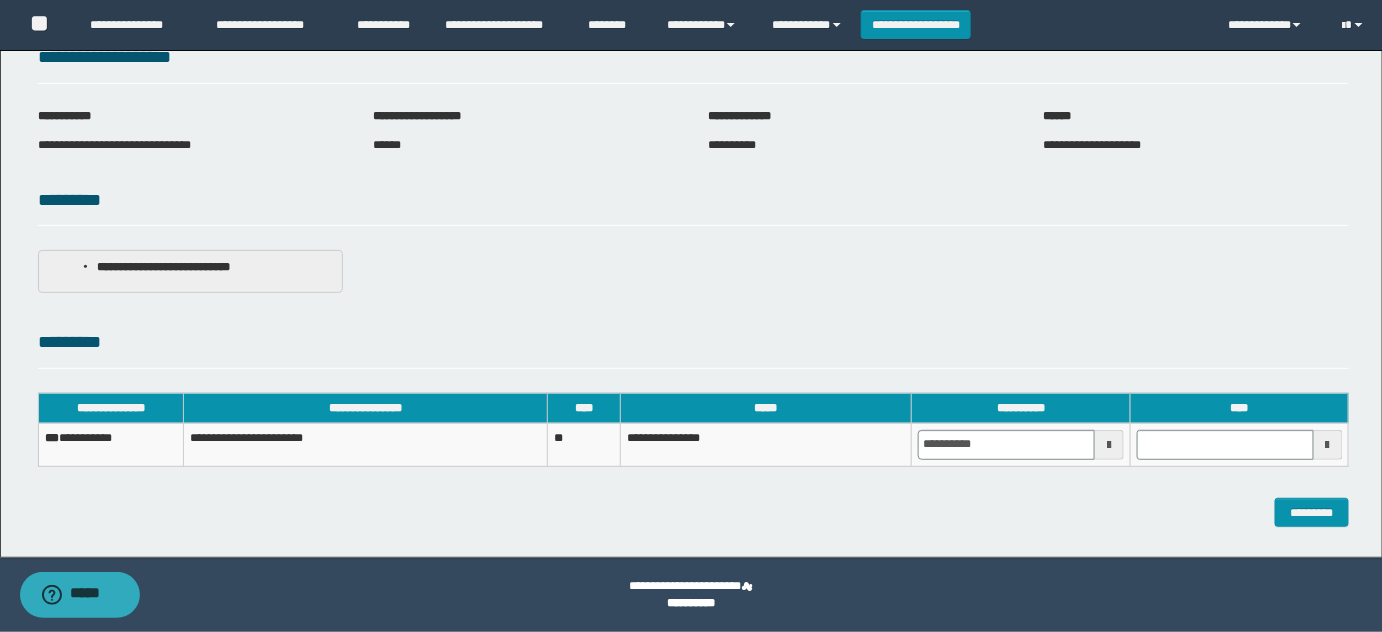 click on "**********" at bounding box center (694, 439) 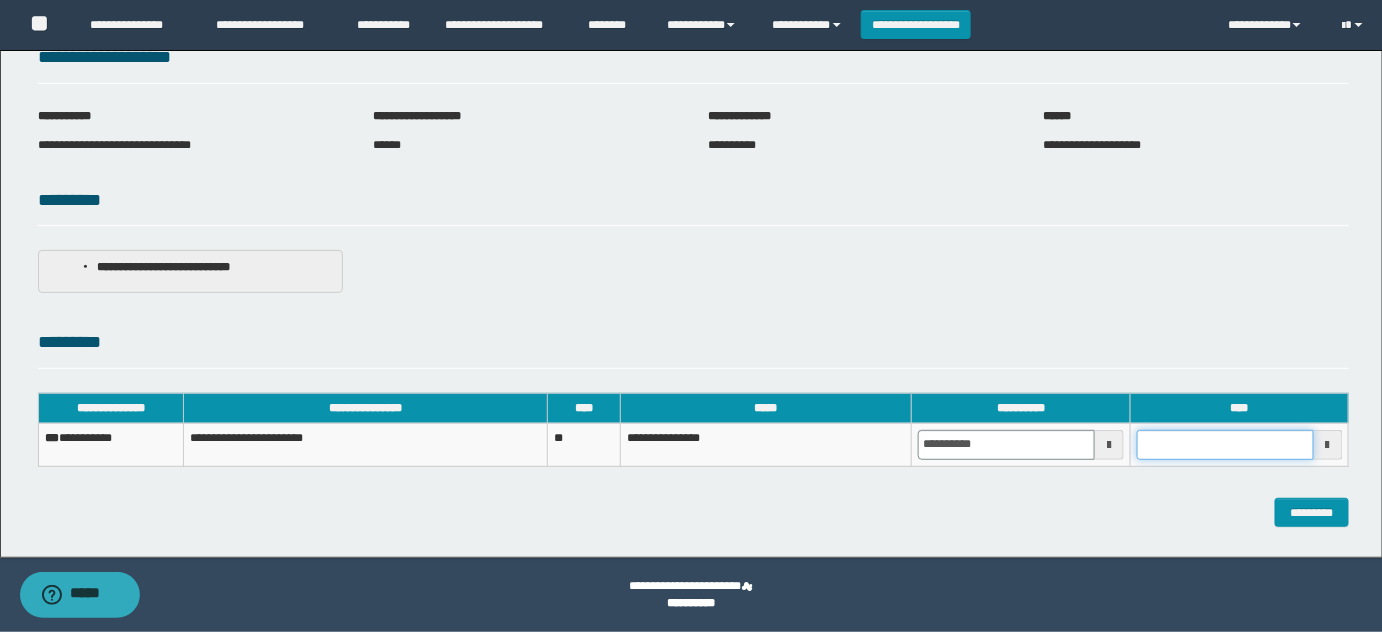 click at bounding box center (1225, 445) 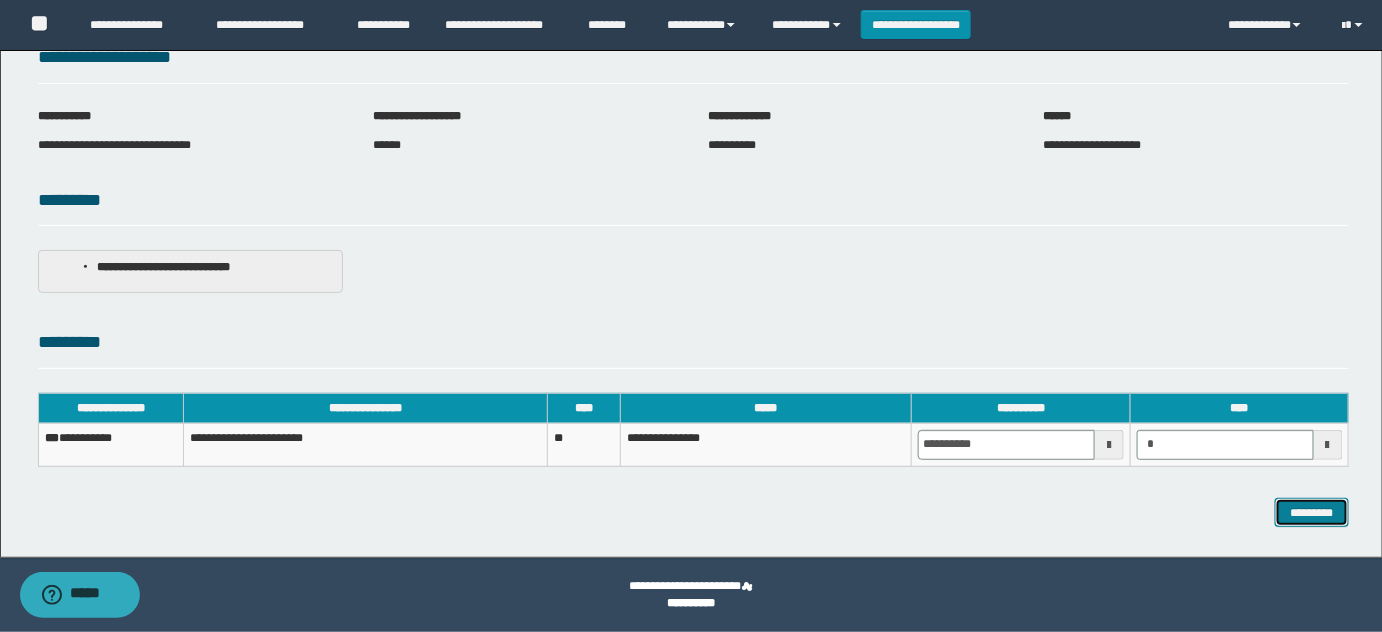 type on "*******" 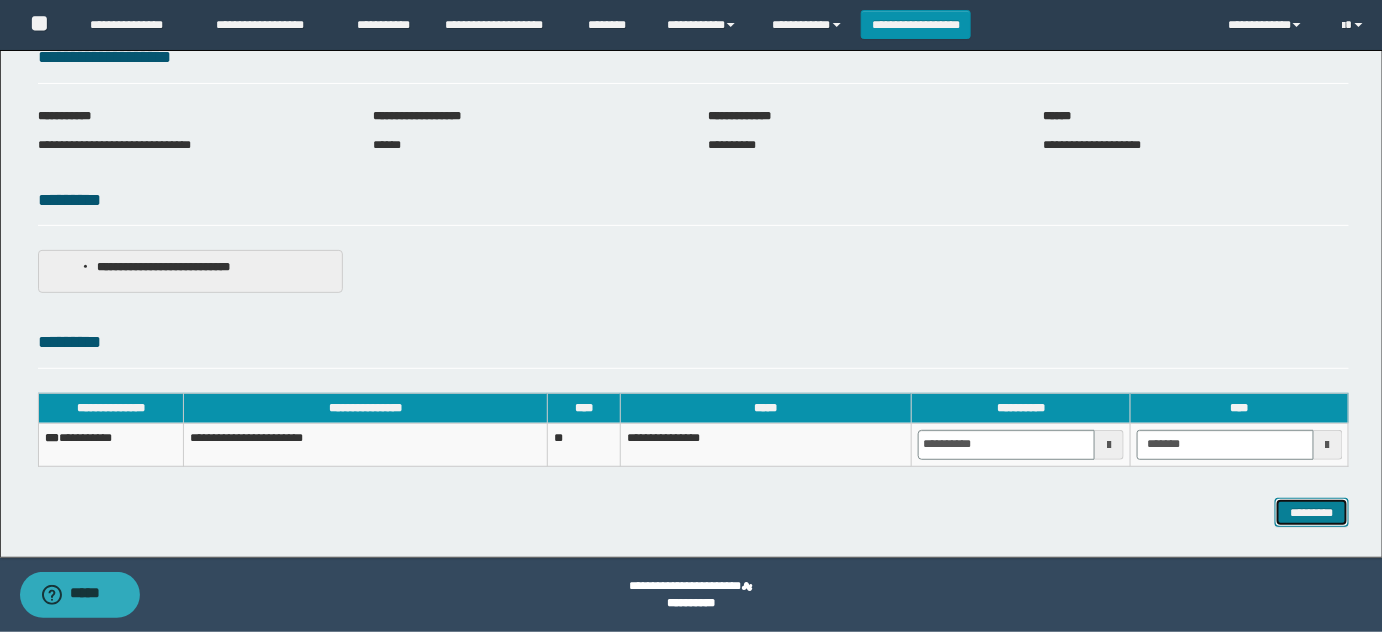 click on "*********" at bounding box center [1312, 512] 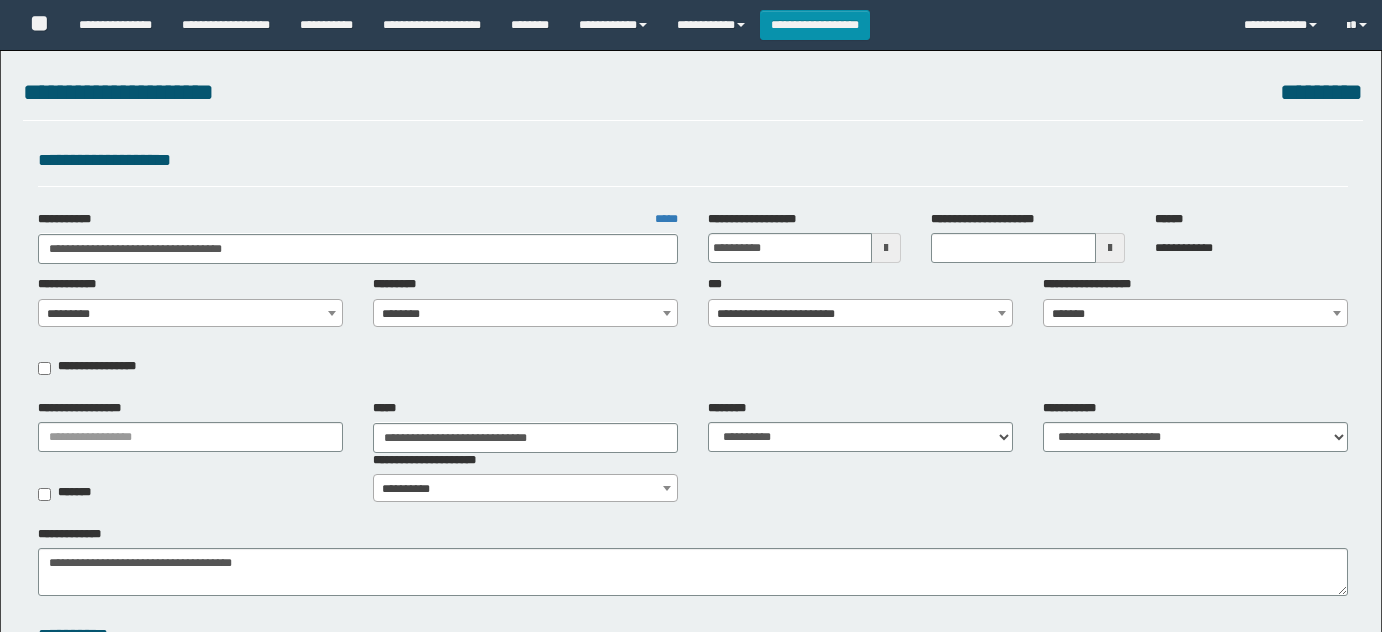 select on "*" 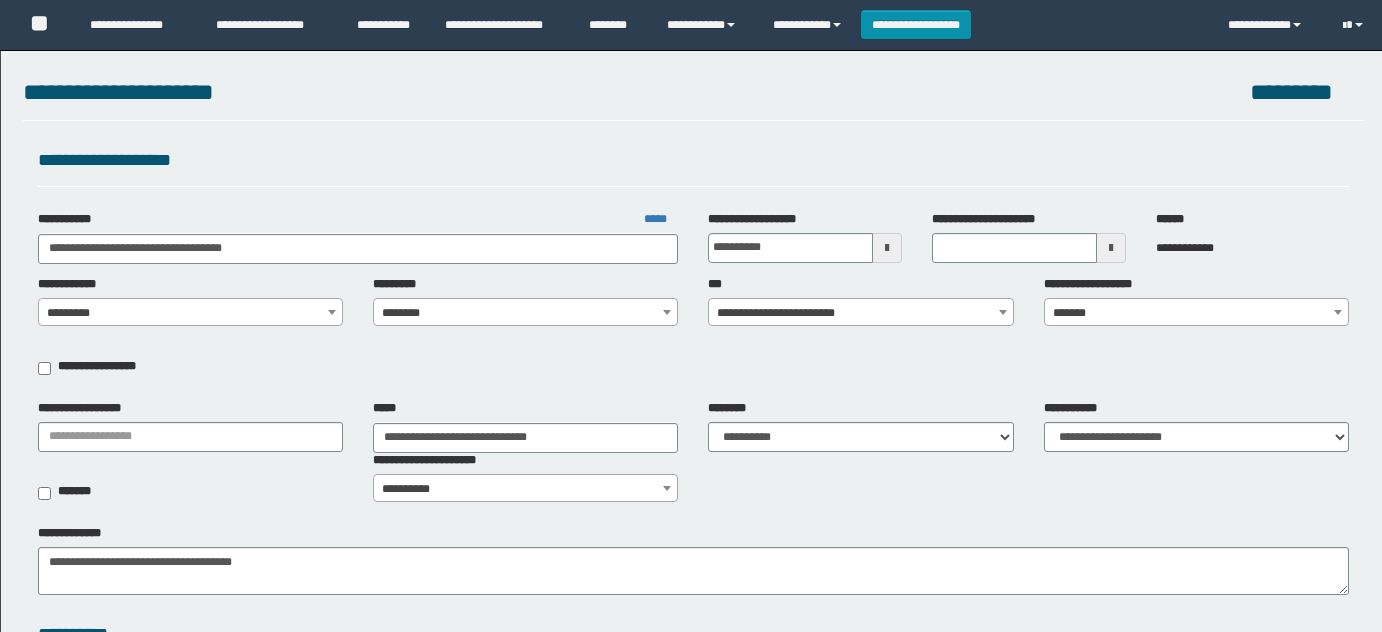 scroll, scrollTop: 0, scrollLeft: 0, axis: both 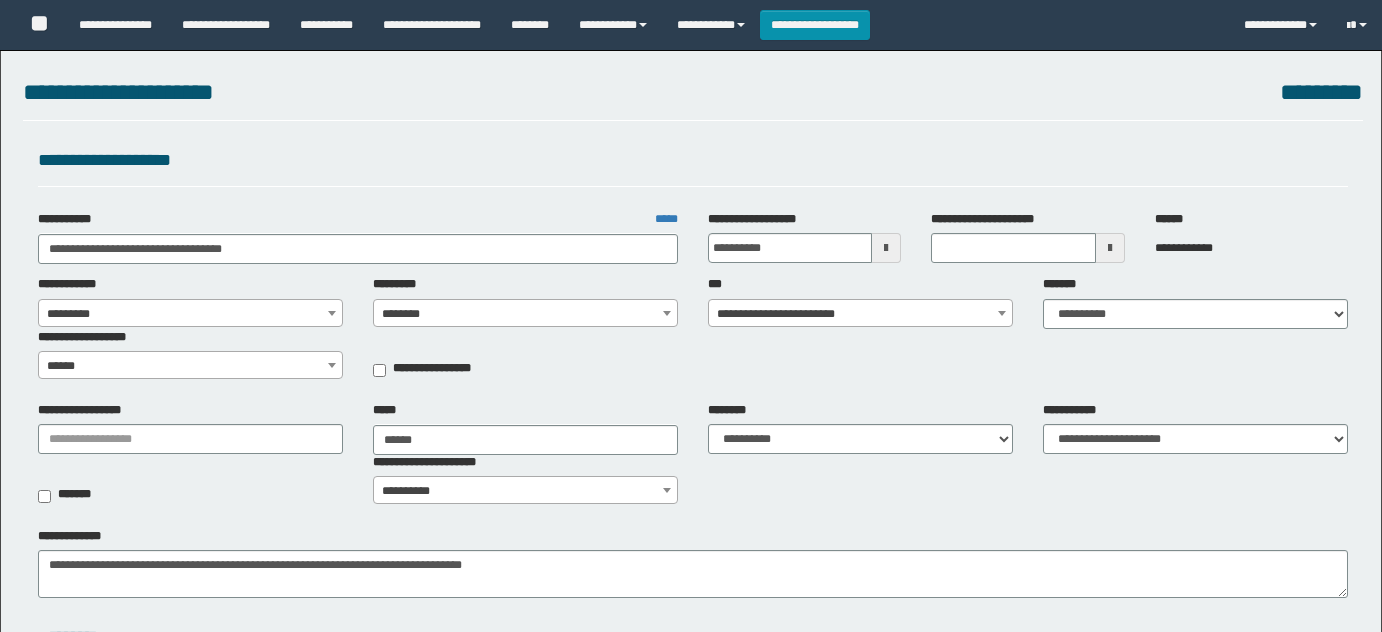 select on "*" 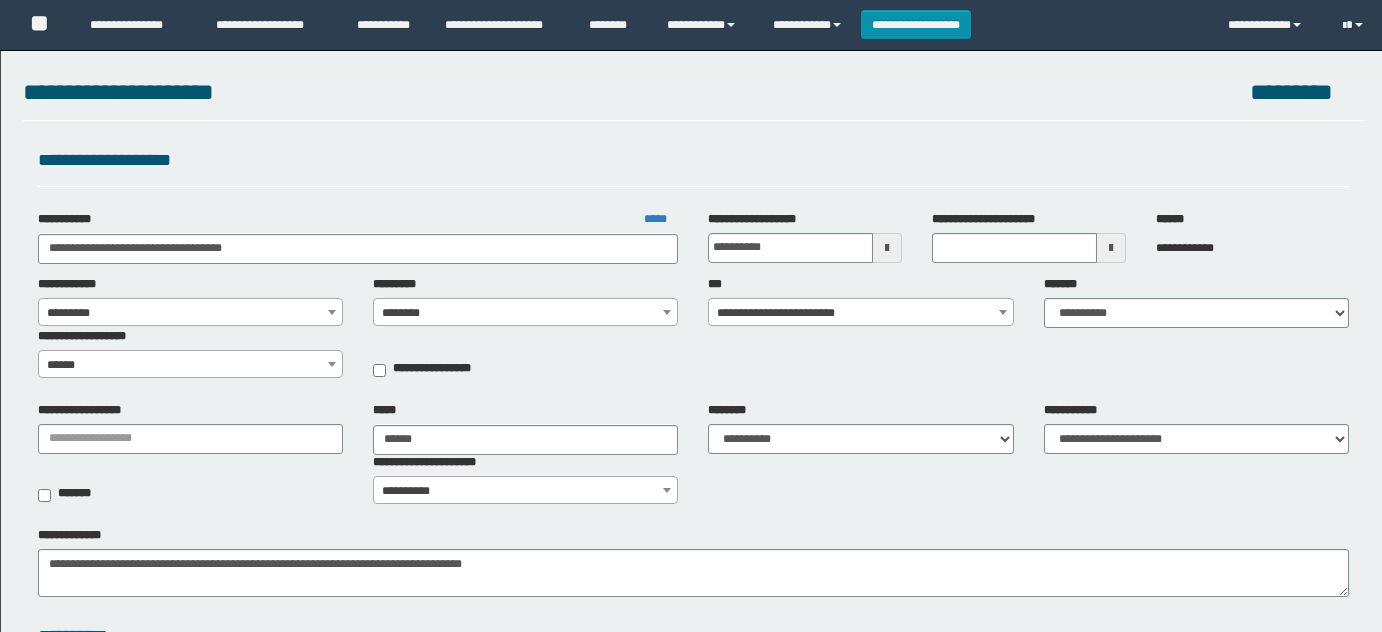scroll, scrollTop: 0, scrollLeft: 0, axis: both 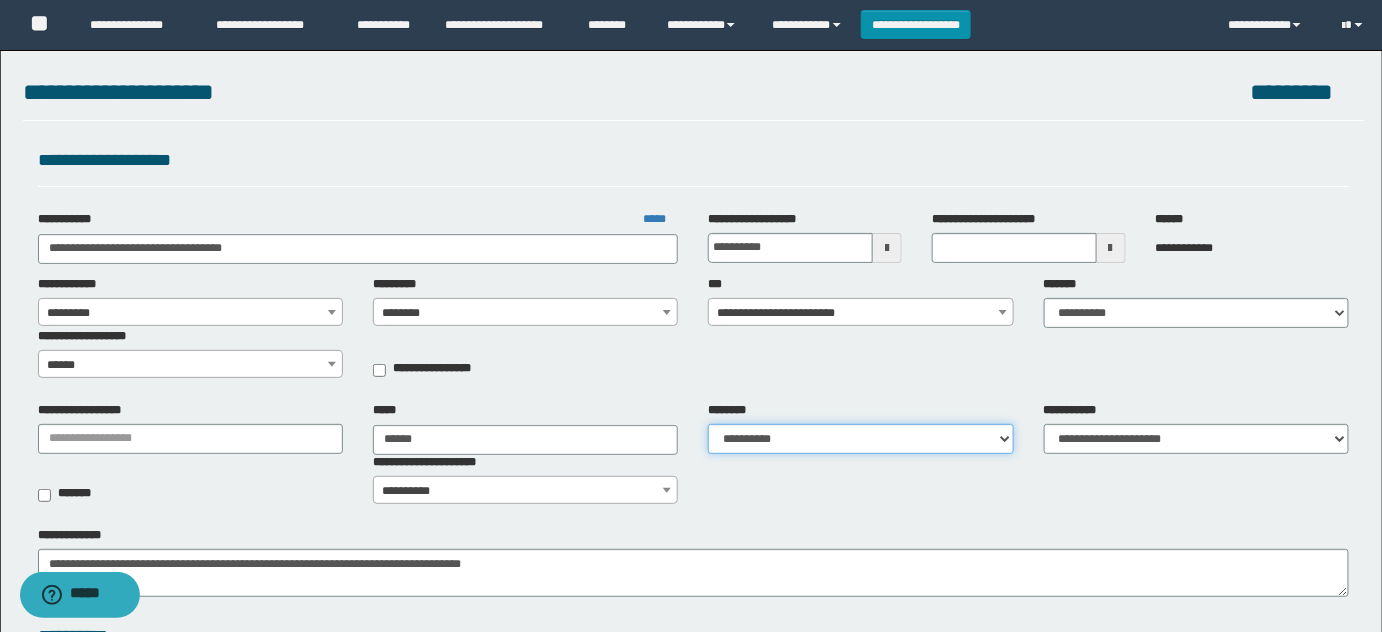 click on "**********" at bounding box center [860, 439] 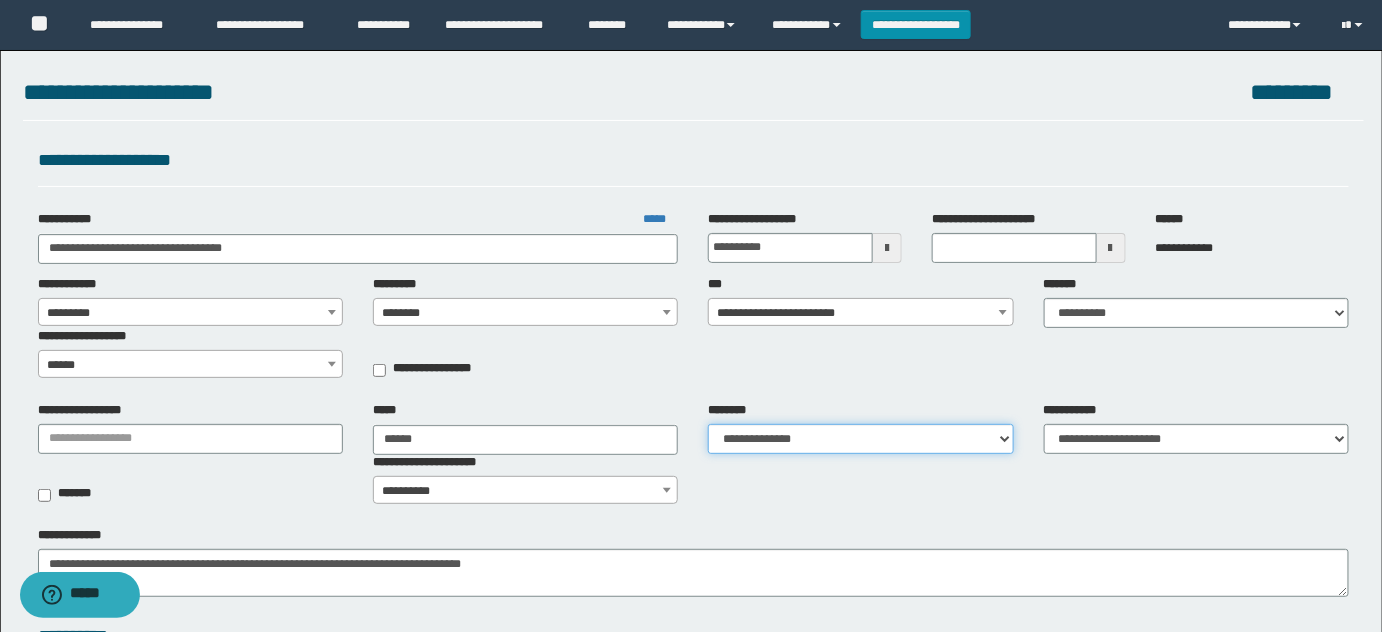 click on "**********" at bounding box center [860, 439] 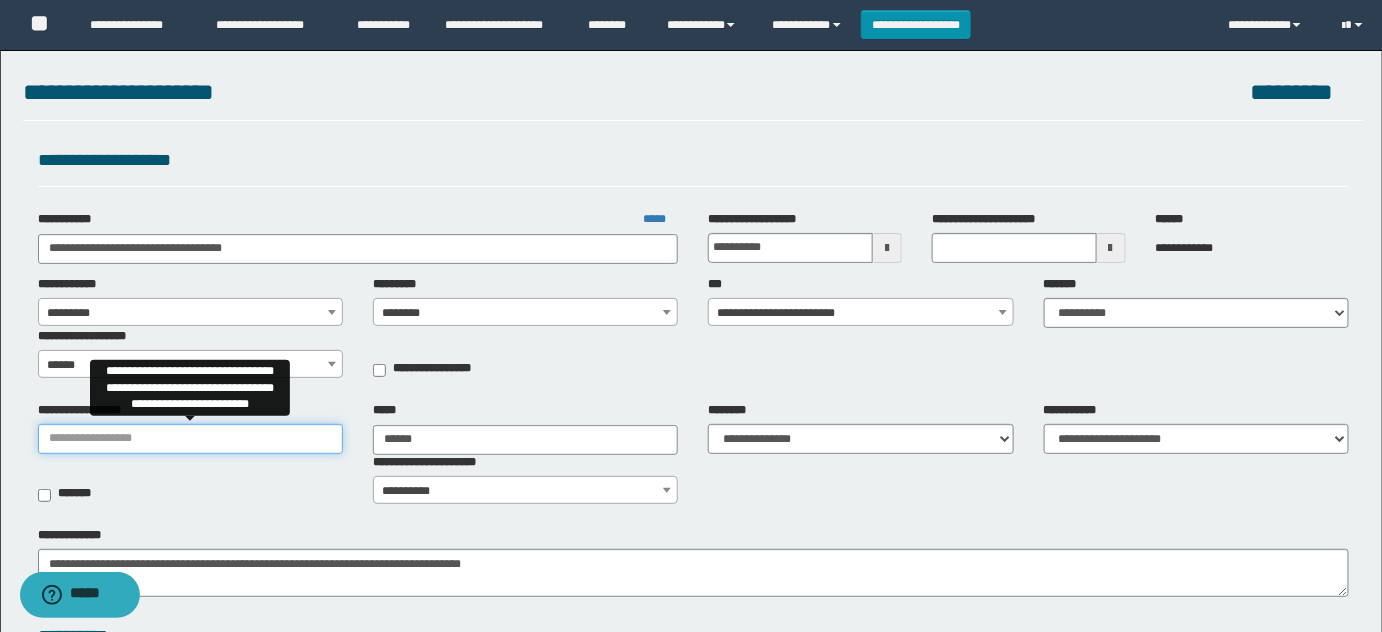 click on "**********" at bounding box center (190, 439) 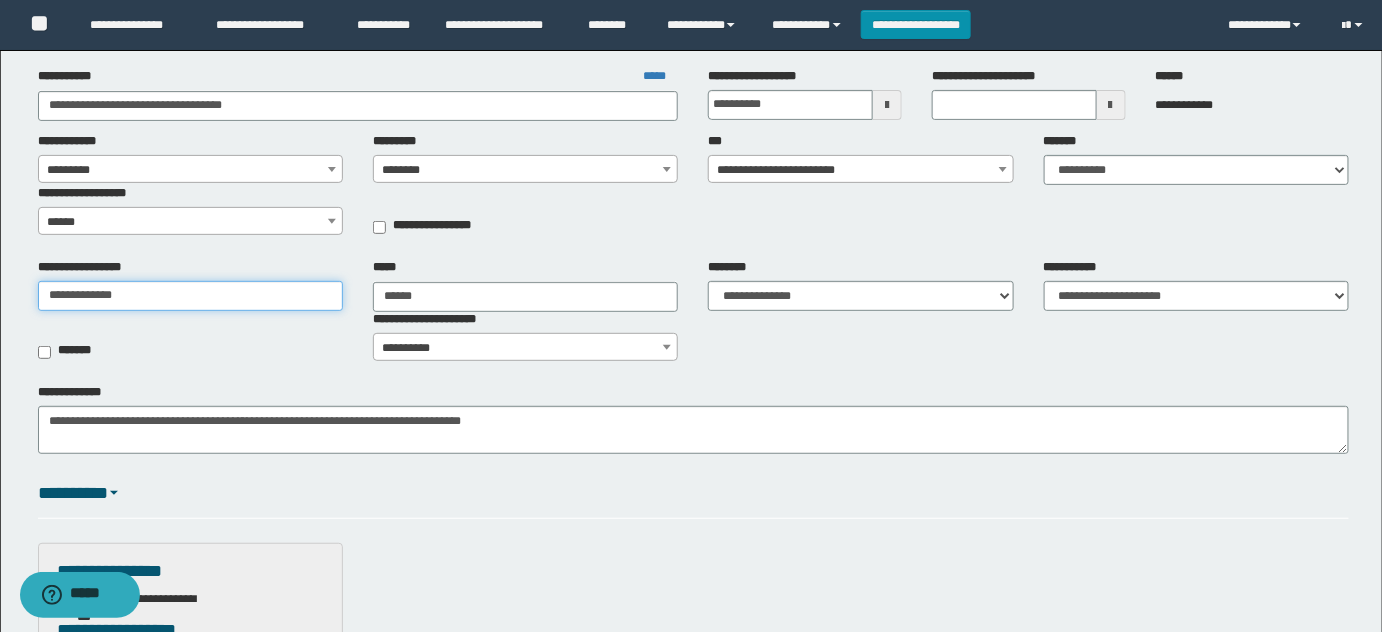 scroll, scrollTop: 272, scrollLeft: 0, axis: vertical 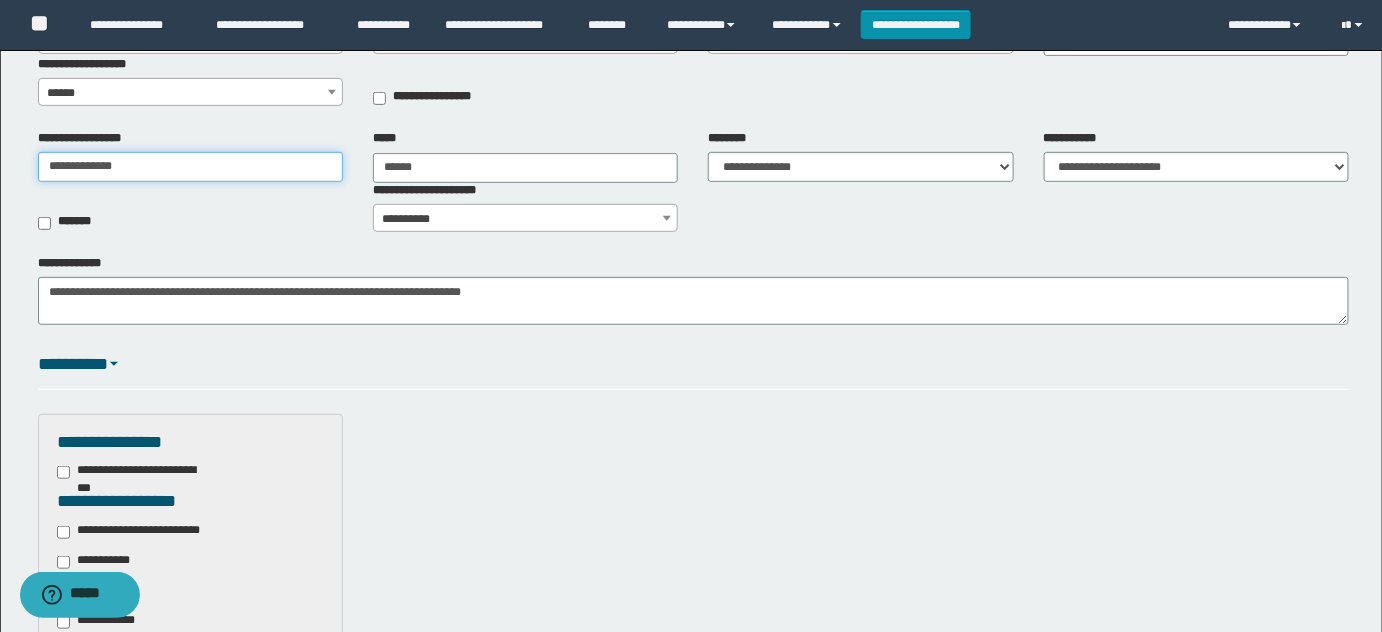 type on "**********" 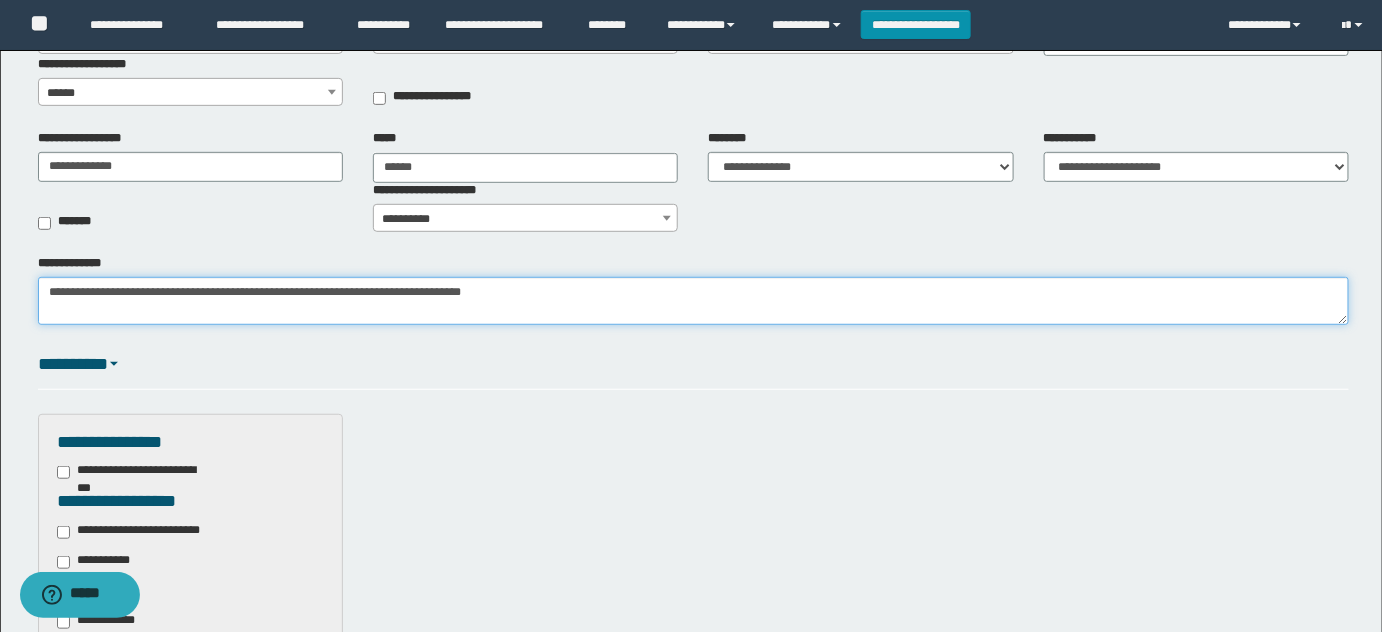 click on "**********" at bounding box center [694, 300] 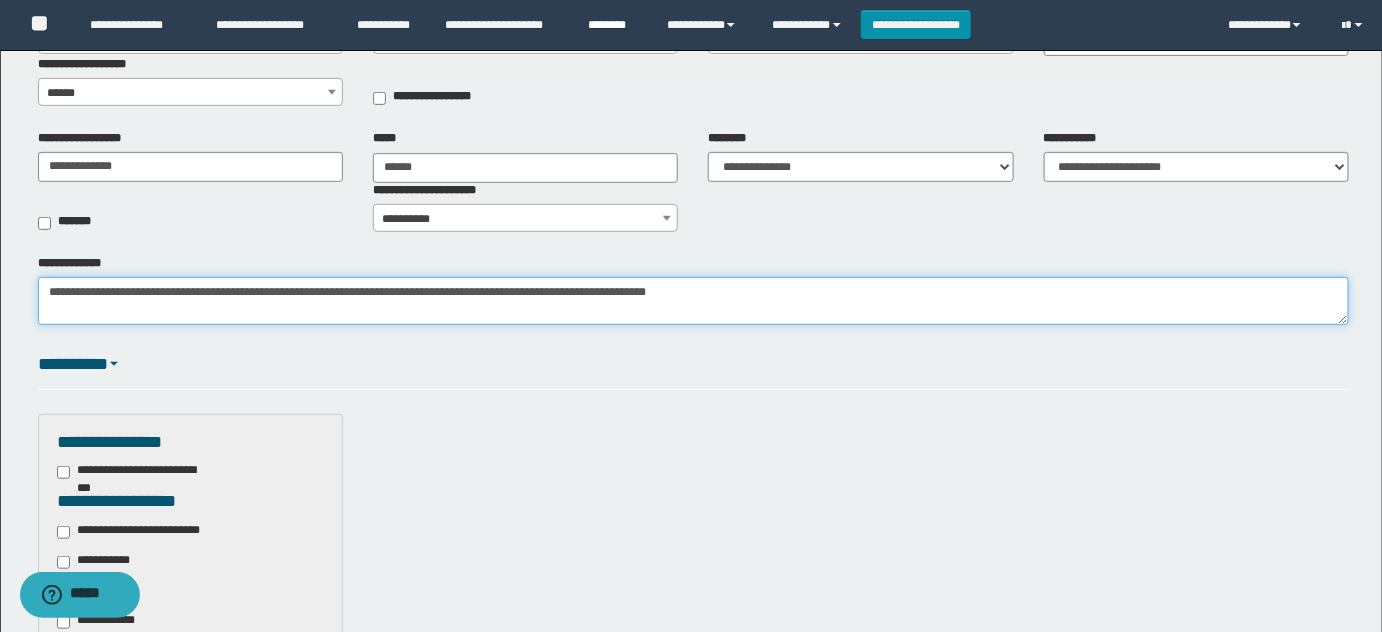 type on "**********" 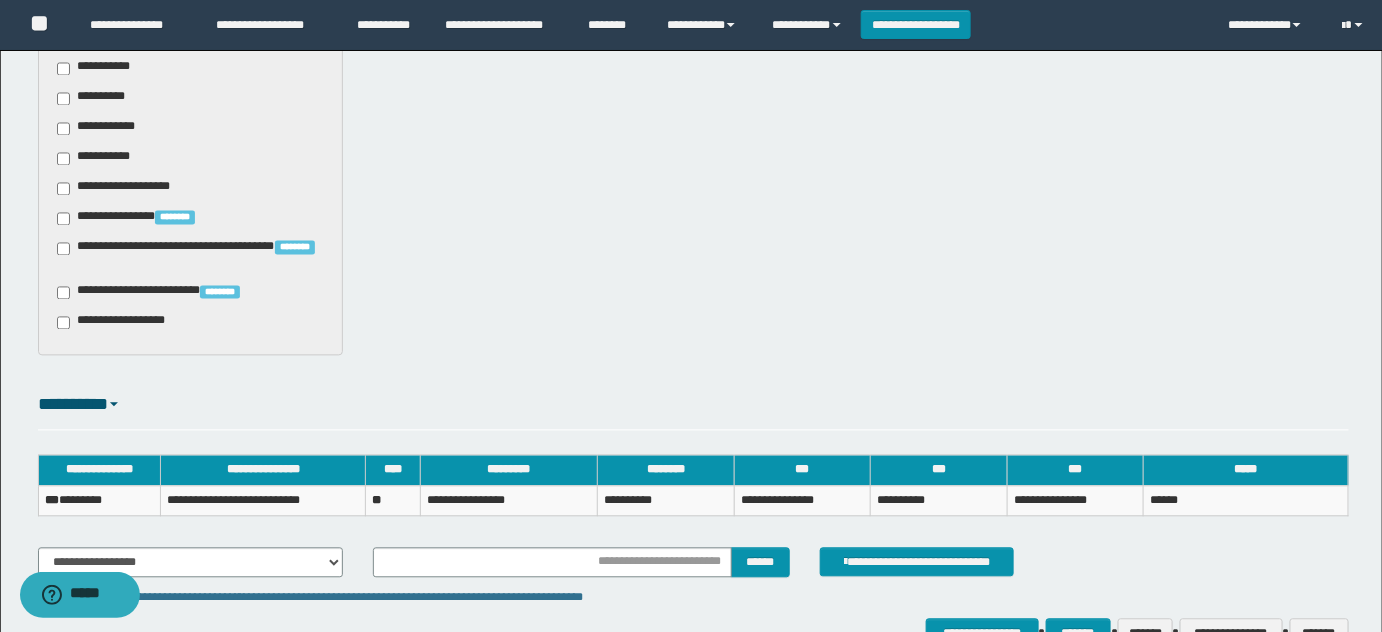 scroll, scrollTop: 1336, scrollLeft: 0, axis: vertical 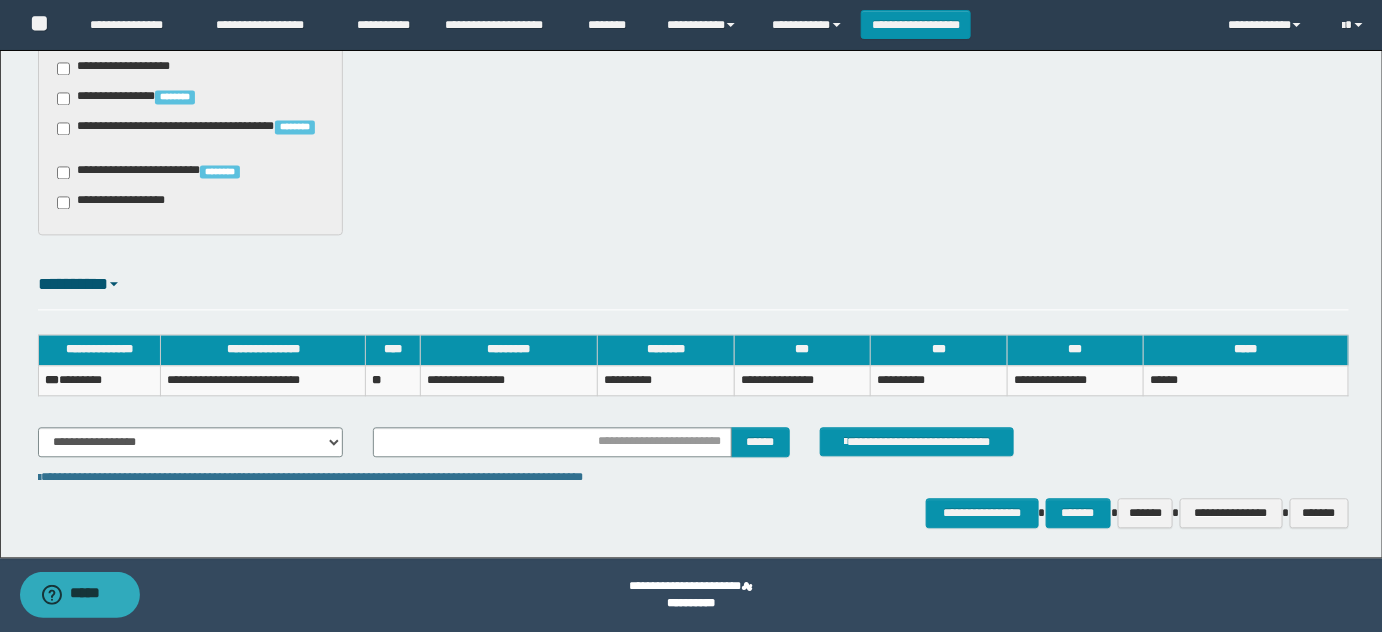 click on "*** ********" at bounding box center [99, 380] 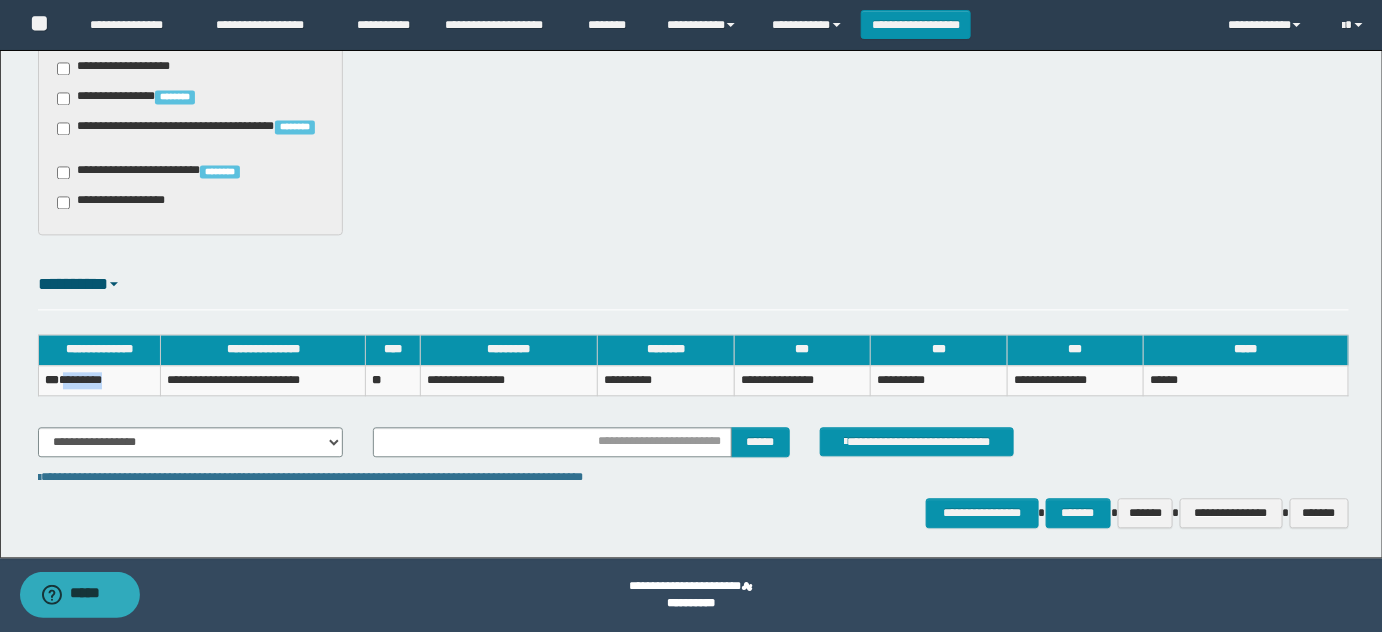 click on "*** ********" at bounding box center [99, 380] 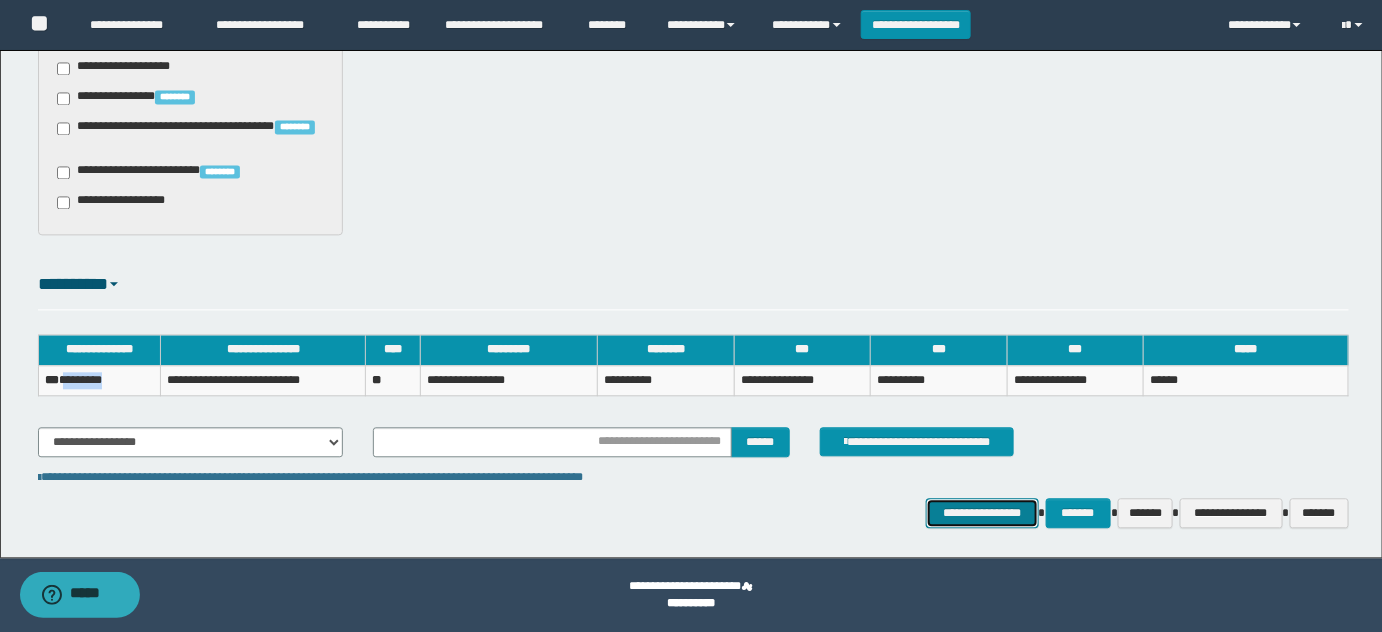 click on "**********" at bounding box center (982, 512) 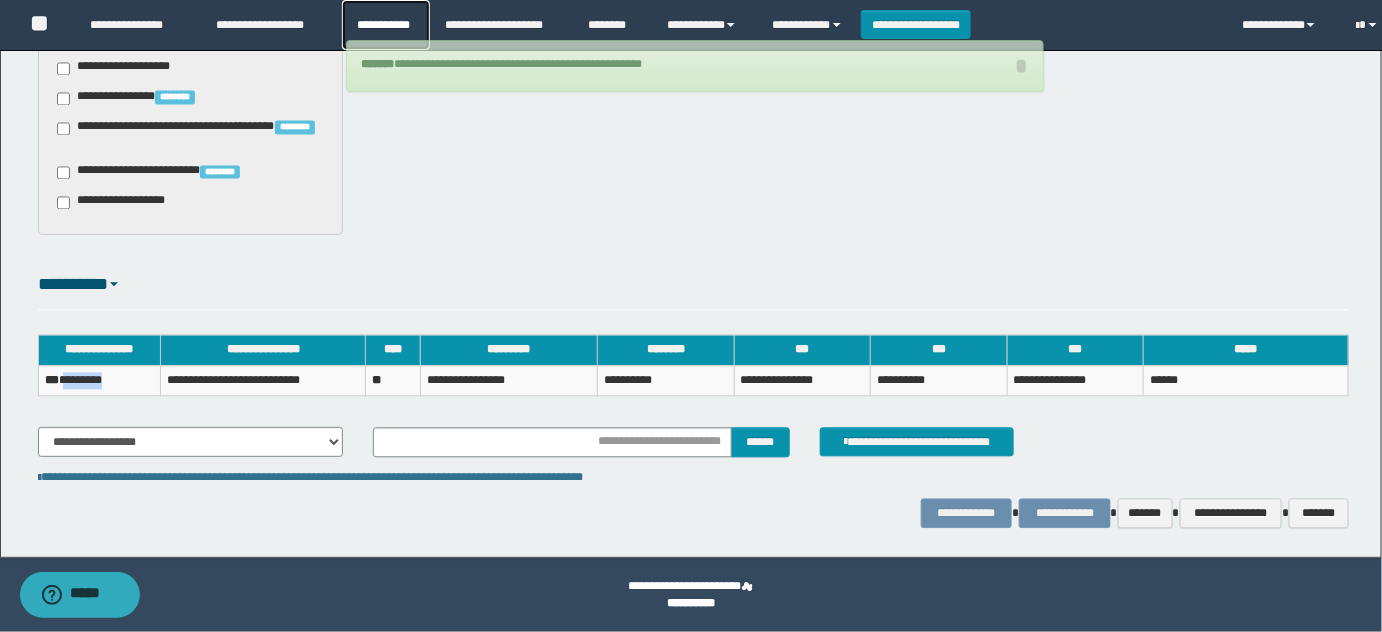 click on "**********" at bounding box center (386, 25) 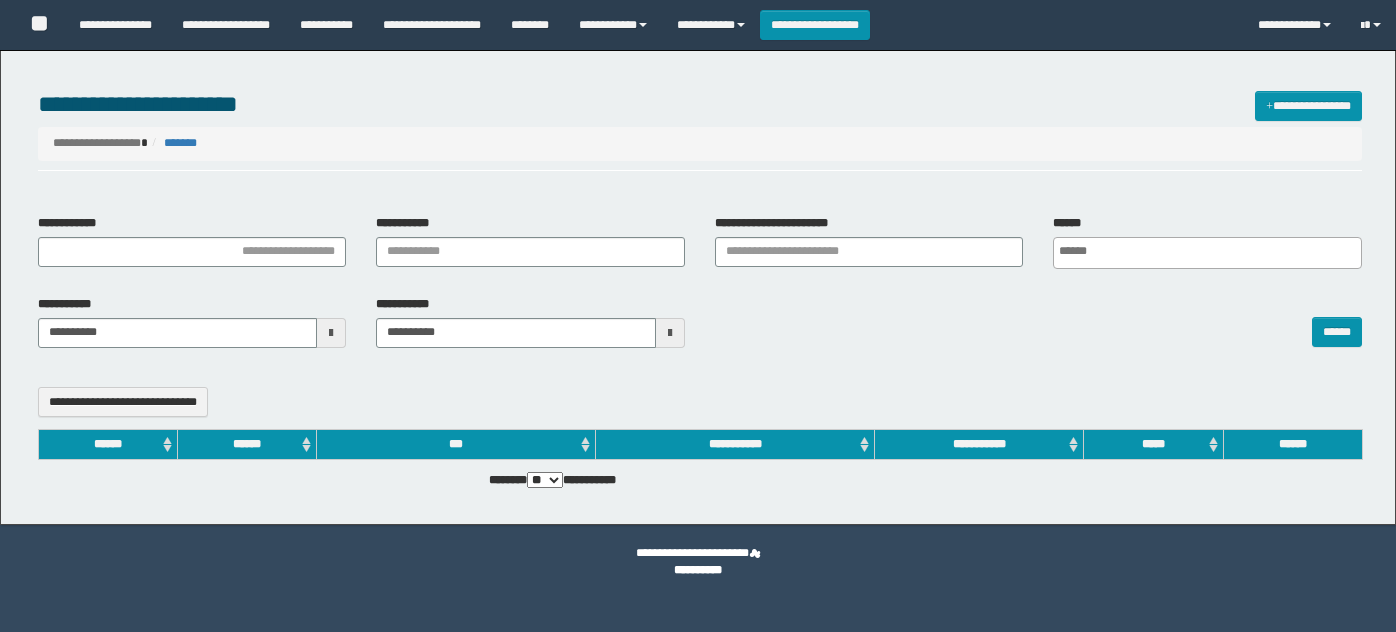 select 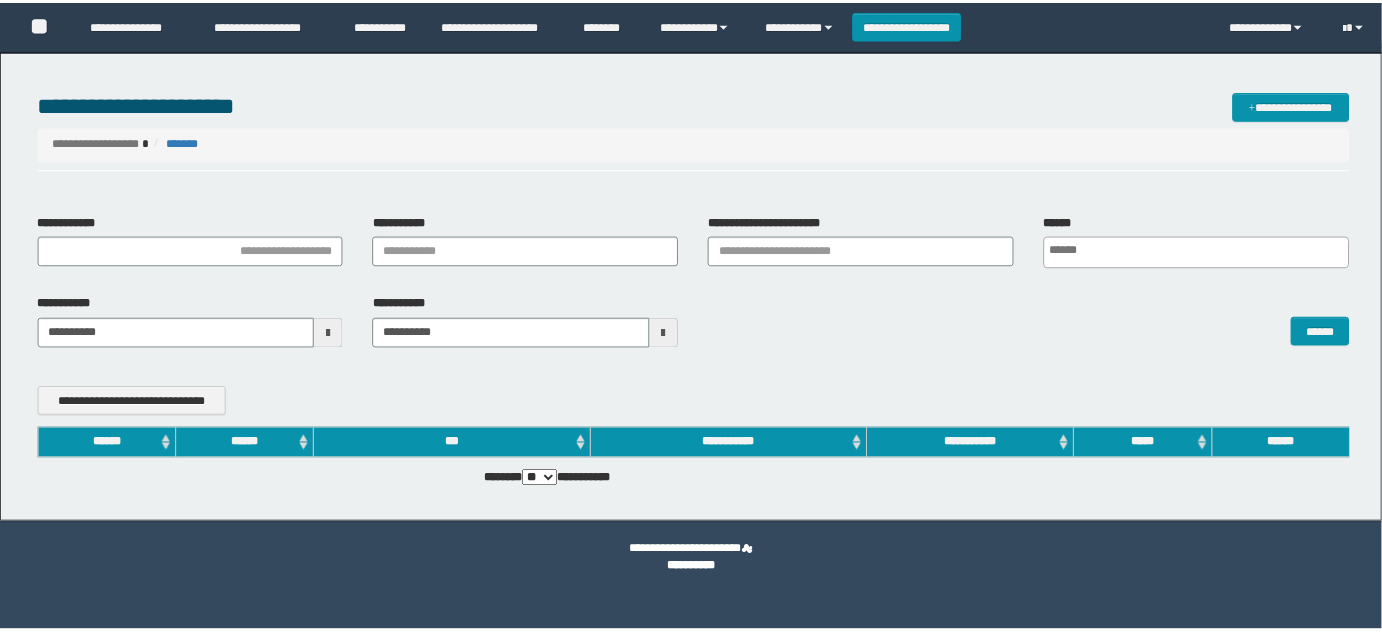 scroll, scrollTop: 0, scrollLeft: 0, axis: both 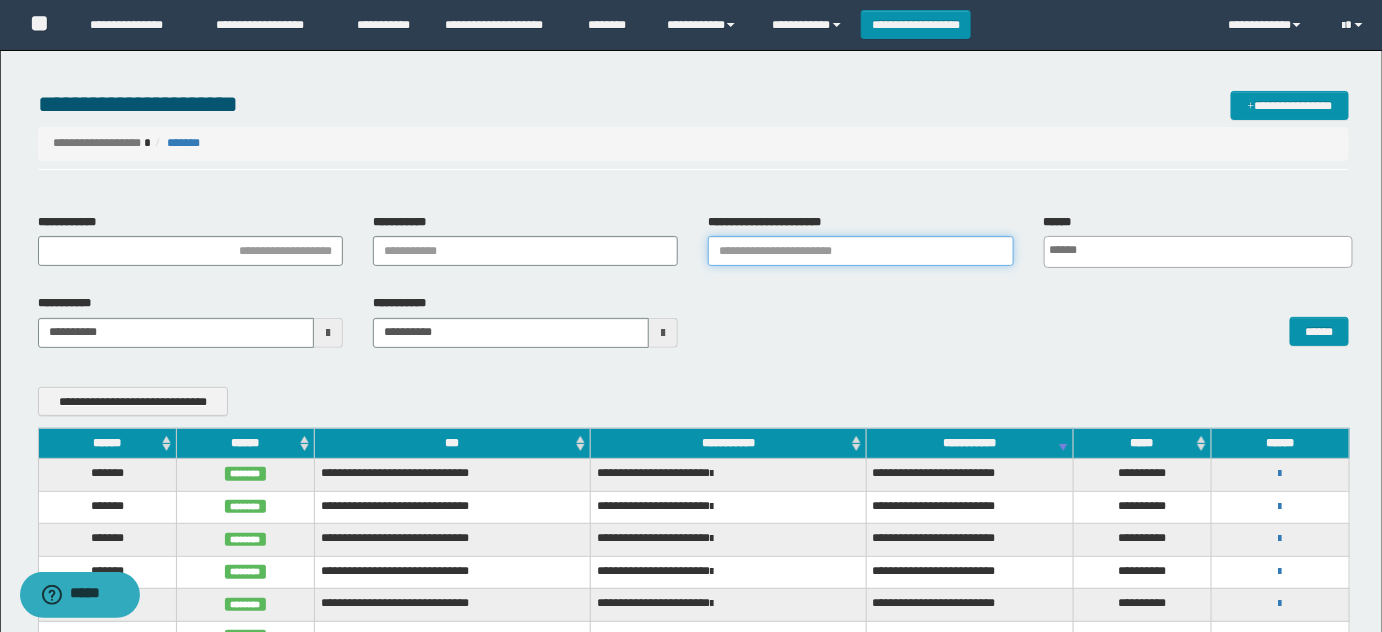 drag, startPoint x: 817, startPoint y: 254, endPoint x: 749, endPoint y: 257, distance: 68.06615 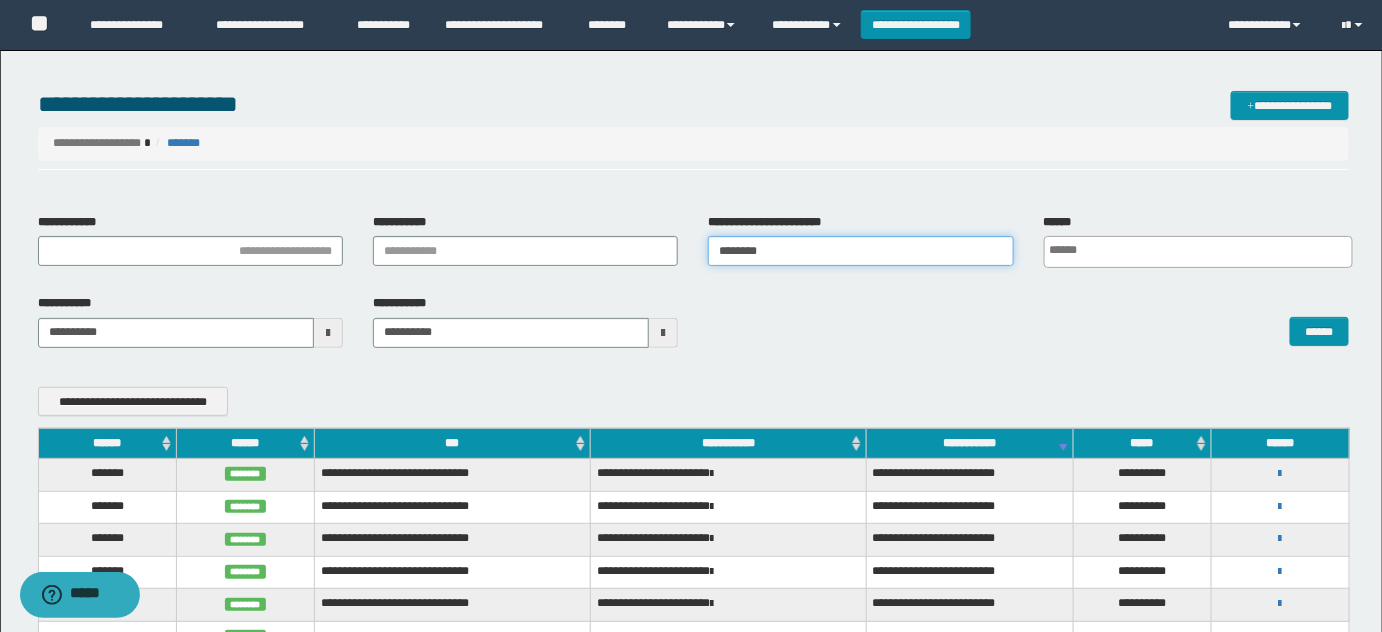type on "********" 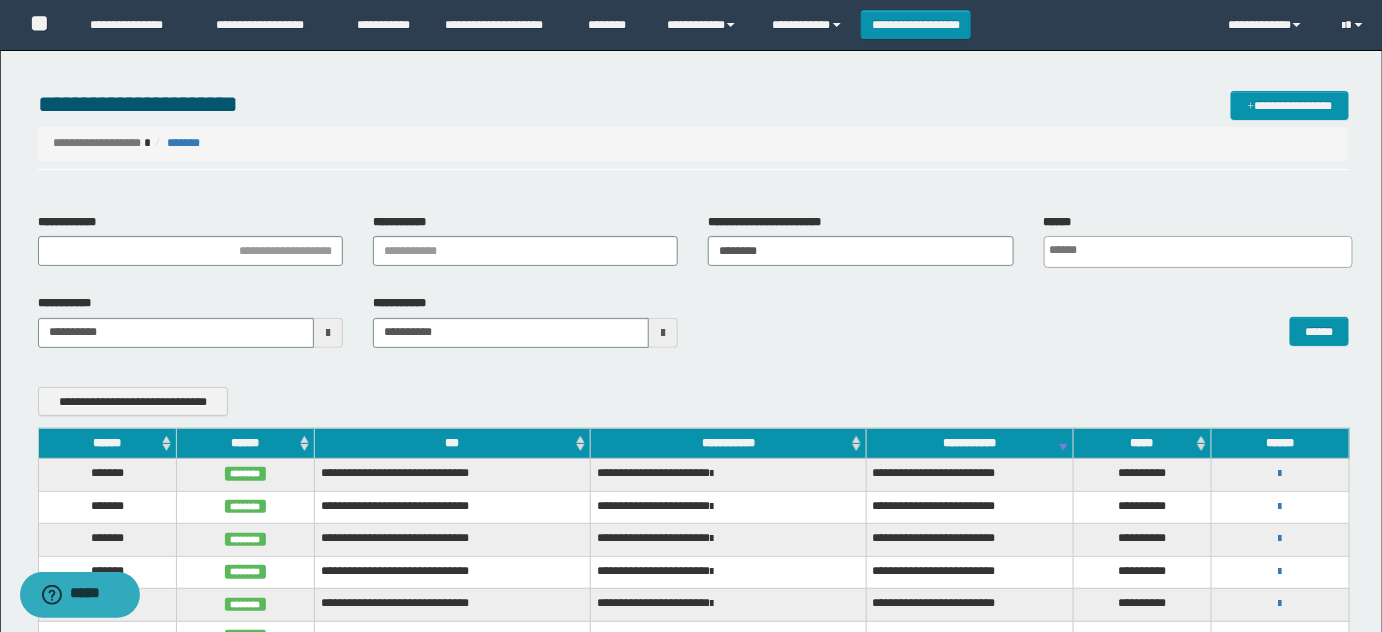 click on "******" at bounding box center (1028, 320) 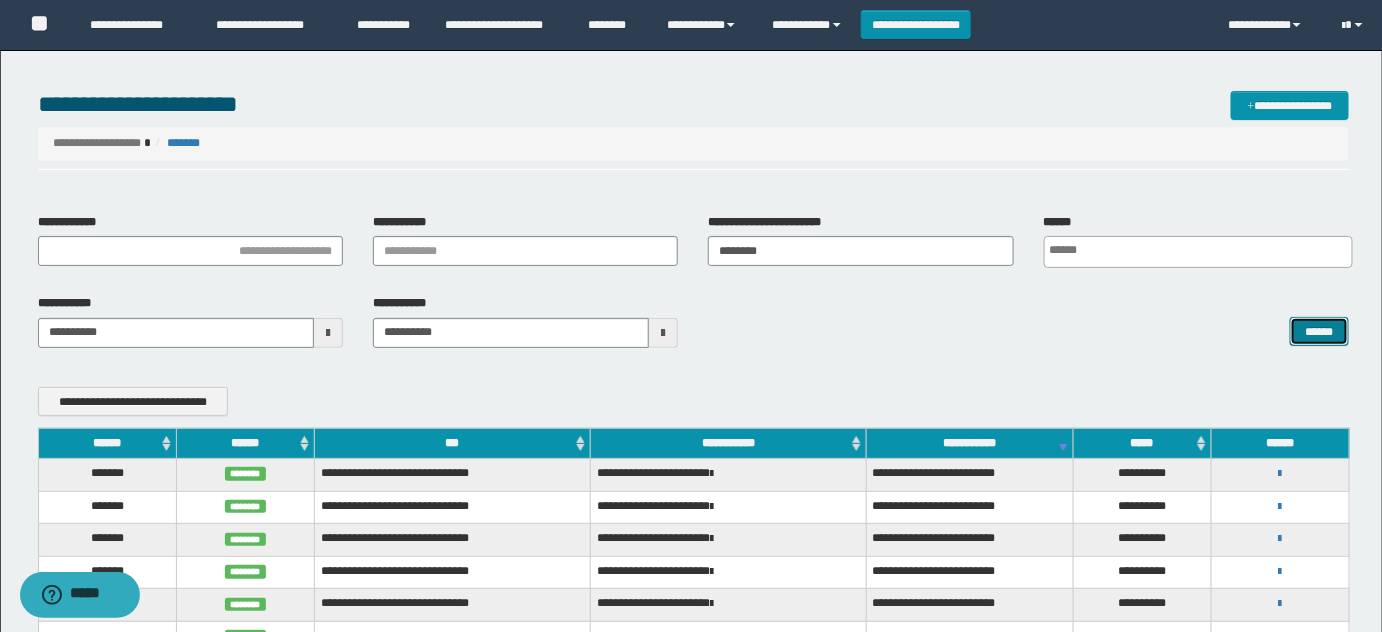 click on "******" at bounding box center (1319, 331) 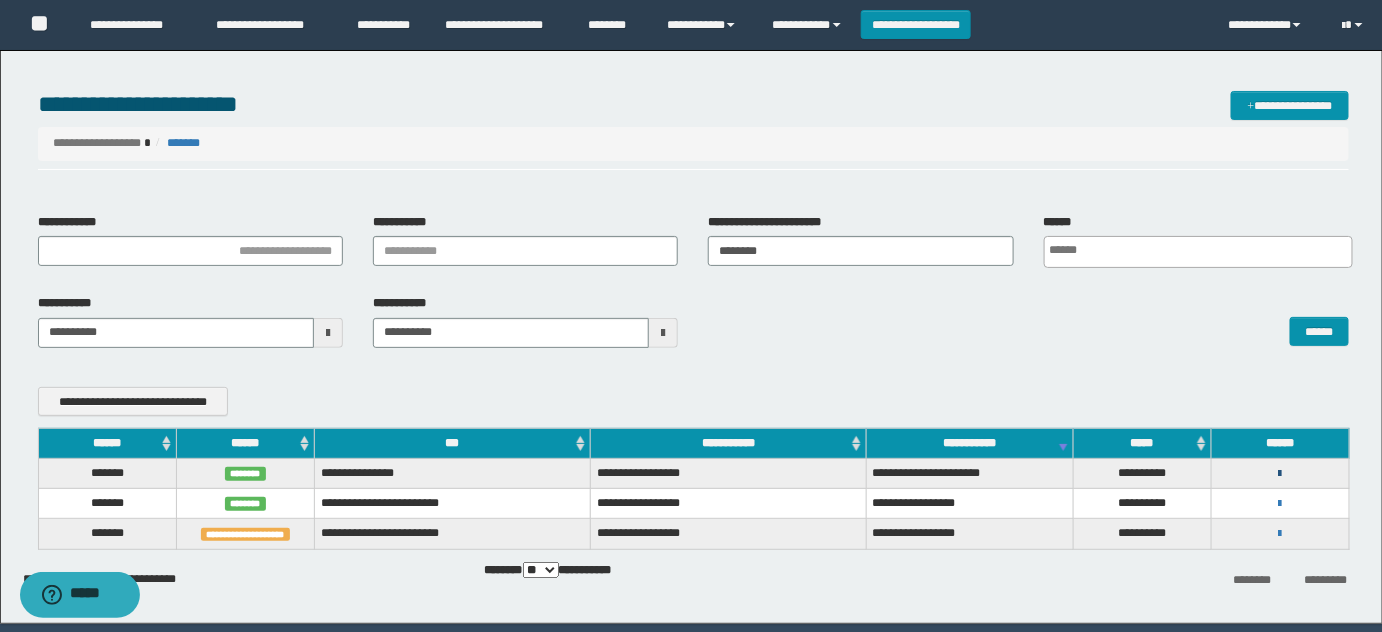 click at bounding box center [1280, 474] 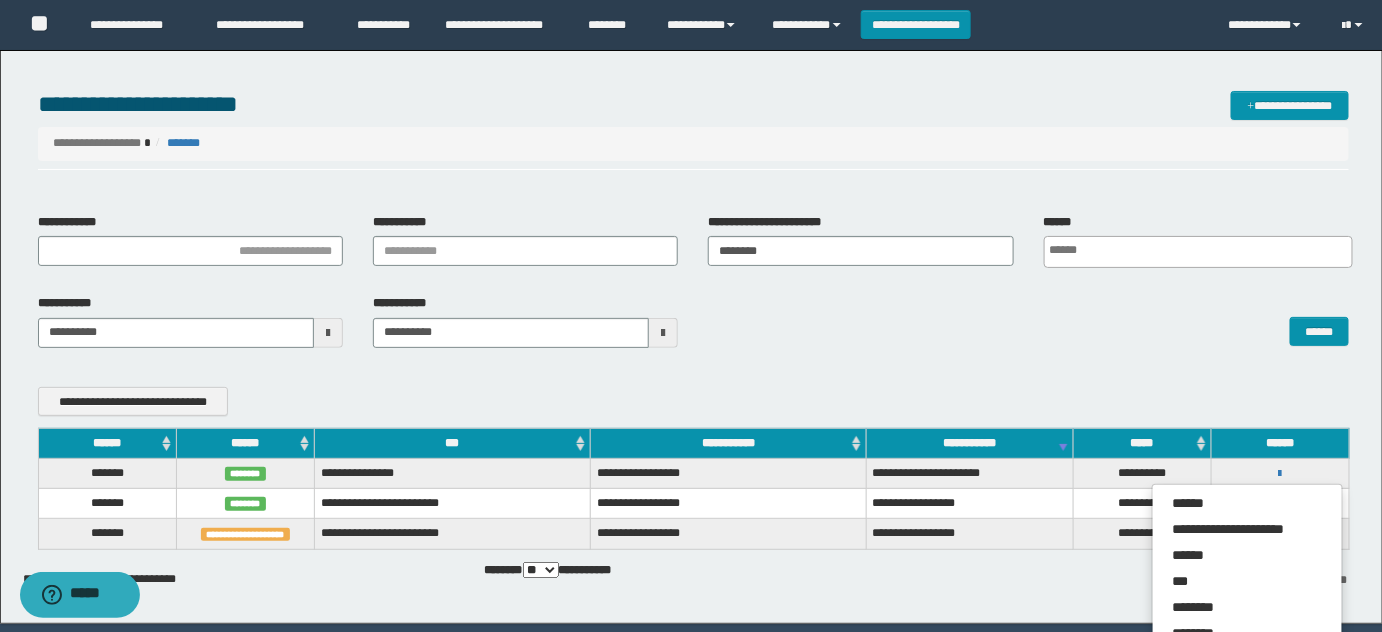 click on "******" at bounding box center (1028, 320) 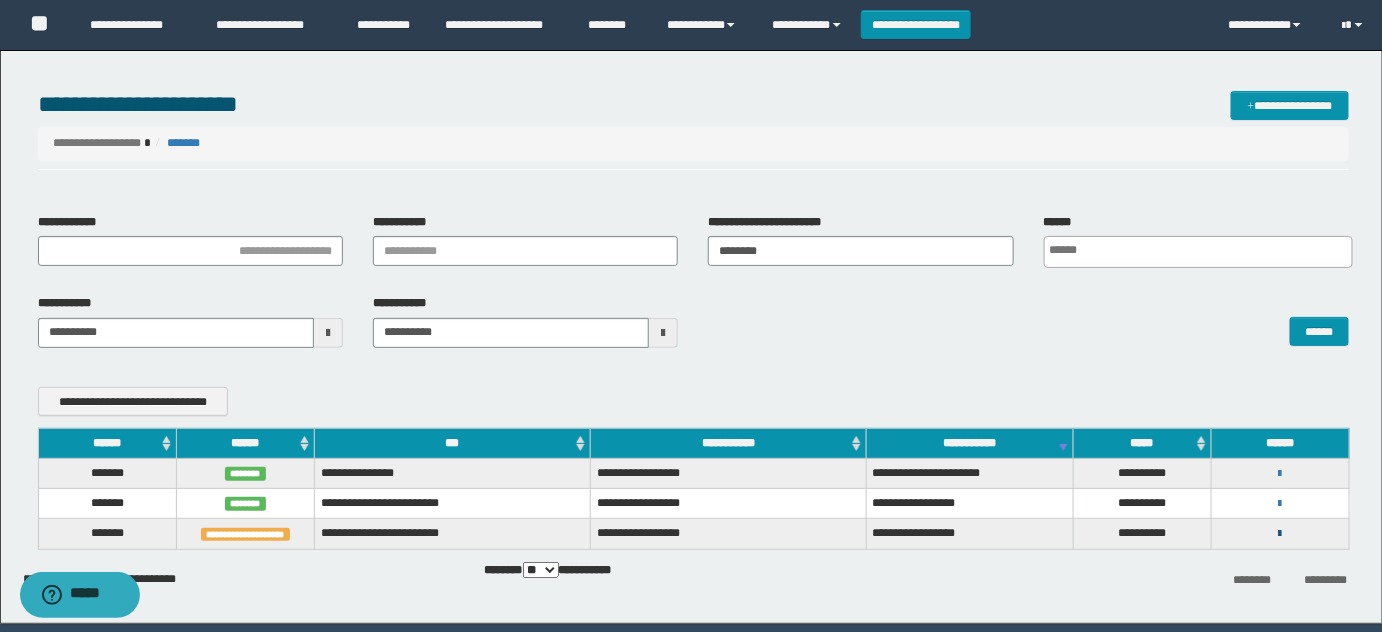 click at bounding box center (1280, 534) 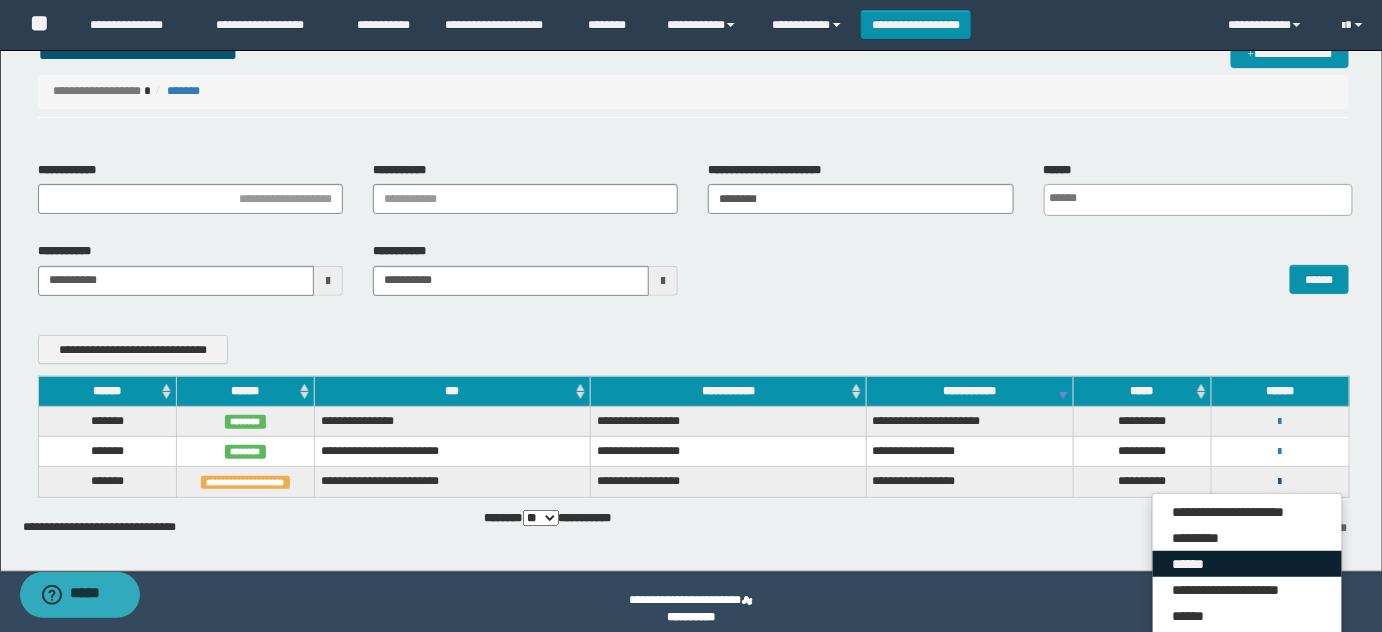 scroll, scrollTop: 90, scrollLeft: 0, axis: vertical 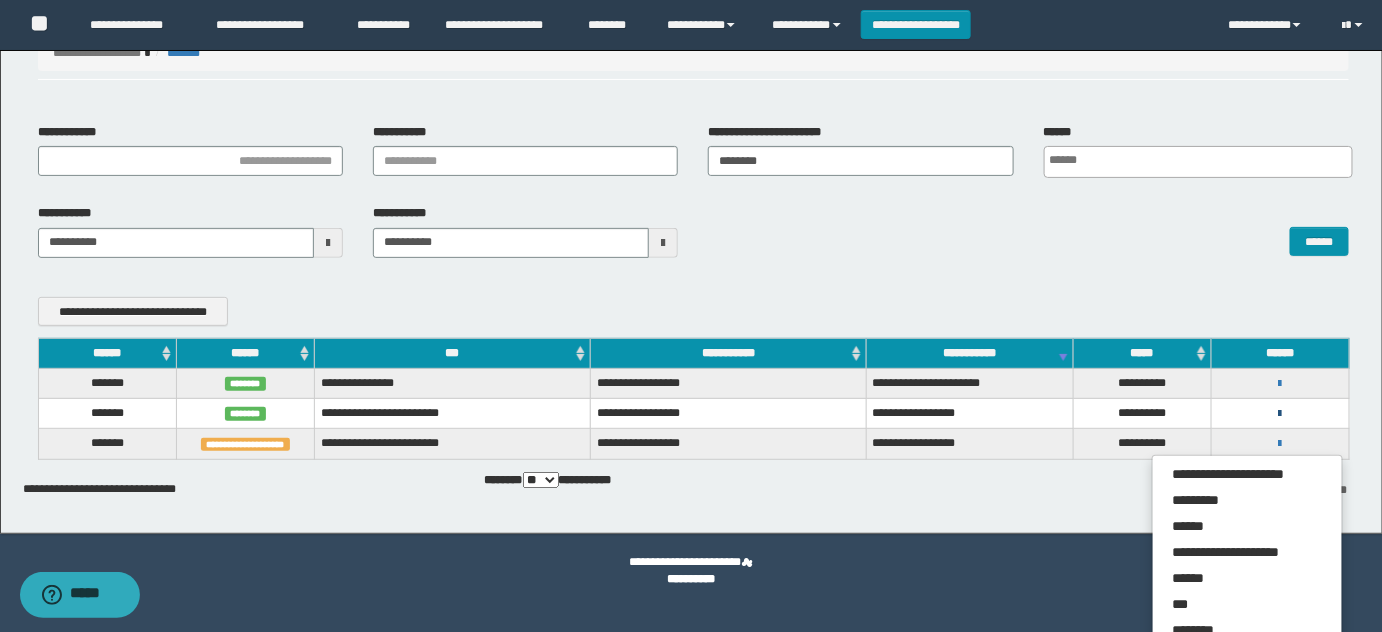 click at bounding box center [1280, 414] 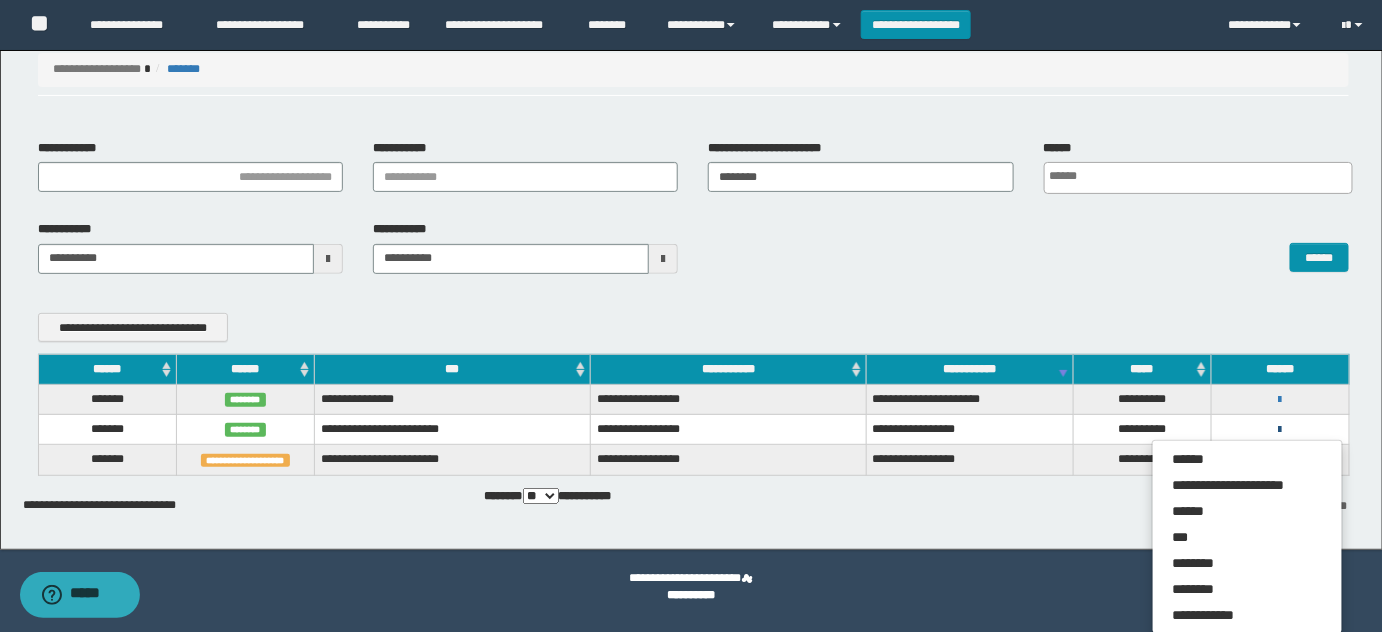 click at bounding box center (1280, 430) 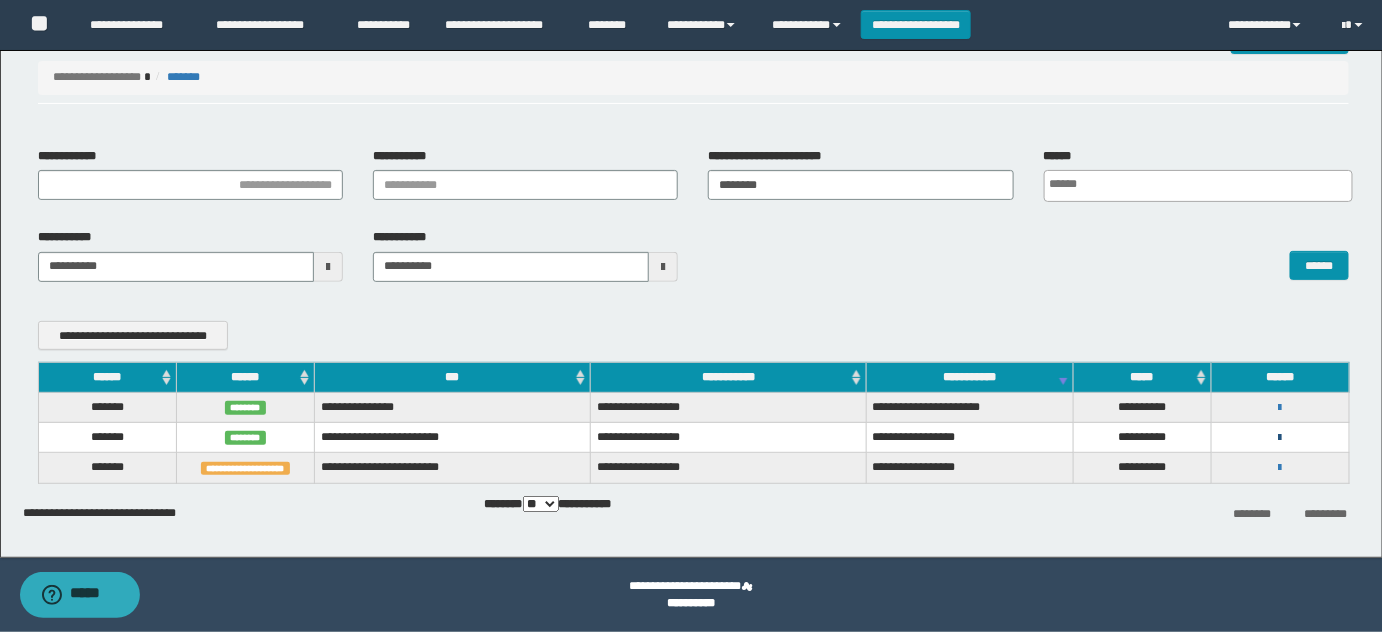 click on "**********" at bounding box center [1280, 438] 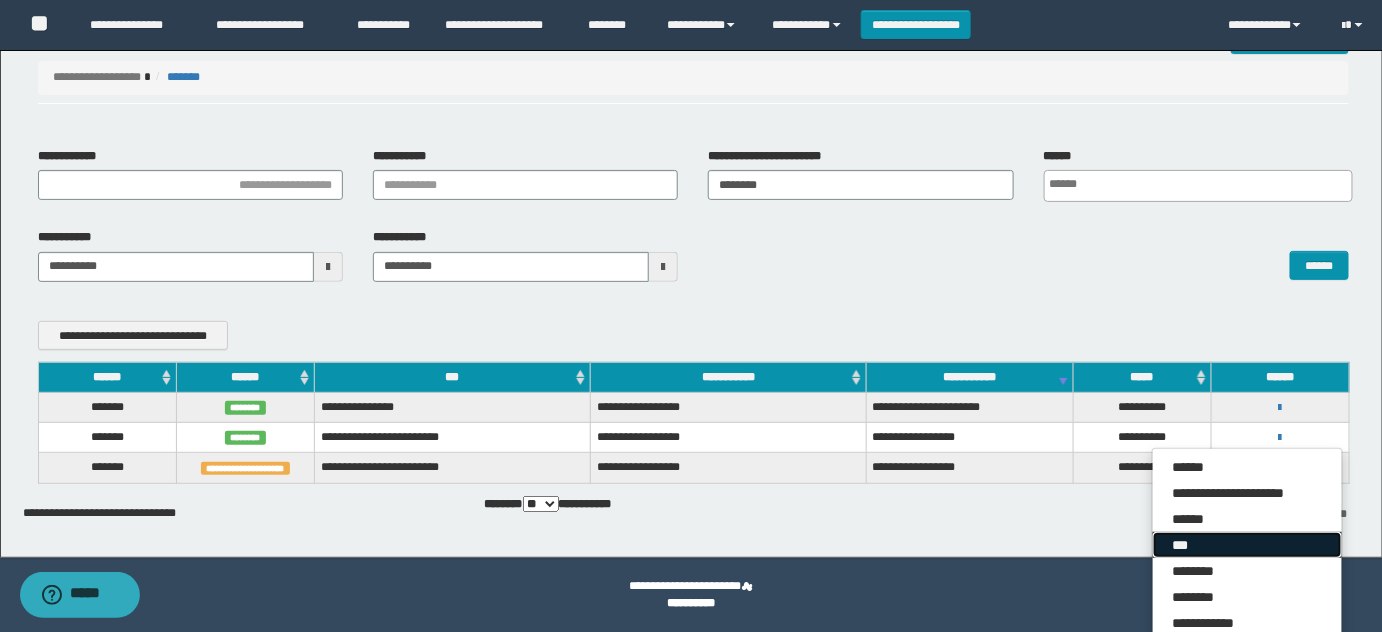 click on "***" at bounding box center (1247, 545) 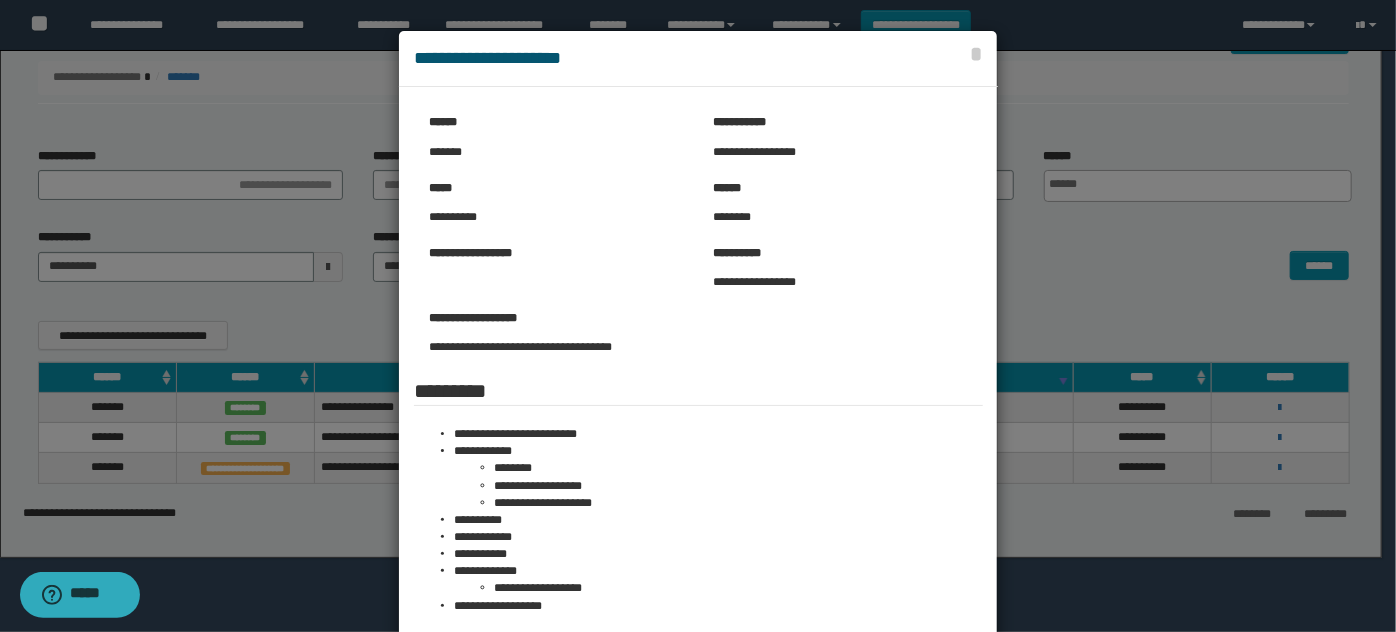 click at bounding box center [698, 473] 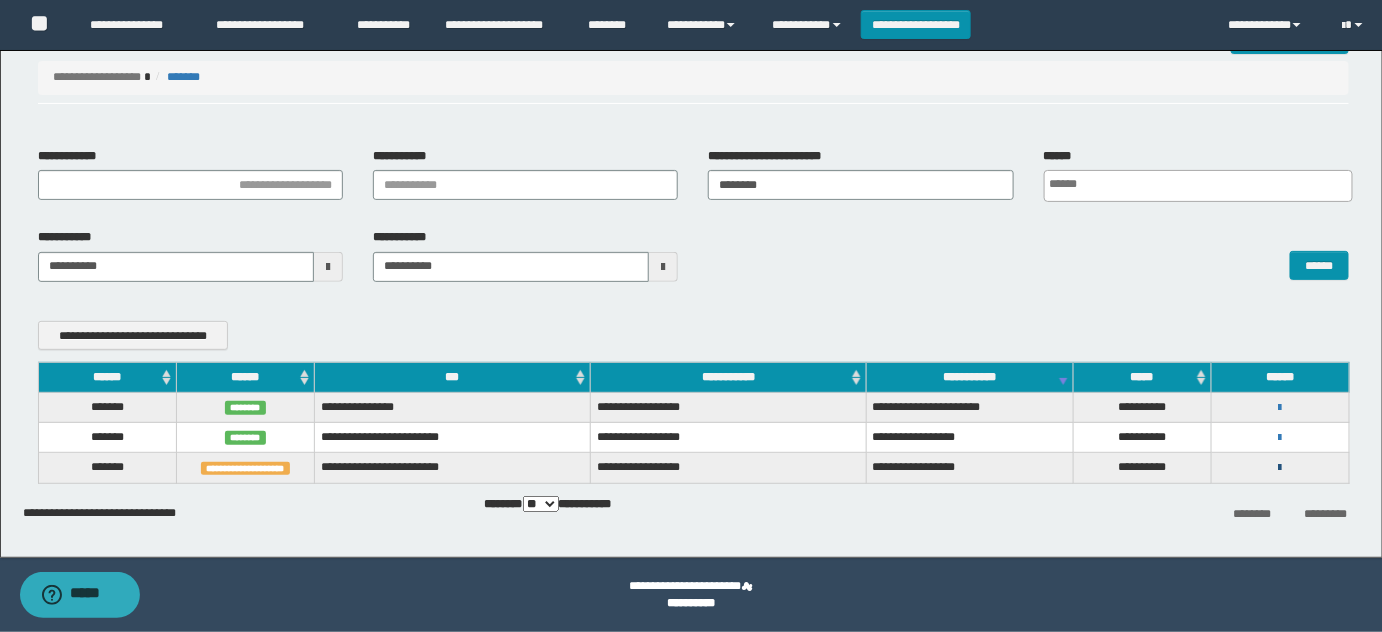 click at bounding box center [1280, 468] 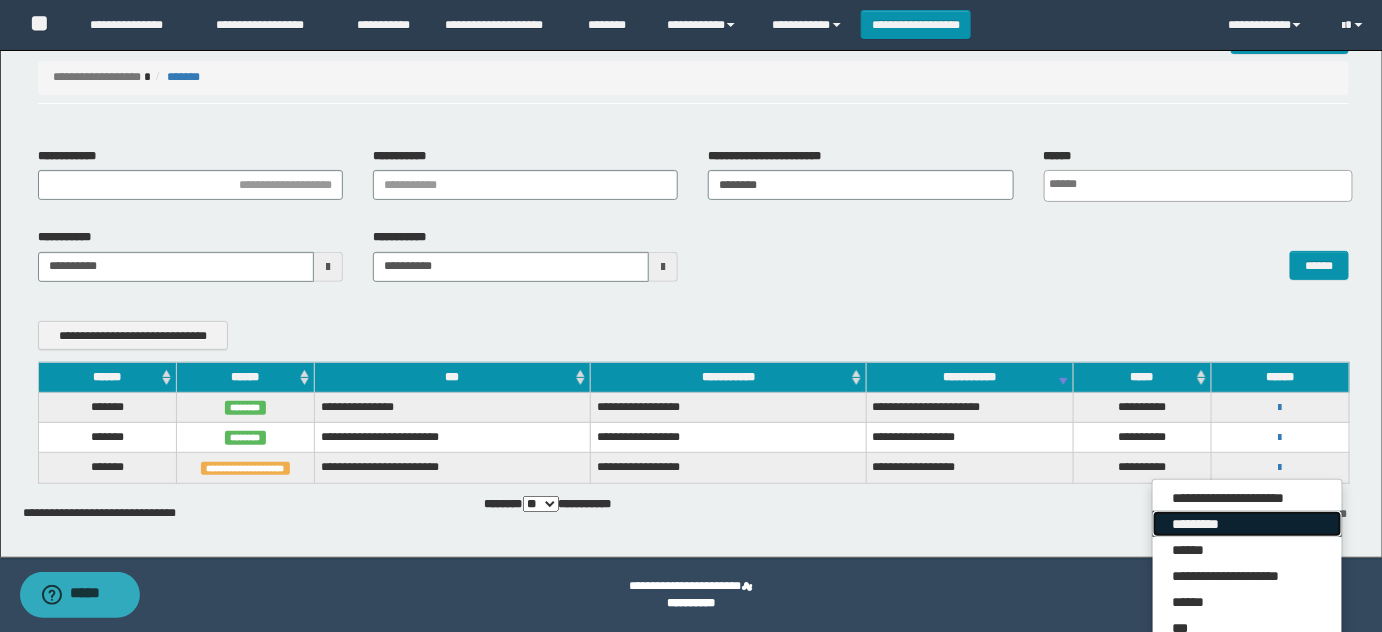click on "*********" at bounding box center (1247, 524) 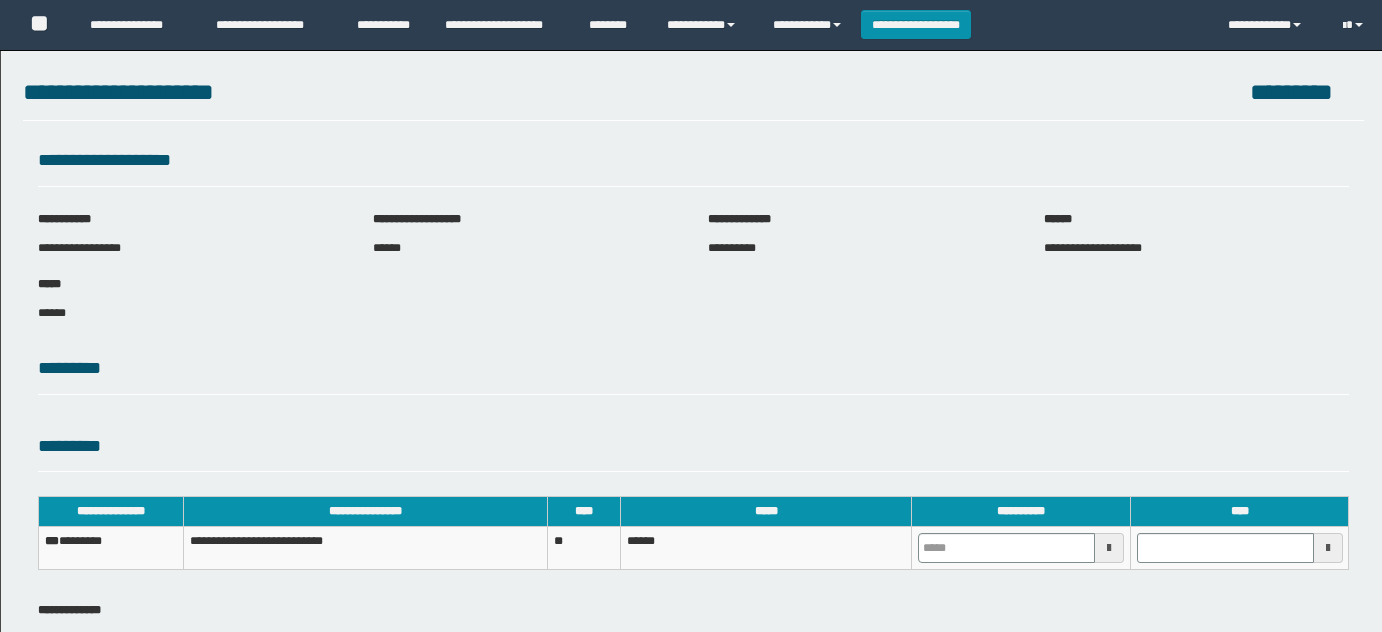 scroll, scrollTop: 0, scrollLeft: 0, axis: both 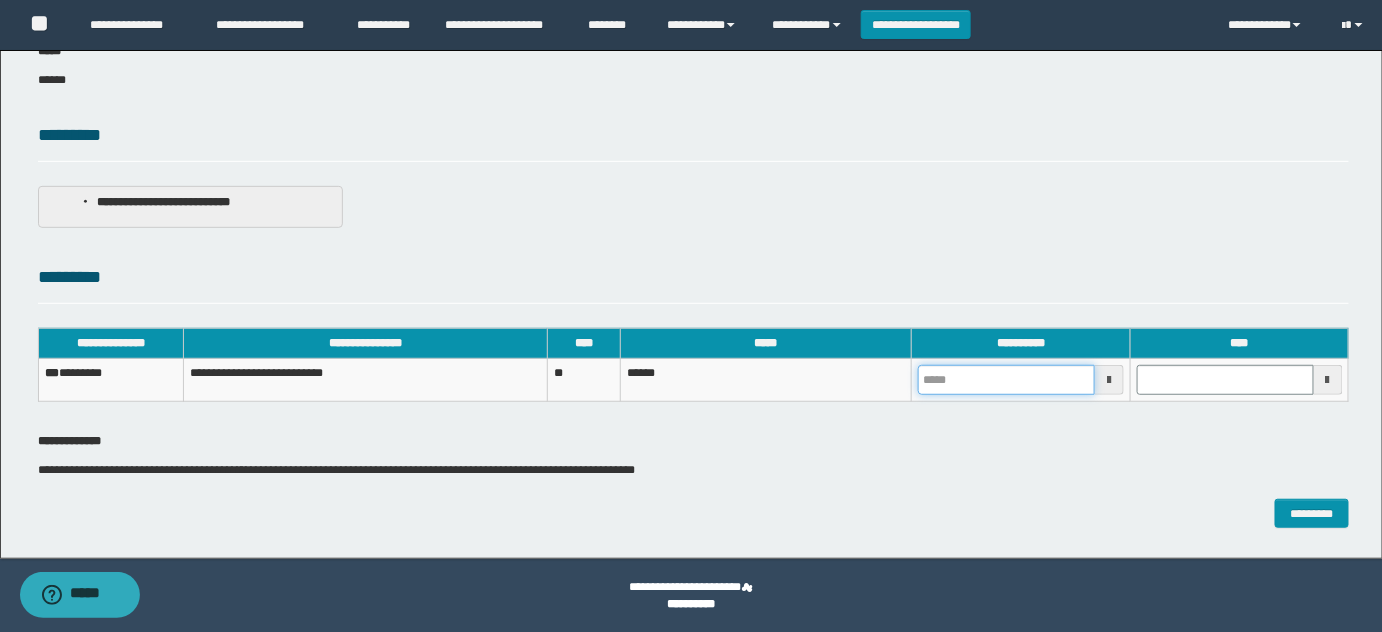 click at bounding box center (1006, 380) 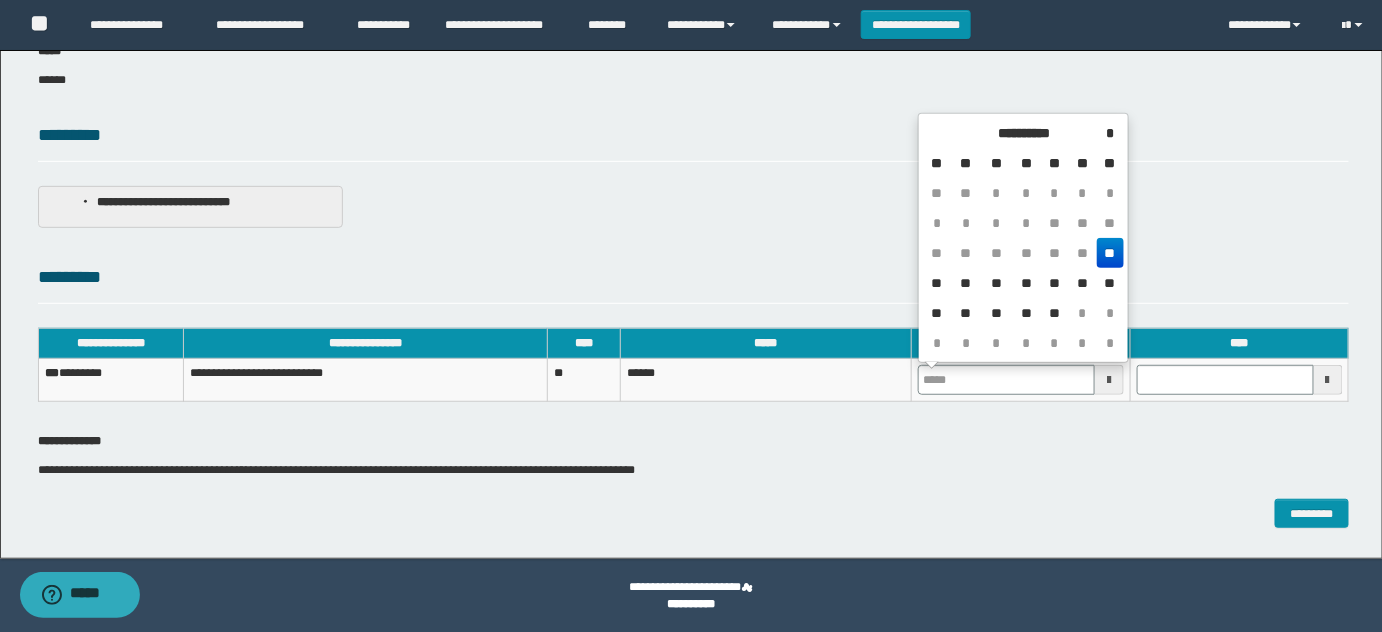 drag, startPoint x: 1117, startPoint y: 244, endPoint x: 1152, endPoint y: 343, distance: 105.00476 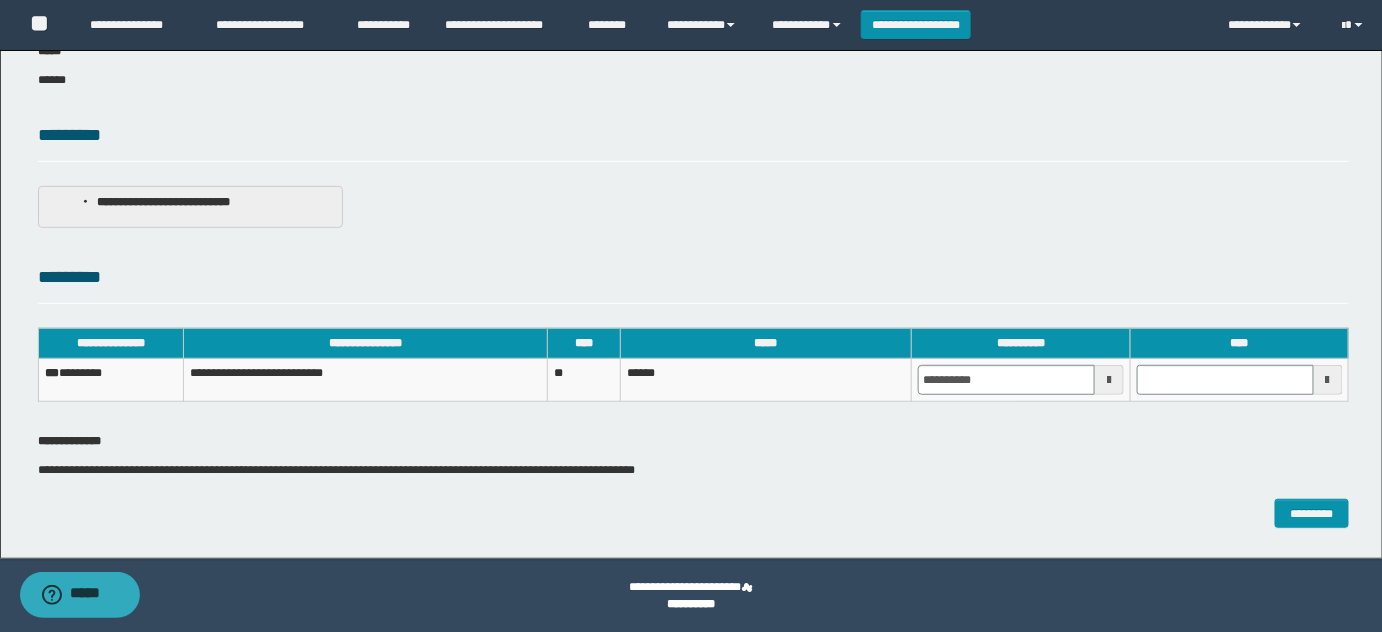 click on "****" at bounding box center (1239, 343) 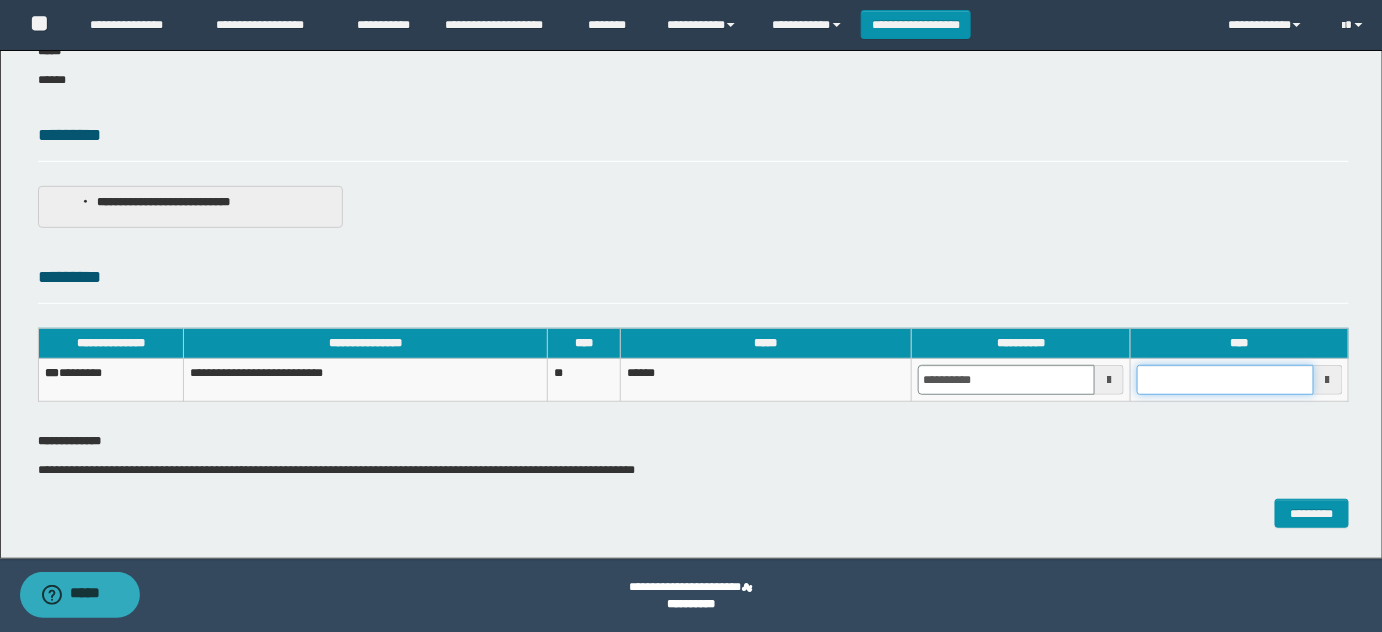 click at bounding box center (1225, 380) 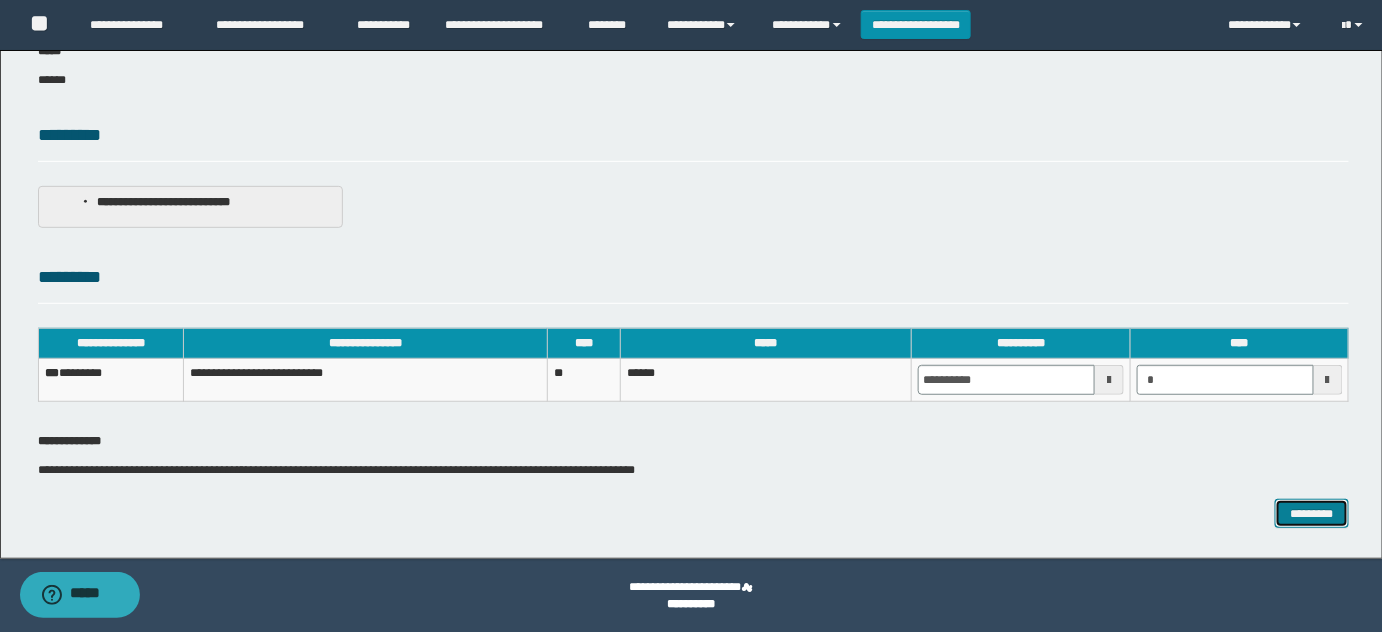 type on "*******" 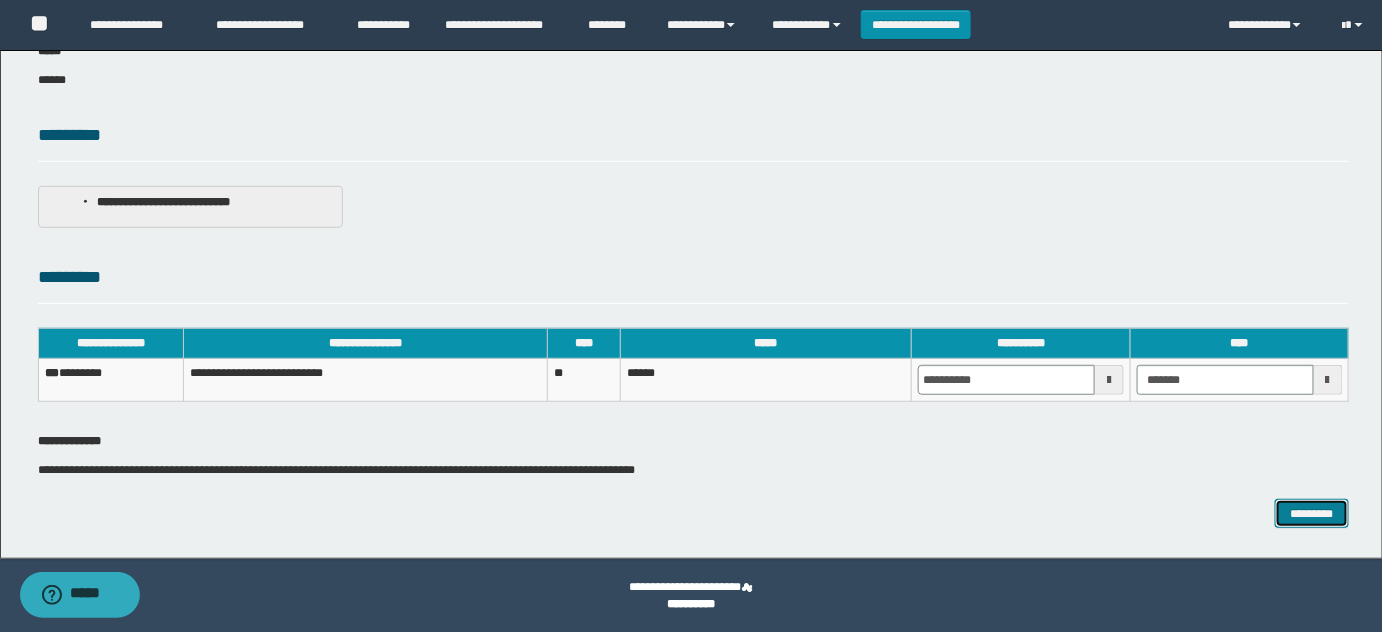 click on "*********" at bounding box center (1312, 513) 